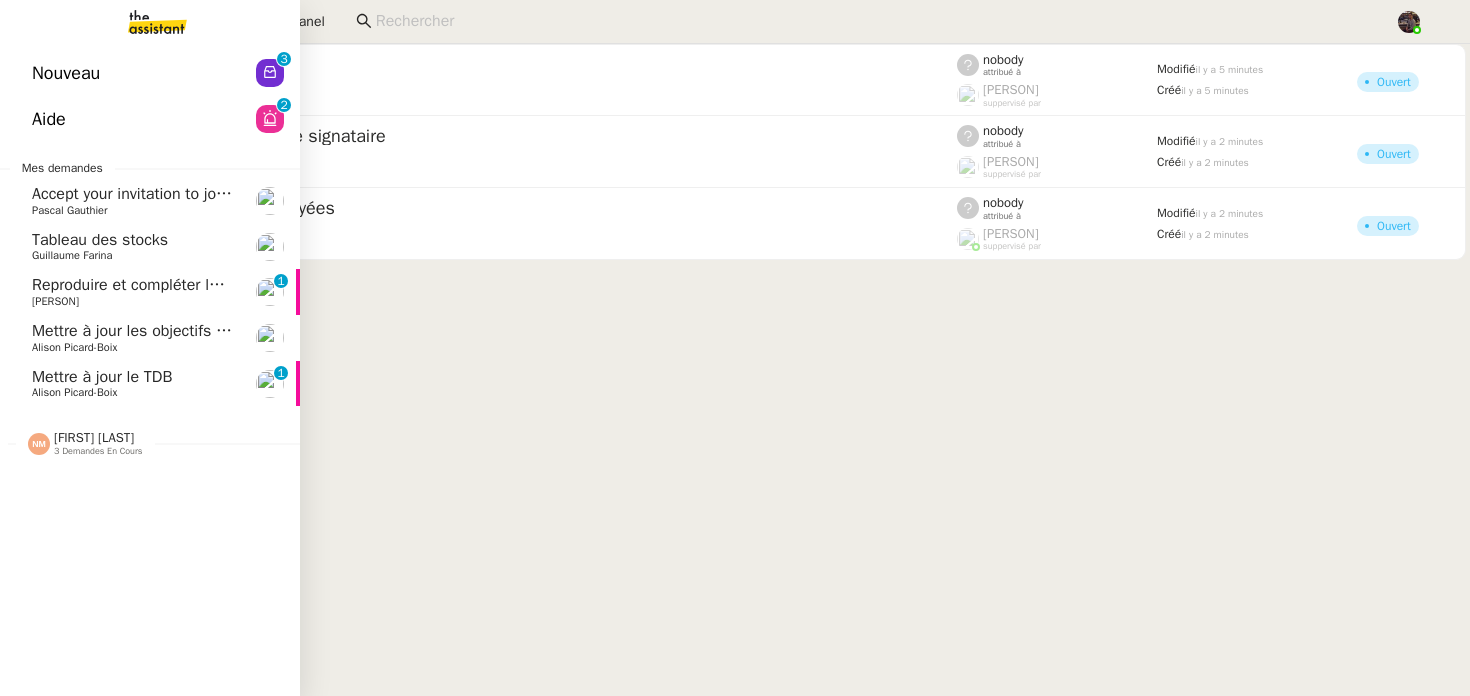 scroll, scrollTop: 0, scrollLeft: 0, axis: both 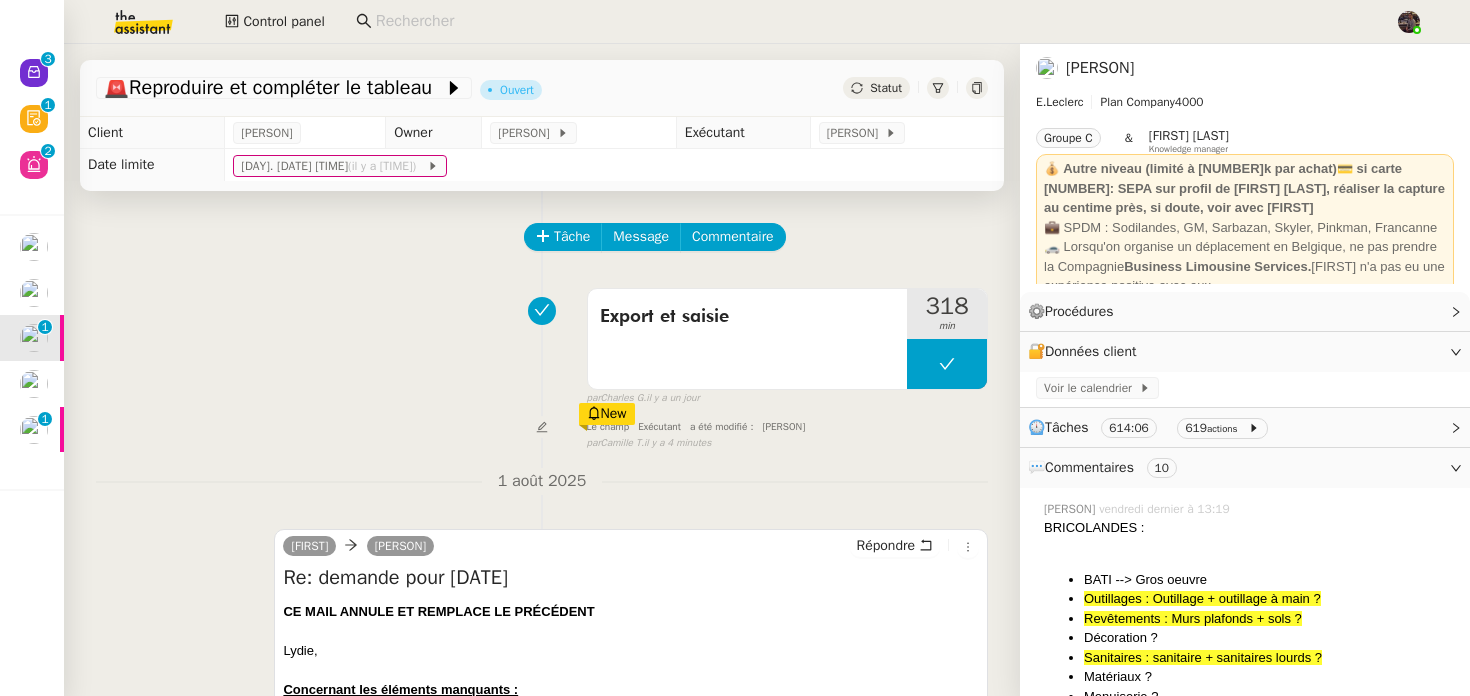 drag, startPoint x: 368, startPoint y: 419, endPoint x: 351, endPoint y: 423, distance: 17.464249 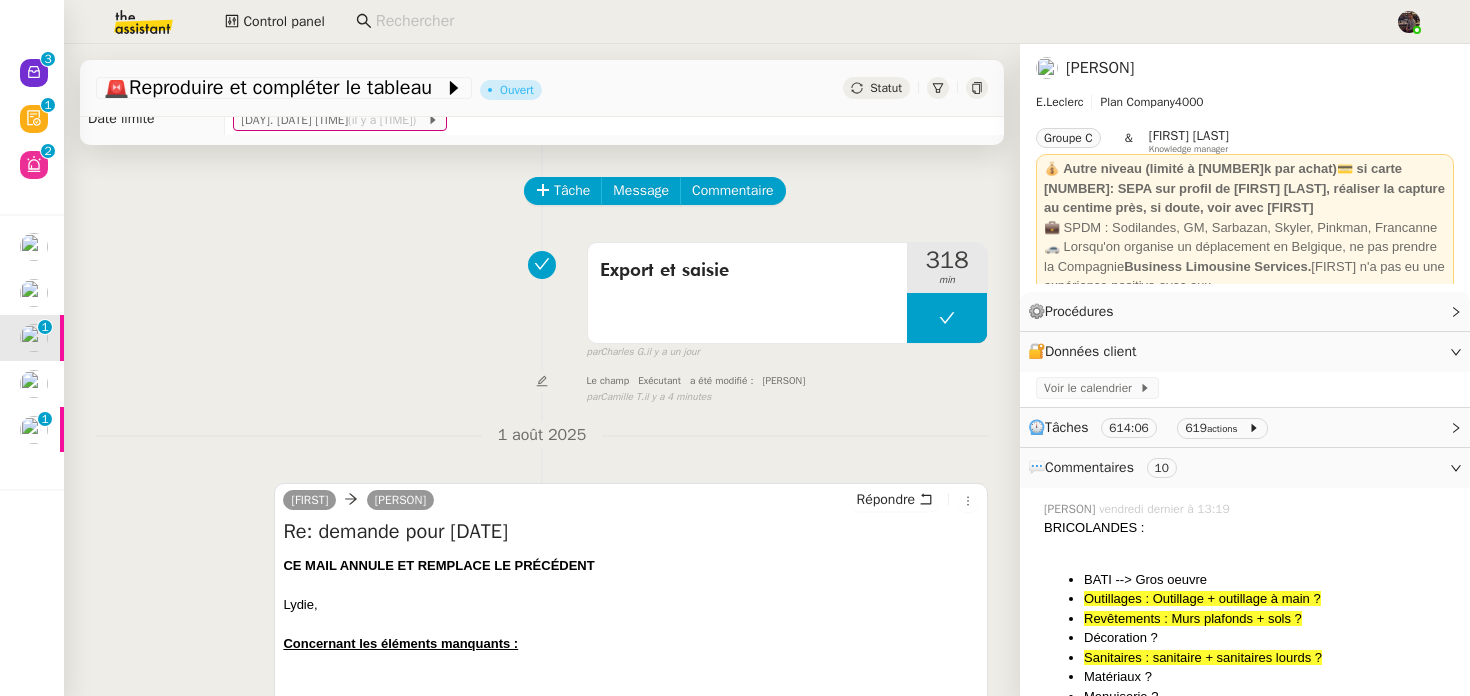 scroll, scrollTop: 44, scrollLeft: 0, axis: vertical 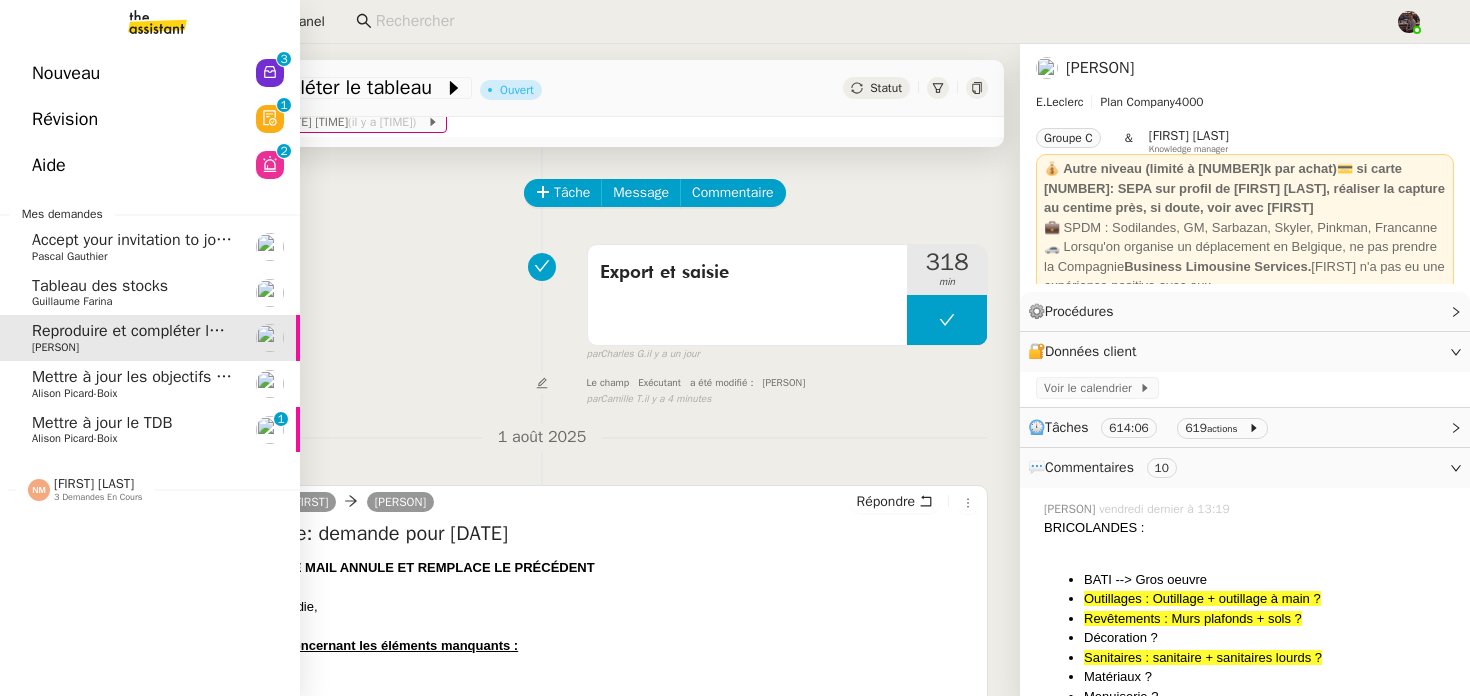 click on "Mettre à jour le TDB    [PERSON]     0   1   2   3   4   5   6   7   8   9" 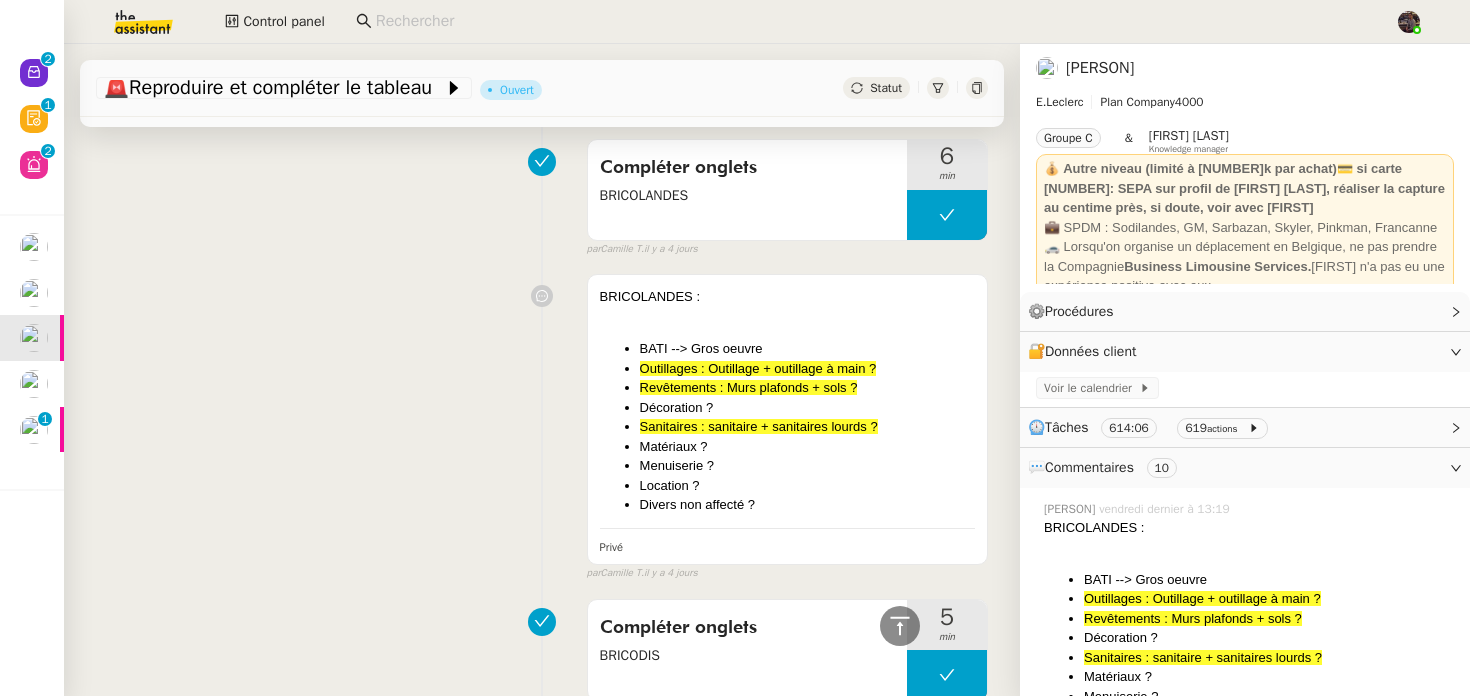 scroll, scrollTop: 2397, scrollLeft: 0, axis: vertical 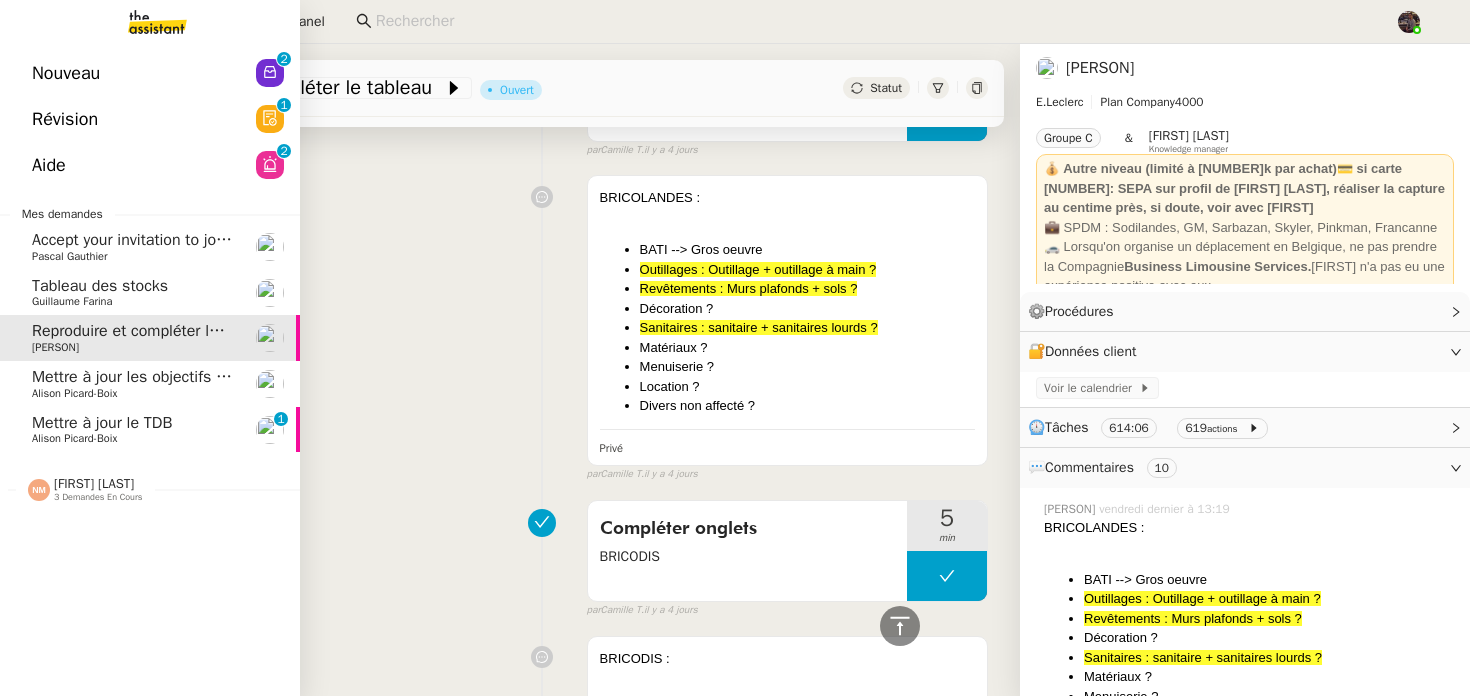 click on "Mettre à jour le TDB" 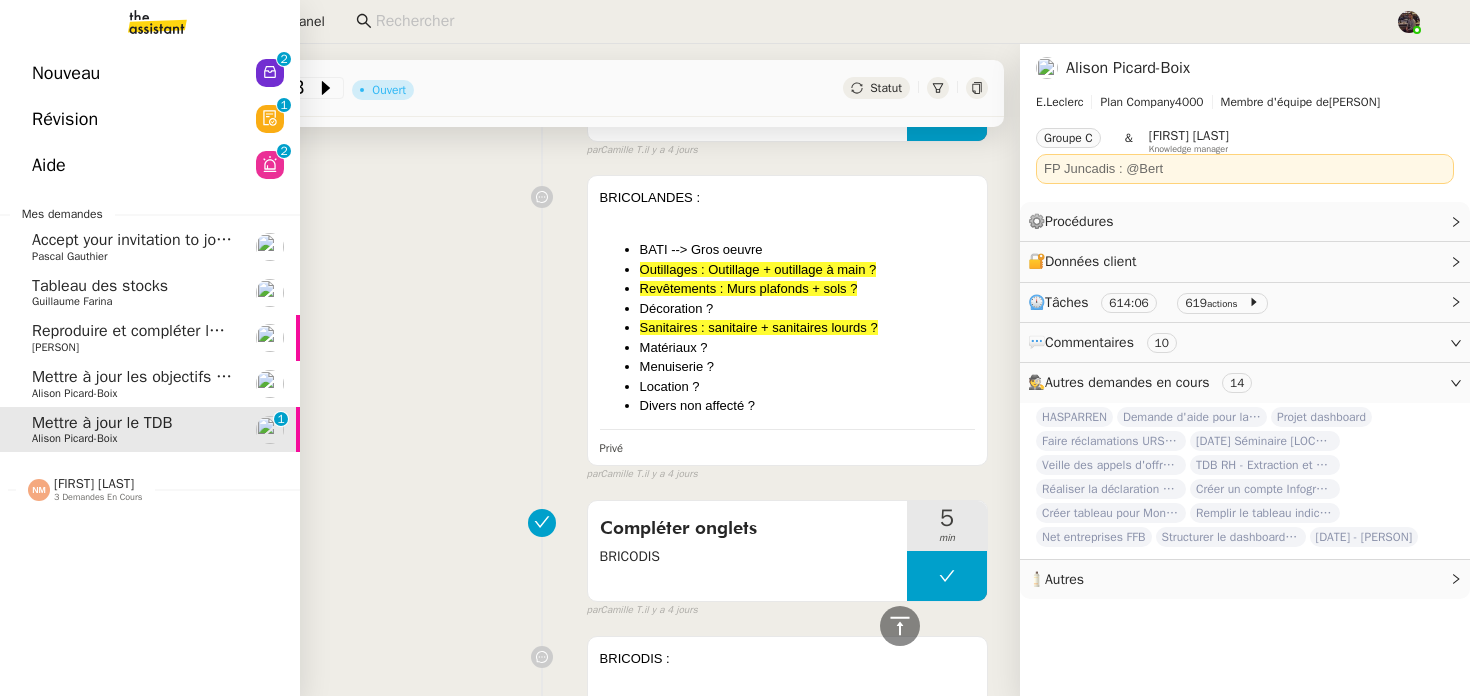 click on "Mettre à jour les objectifs FP JUNCADIS" 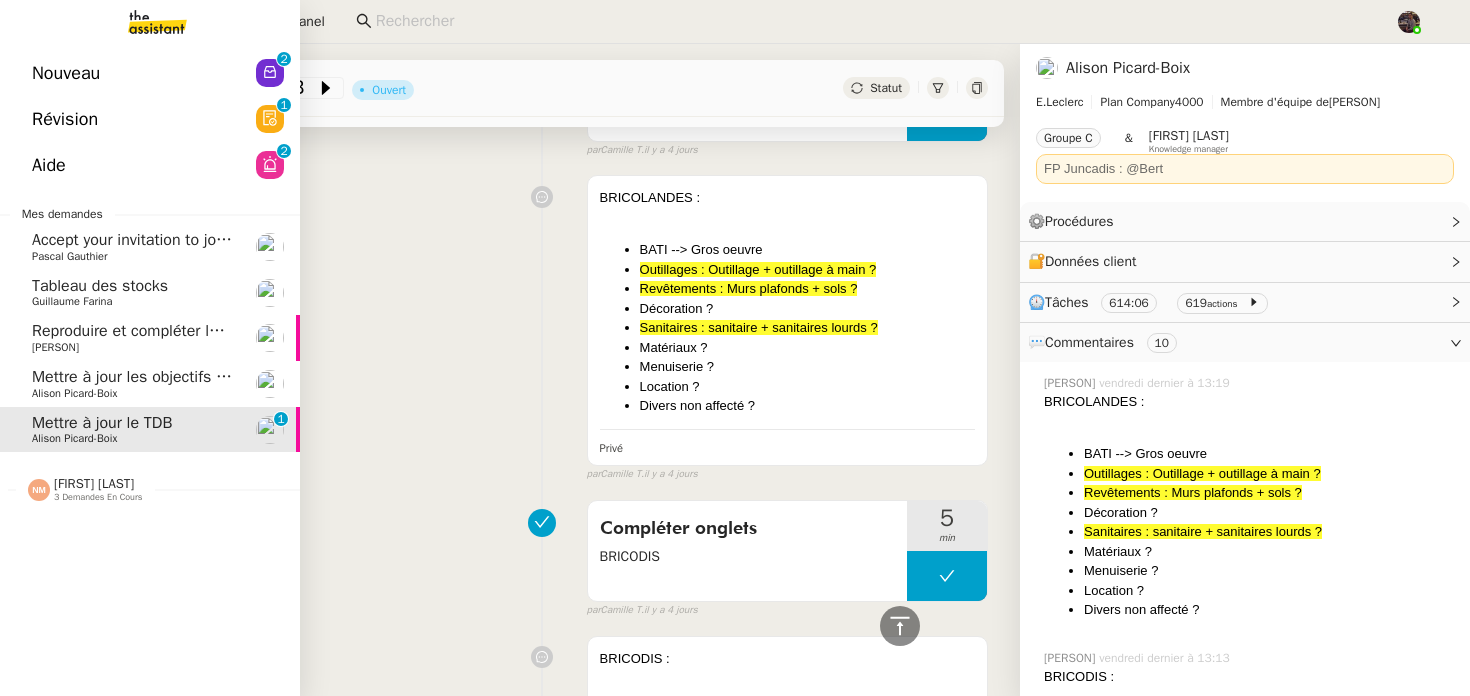 scroll, scrollTop: 552, scrollLeft: 0, axis: vertical 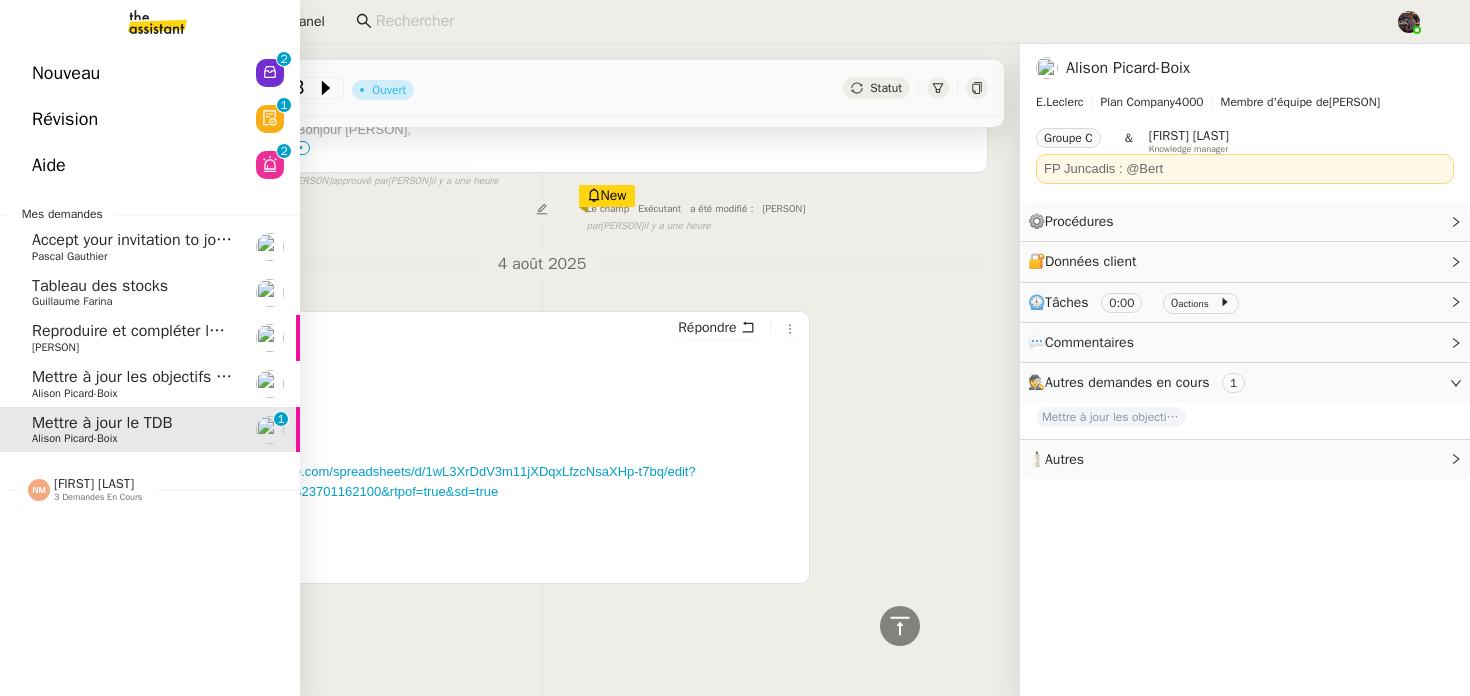 click on "Reproduire et compléter le tableau    [PERSON]" 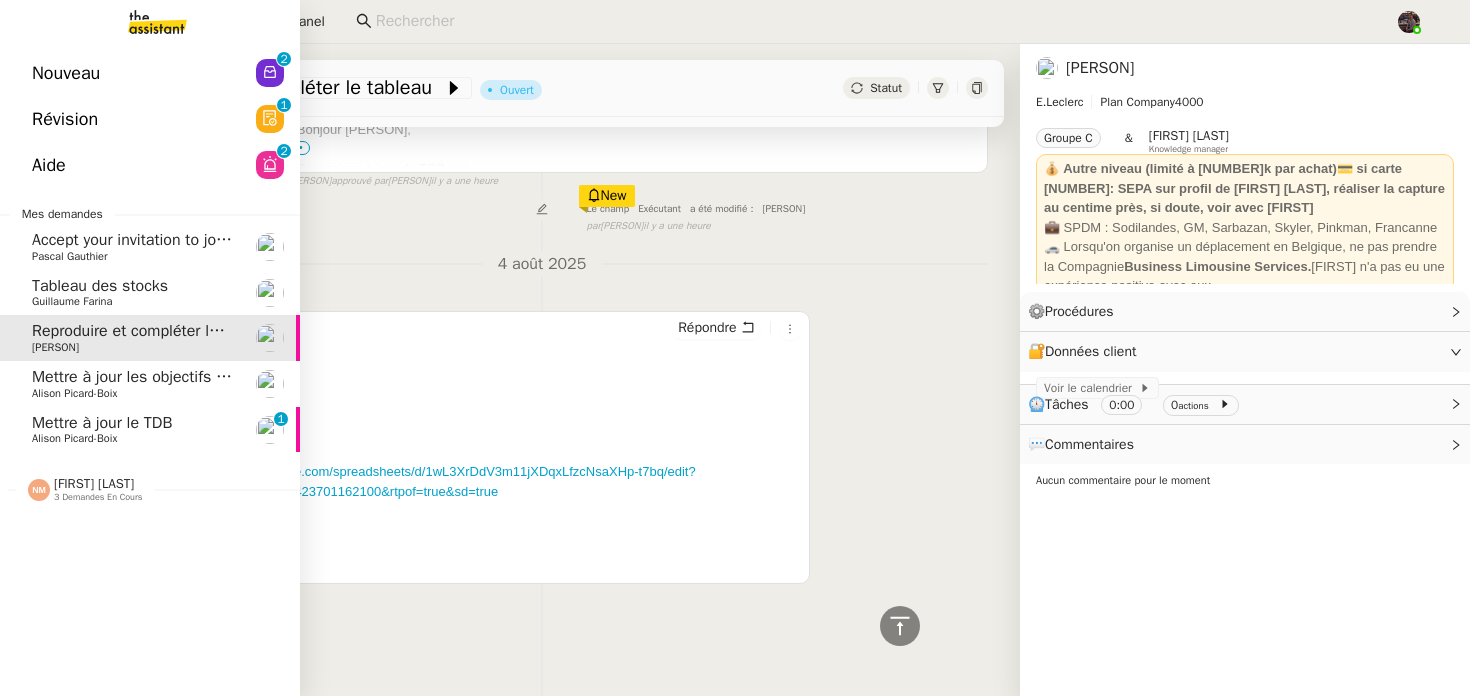 click on "Tableau des stocks    [FIRST] [LAST]" 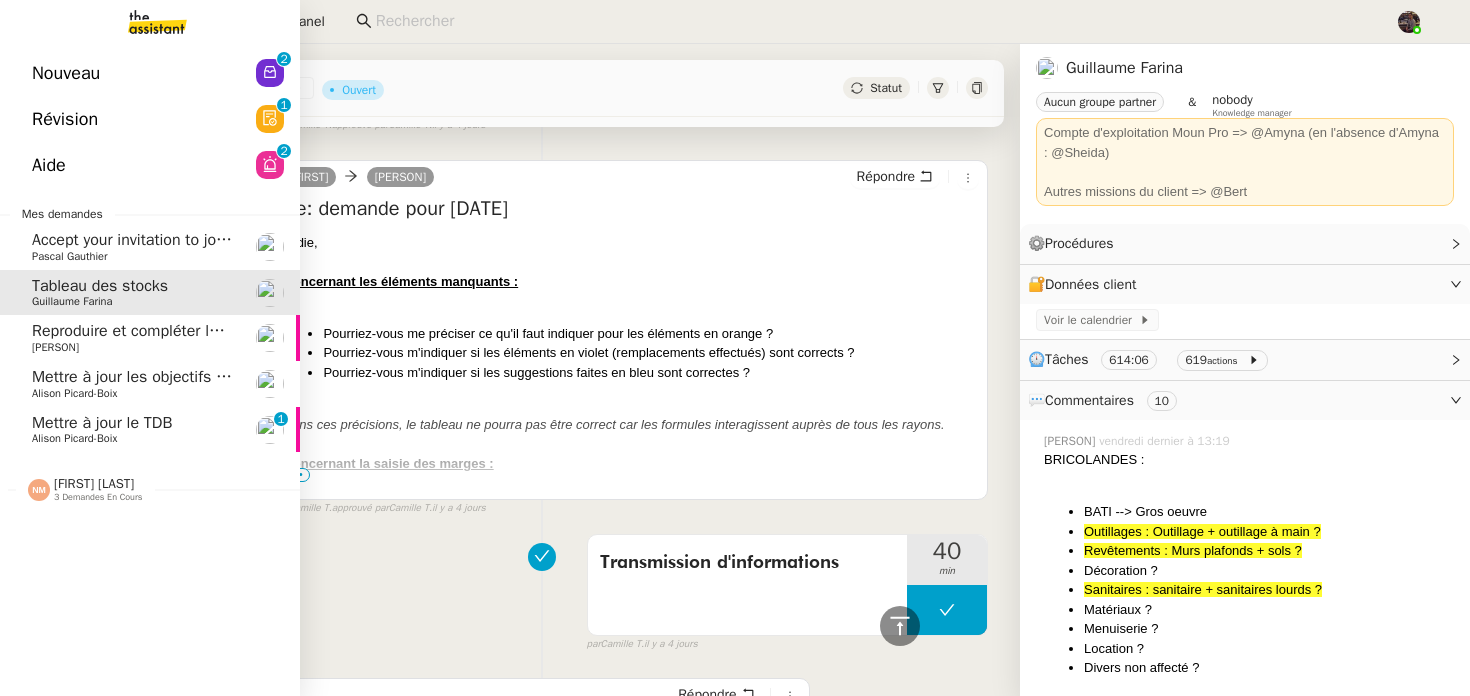 click on "Accept your invitation to join shared calenda"[PERSON]"    [PERSON]" 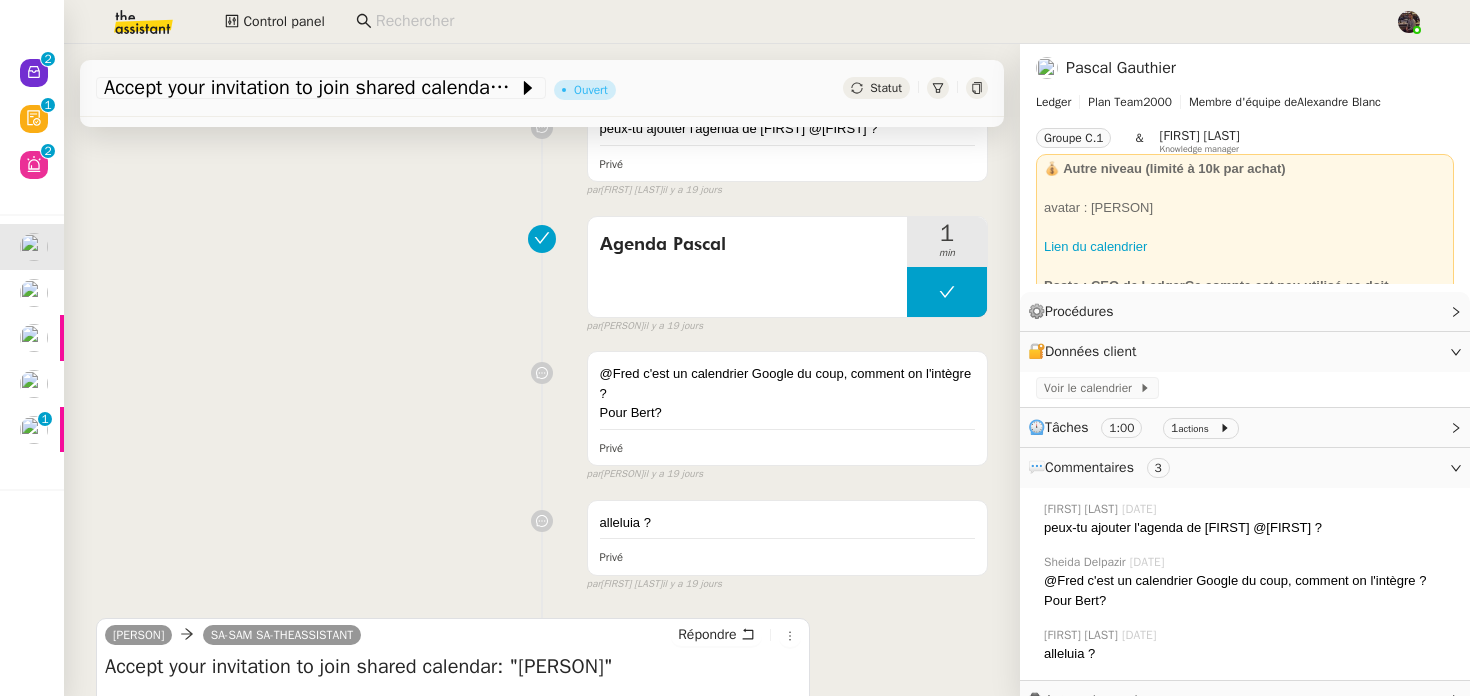 scroll, scrollTop: 706, scrollLeft: 0, axis: vertical 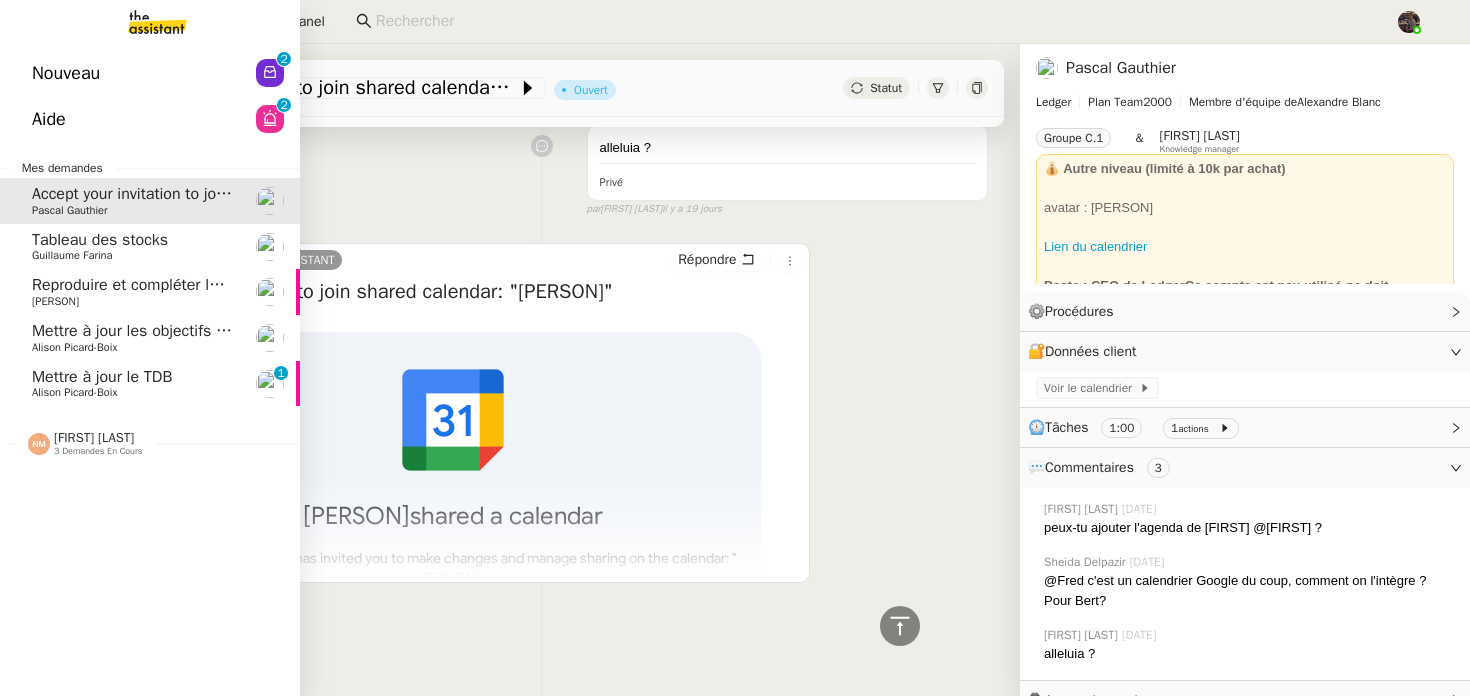click on "Mettre à jour le TDB    [PERSON]     0   1   2   3   4   5   6   7   8   9" 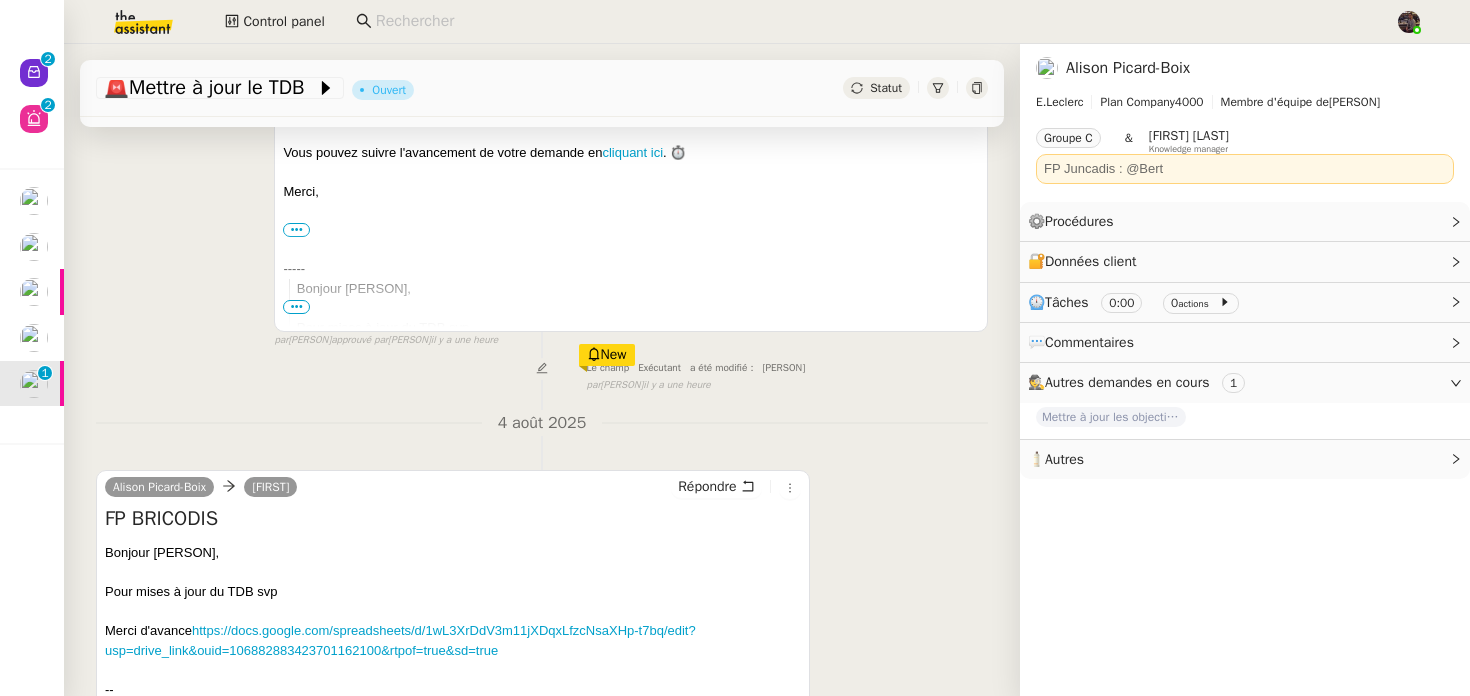 scroll, scrollTop: 552, scrollLeft: 0, axis: vertical 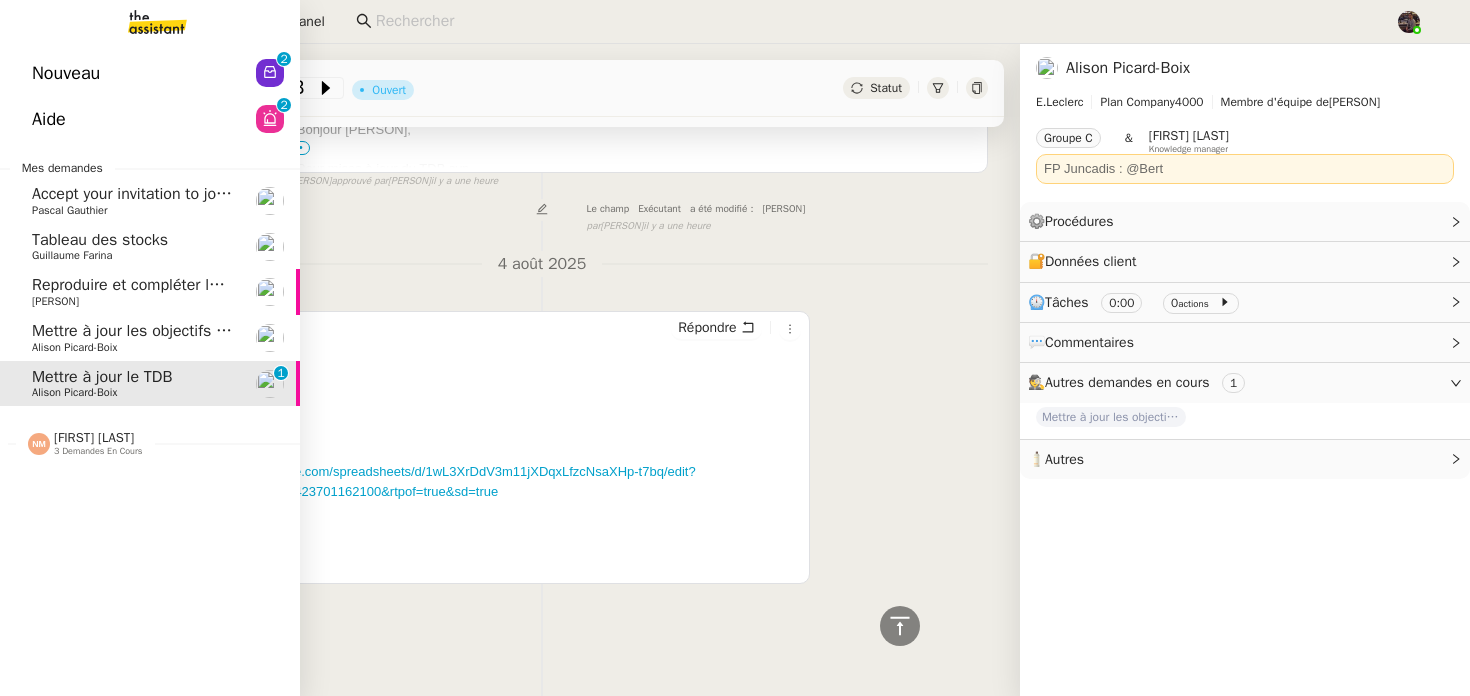 click on "Mettre à jour les objectifs FP JUNCADIS    [FIRST] [LAST]" 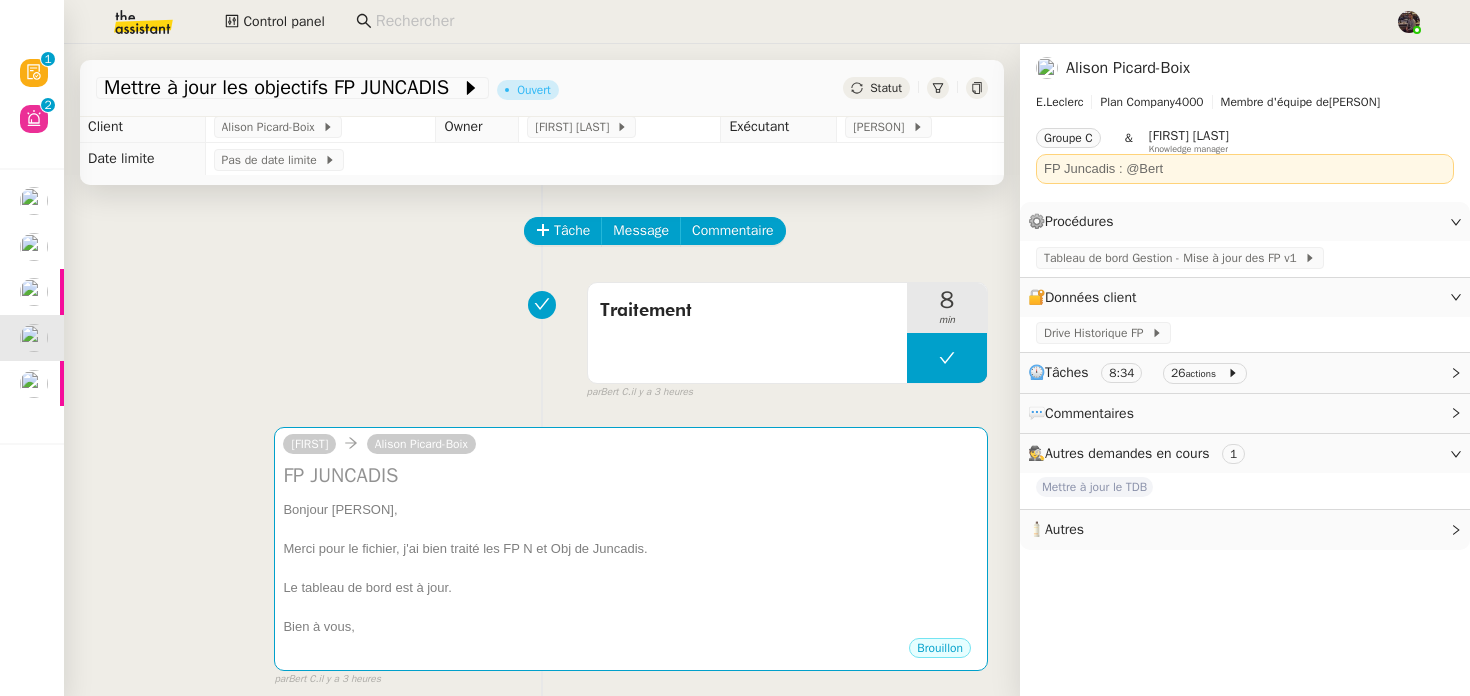scroll, scrollTop: 0, scrollLeft: 0, axis: both 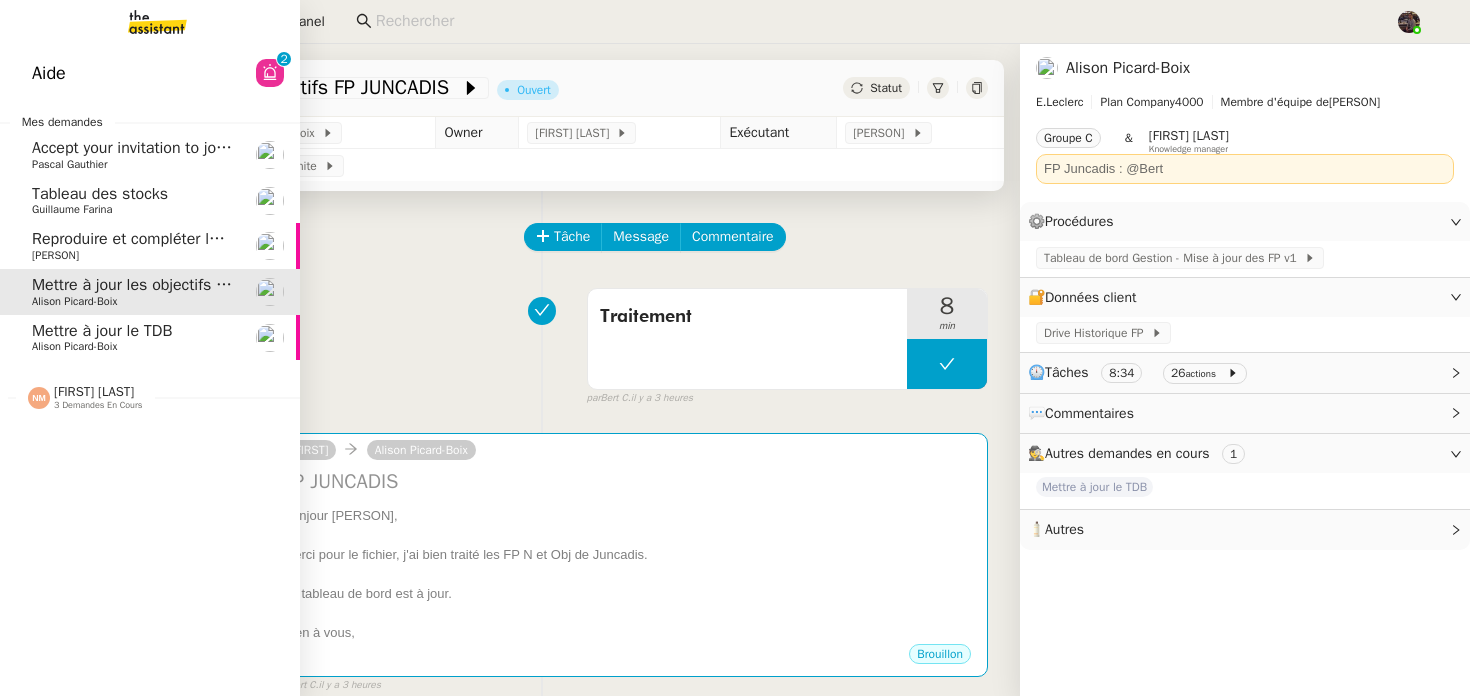 click on "Reproduire et compléter le tableau" 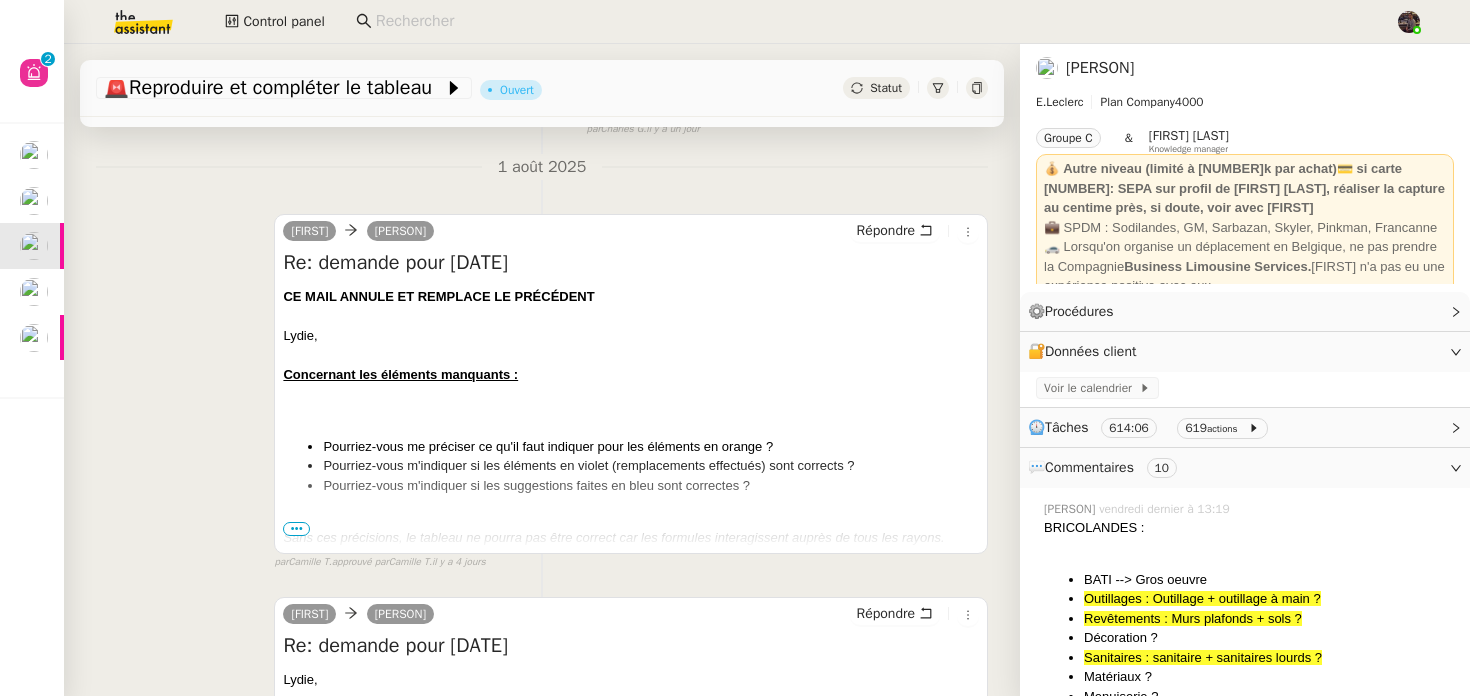scroll, scrollTop: 0, scrollLeft: 0, axis: both 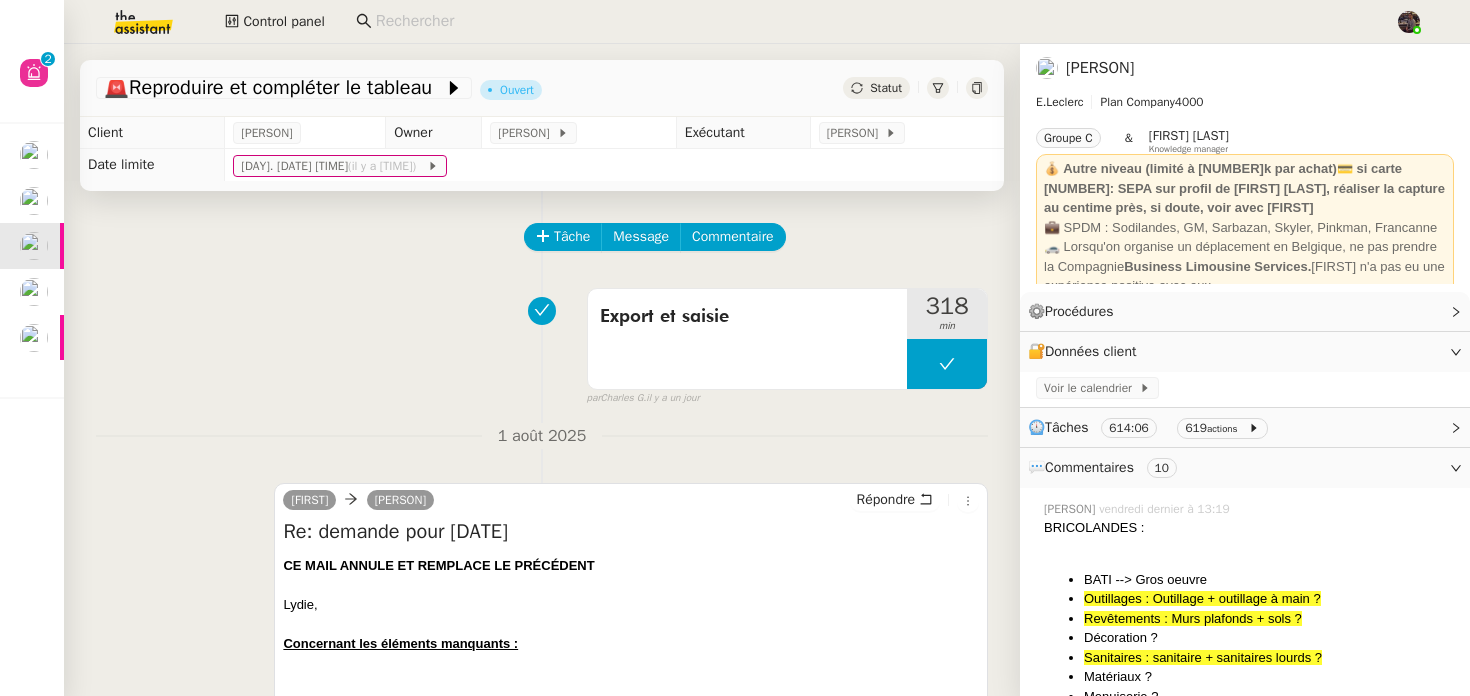click 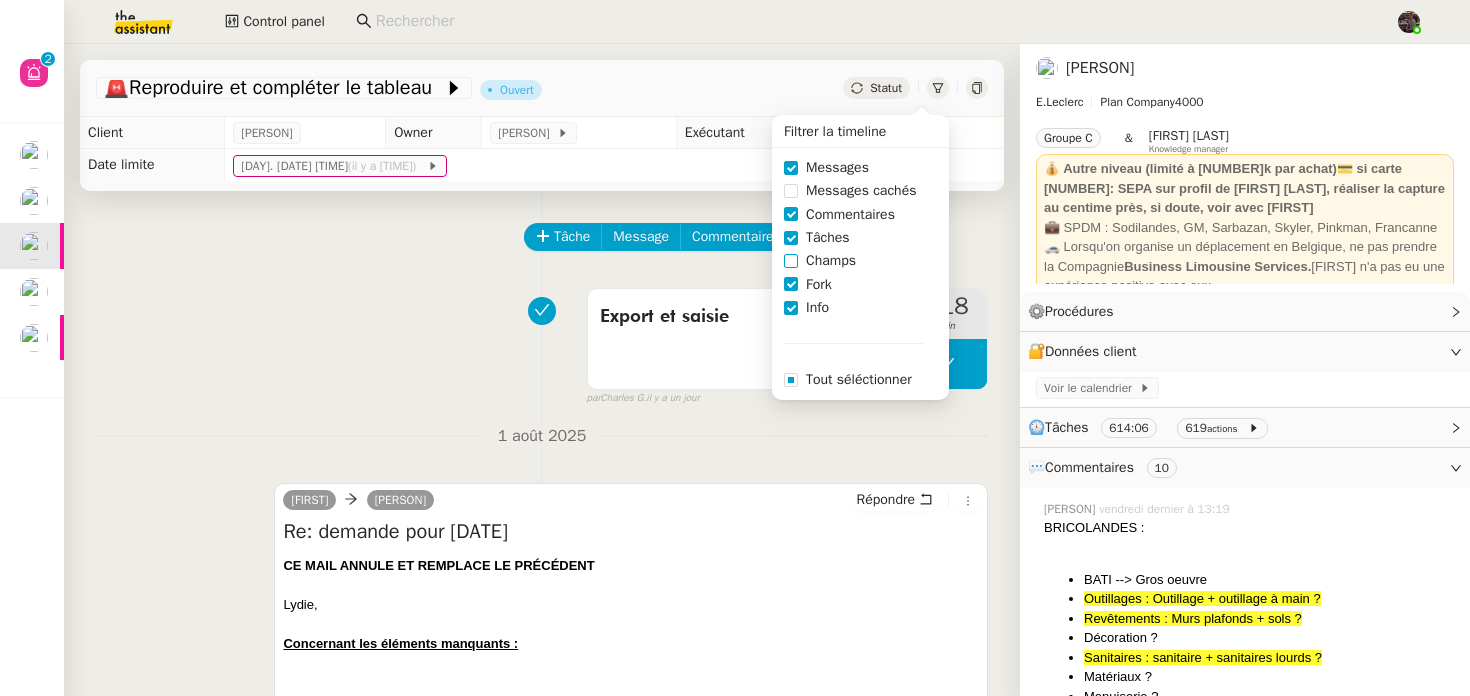 click on "Champs" at bounding box center [831, 260] 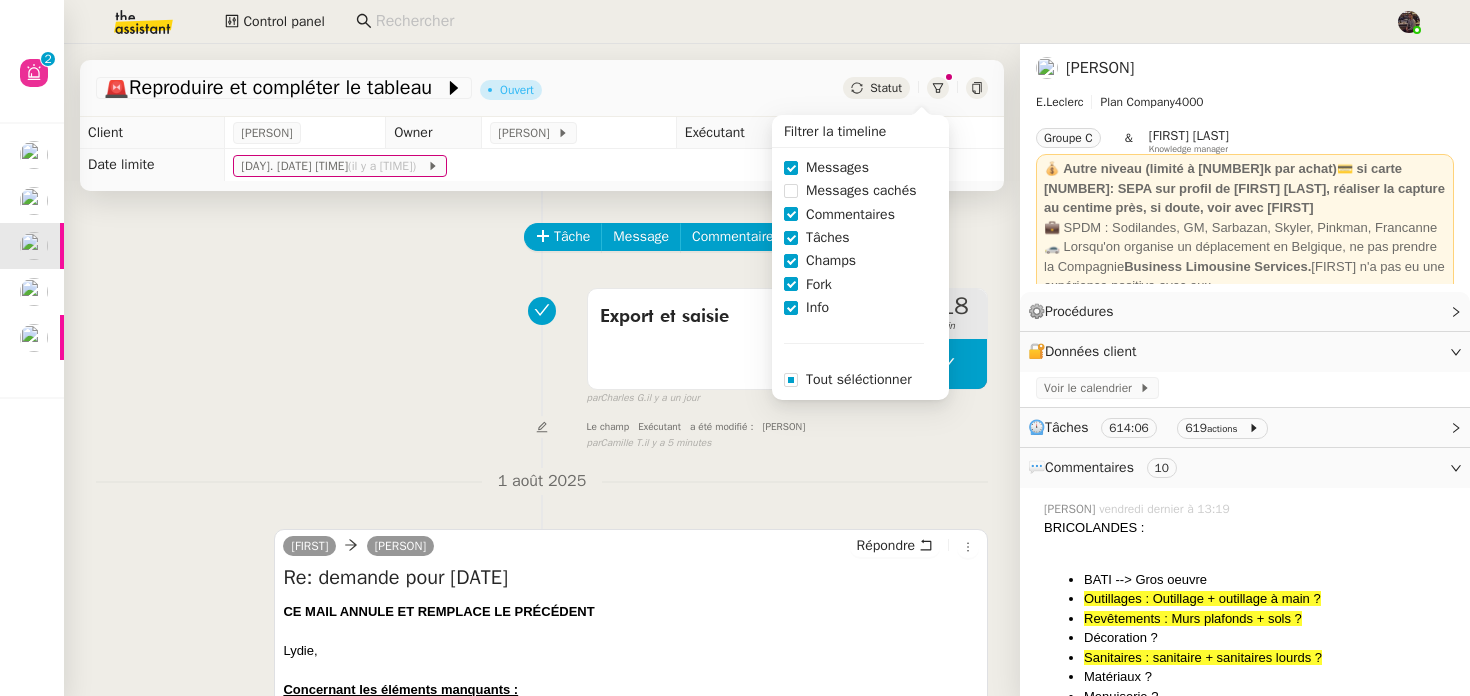click on "Le champ     Exécutant     a été modifié :     Bert Canavaggio false par   Camille T.   il y a 5 minutes" at bounding box center [542, 433] 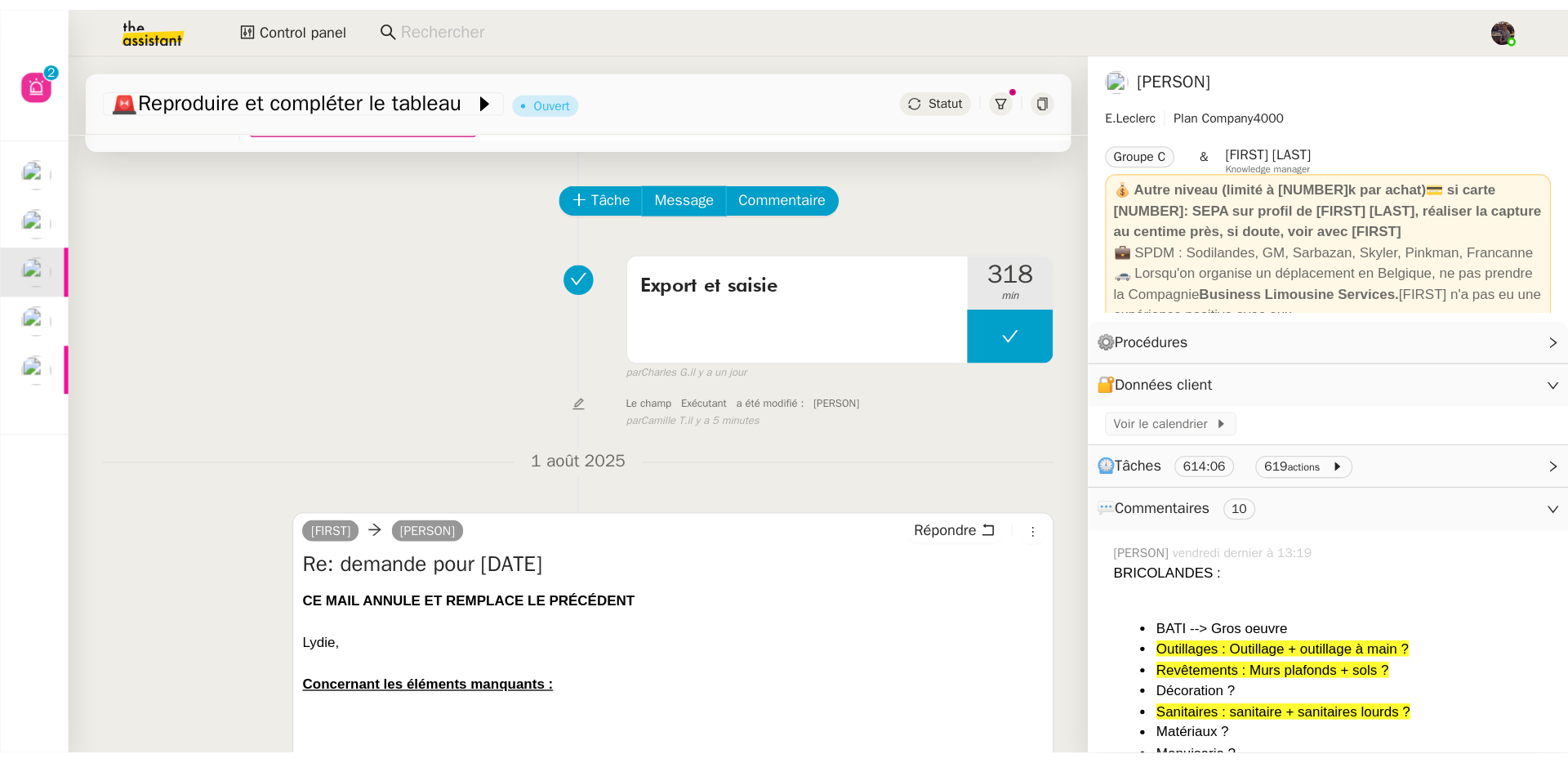 scroll, scrollTop: 0, scrollLeft: 0, axis: both 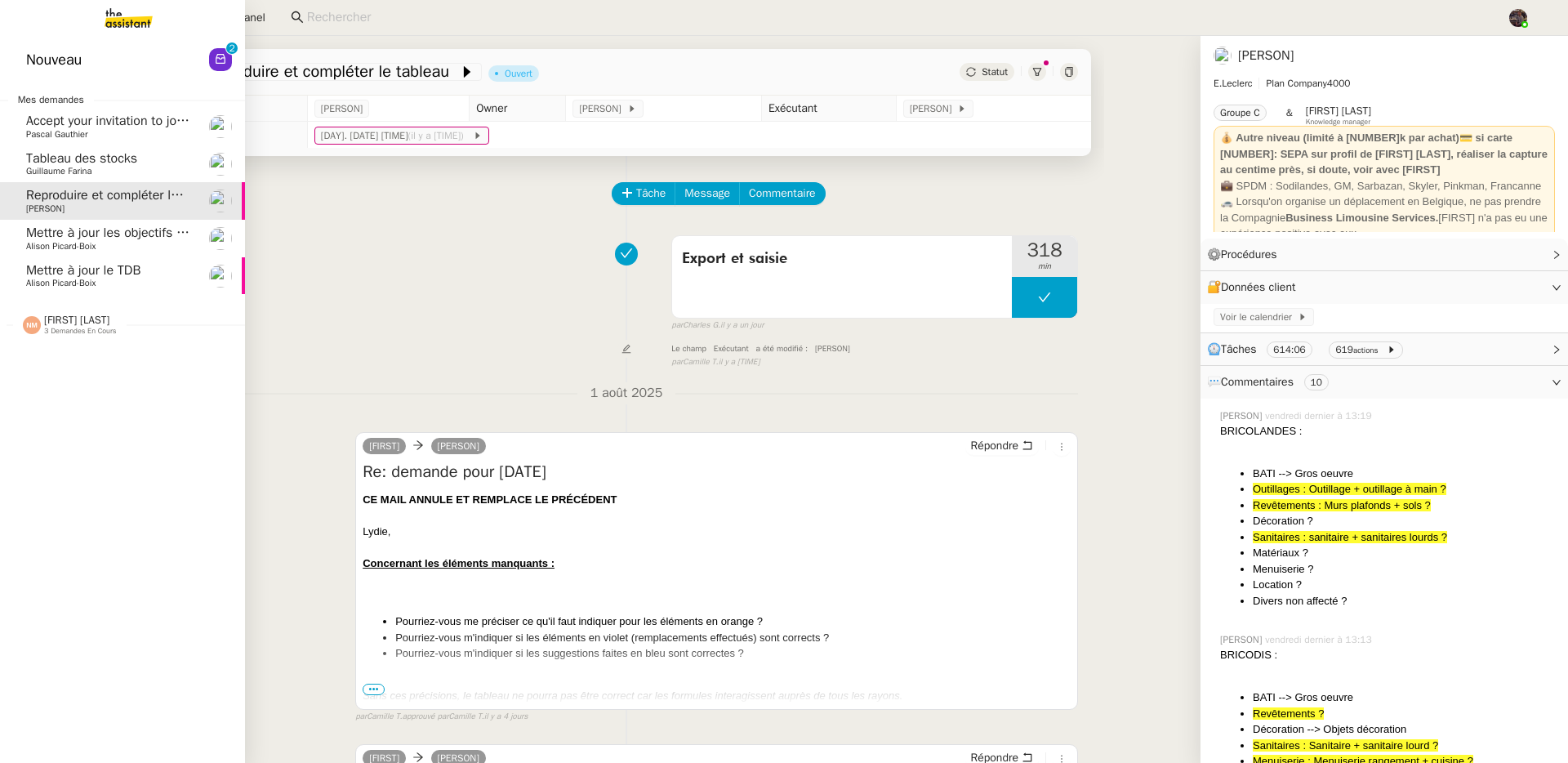 click on "Nouveau  0   1   2   3   4   5   6   7   8   9" 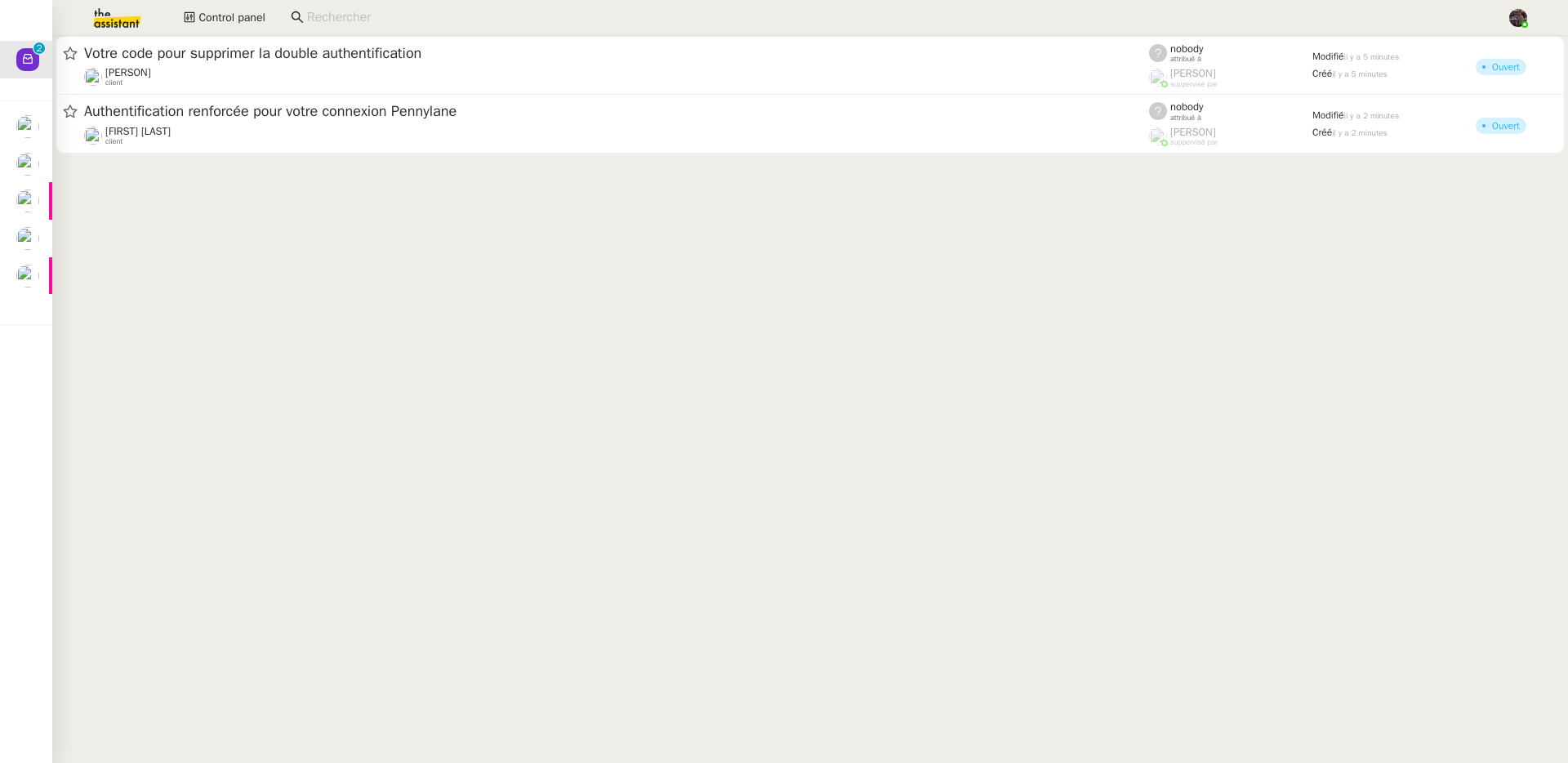 click 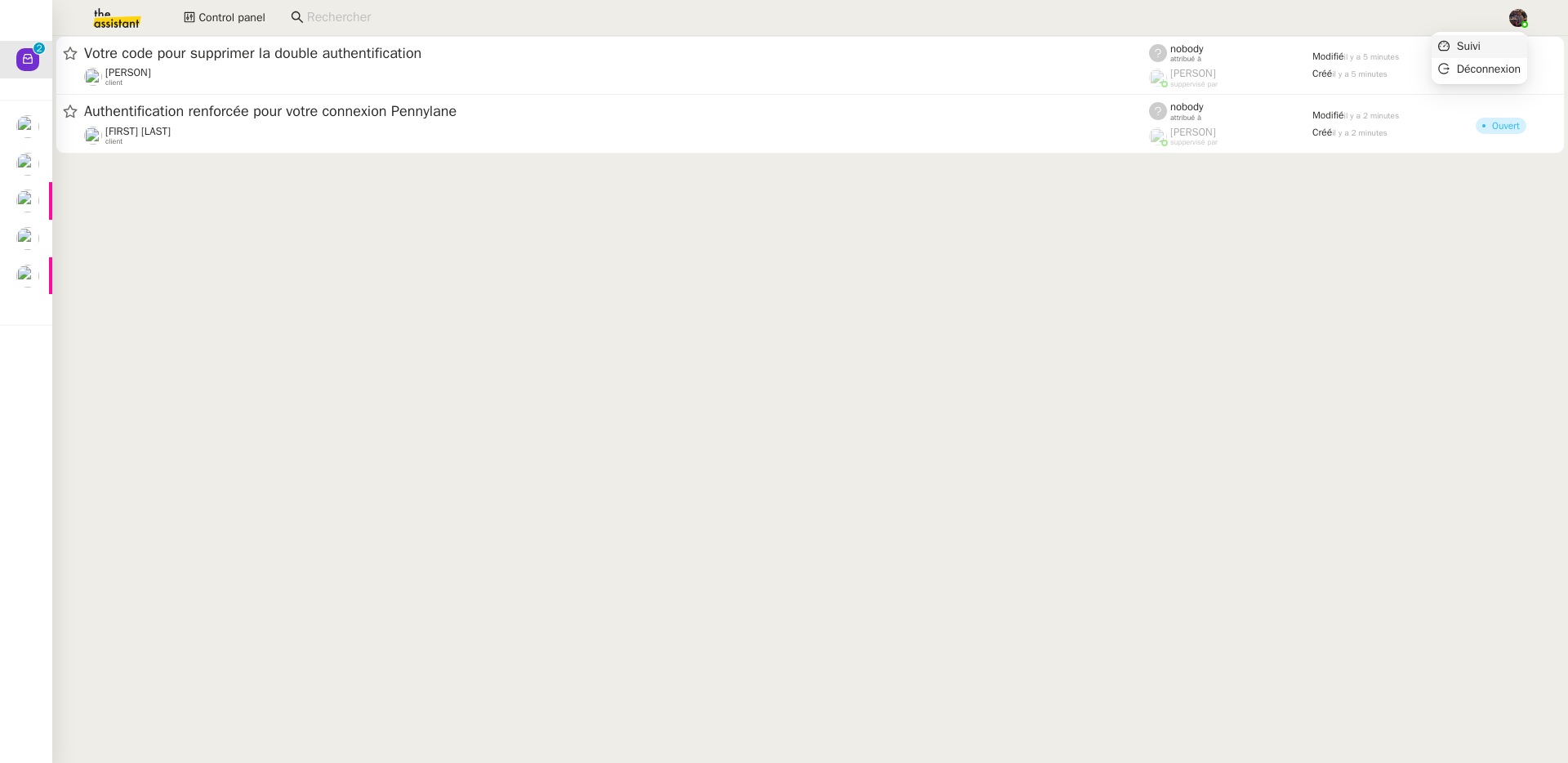 click on "Suivi" at bounding box center [1479, 47] 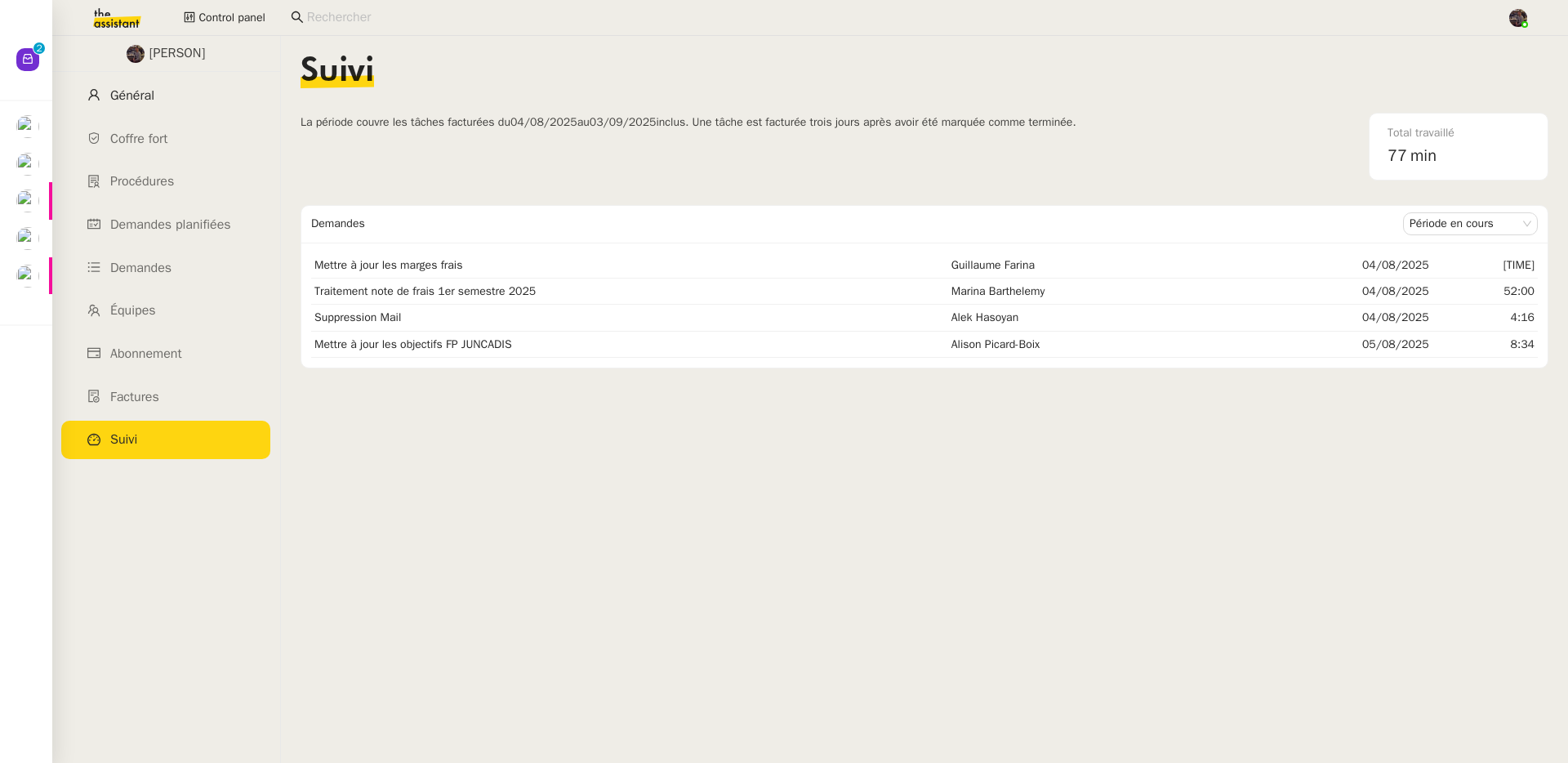 click on "Général" 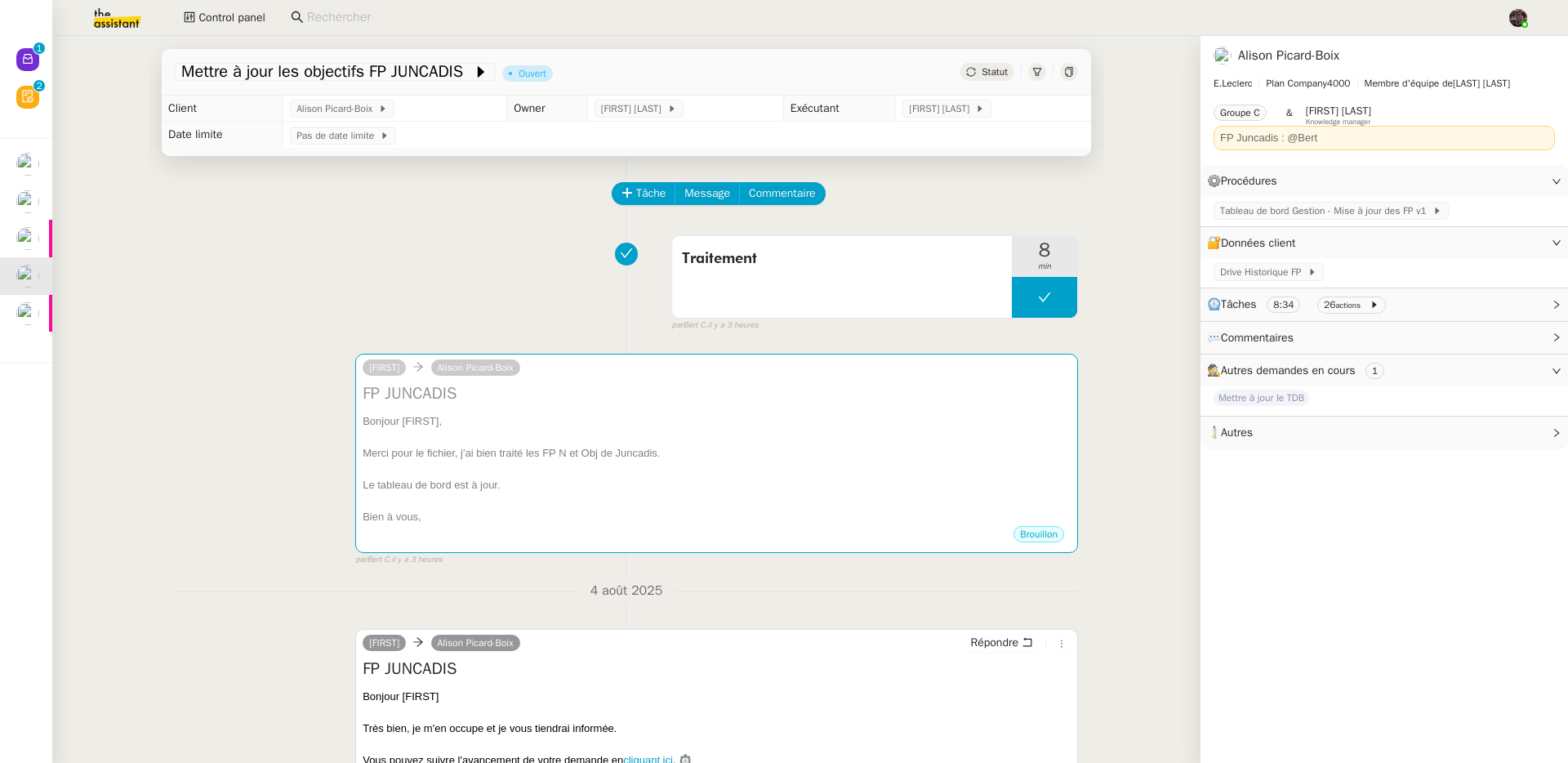 scroll, scrollTop: 0, scrollLeft: 0, axis: both 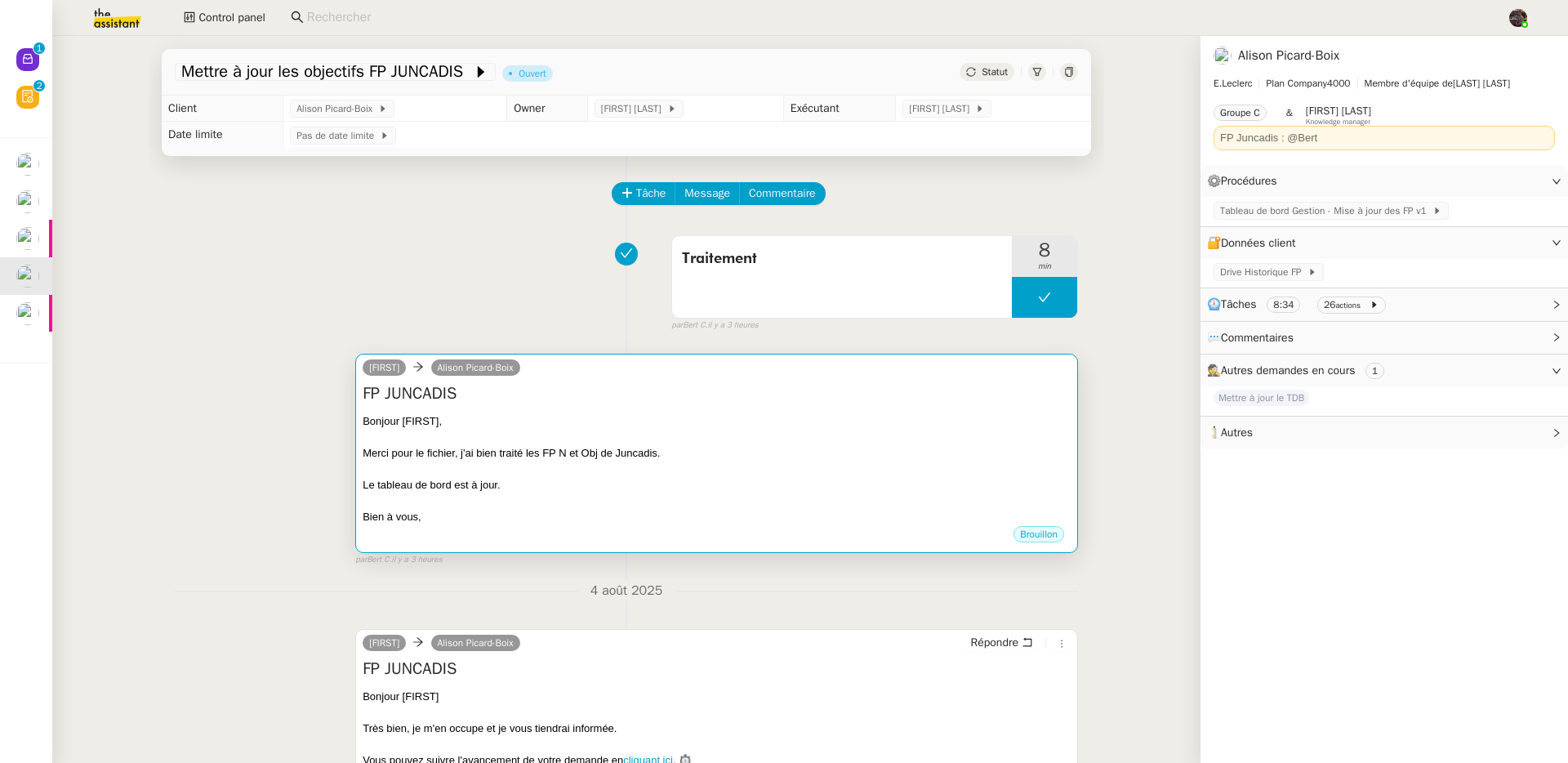 click on "Merci pour le fichier, j'ai bien traité les FP N et Obj de Juncadis." at bounding box center (716, 453) 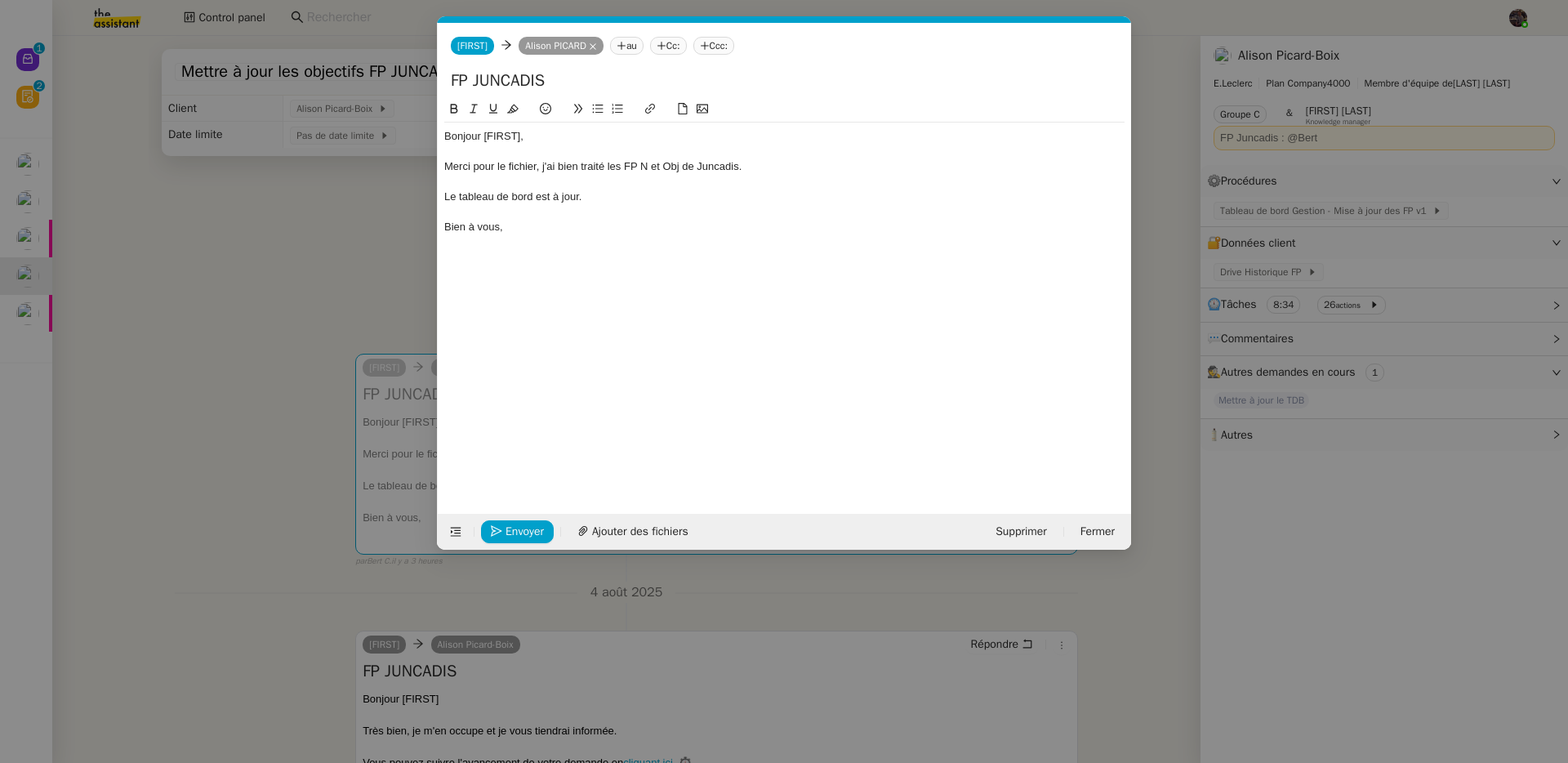 scroll, scrollTop: 0, scrollLeft: 34, axis: horizontal 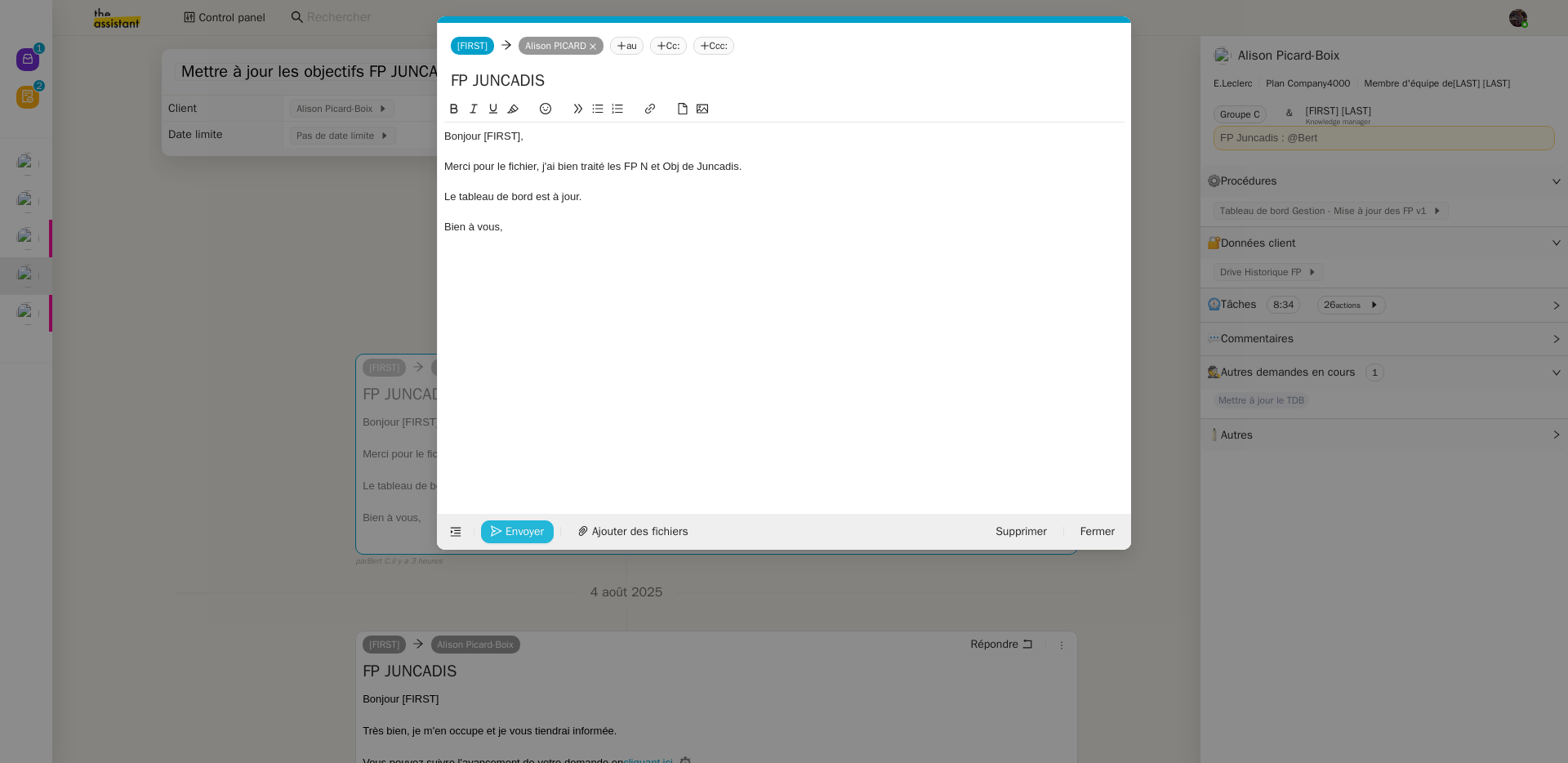 click on "Envoyer" 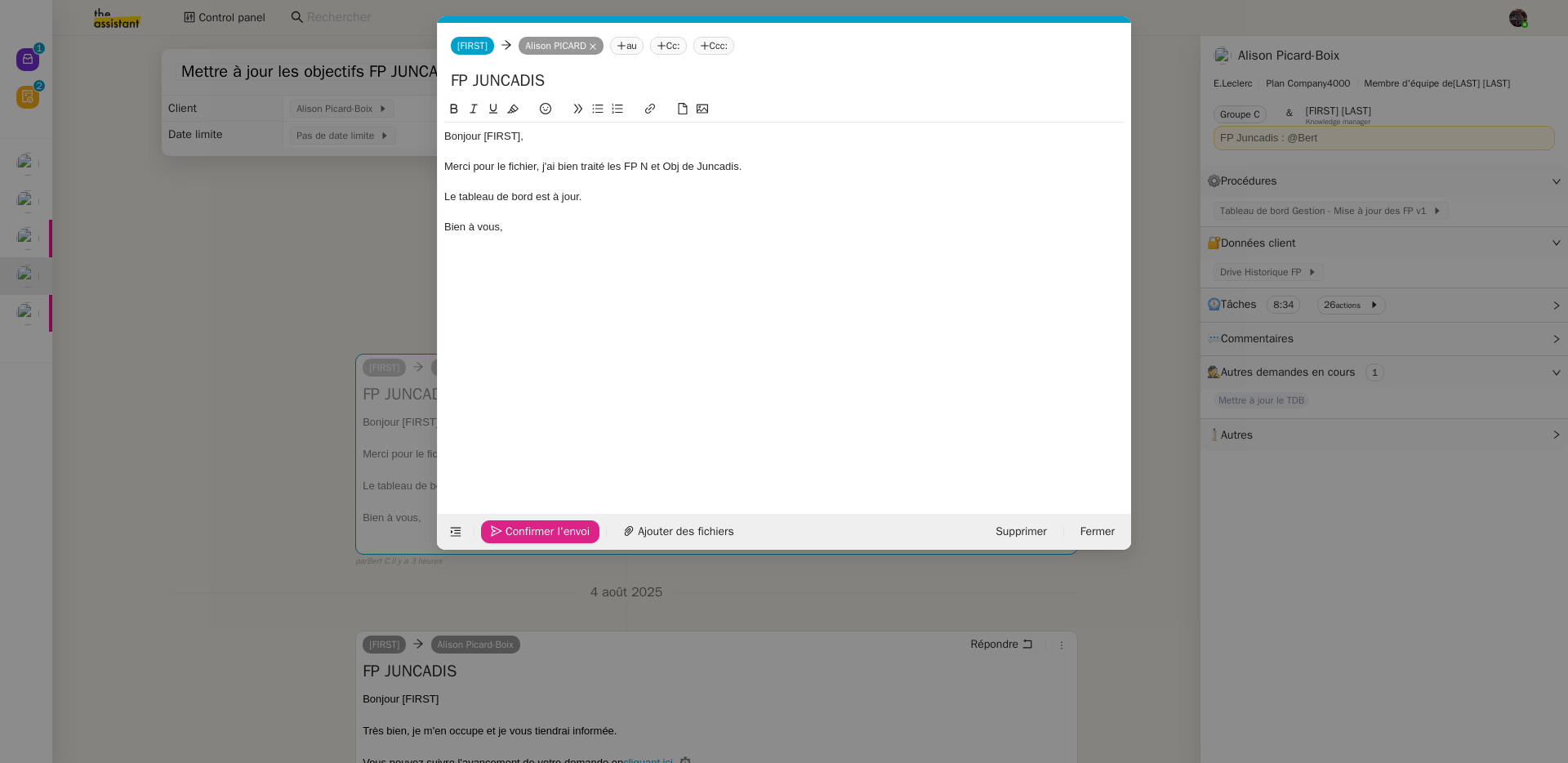 click on "Confirmer l'envoi" 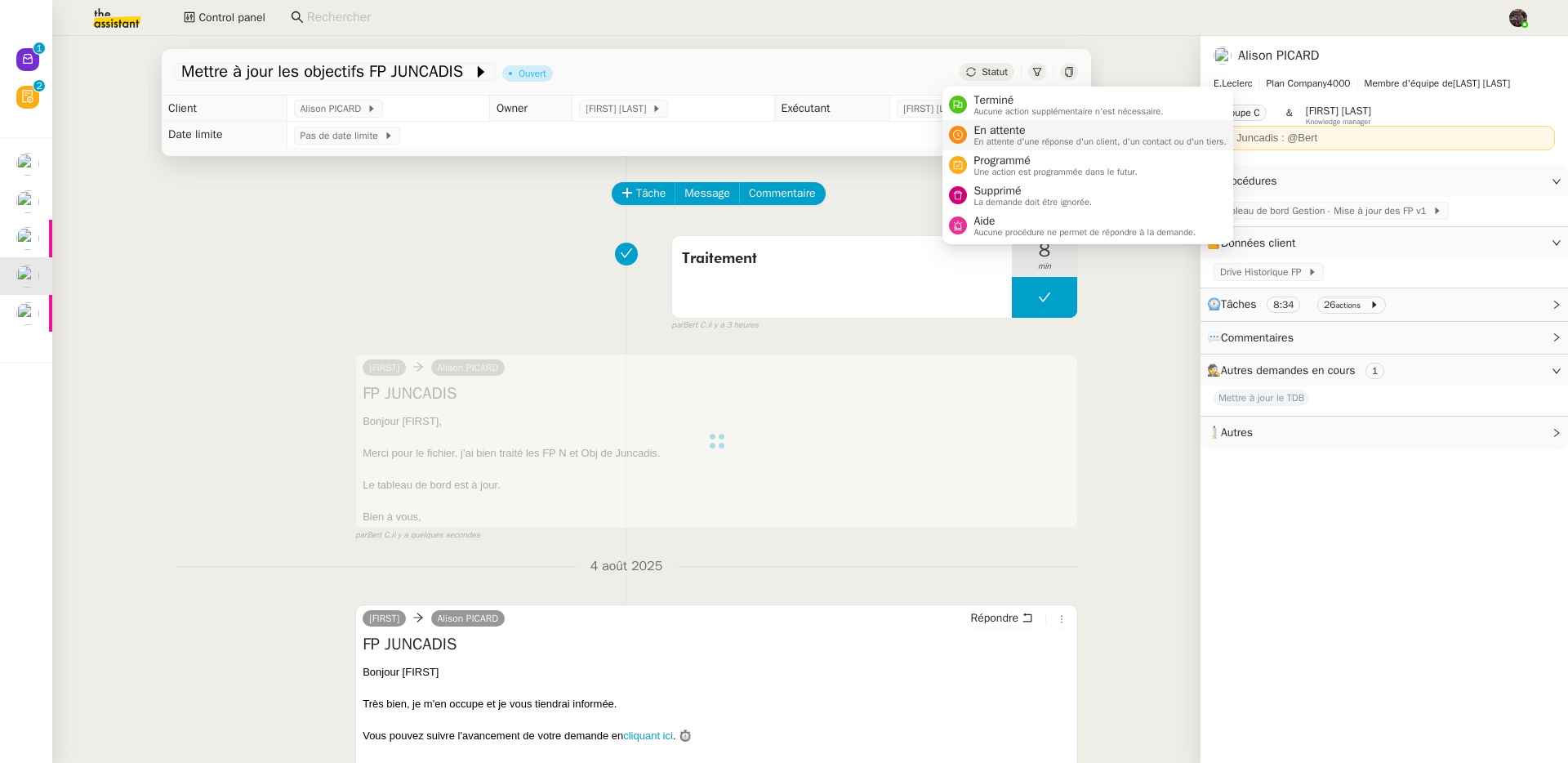 click on "En attente d'une réponse d'un client, d'un contact ou d'un tiers." at bounding box center [1100, 141] 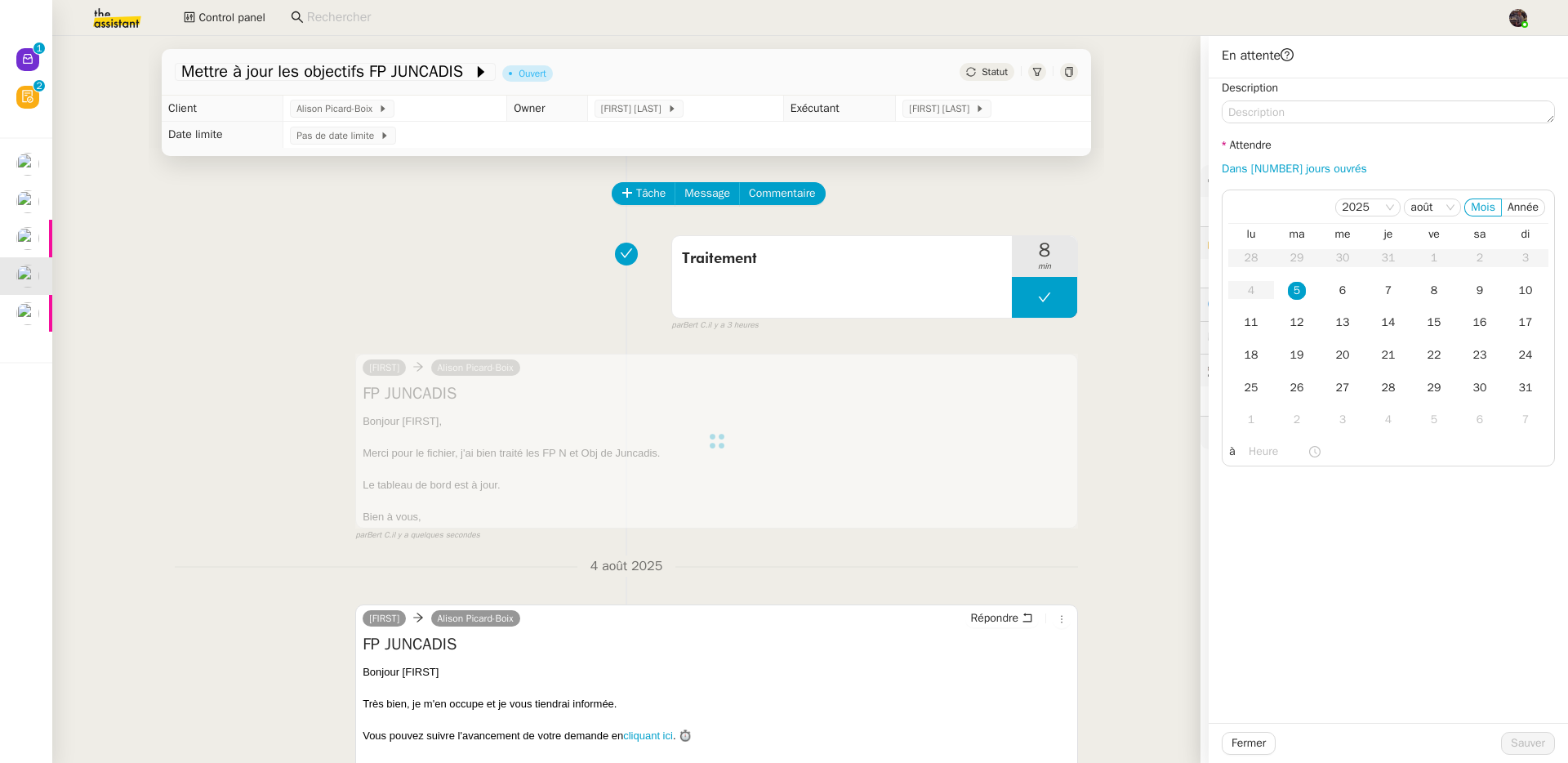 click on "Description Attendre Dans 2 jours ouvrés    2025 août Mois Année  lu   ma   me   je   ve   sa   di  28 29 30 31 1 2 3 4 5 6 7 8 9 10 11 12 13 14 15 16 17 18 19 20 21 22 23 24 25 26 27 28 29 30 31 1 2 3 4 5 6 7 à" 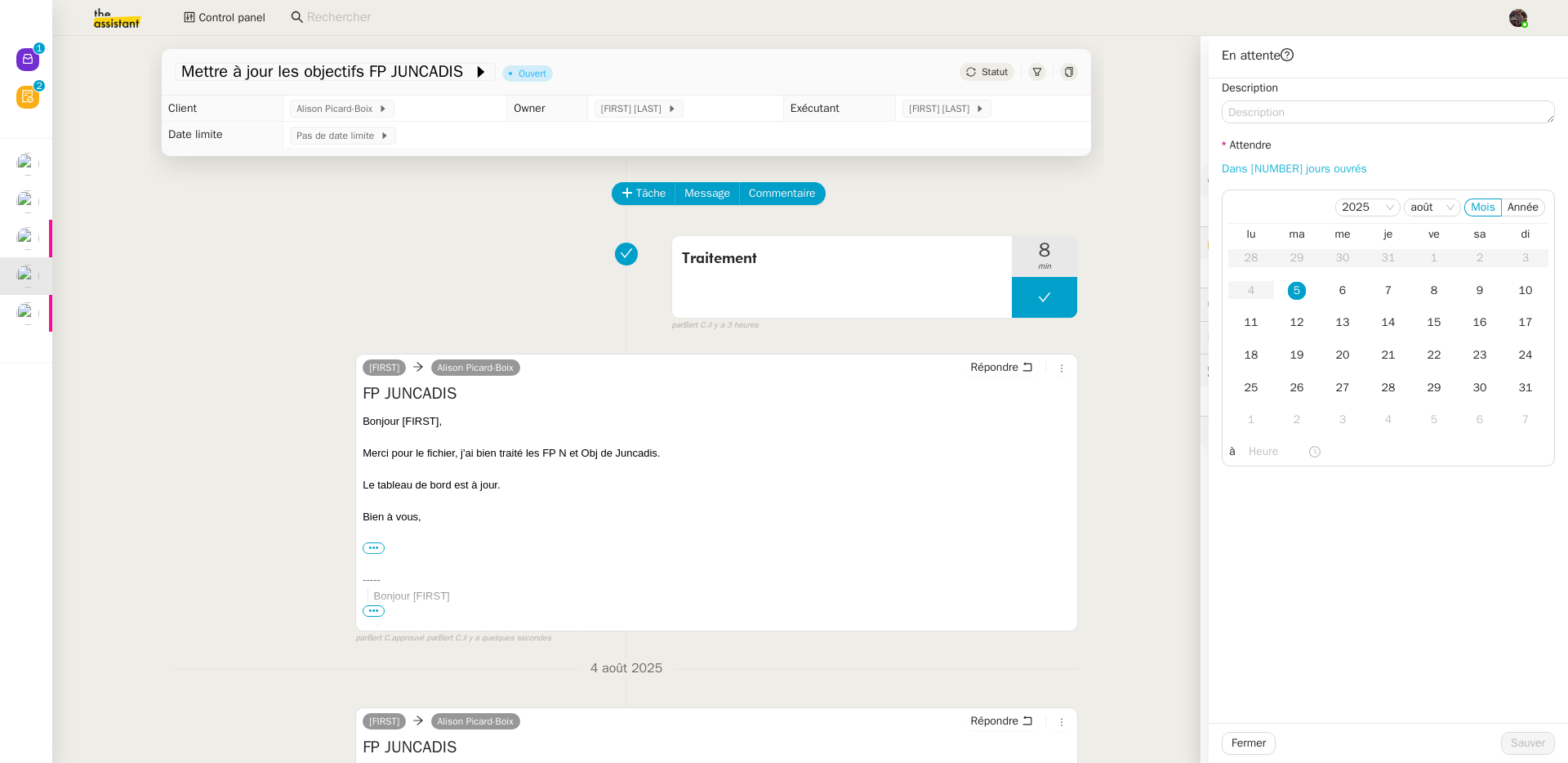 click on "Dans 2 jours ouvrés" 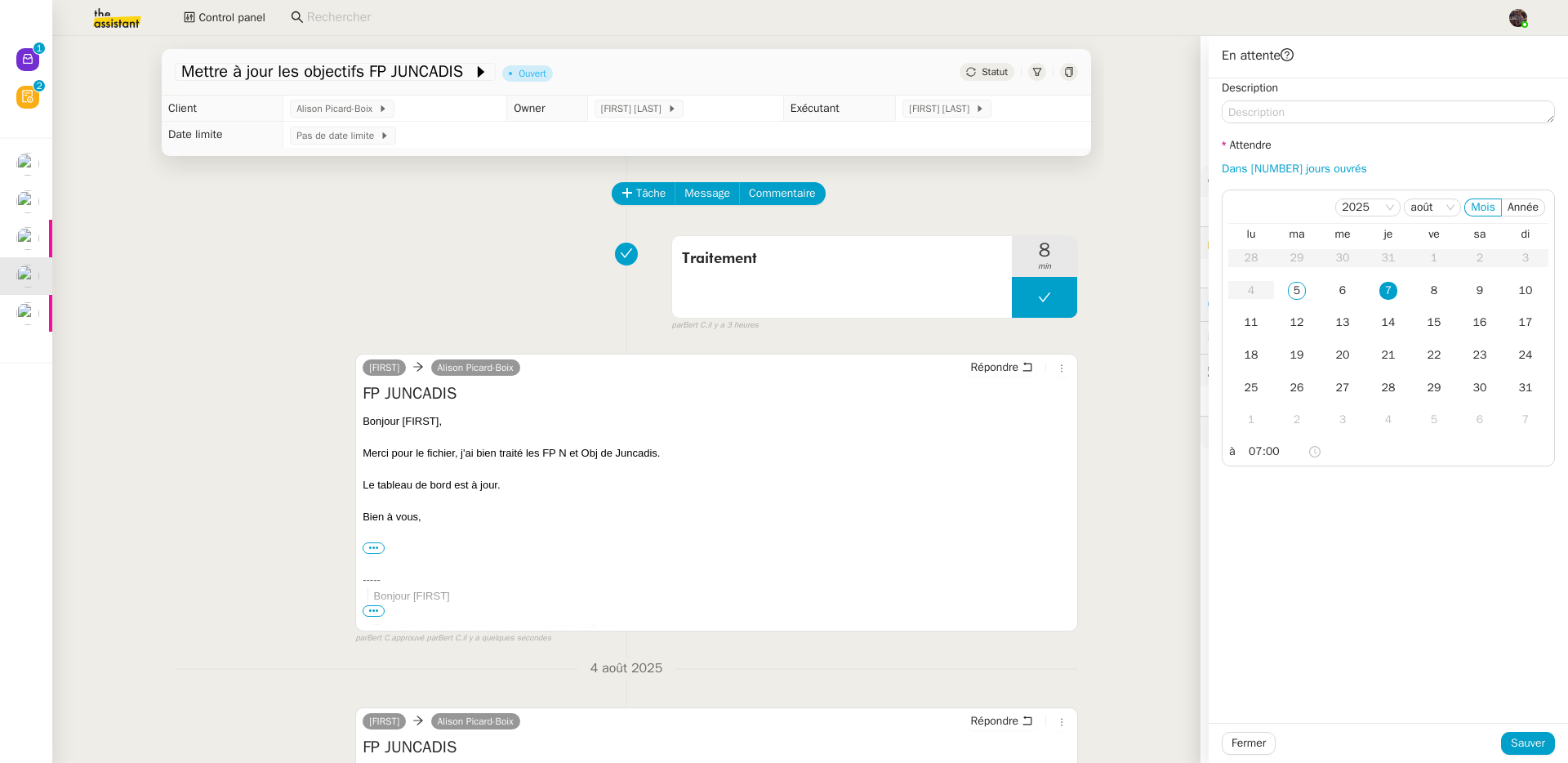 click on "Fermer Sauver" 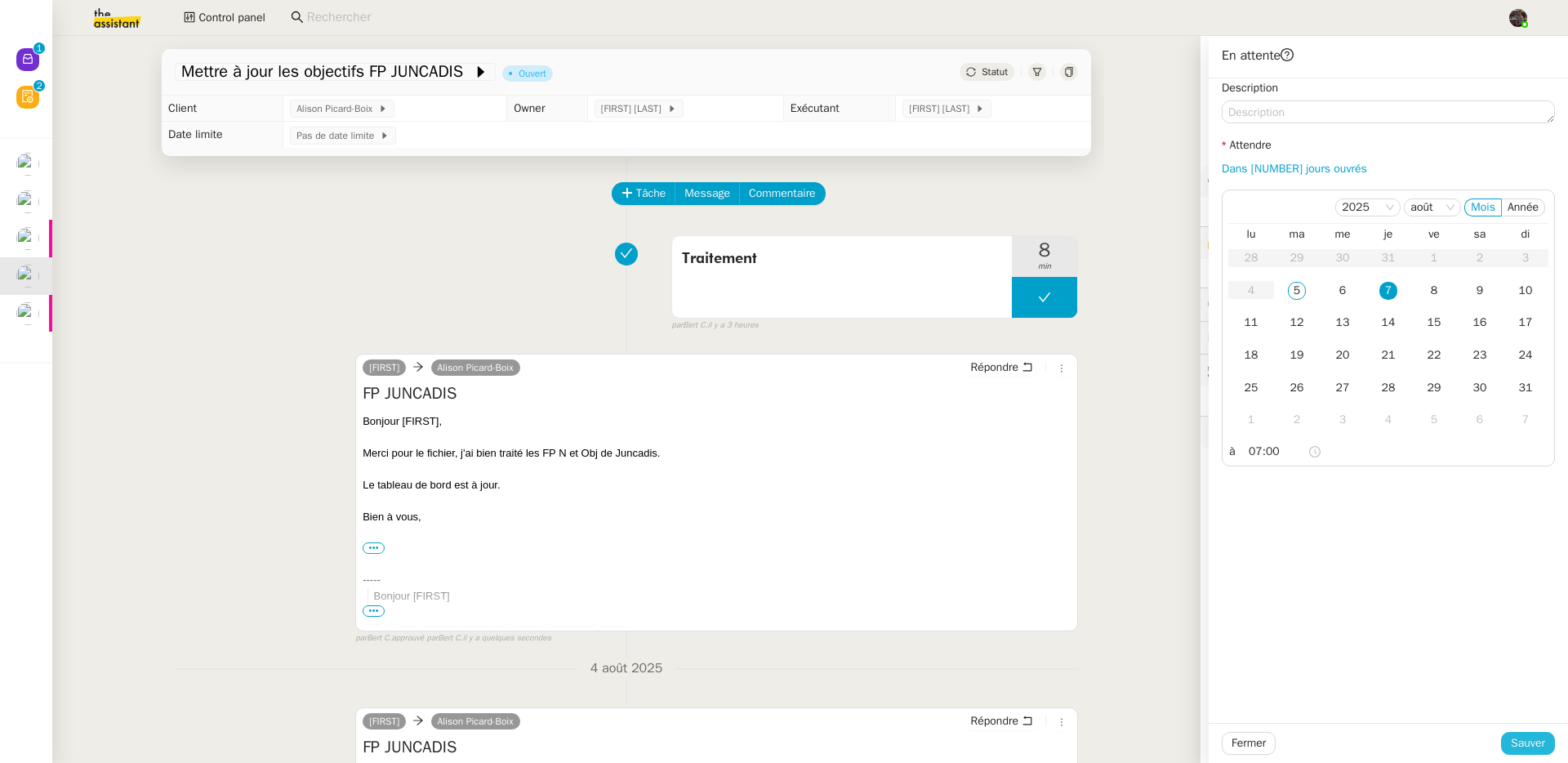 click on "Sauver" 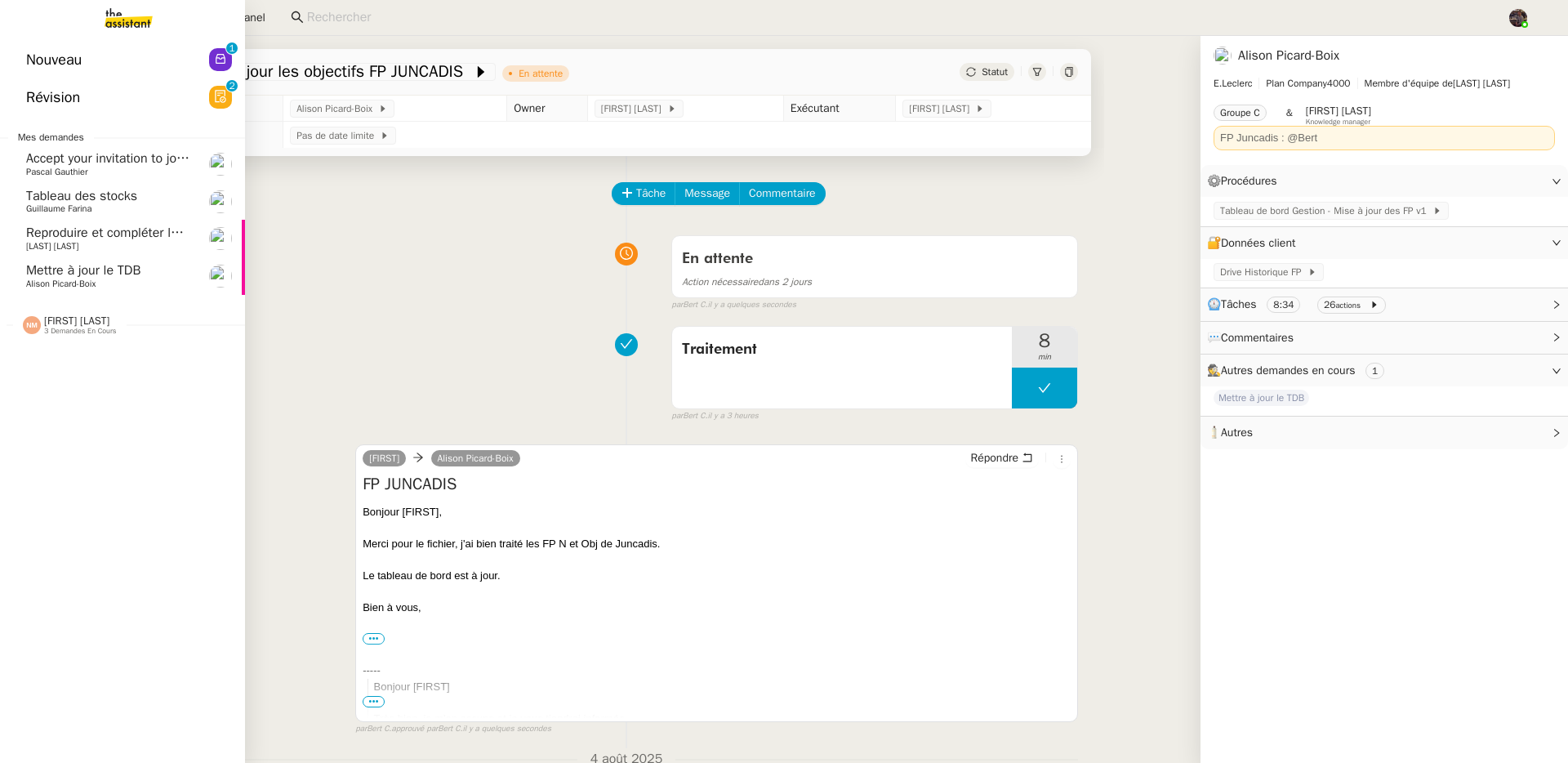 click on "Nouveau" 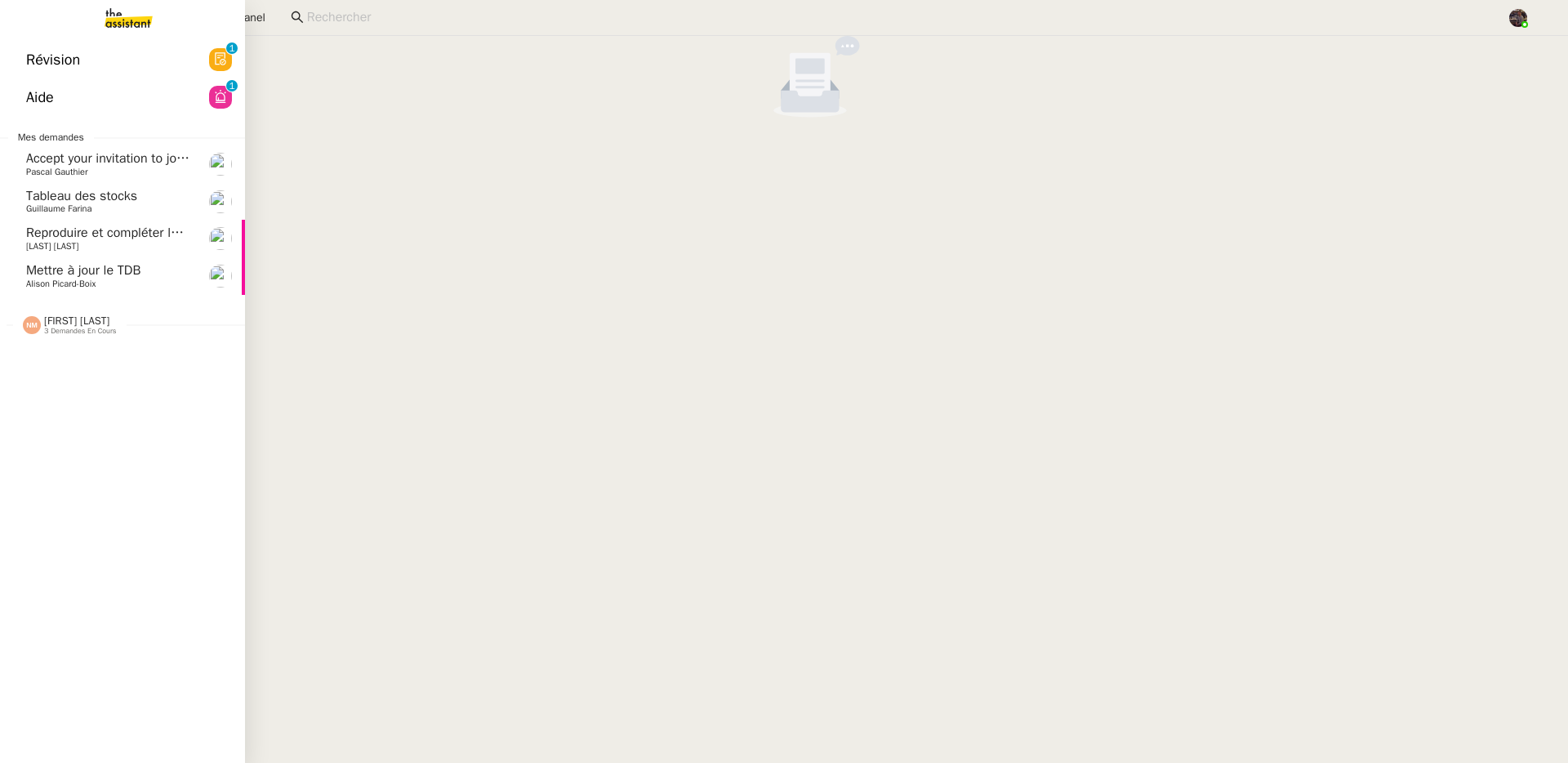 click on "Mettre à jour le TDB" 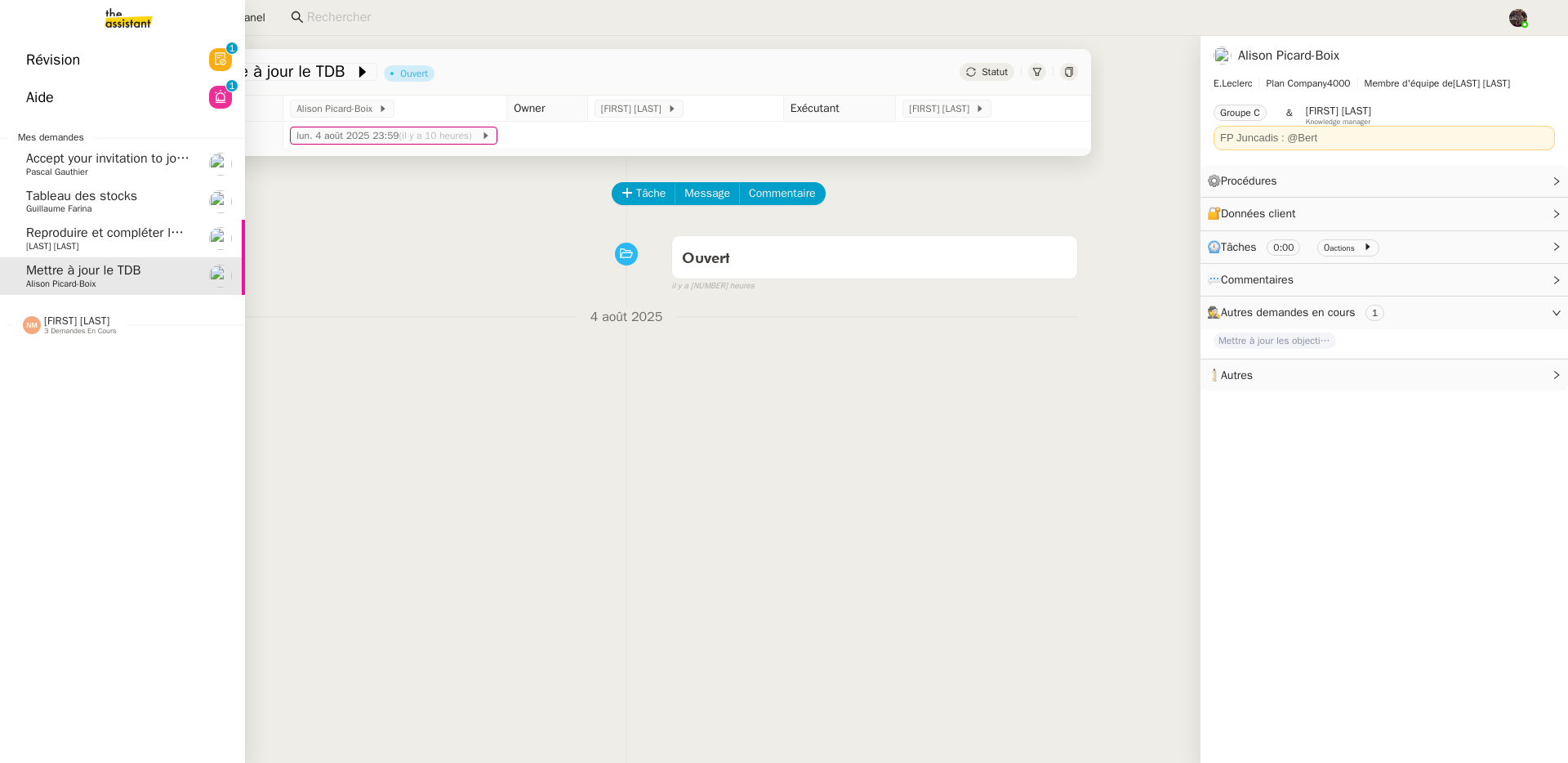 click on "[PERSON]" 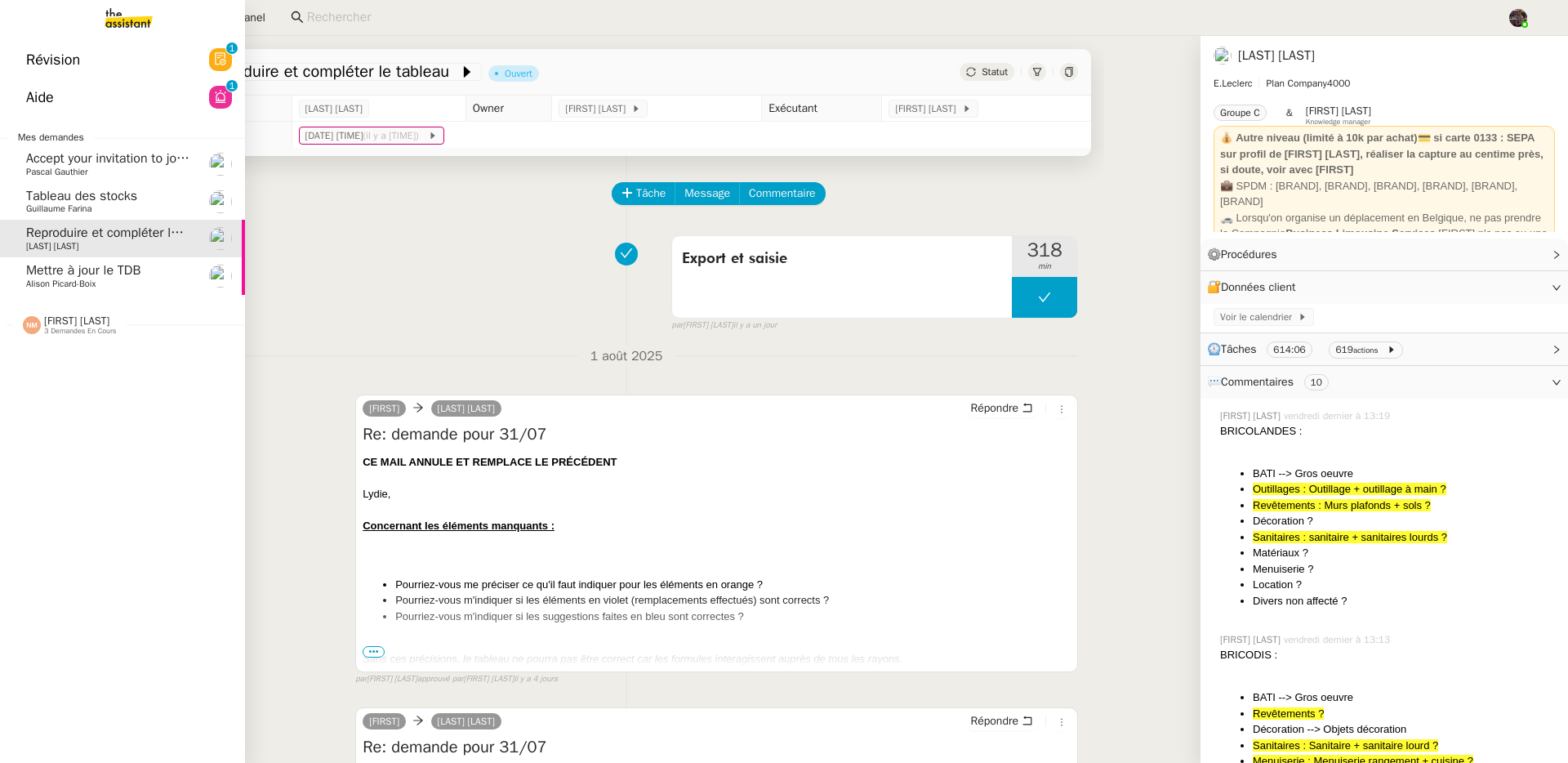 click on "Révision  0   1   2   3   4   5   6   7   8   9  Aide  0   1   2   3   4   5   6   7   8   9  Mes demandes Accept your invitation to join shared calenda"Majda FAROUK"    Pascal Gauthier    Tableau des stocks    Guillaume Farina    Reproduire et compléter le tableau    Lydie Laulon    Mettre à jour le TDB    Alison Picard-Boix    Nicolas Morin    3 demandes en cours    HASPARREN    Lydie Laulon    Demande d'aide pour la création d'un workflow    Lydie Laulon    Projet dashboard    Lydie Laulon" 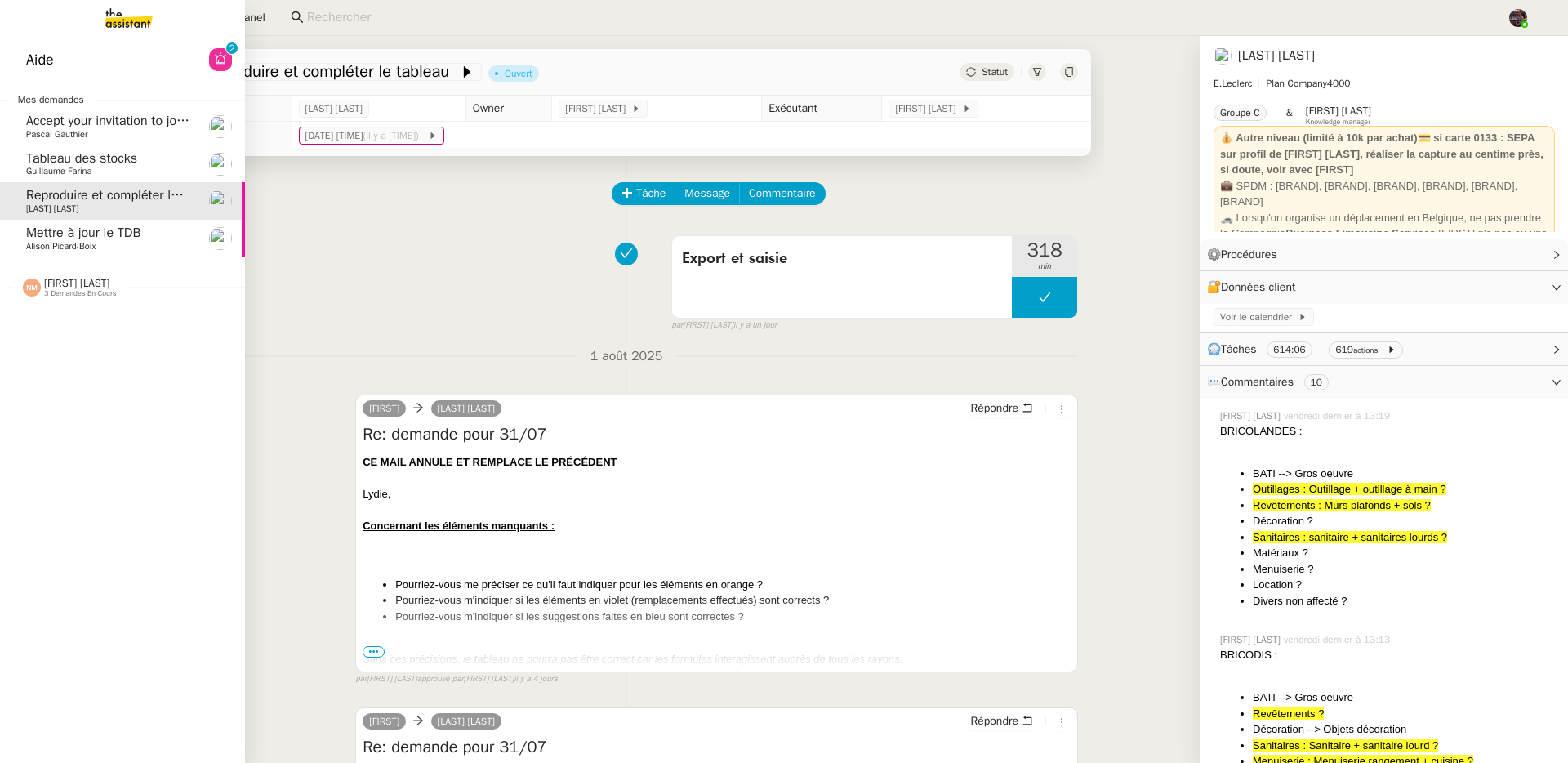 click on "Alison Picard-Boix" 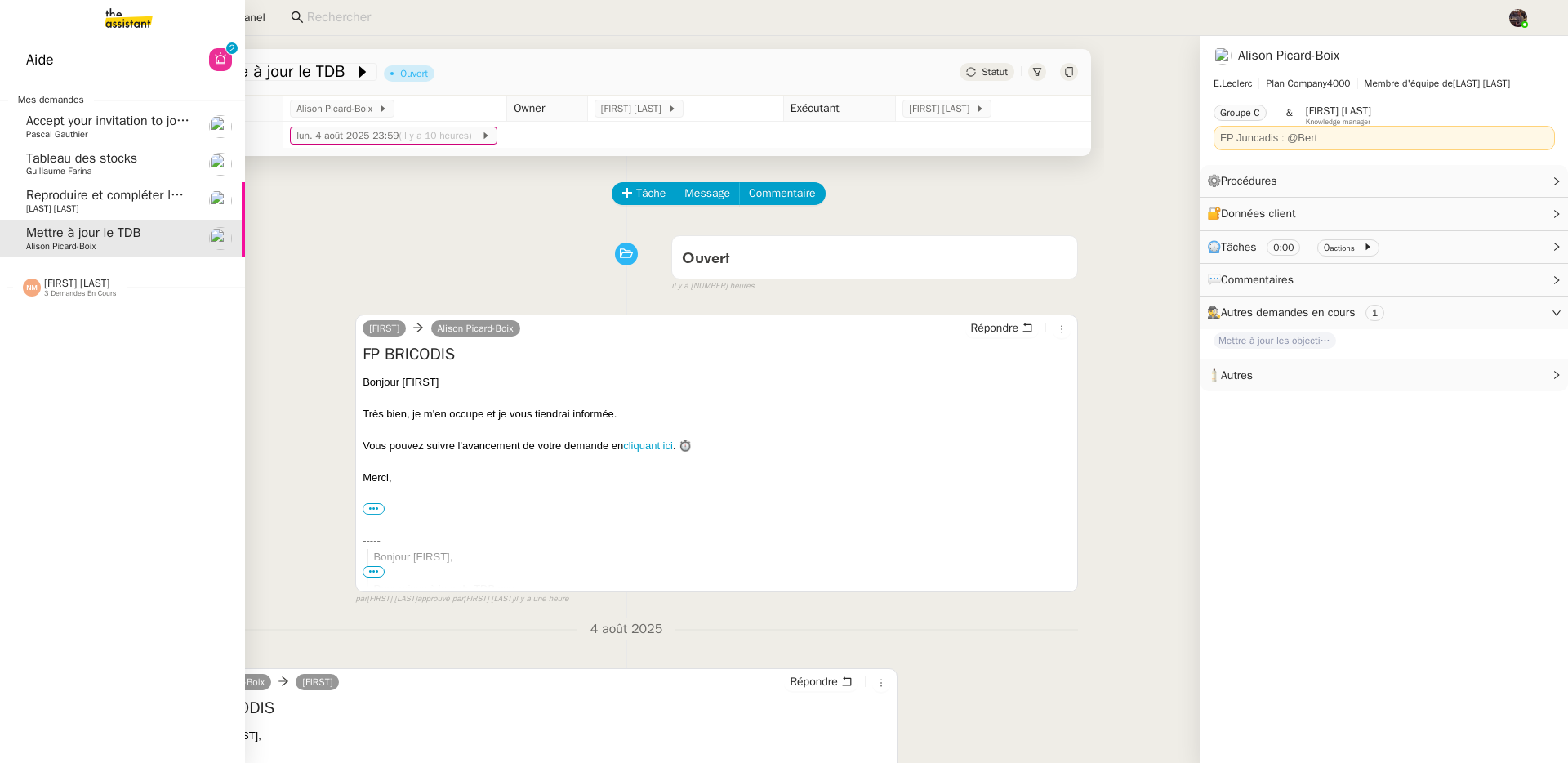 click on "Reproduire et compléter le tableau    [PERSON]" 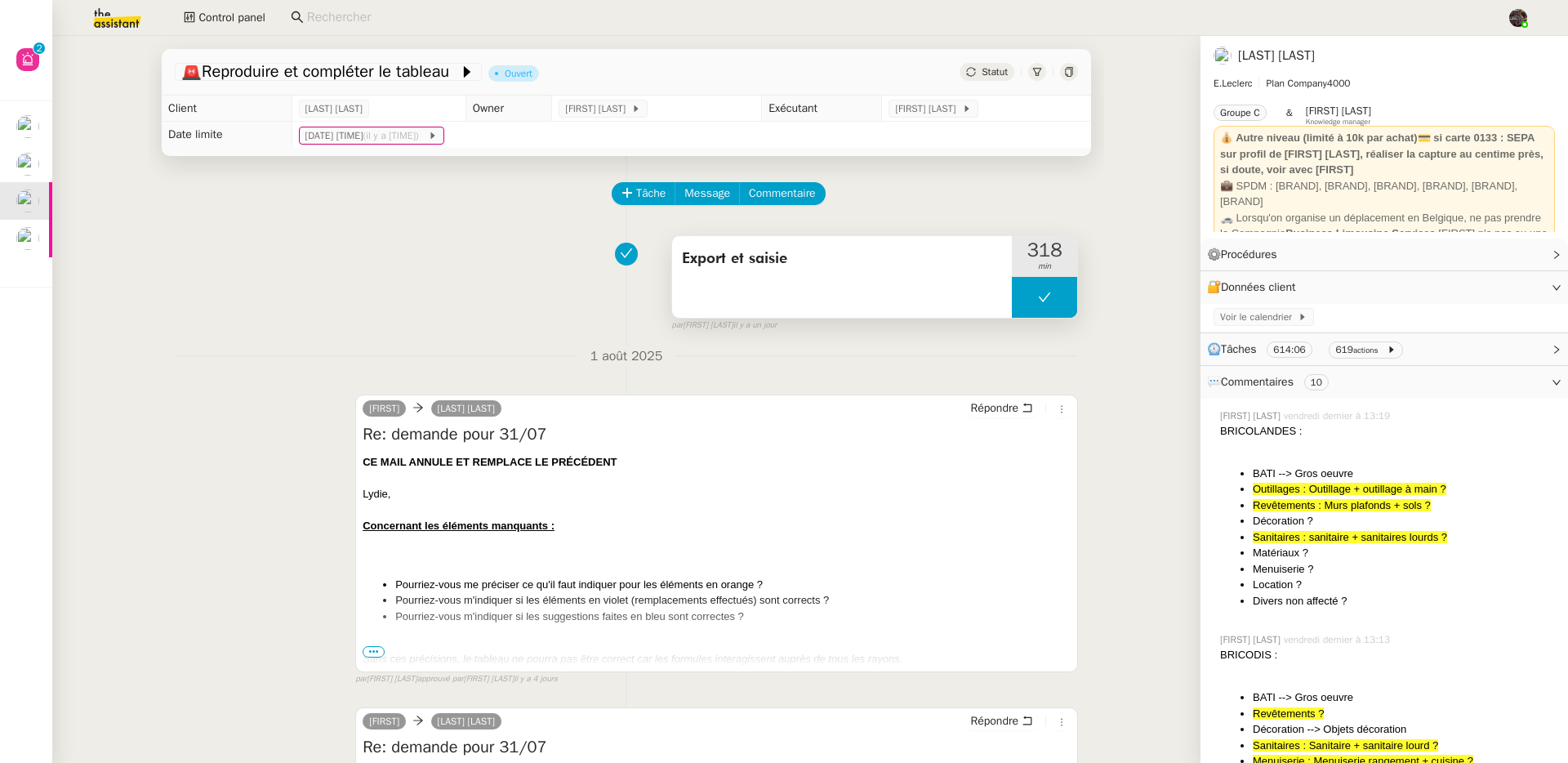 click on "Export et saisie" at bounding box center [842, 277] 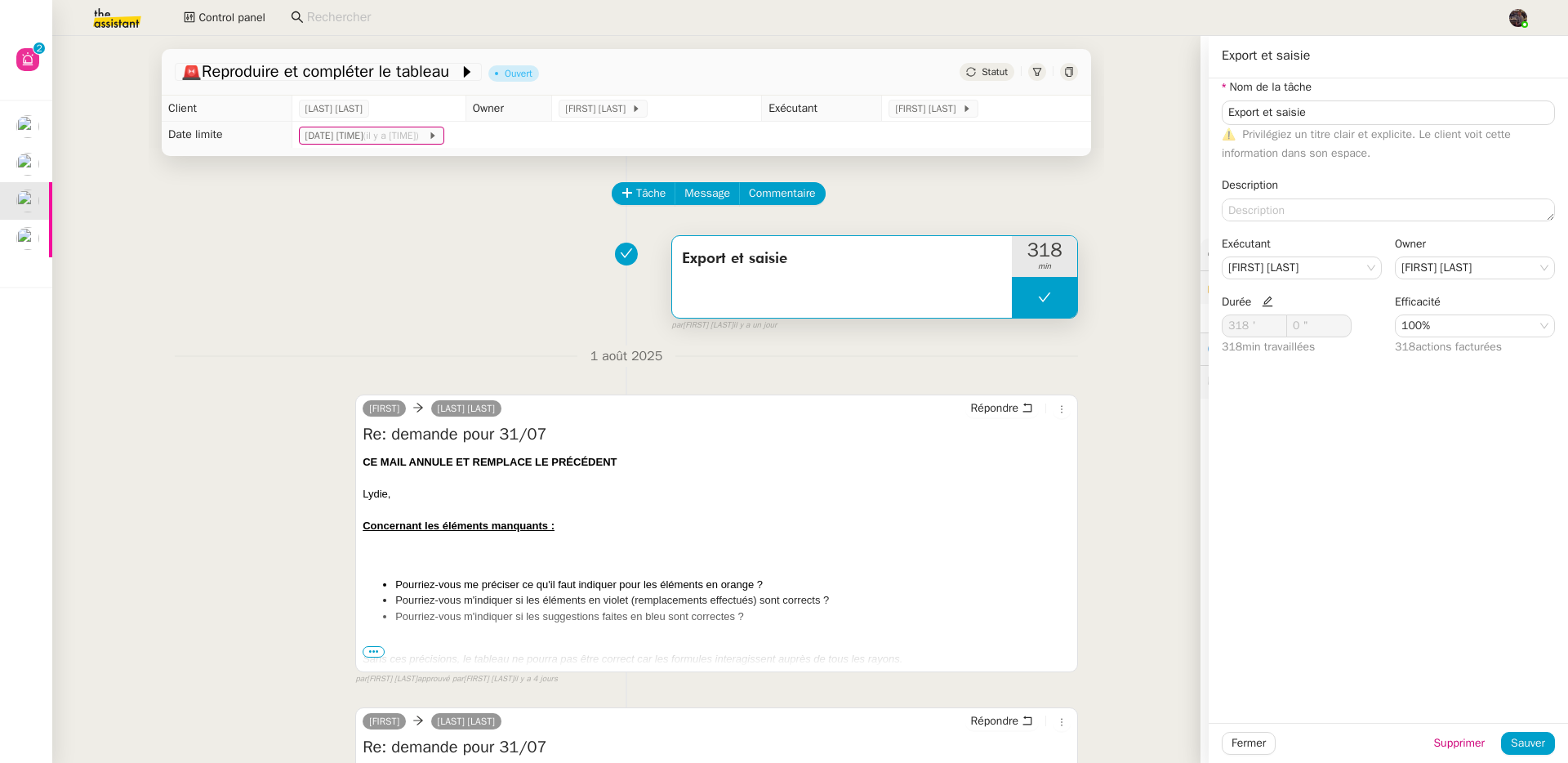 click on "Export et saisie     318 min false par   Charles G.   il y a un jour" at bounding box center [626, 280] 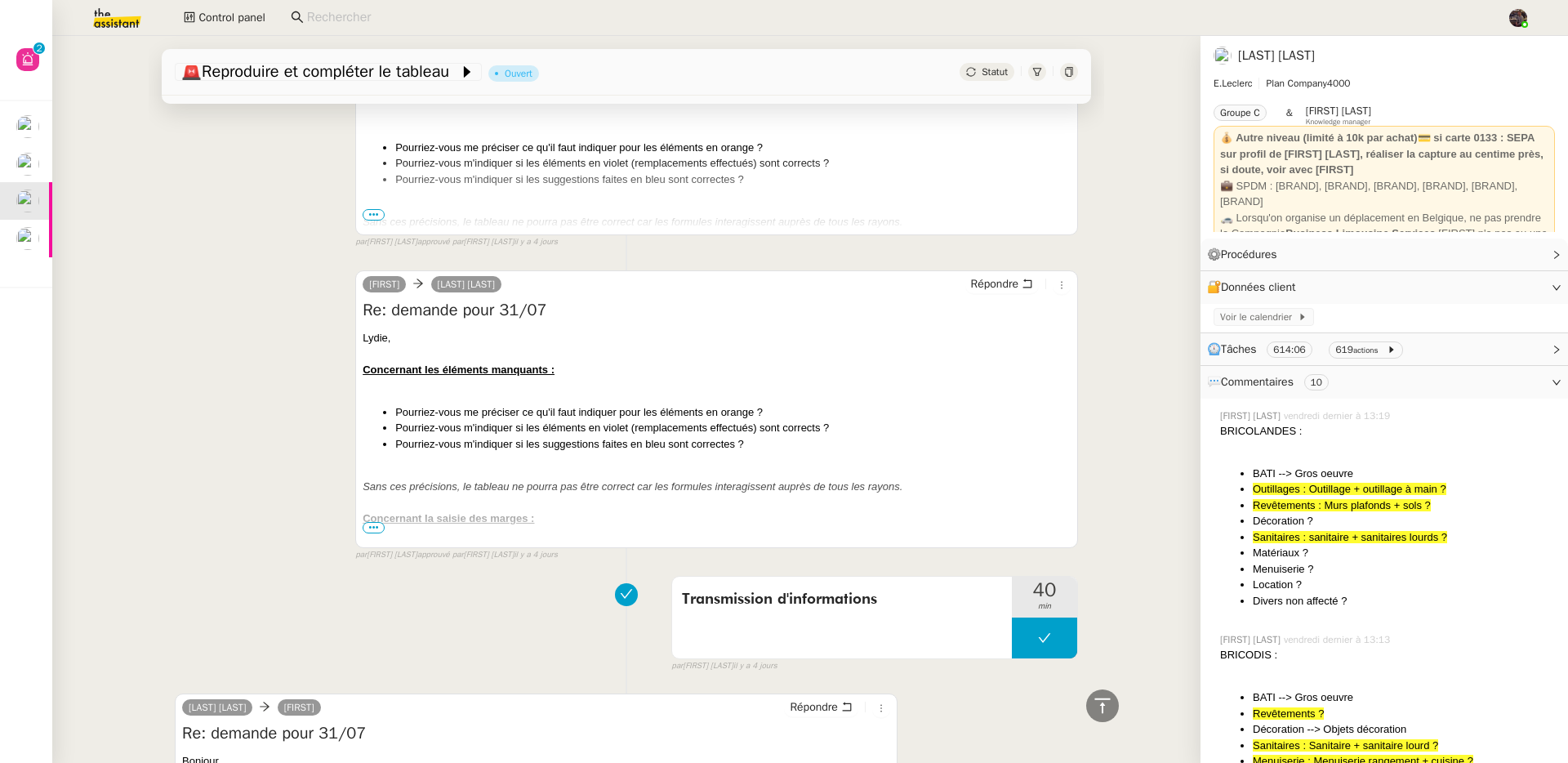 scroll, scrollTop: 0, scrollLeft: 0, axis: both 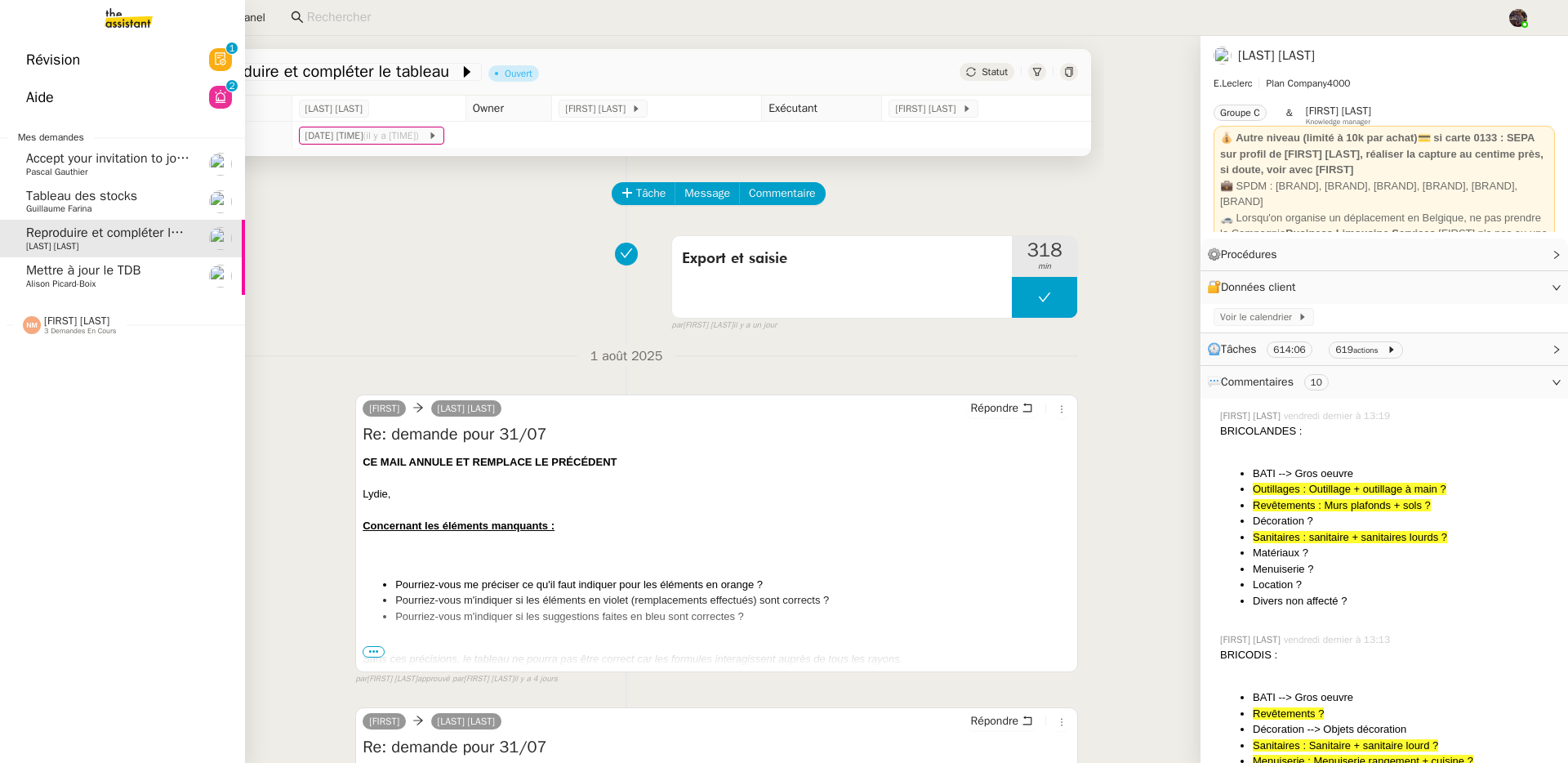 click on "Mettre à jour le TDB    [FIRST] [LAST]" 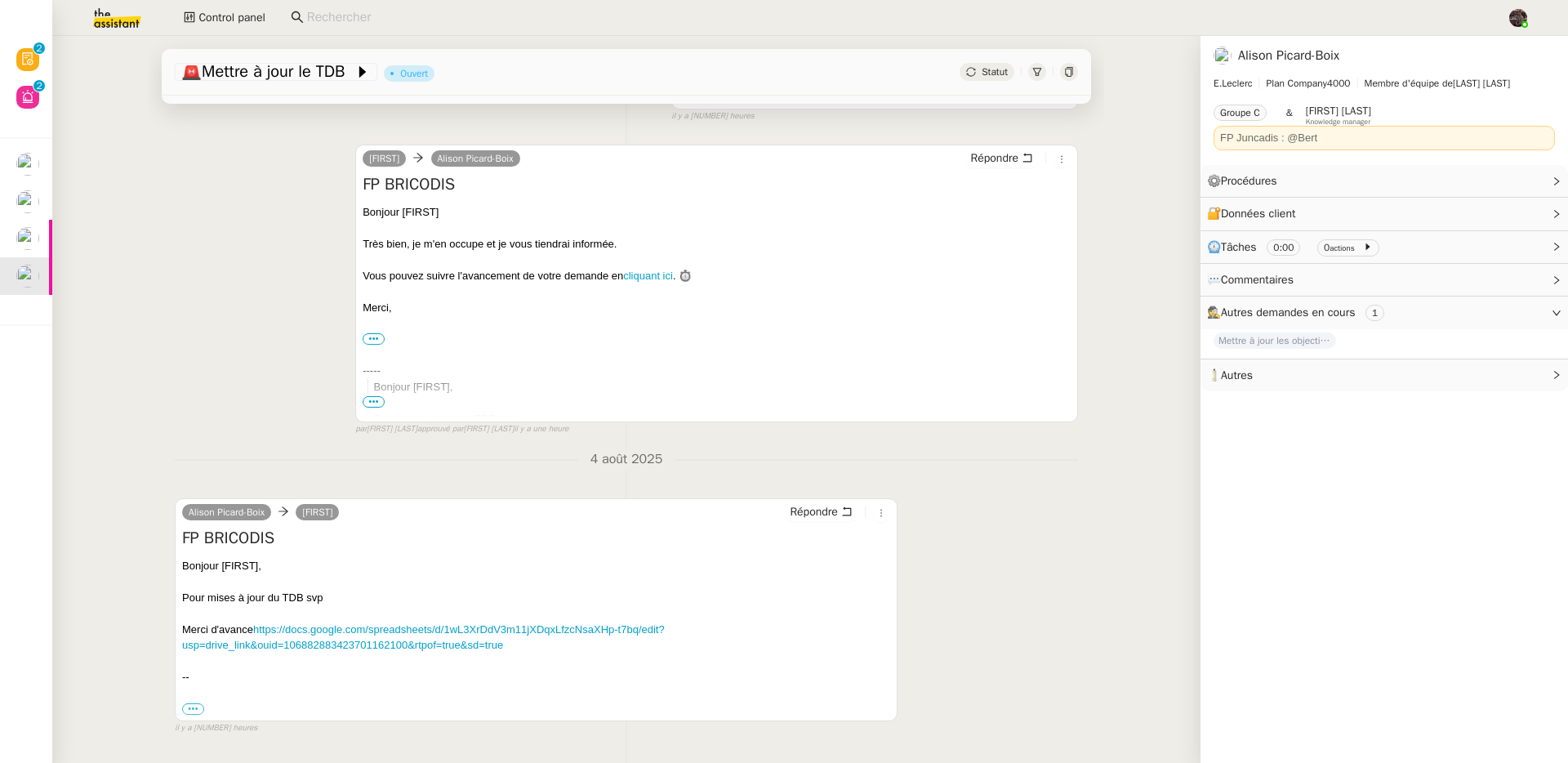 scroll, scrollTop: 178, scrollLeft: 0, axis: vertical 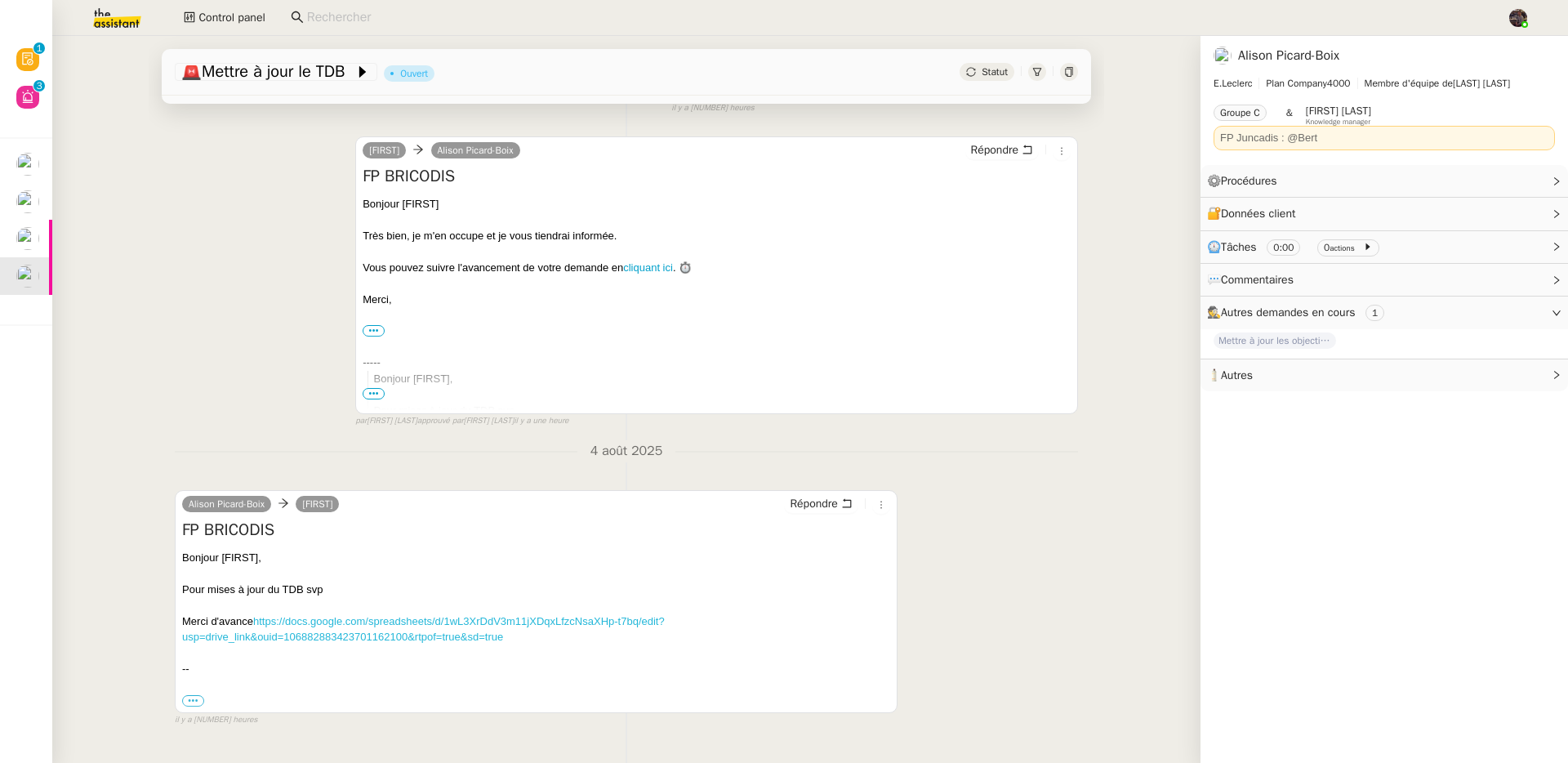 click on "https://docs.google.com/spreadsheets/d/1wL3XrDdV3m11jXDqxLfzcNsaXHp-t7bq/edit?usp=drive_link&ouid=106882883423701162100&rtpof=true&sd=true" at bounding box center (423, 629) 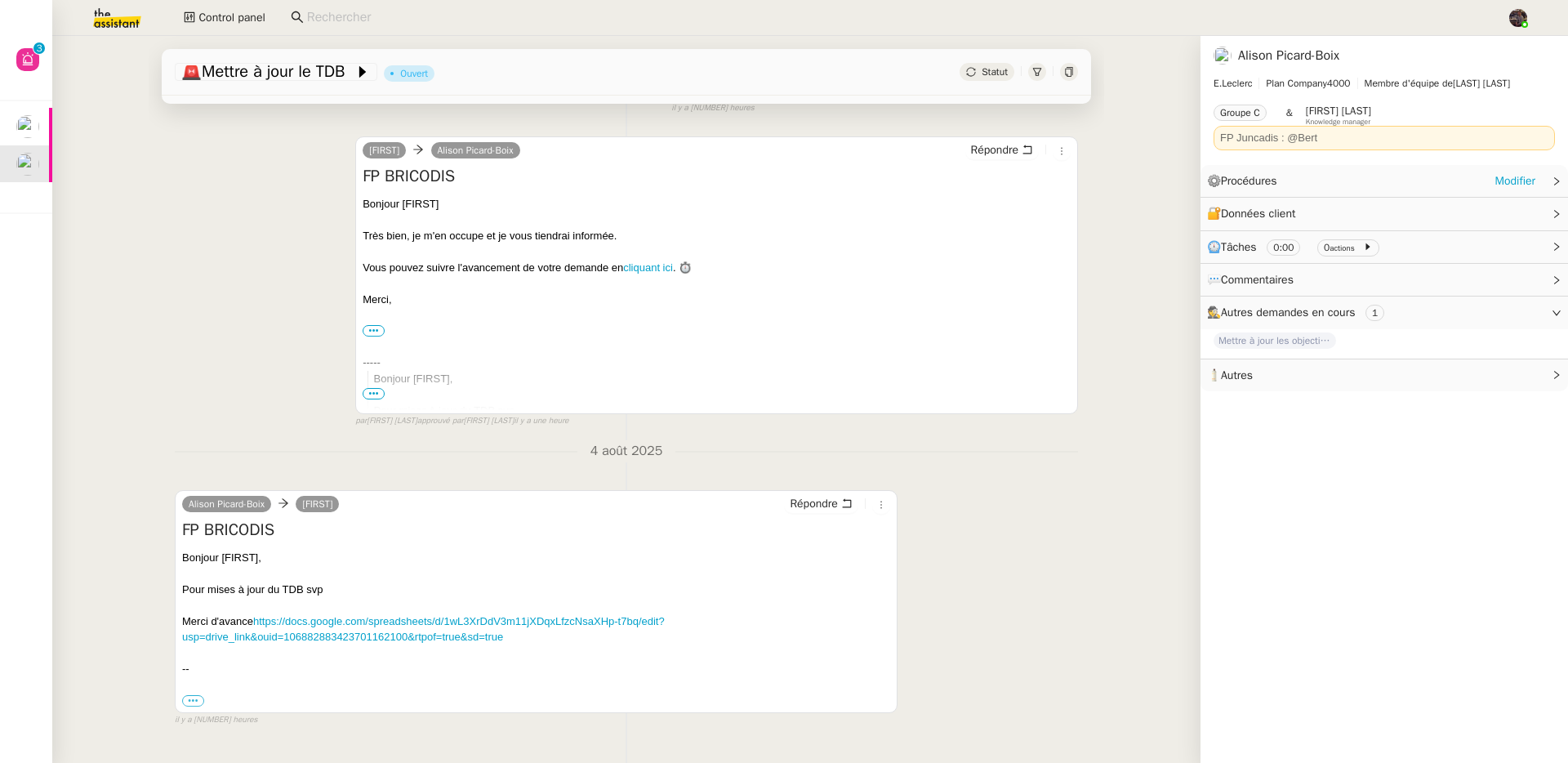 click on "⚙️  Procédures     Modifier" 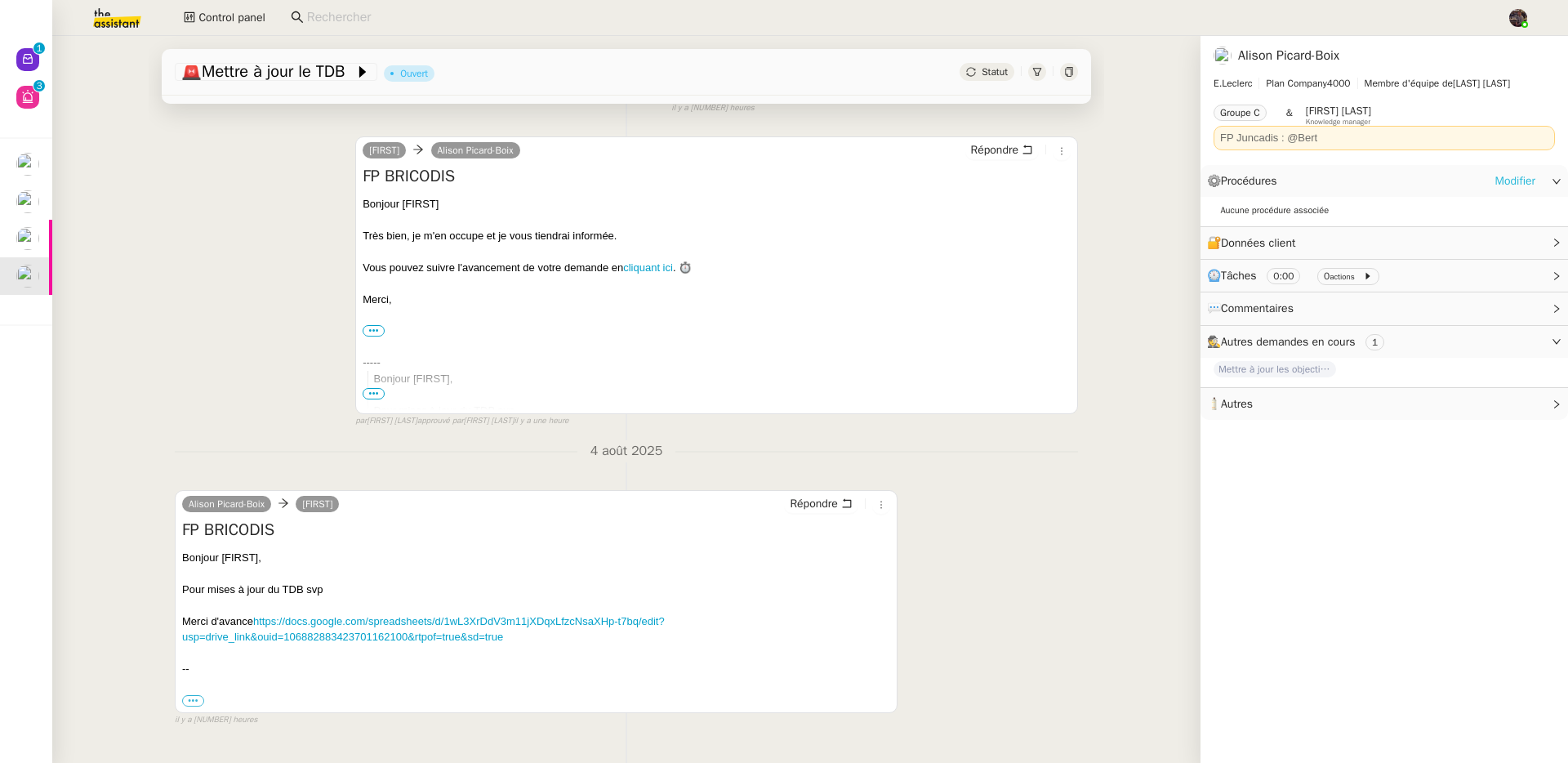 click on "Modifier" 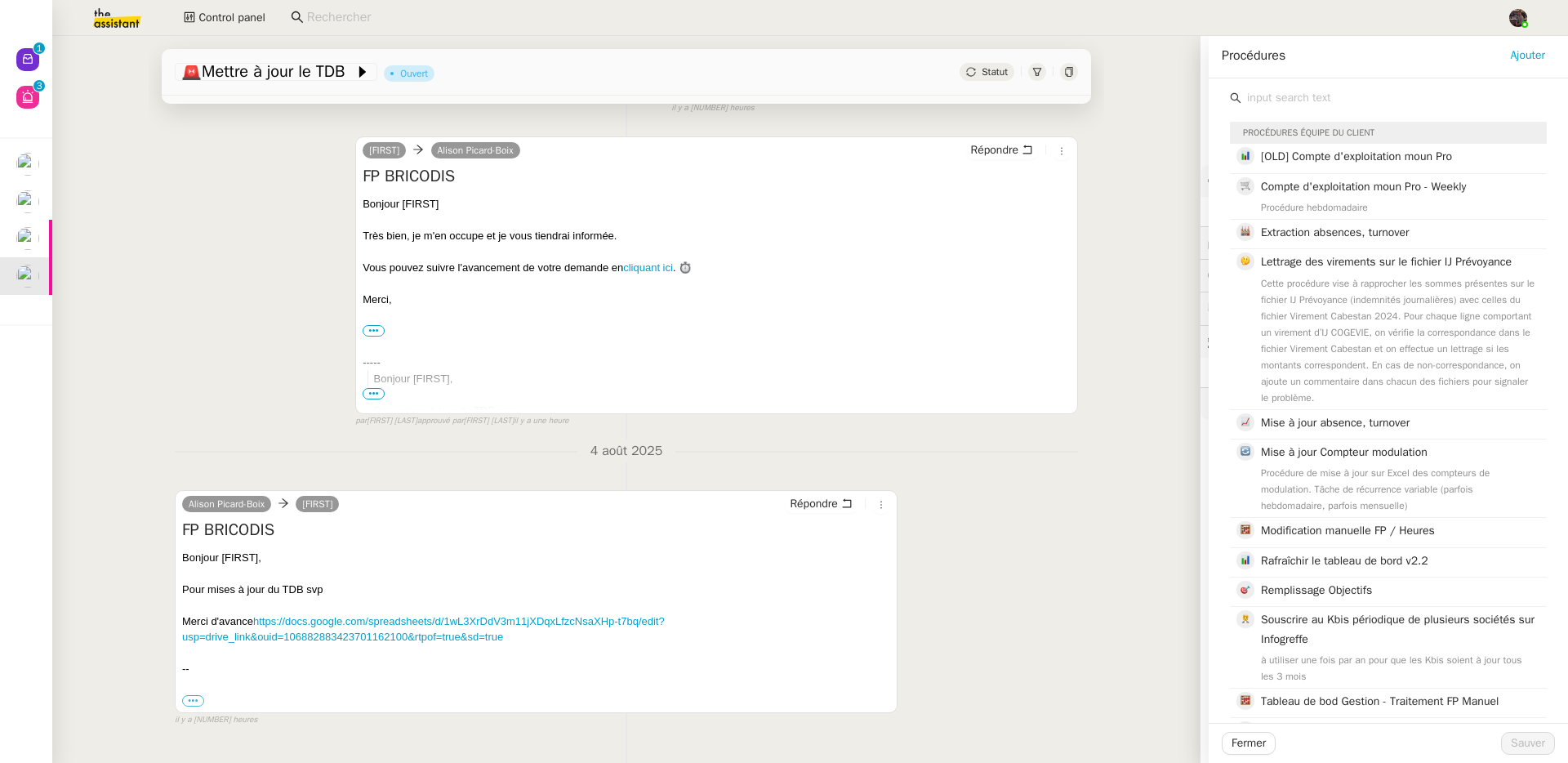 click 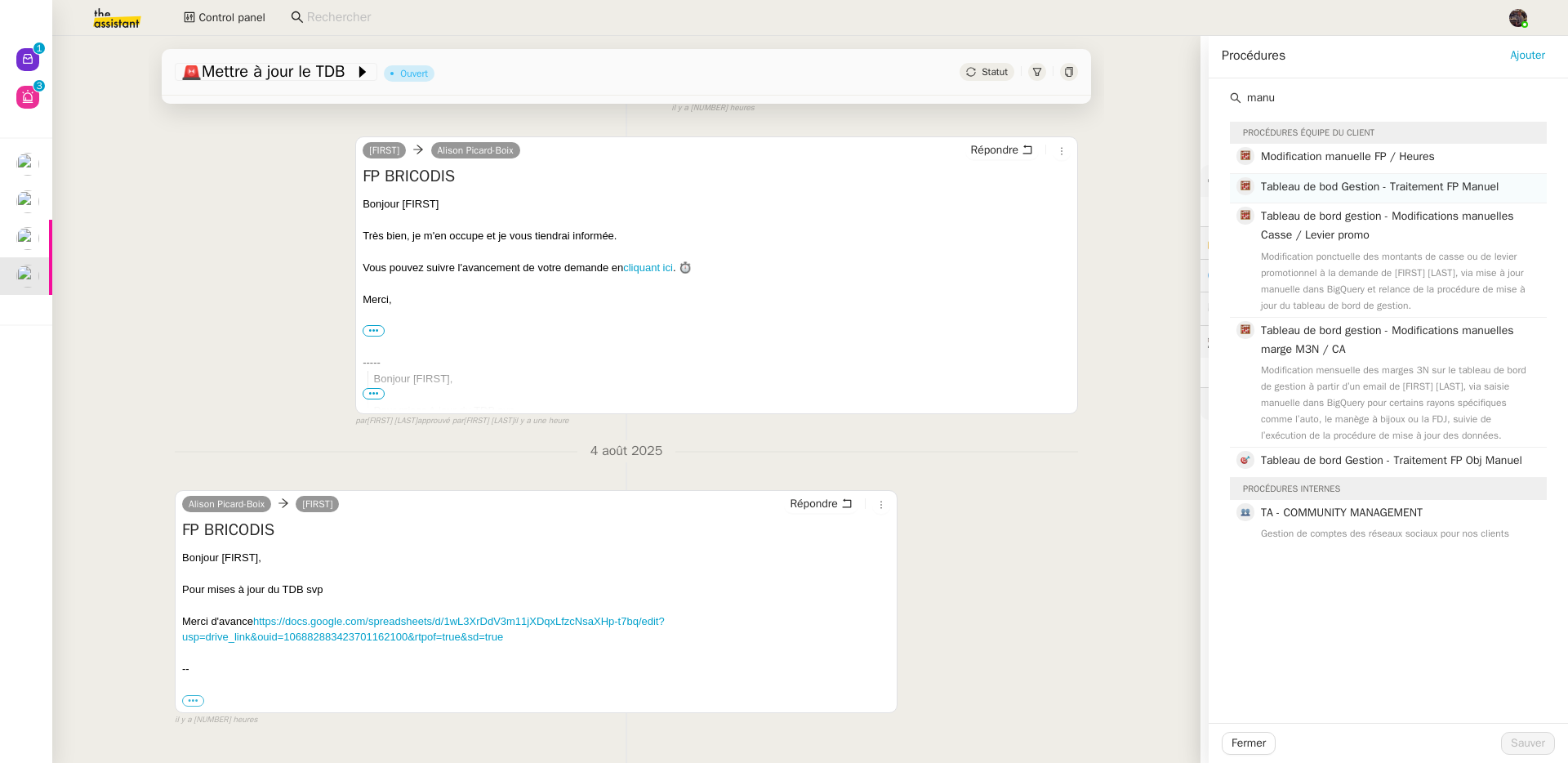 type on "manu" 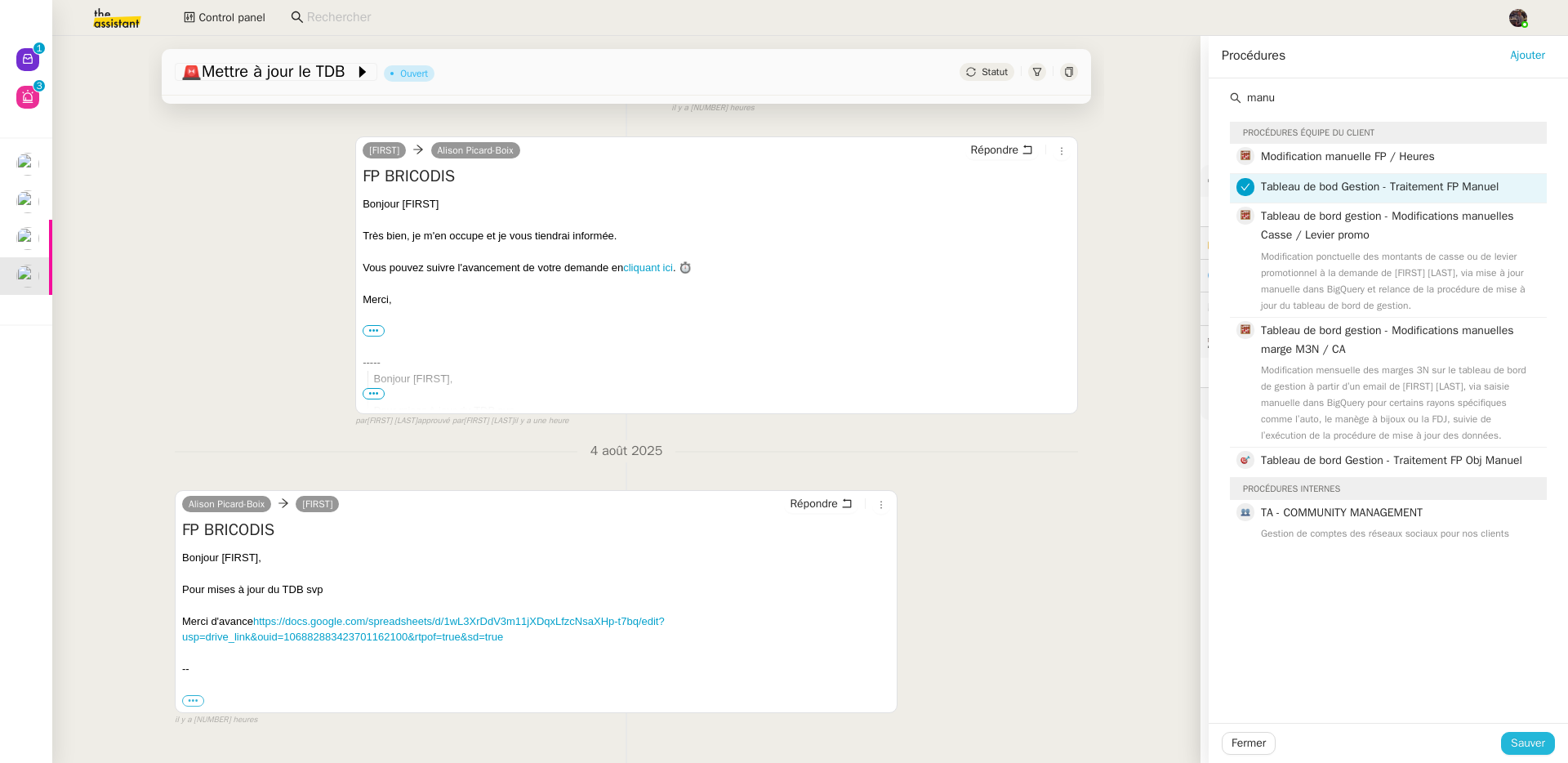 click on "Sauver" 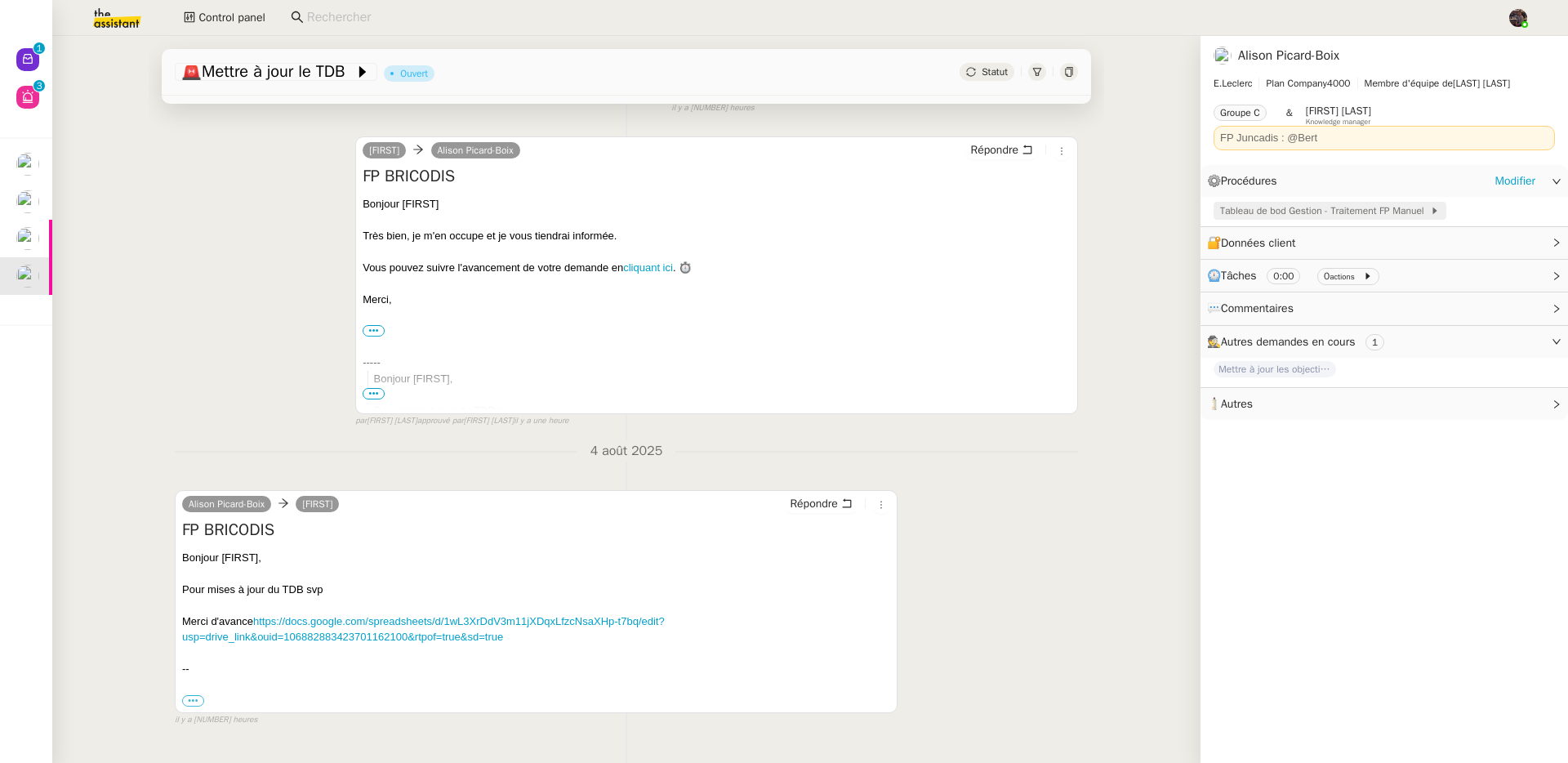 click on "Tableau de bod Gestion - Traitement FP Manuel" 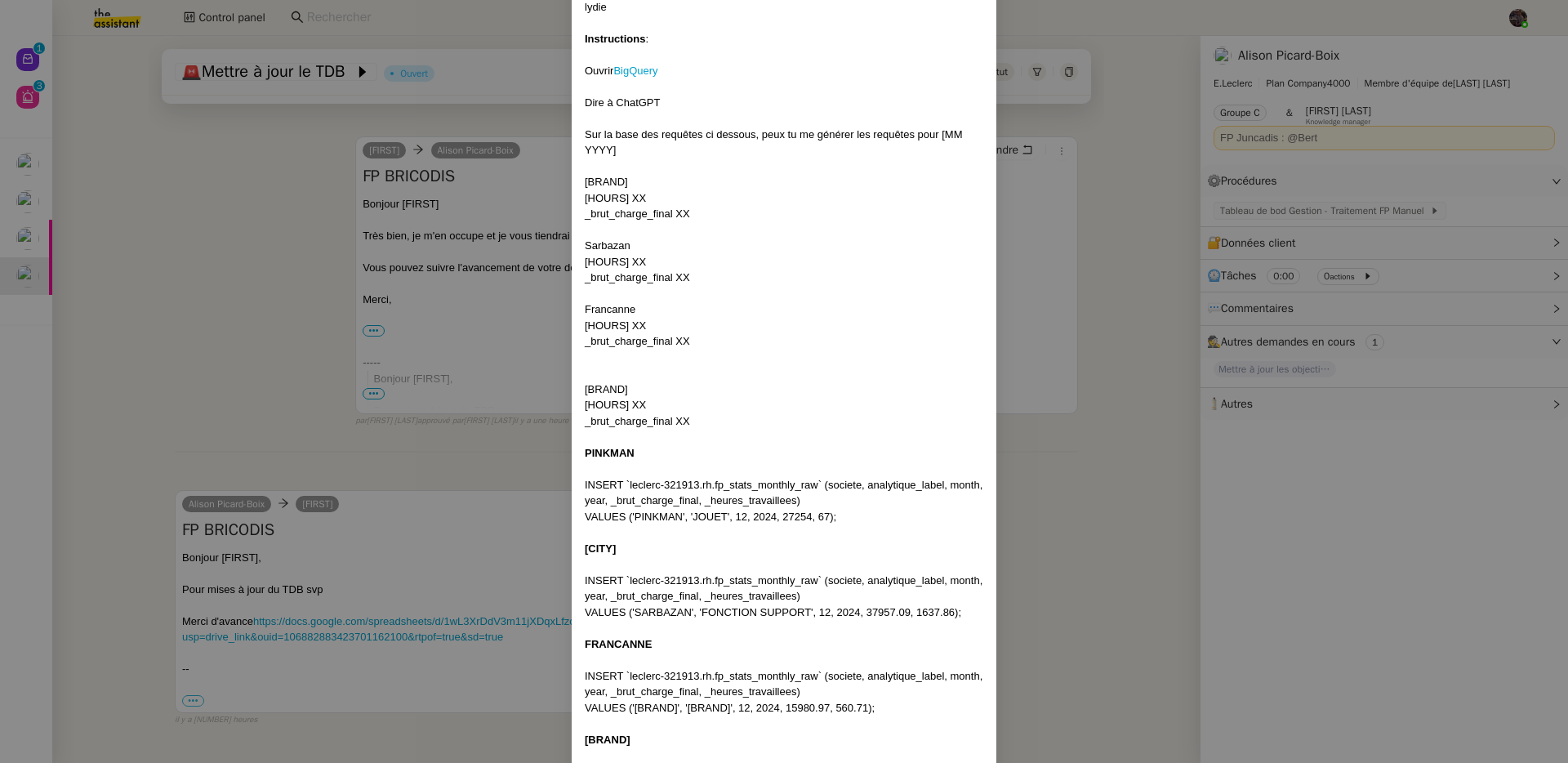 scroll, scrollTop: 676, scrollLeft: 0, axis: vertical 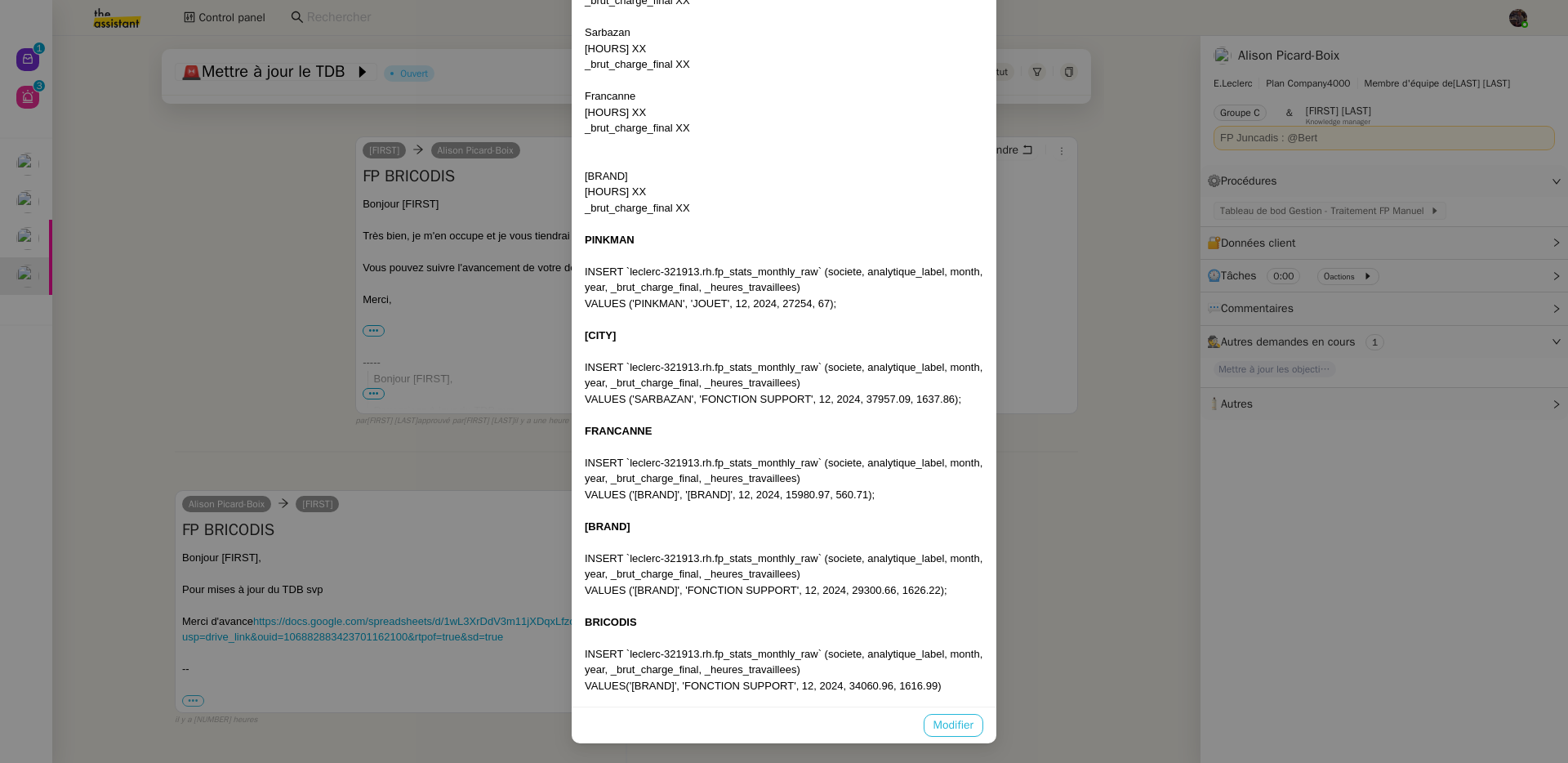 click on "Modifier" at bounding box center (953, 725) 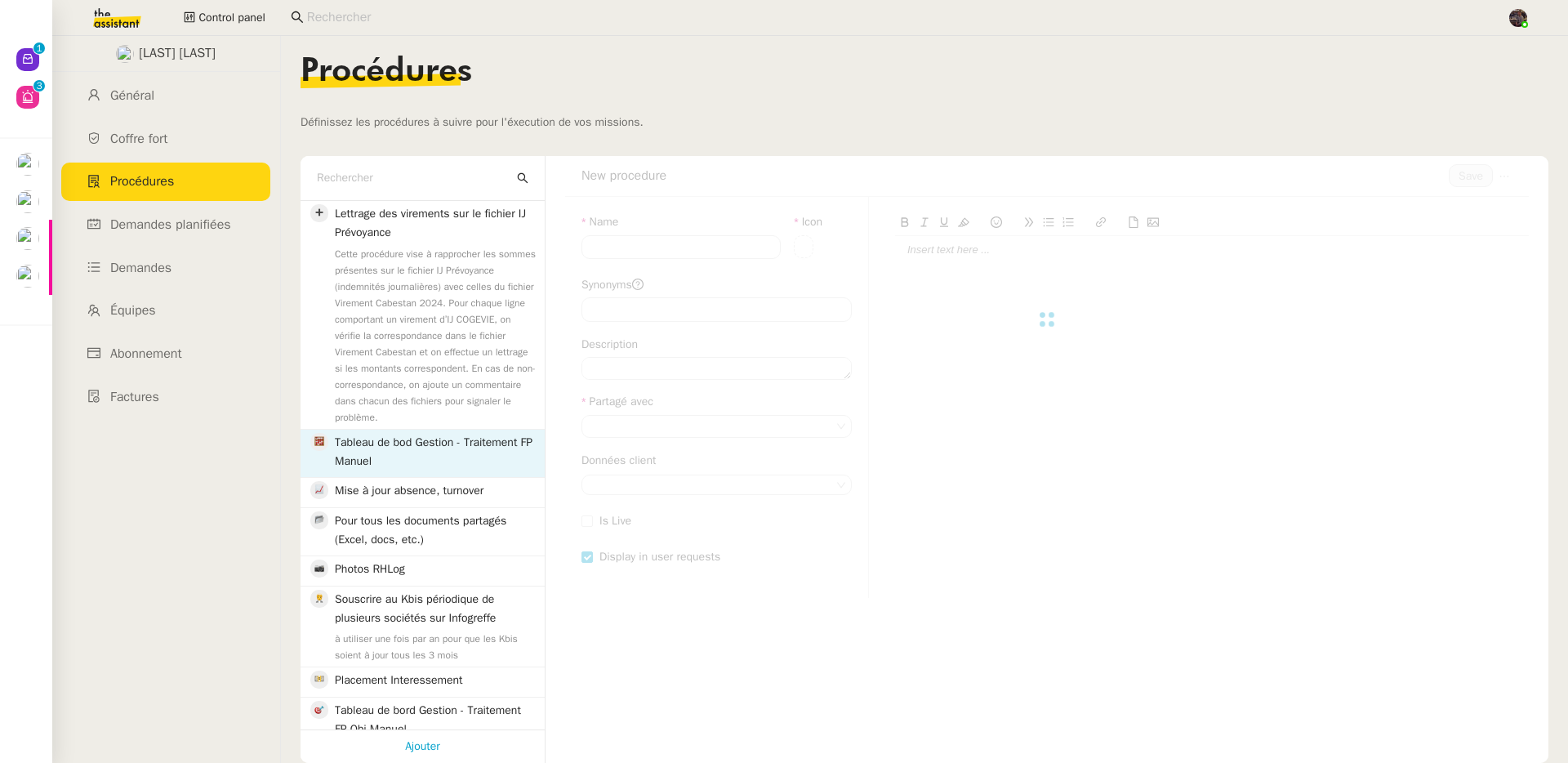 type on "Tableau de bod Gestion - Traitement FP Manuel" 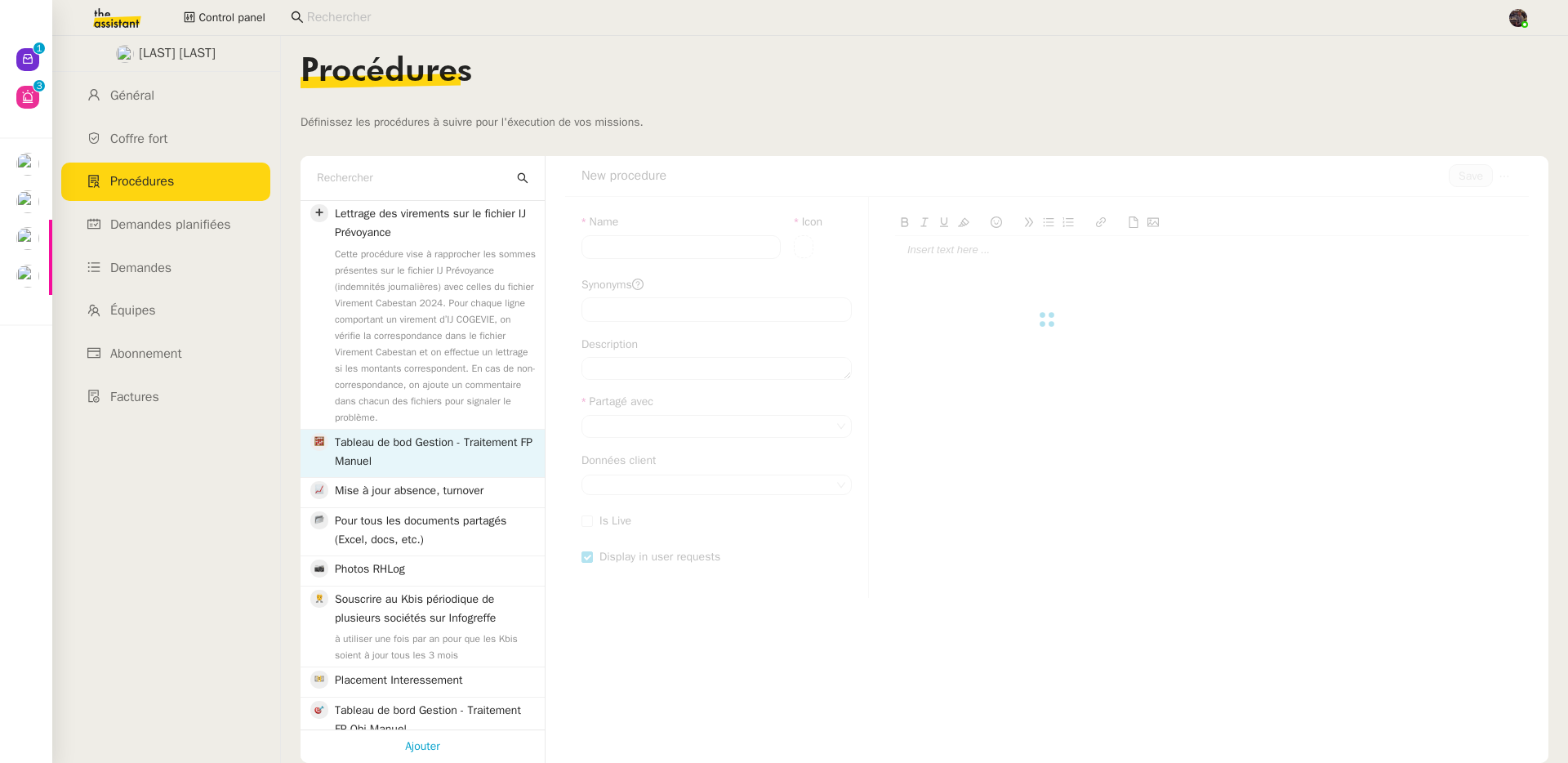 checkbox on "true" 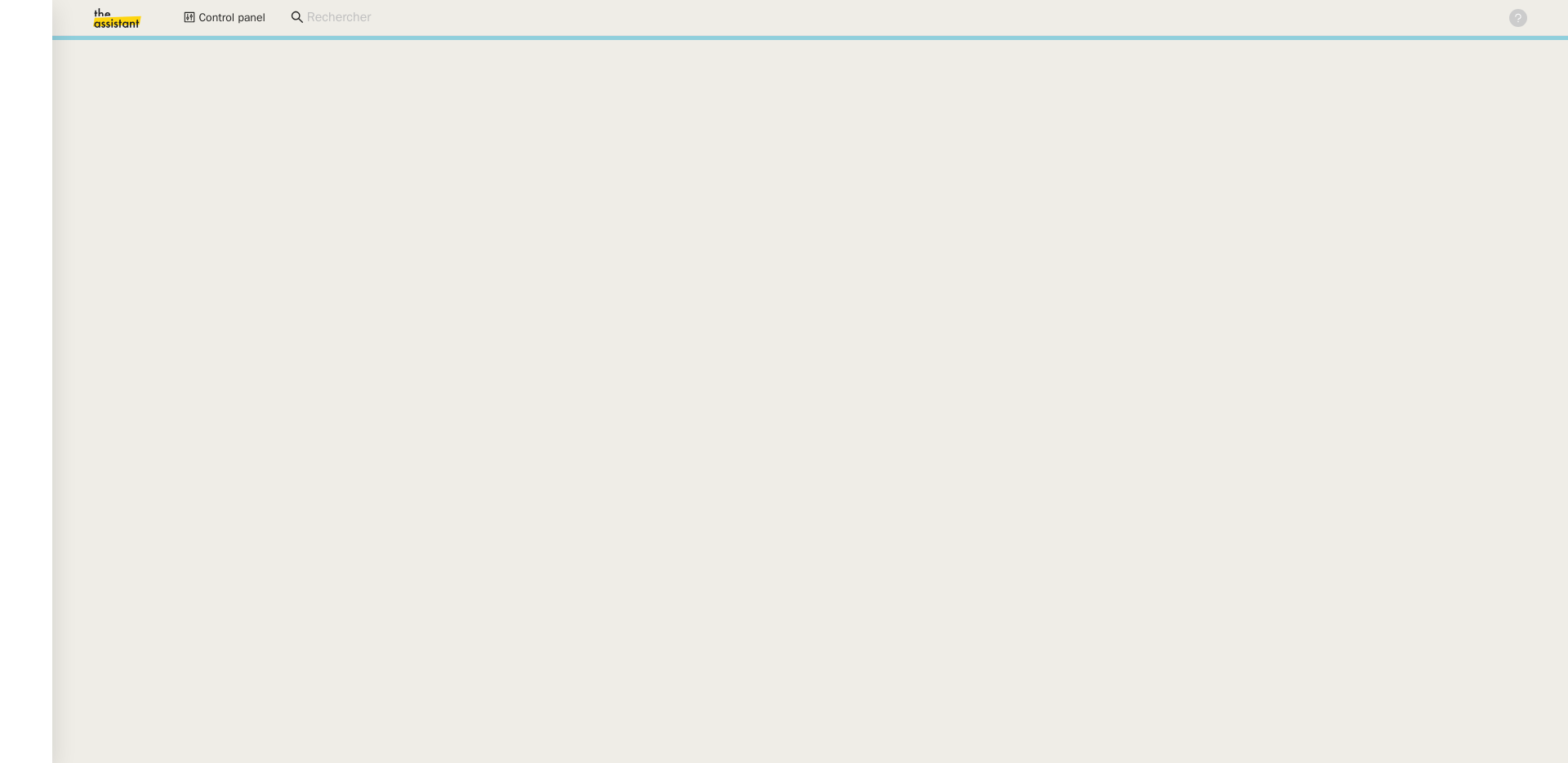 scroll, scrollTop: 0, scrollLeft: 0, axis: both 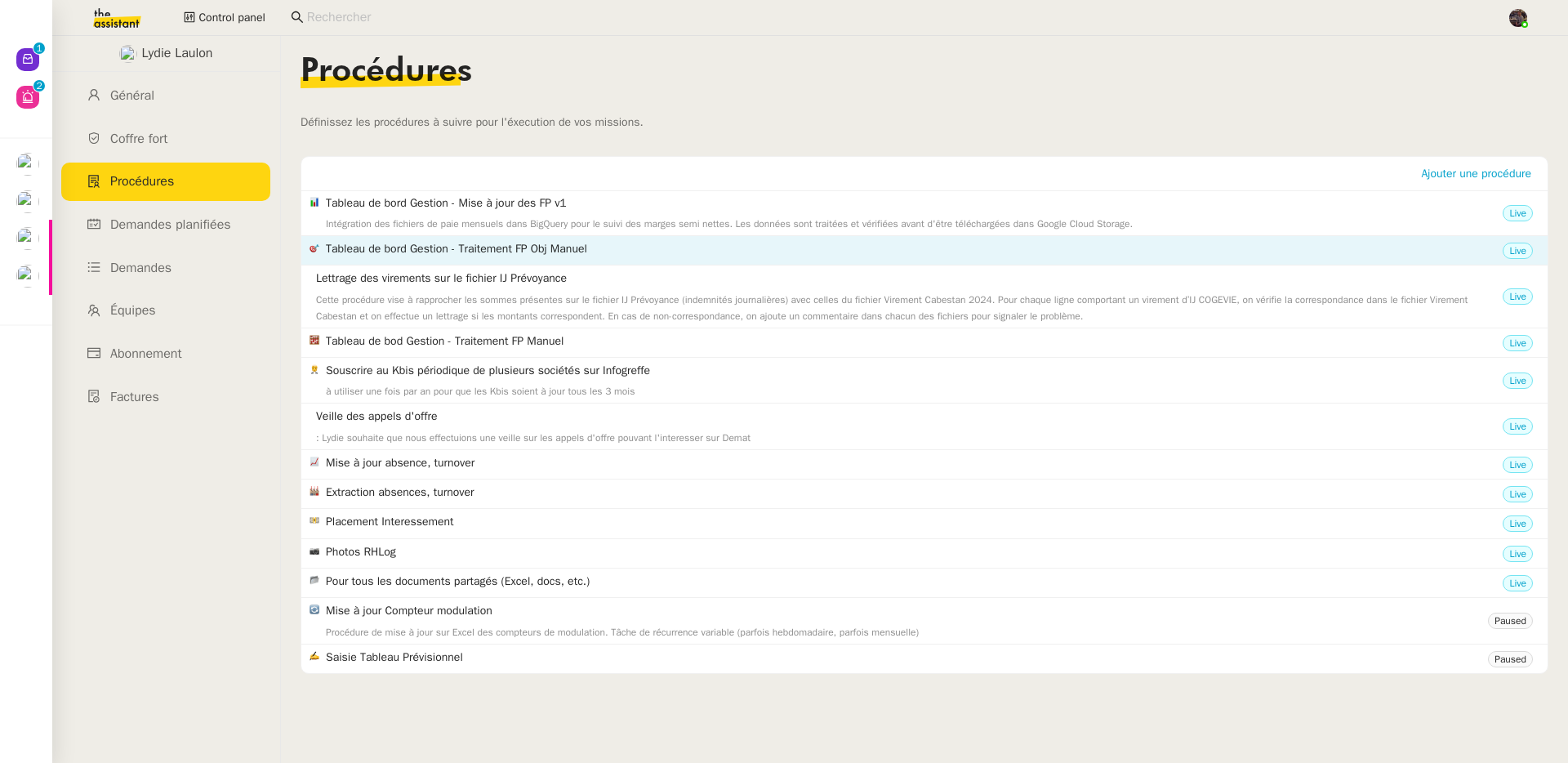 click on "Tableau de bord Gestion - Traitement FP Obj Manuel" 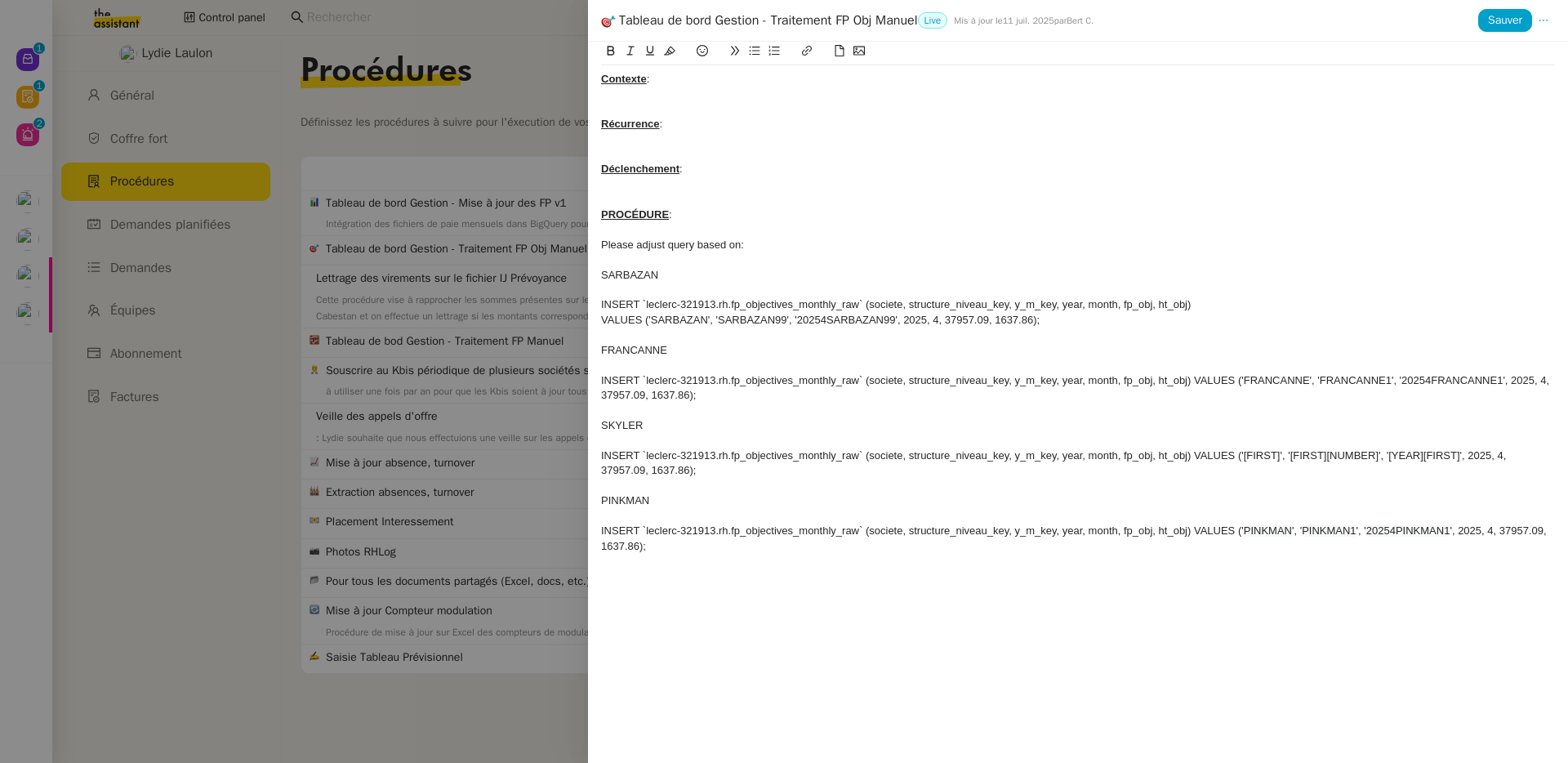 click at bounding box center (784, 382) 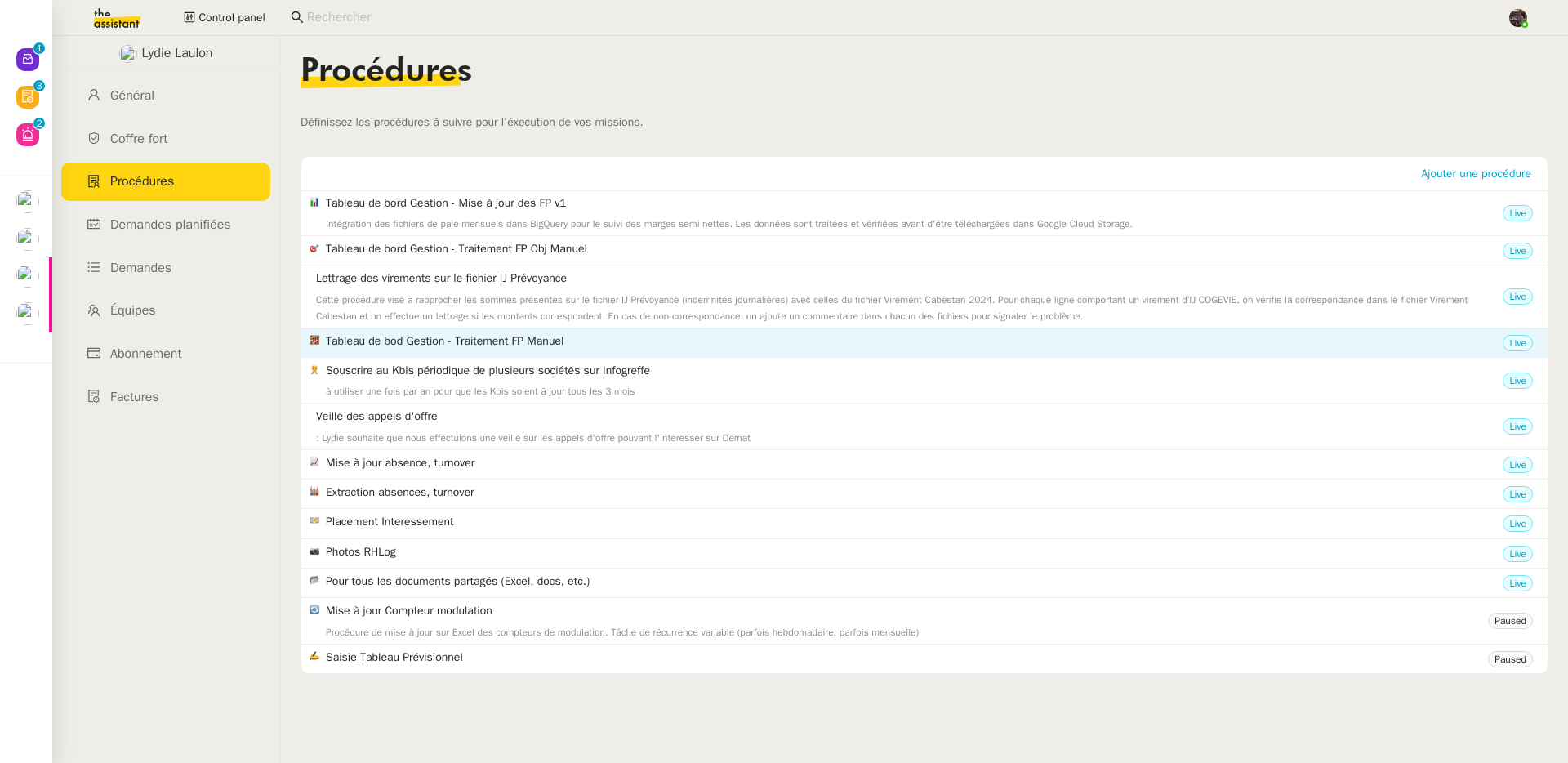click on "Tableau de bod Gestion - Traitement FP Manuel" 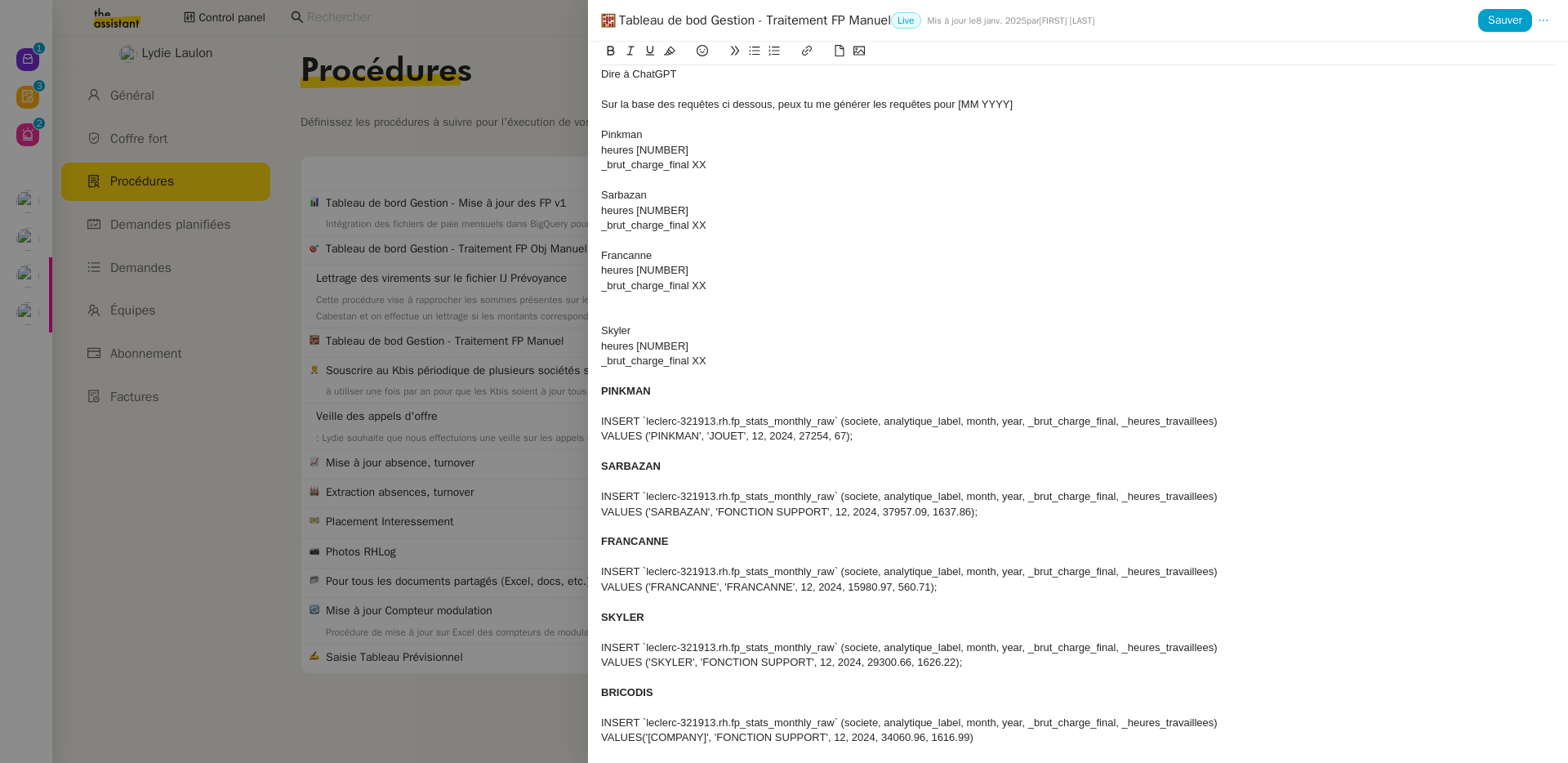scroll, scrollTop: 399, scrollLeft: 0, axis: vertical 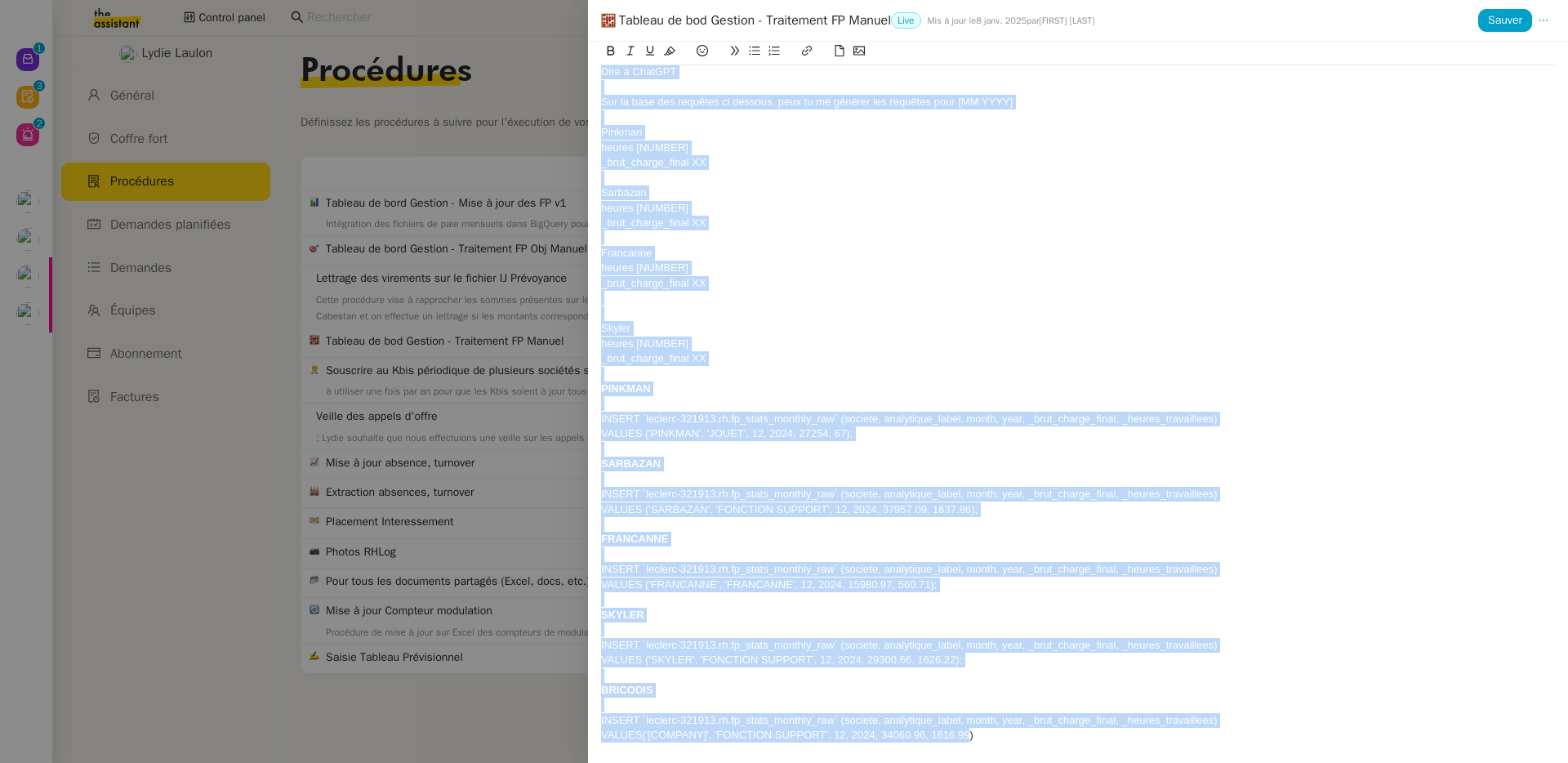 copy on "Contexte  : Parfois les les frais de personnel (FP) et les heures des sociétés BRICODIS, SARBAZAN, SKYLER, PINKMAN ou FRANCANNE sont envoyés directement dans le corps du mail ou dans un excel ; ces trois sociétés présentant la particularité de ne pas avoir de FP par rayon. Dans ce cas il convient d'exécuter les requêtes BigQuey ci-dessous en ajustant les paramètres. Récurrence  : Mensuel Déclenchement  : Email, par exemple : Bonjour, pourriez vous intégrer les FP manquants de la société suivante svp : pinkman : 15 805e merci lydie Instructions  : Ouvrir  BigQuery Dire à ChatGPT Sur la base des requêtes ci dessous, peux tu me générer les requêtes pour [MM YYYY] Pinkman heures XX _brut_charge_final XX Sarbazan heures XX _brut_charge_final XX Francanne heures XX _brut_charge_final XX Skyler heures XX _brut_charge_final XX PINKMAN INSERT `leclerc-321913.rh.fp_stats_monthly_raw` (societe, analytique_label, month, year, _brut_charge_final, _heures_travaillees) VALUES ('PINKMAN', 'JOUET', 12, 2024, 27254, 67); SA..." 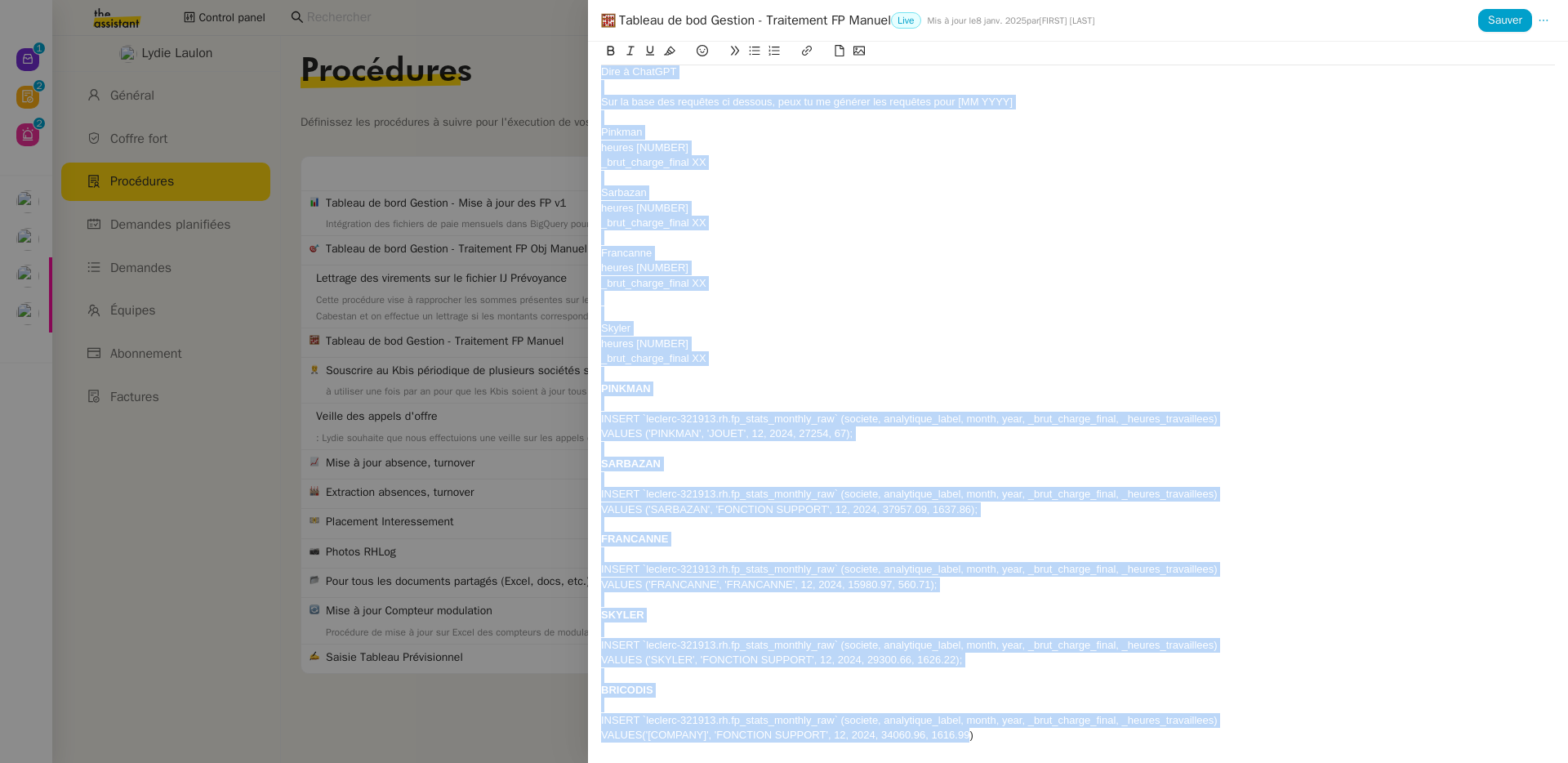 click at bounding box center [1078, 298] 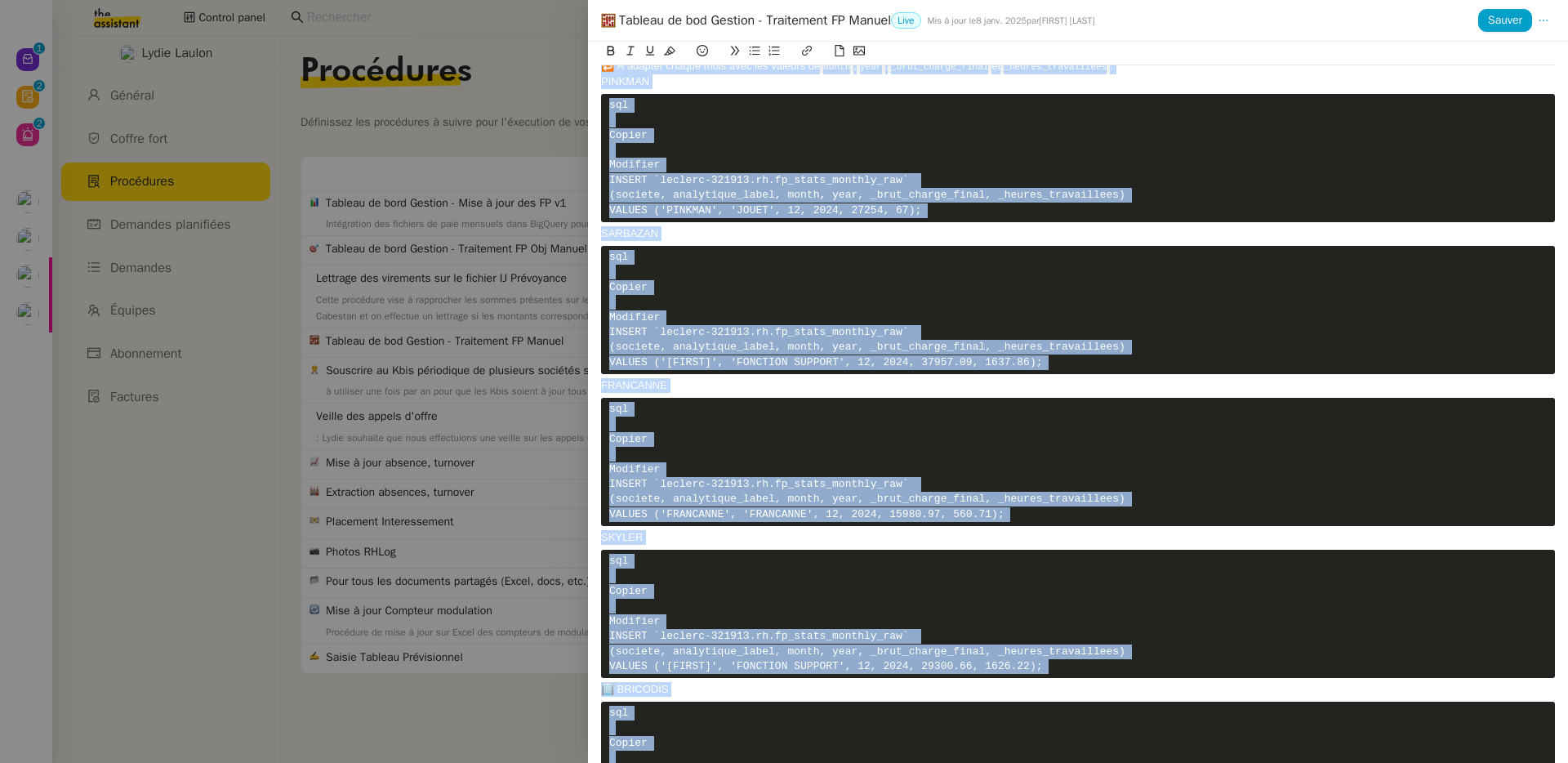 scroll, scrollTop: 0, scrollLeft: 0, axis: both 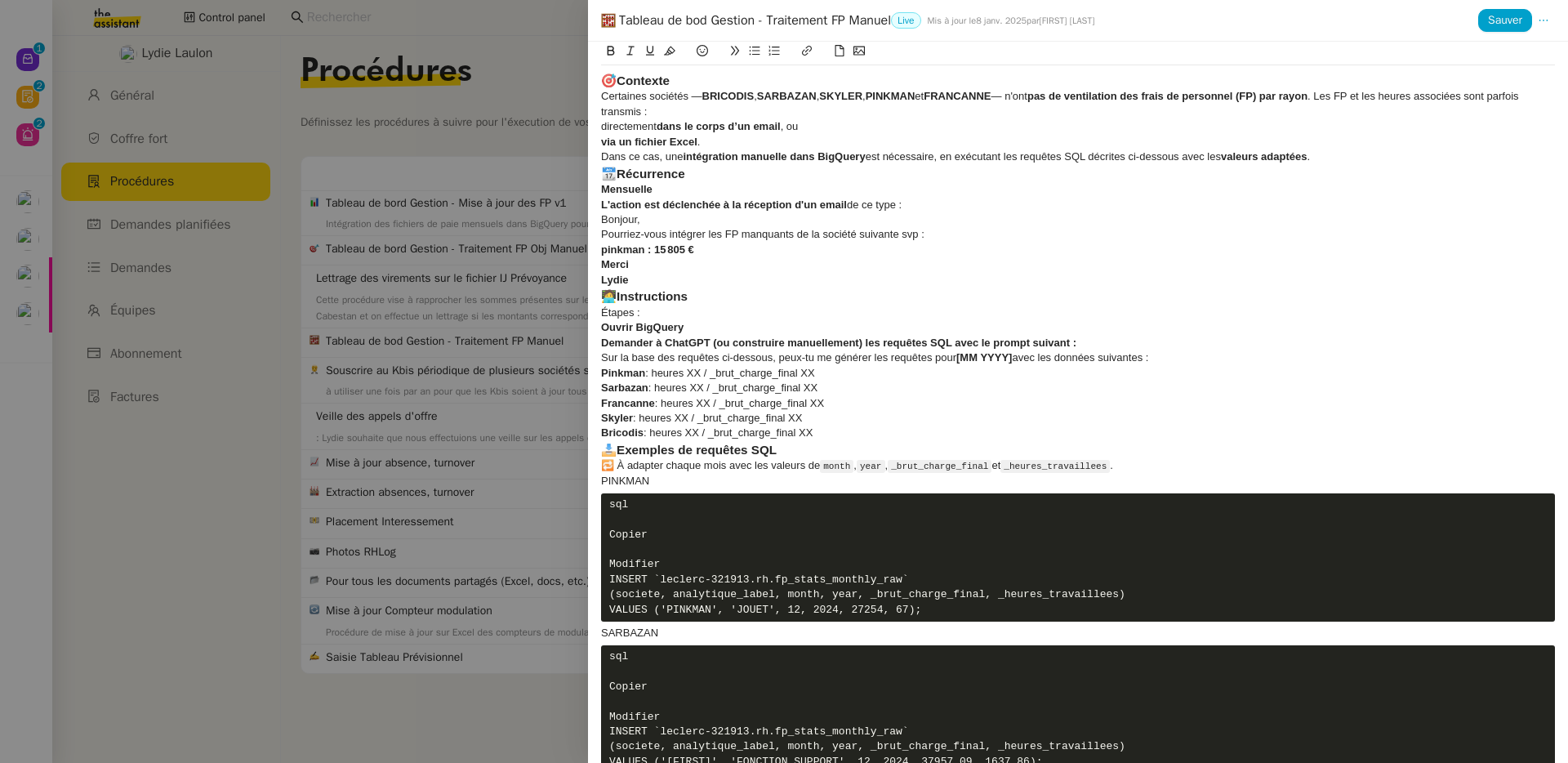 click on "🎯  Contexte" at bounding box center (1078, 81) 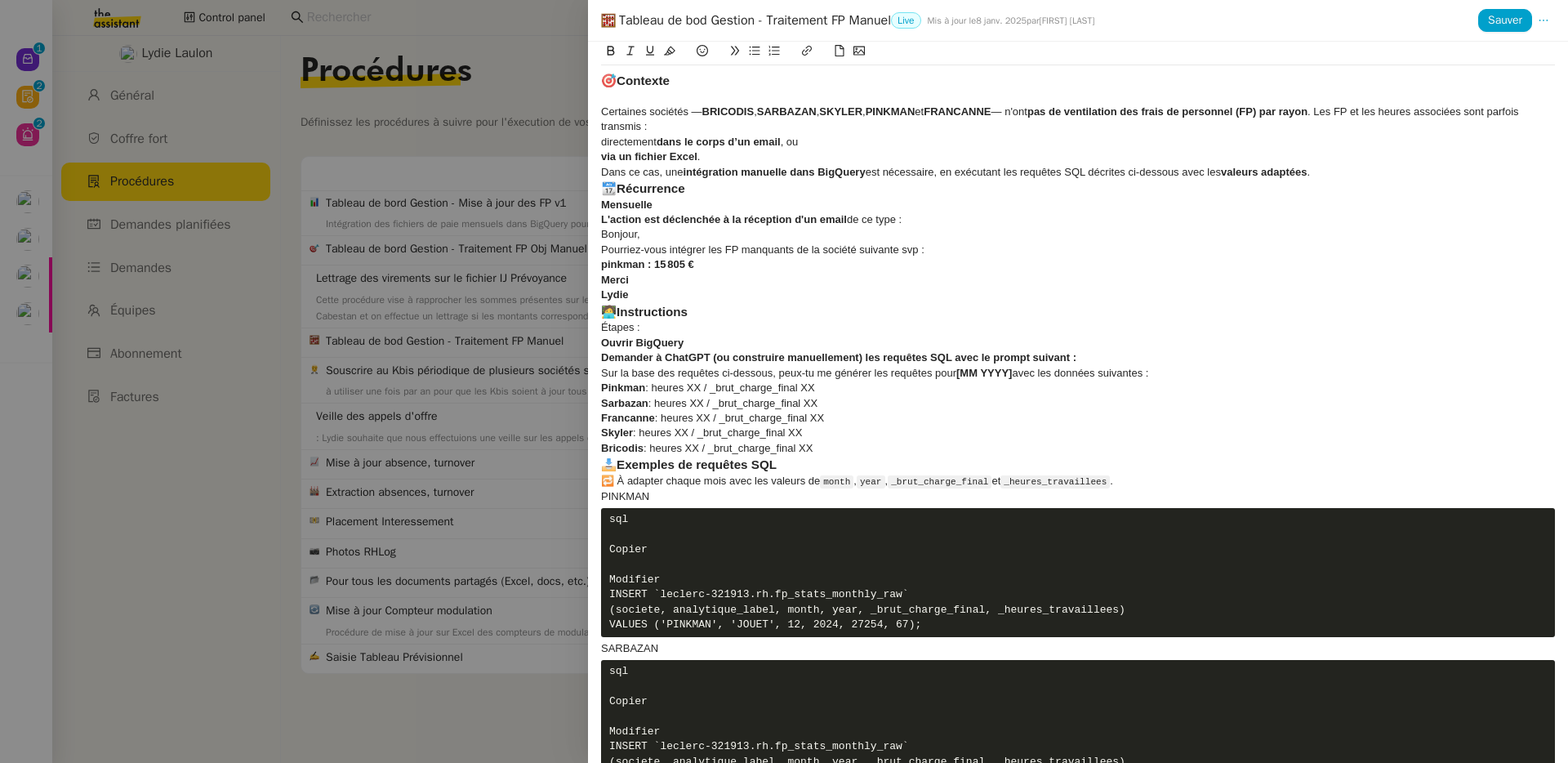 click on "Dans ce cas, une  intégration manuelle dans BigQuery  est nécessaire, en exécutant les requêtes SQL décrites ci-dessous avec les  valeurs adaptées ." at bounding box center [1078, 172] 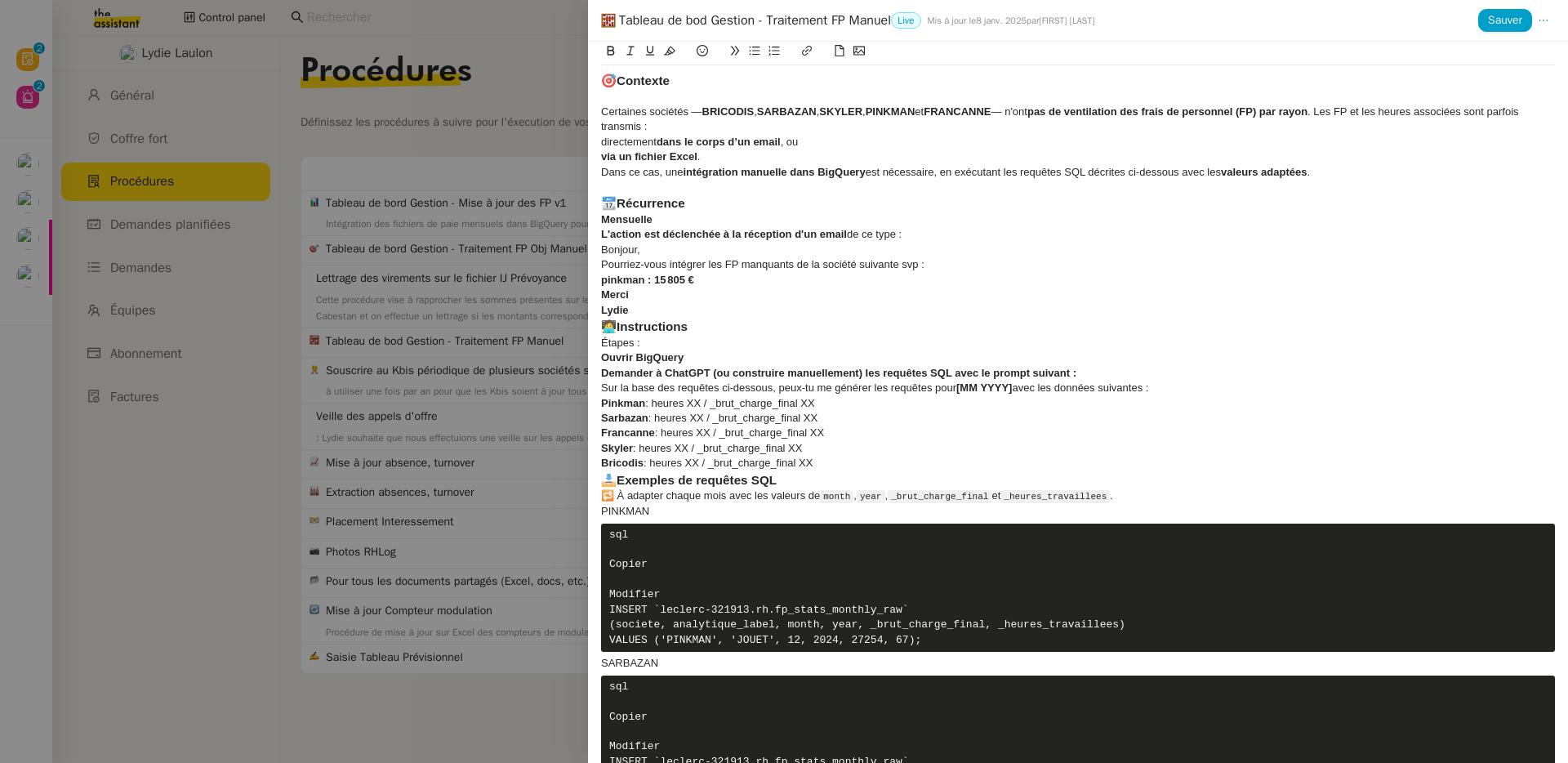 click on "Récurrence" at bounding box center (651, 203) 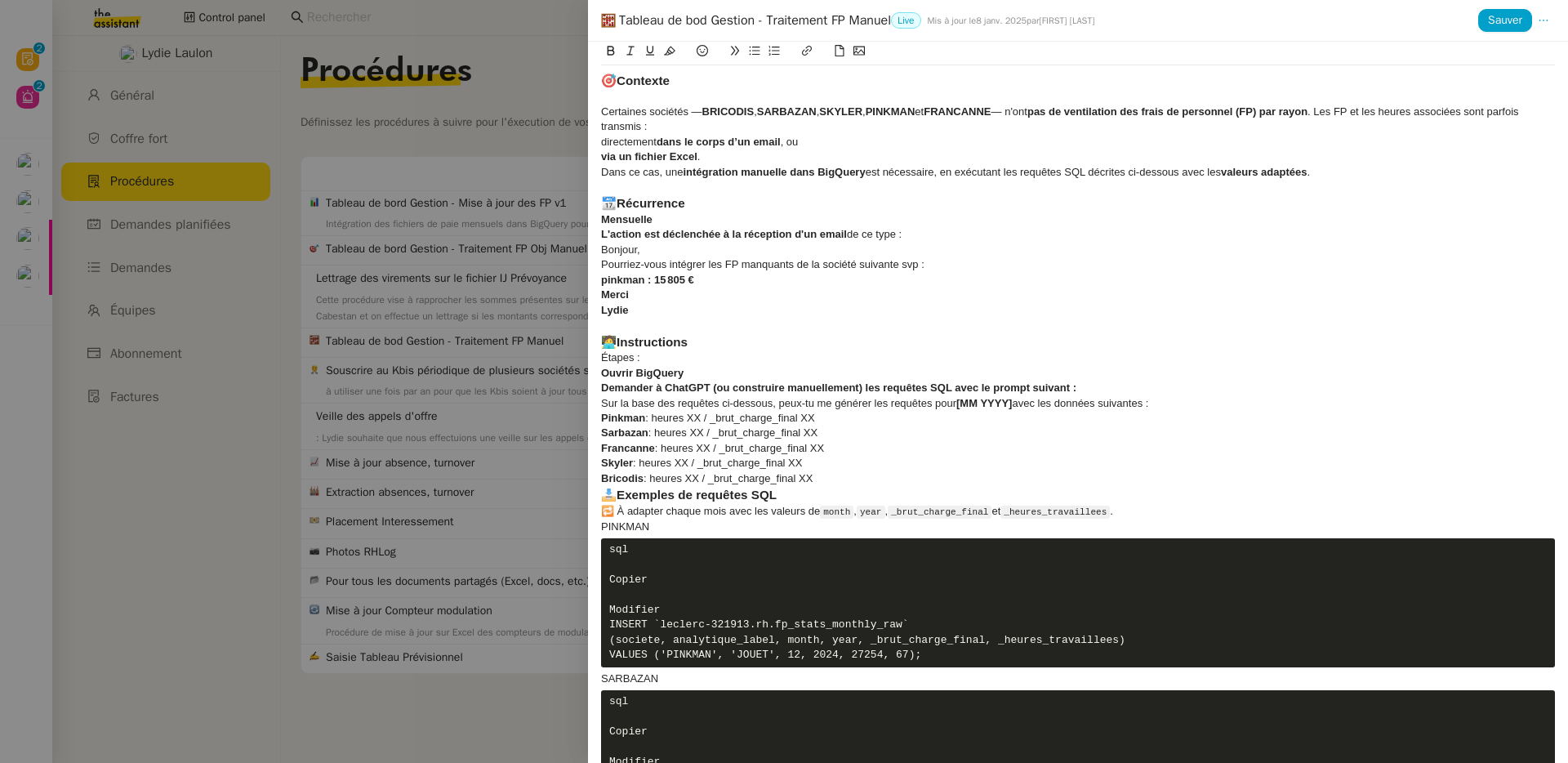 click on "🧑‍💻  Instructions" at bounding box center [1078, 342] 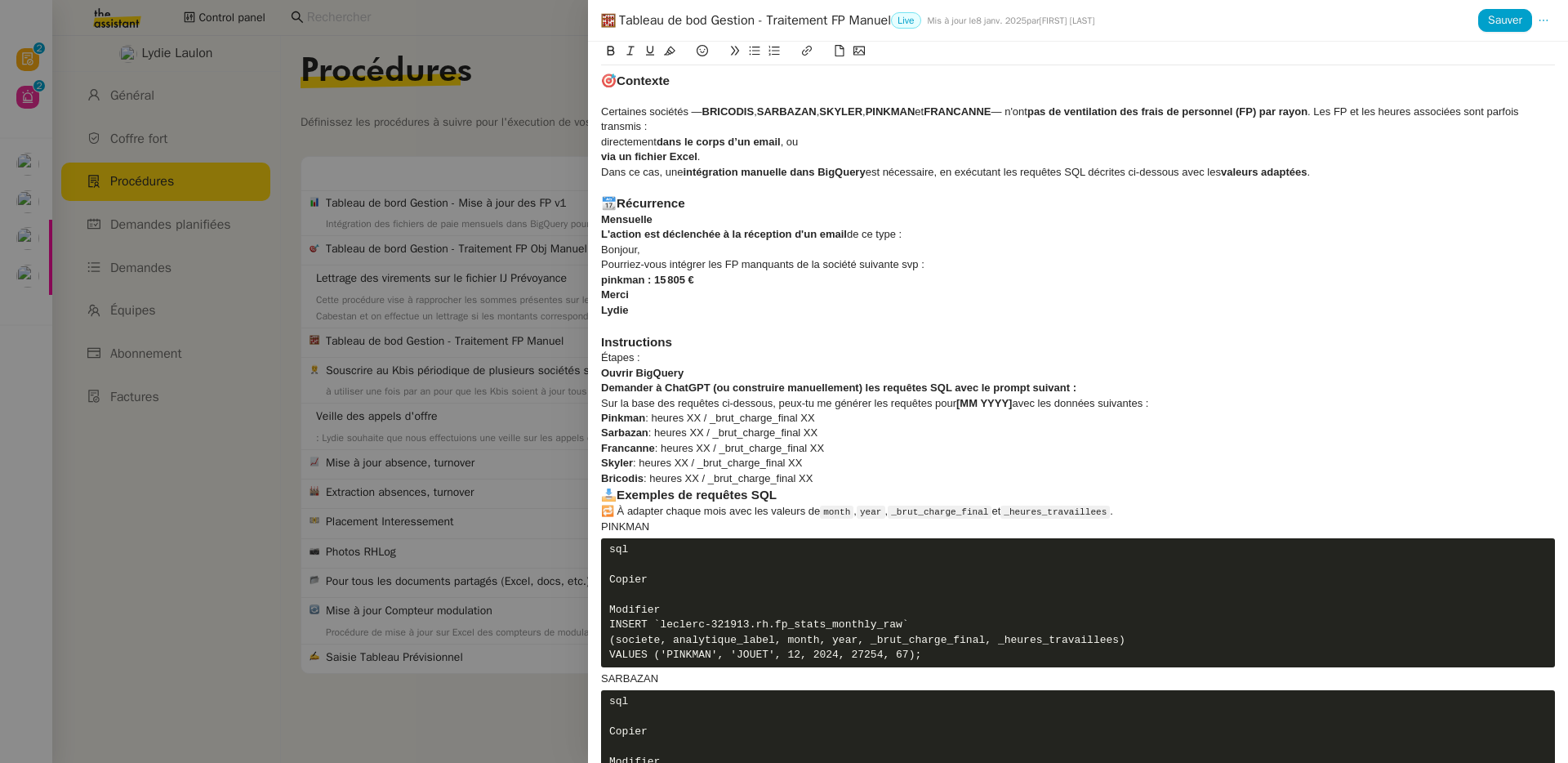 click on "Récurrence" at bounding box center (651, 203) 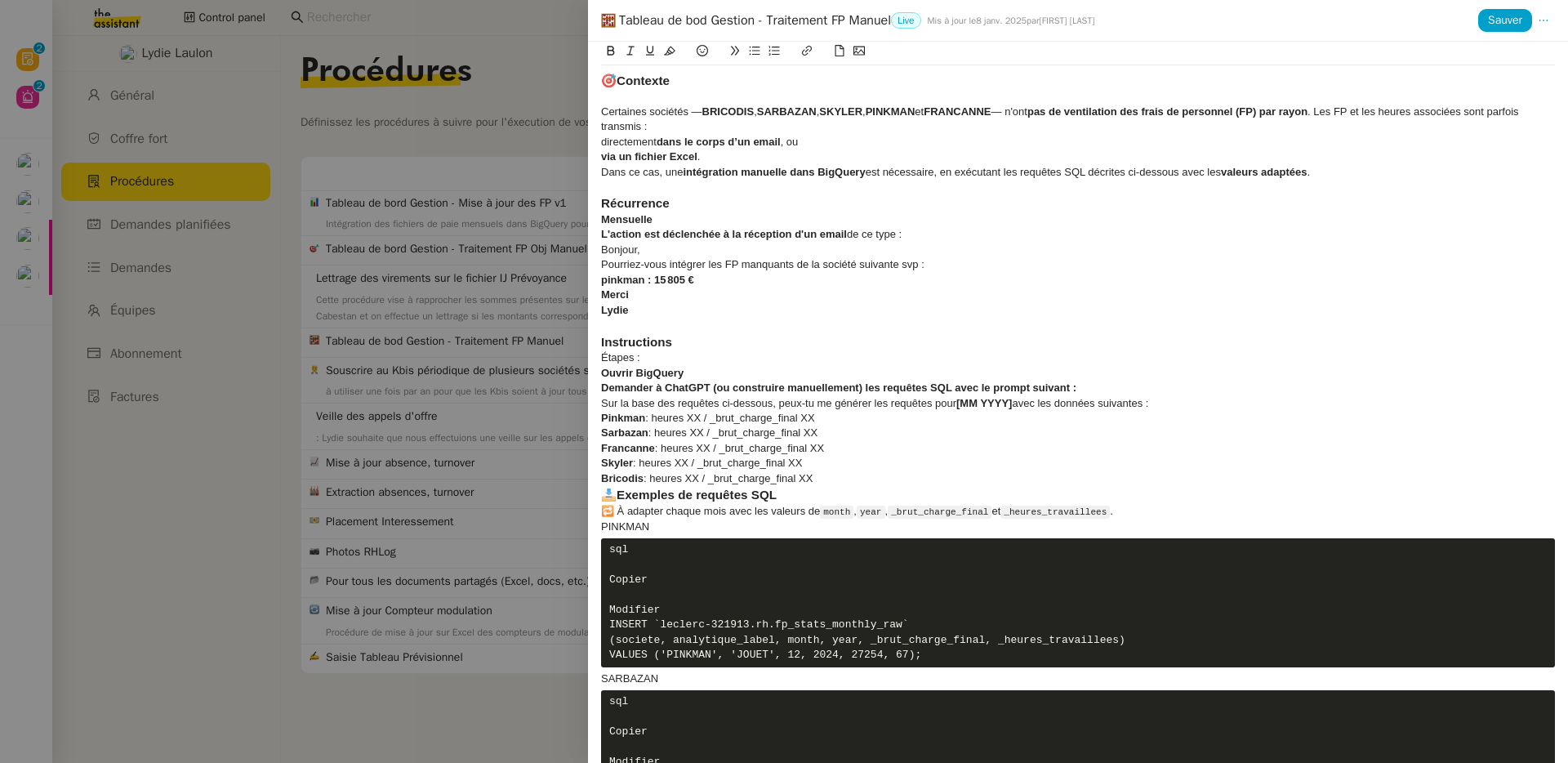 click on "Contexte" at bounding box center (643, 80) 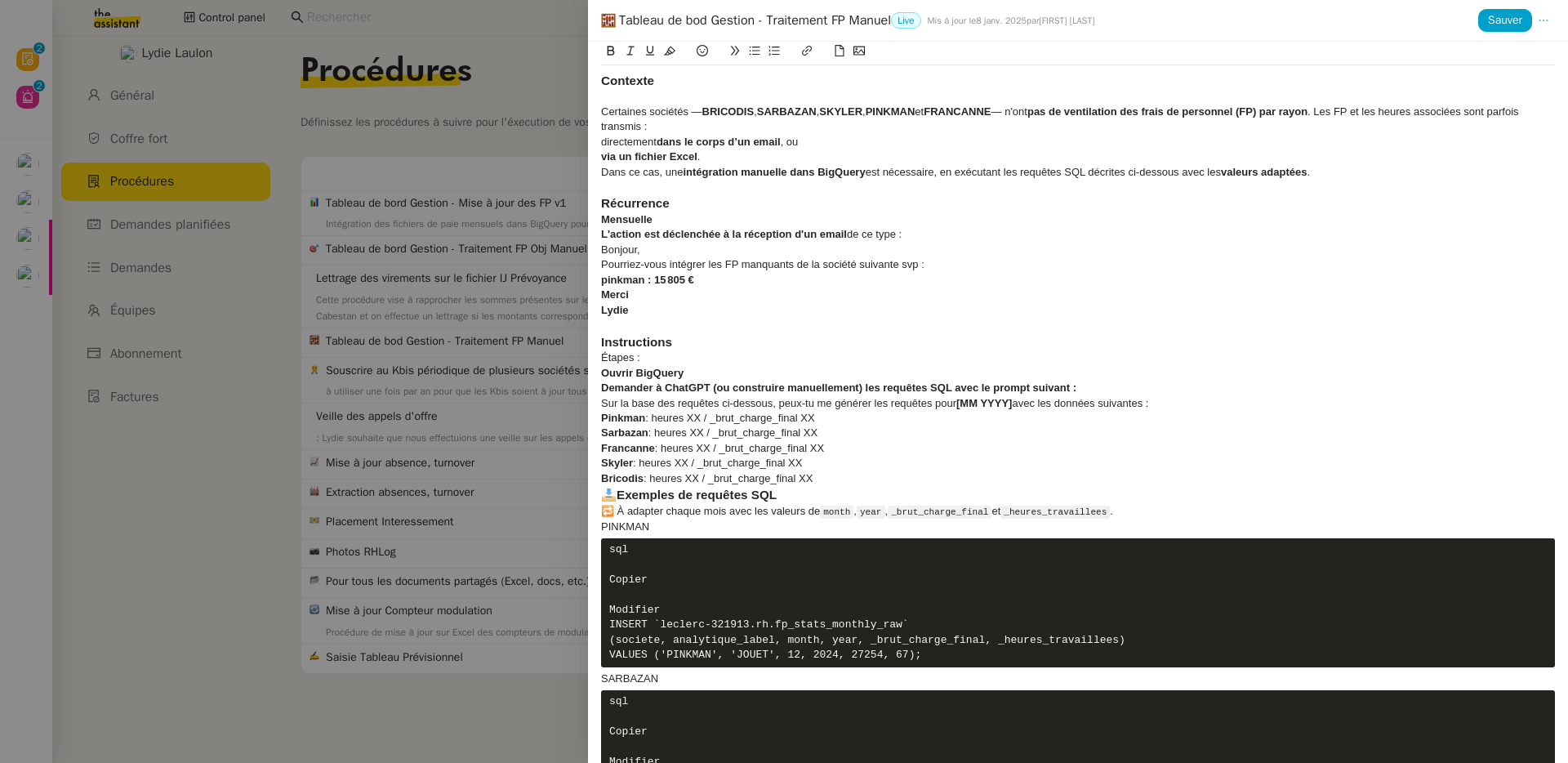 click at bounding box center [1078, 325] 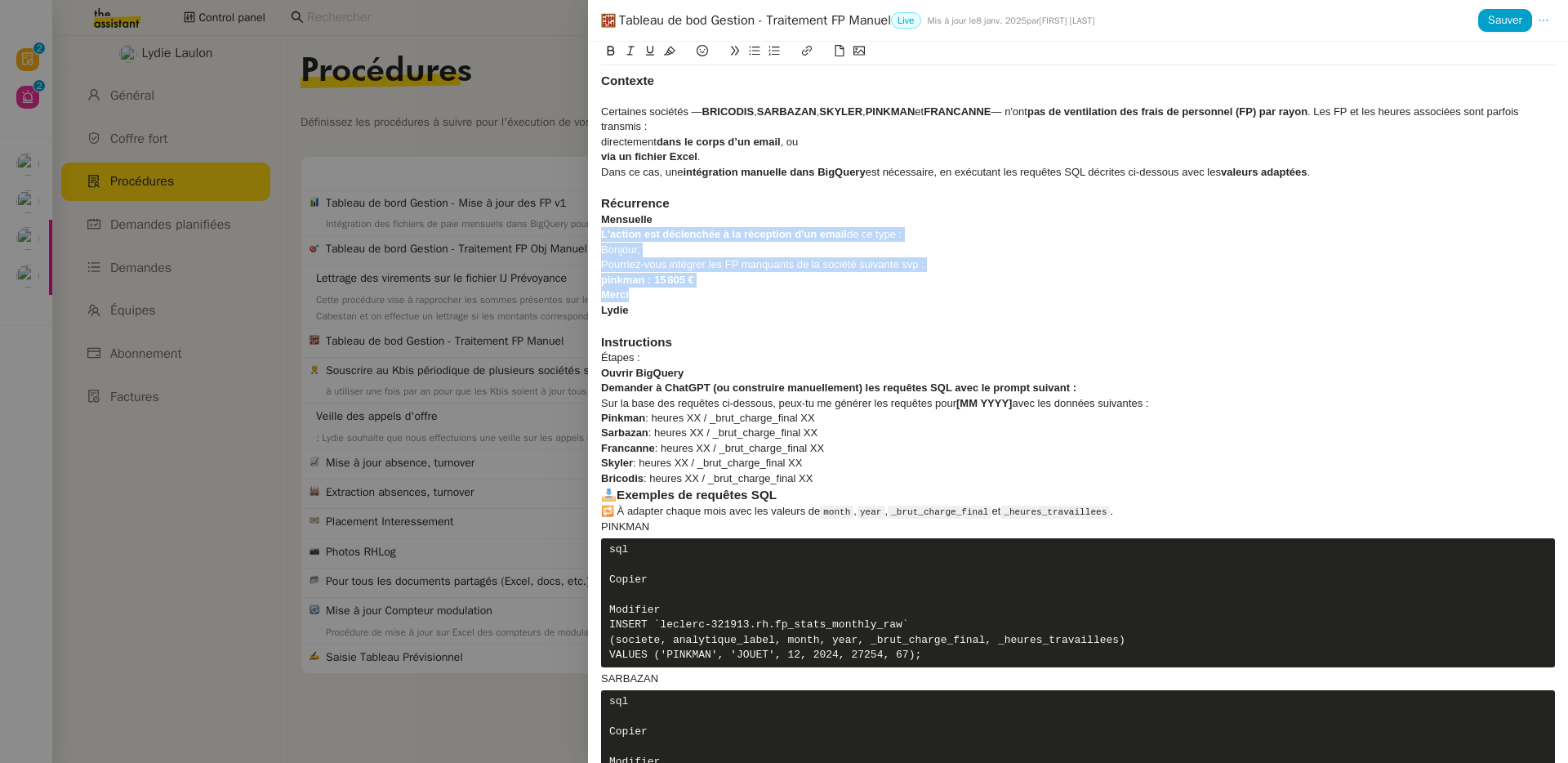 drag, startPoint x: 667, startPoint y: 299, endPoint x: 591, endPoint y: 234, distance: 100.005 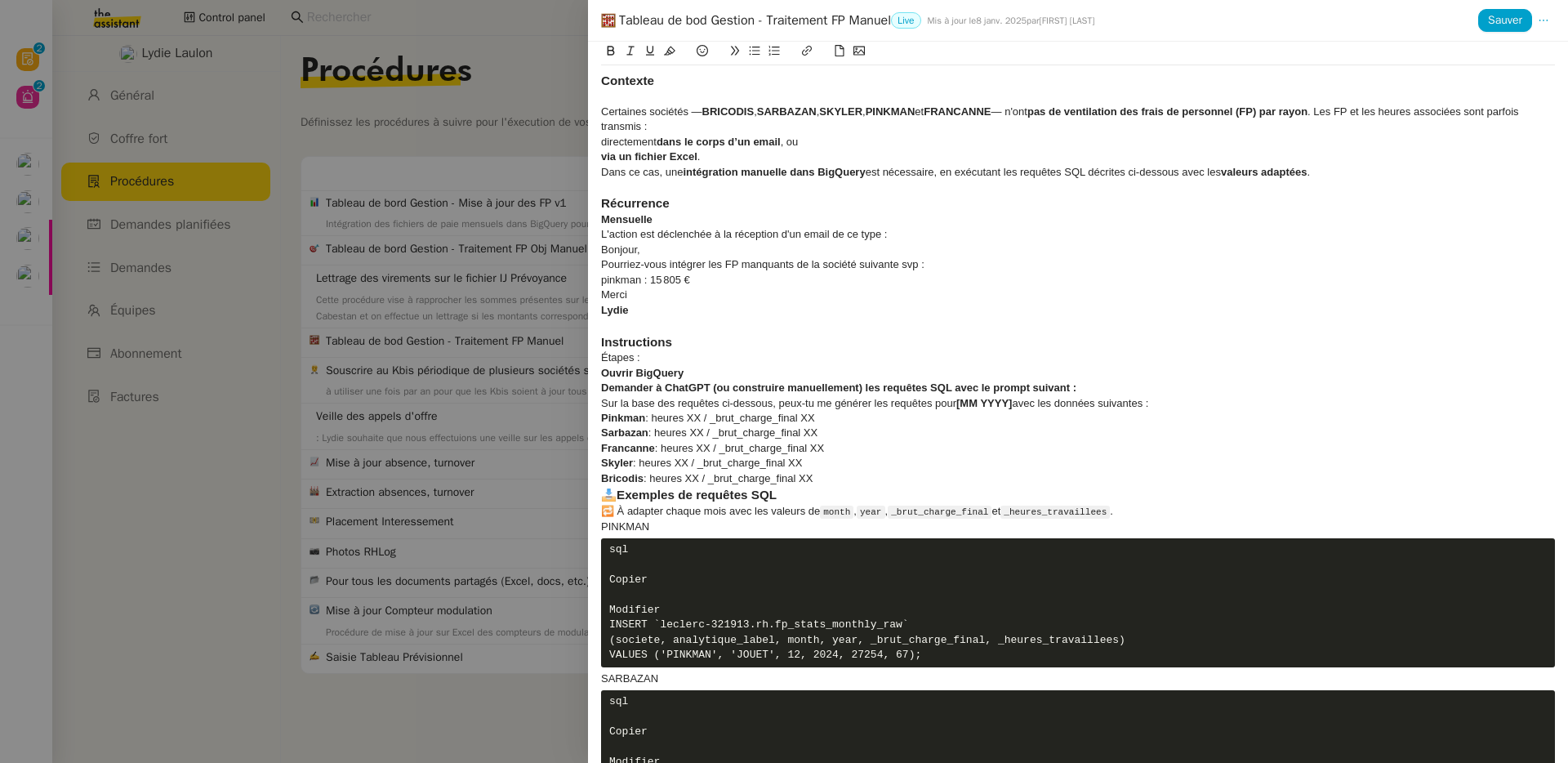 click on "Mensuelle" at bounding box center [626, 219] 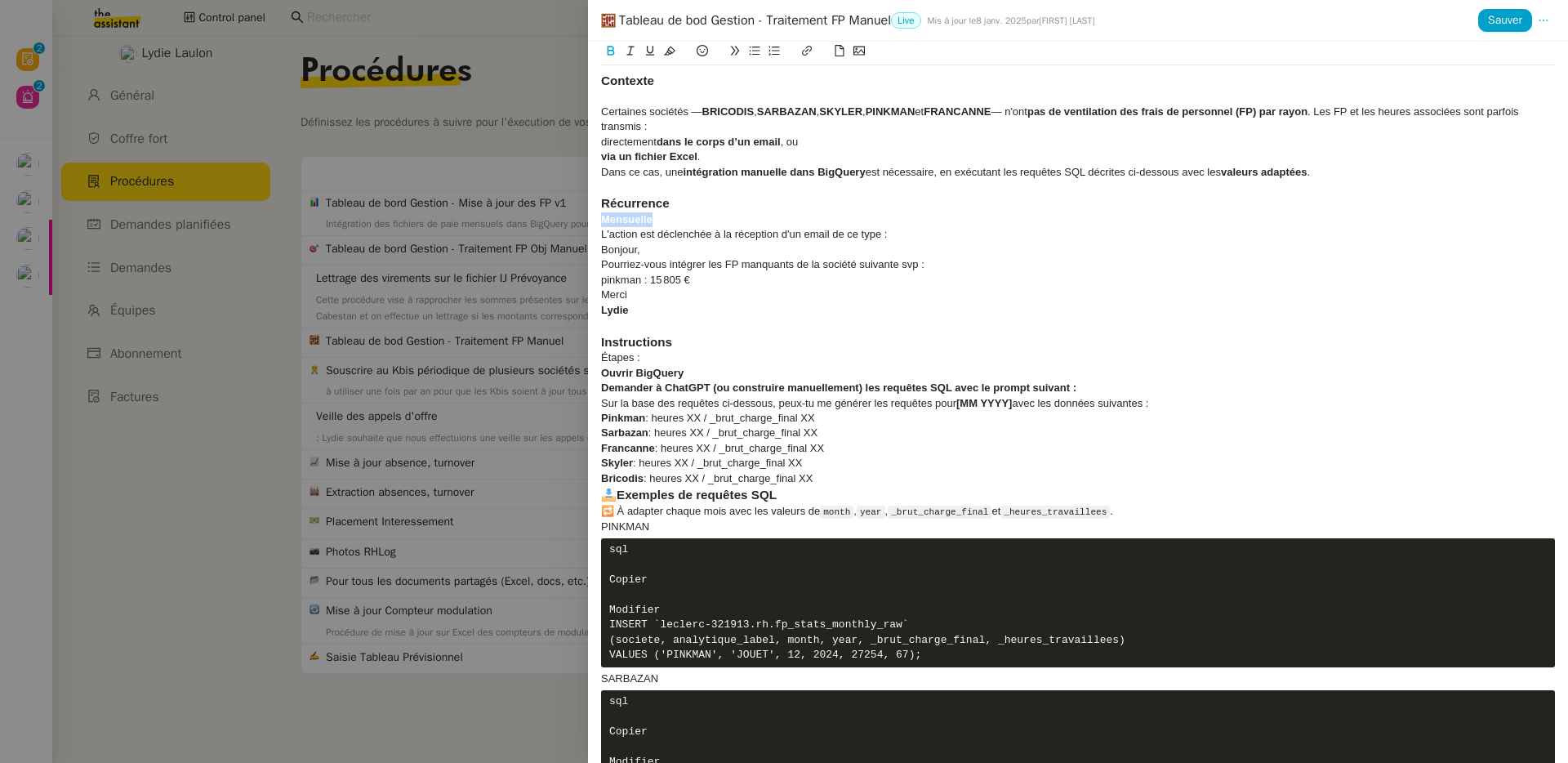 click on "Mensuelle" at bounding box center [626, 219] 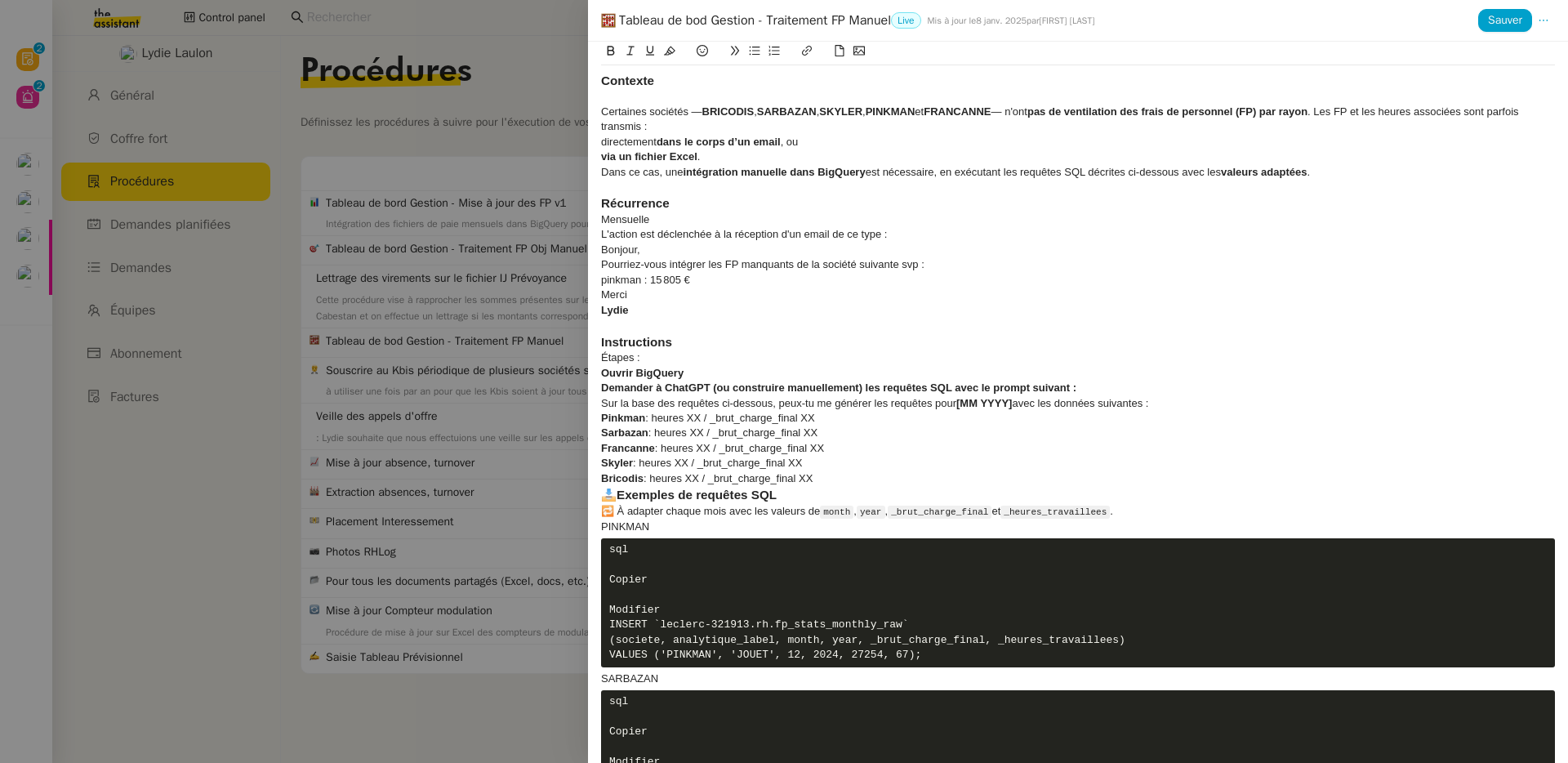 click on "directement  dans le corps d’un email , ou" at bounding box center (1078, 142) 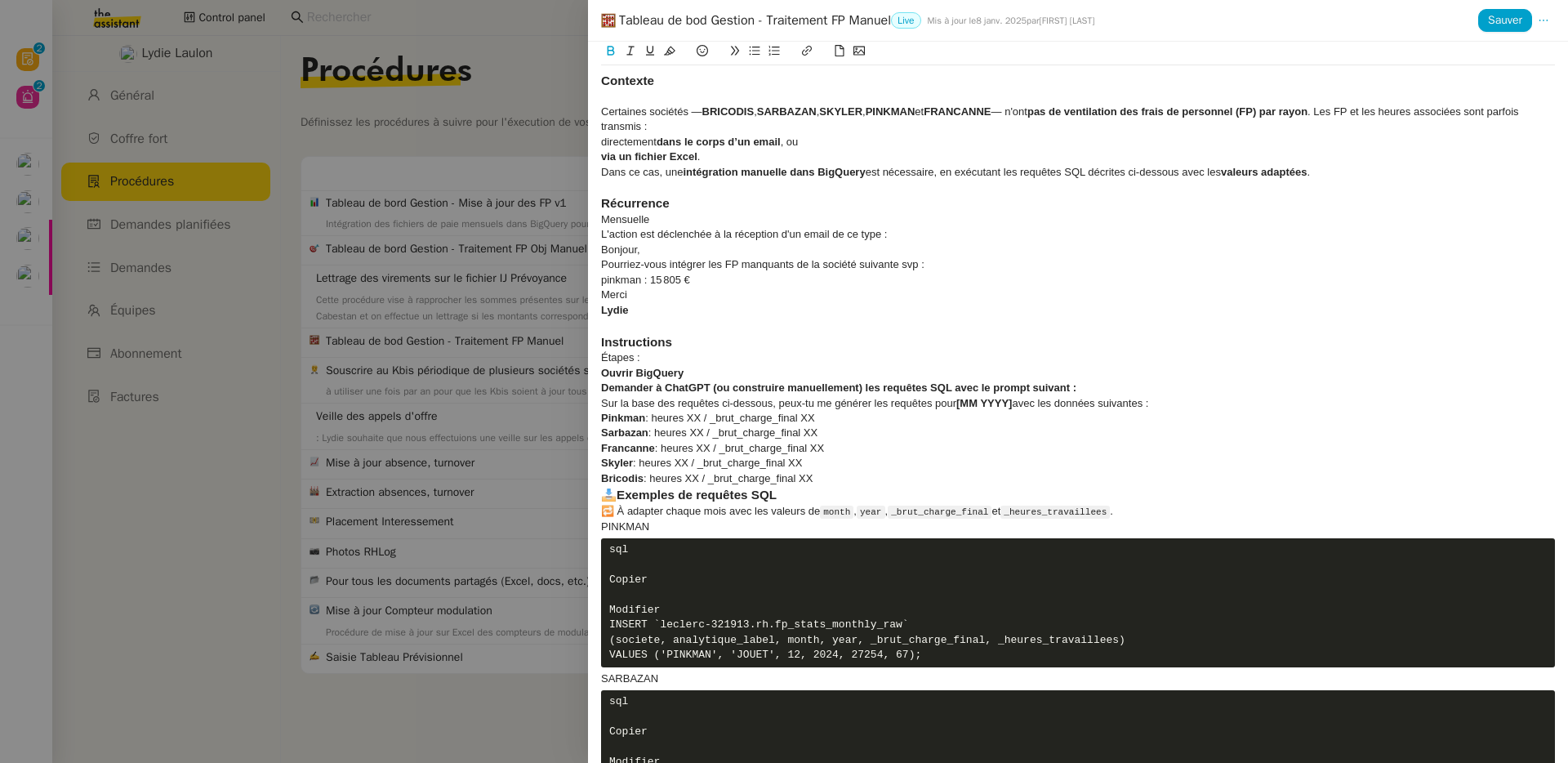 click on "dans le corps d’un email" at bounding box center [719, 141] 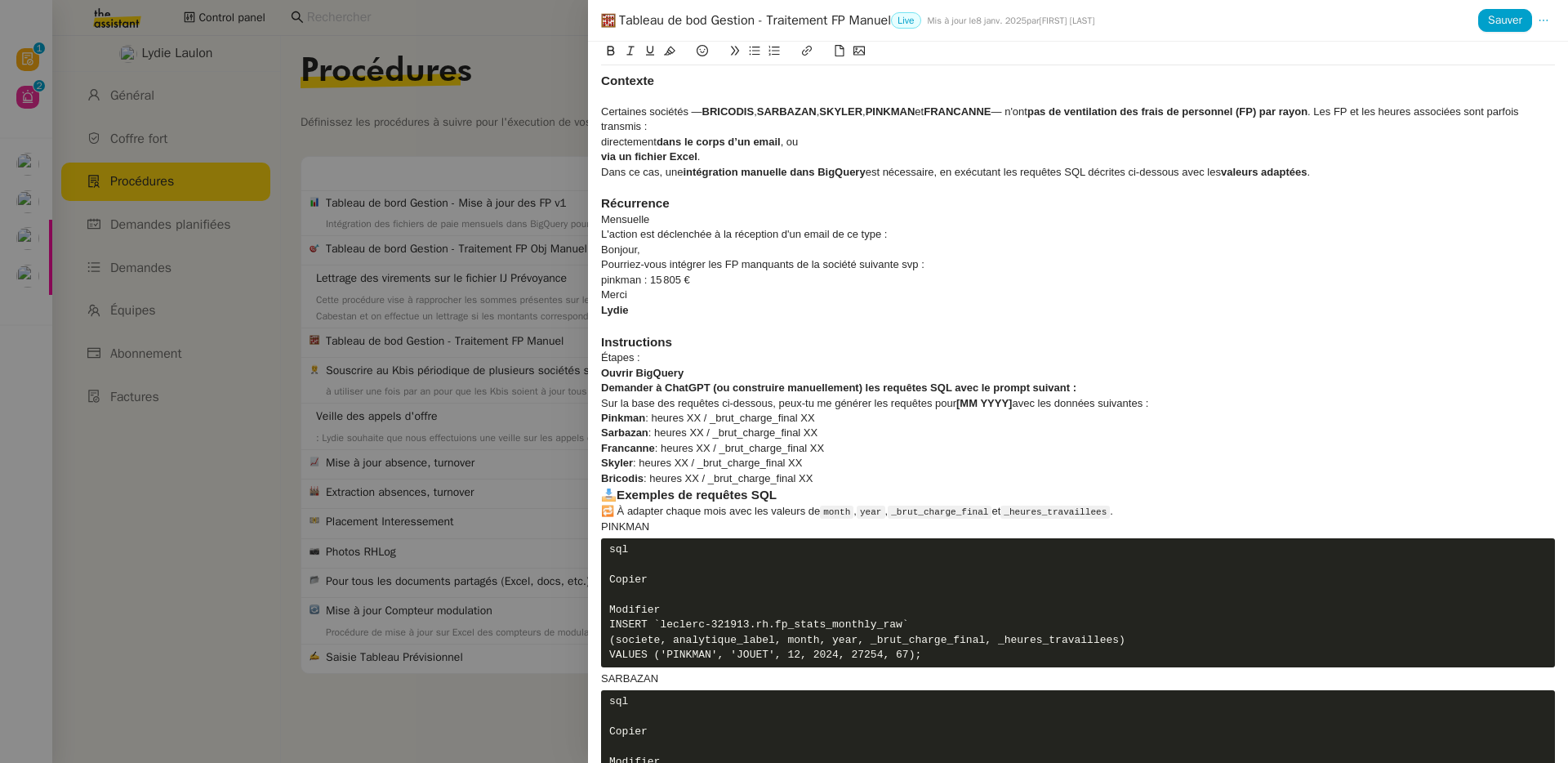 click on "pas de ventilation des frais de personnel (FP) par rayon" at bounding box center [1167, 111] 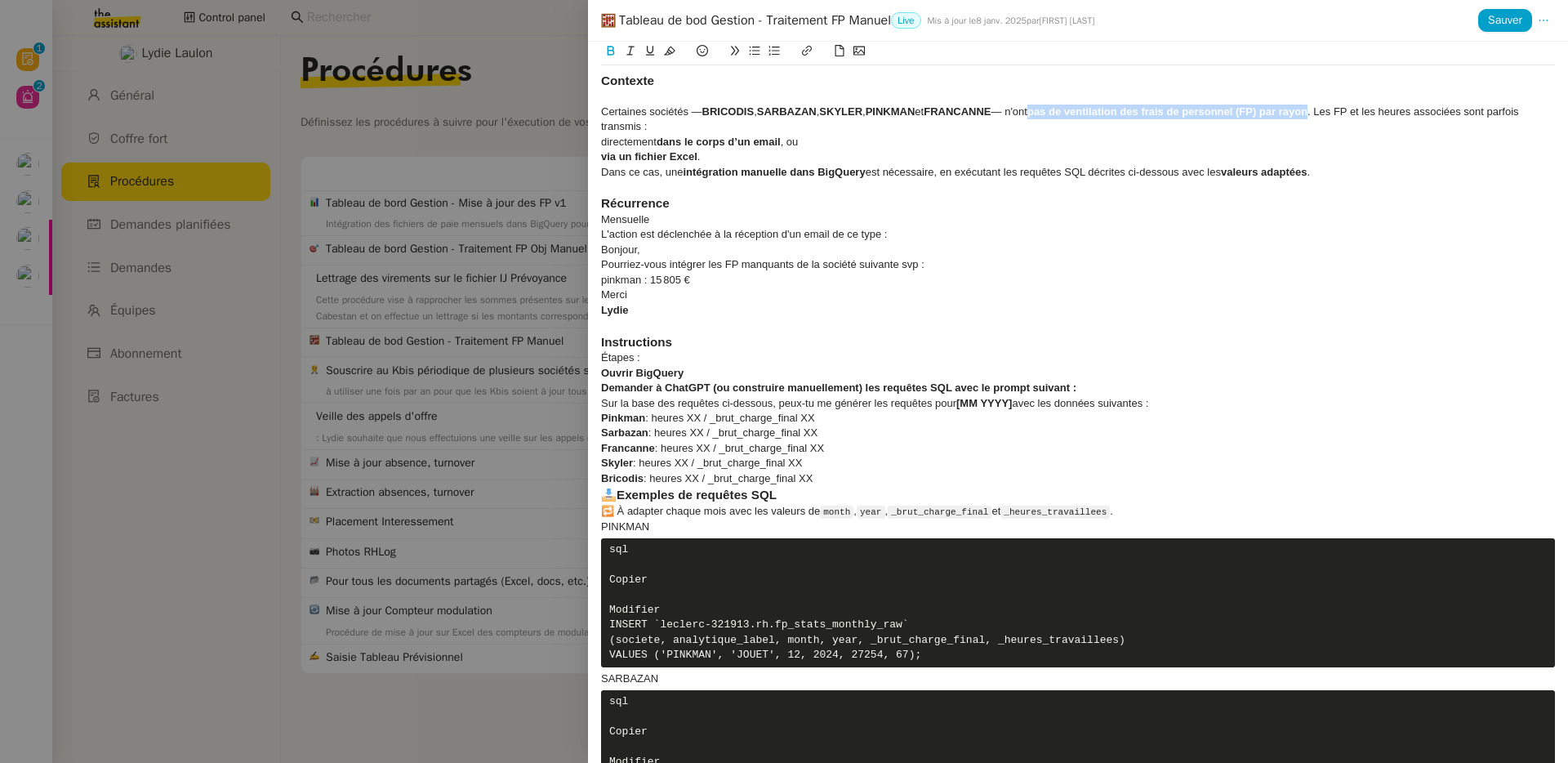 drag, startPoint x: 1062, startPoint y: 109, endPoint x: 1313, endPoint y: 110, distance: 251.00199 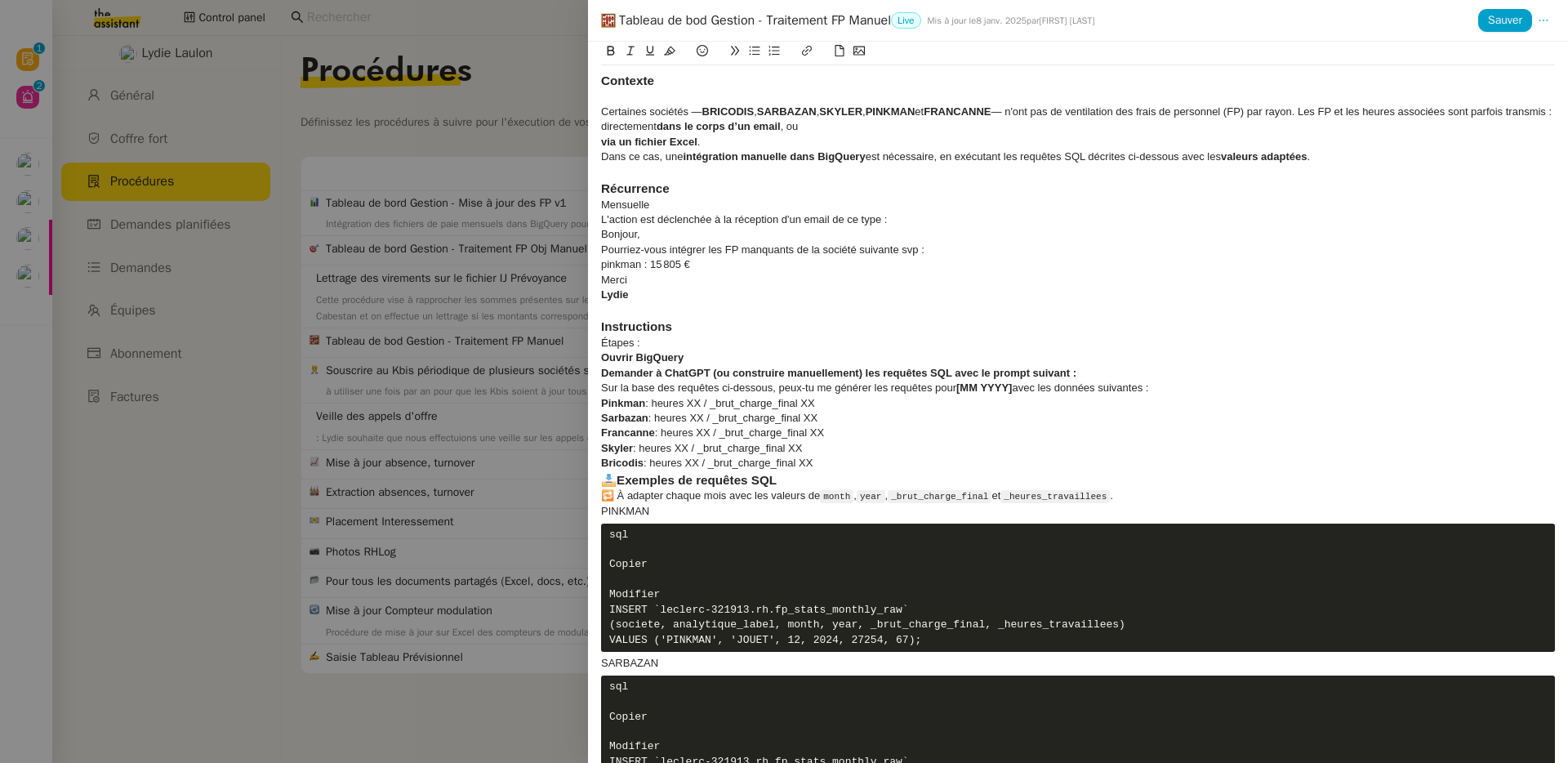 click at bounding box center [1078, 172] 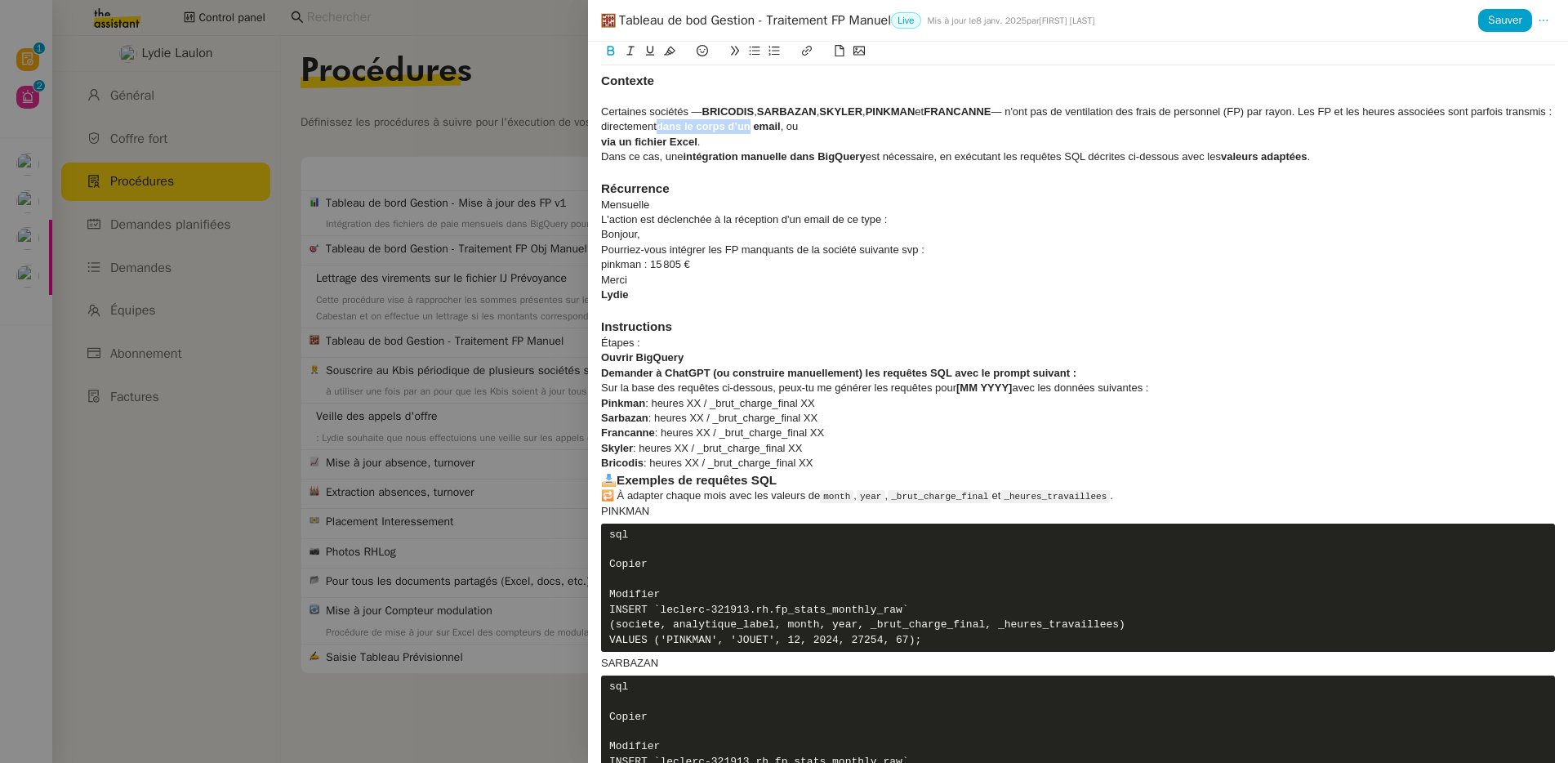 drag, startPoint x: 671, startPoint y: 140, endPoint x: 746, endPoint y: 141, distance: 75.00667 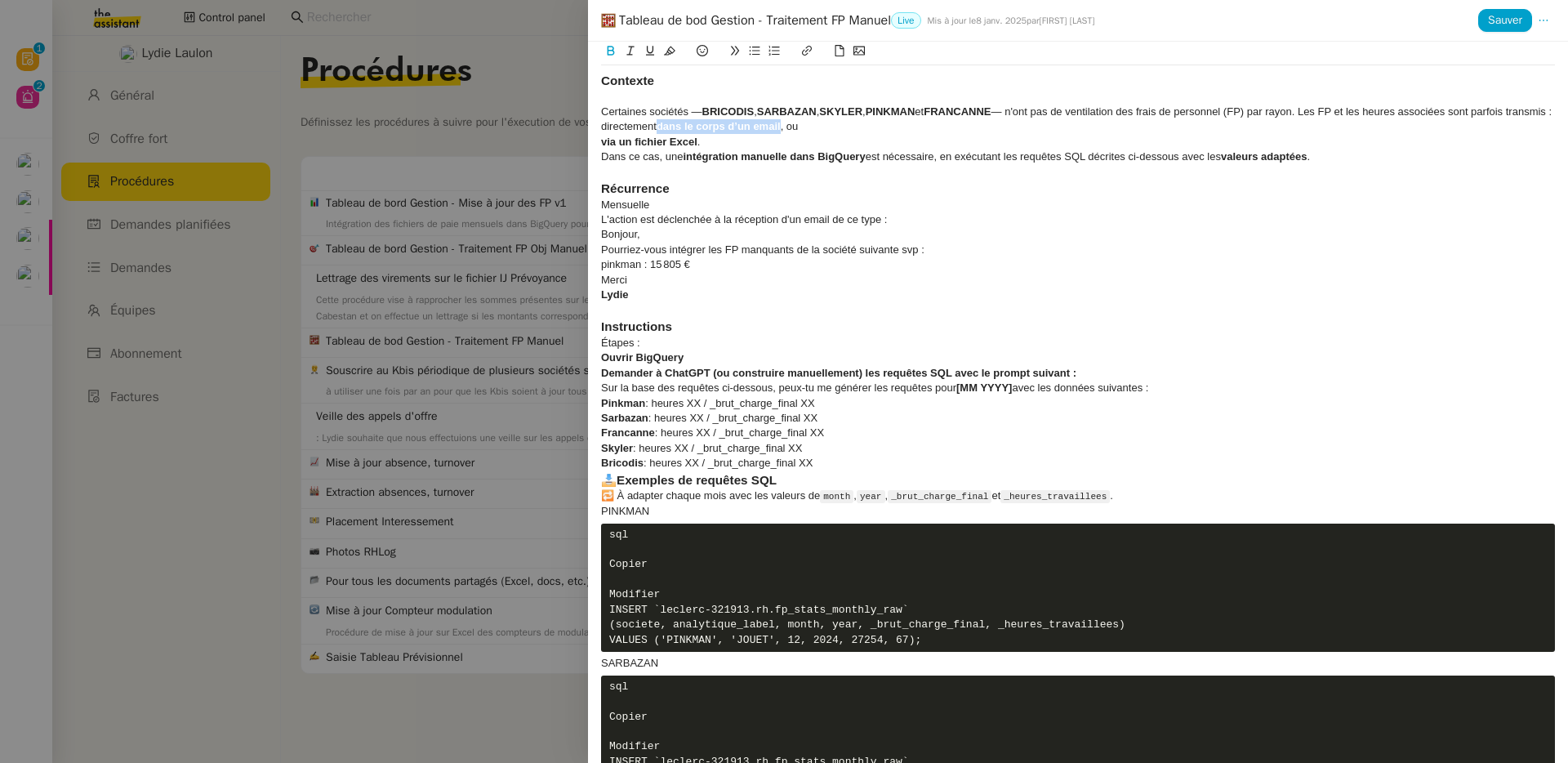 click on "dans le corps d’un email" at bounding box center [719, 126] 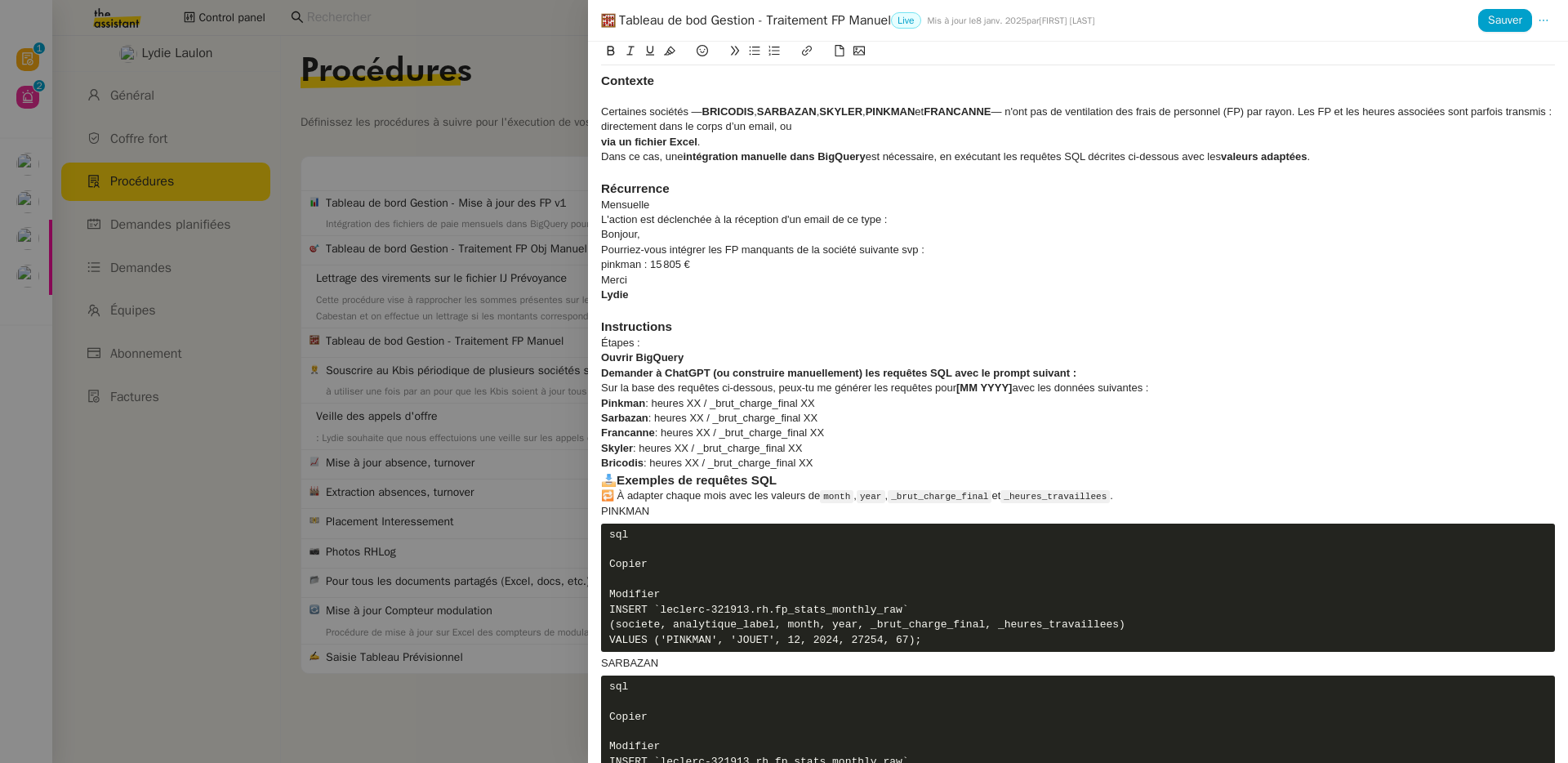 click on "via un fichier Excel" at bounding box center (649, 141) 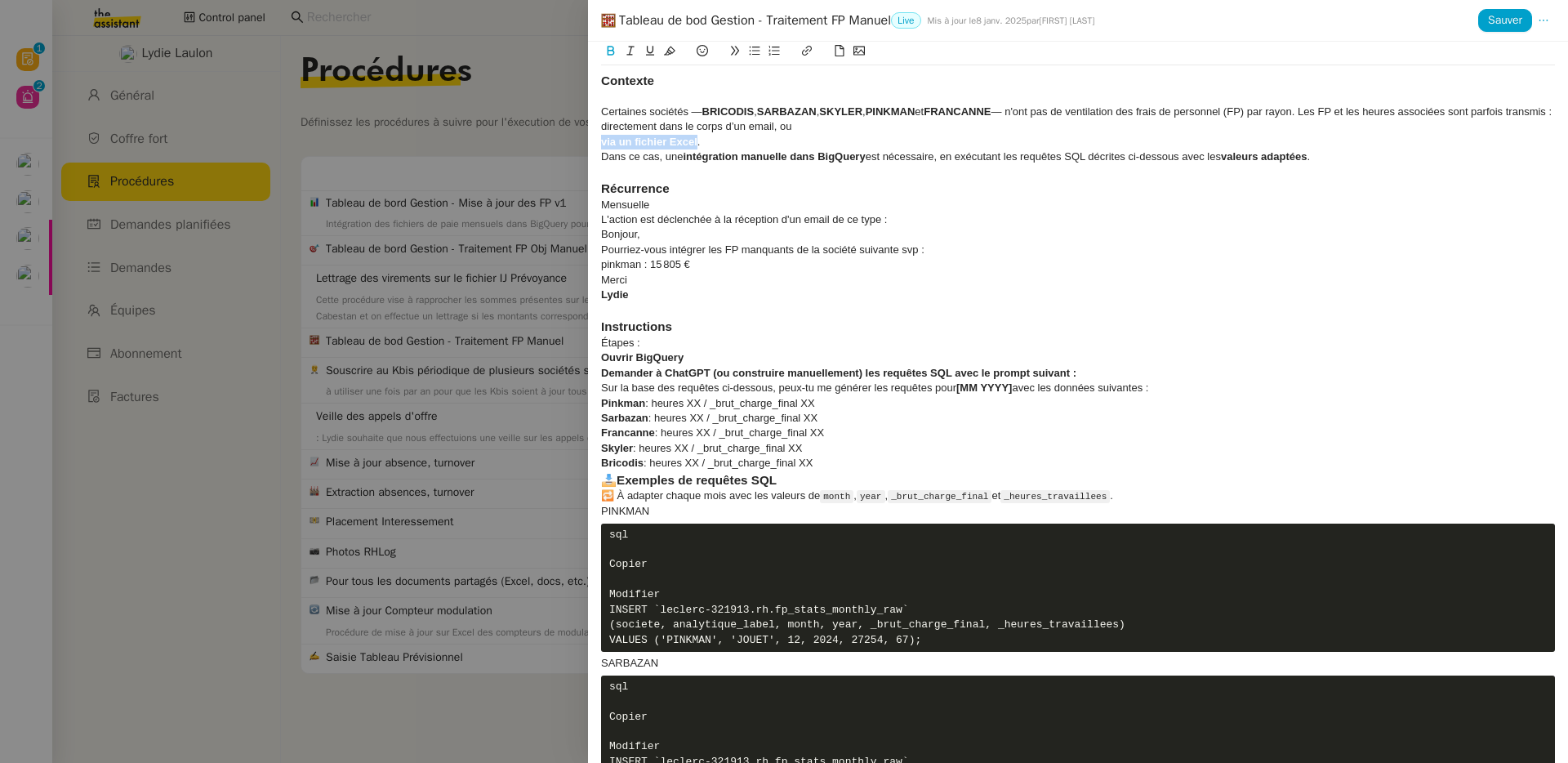 drag, startPoint x: 609, startPoint y: 158, endPoint x: 685, endPoint y: 158, distance: 76 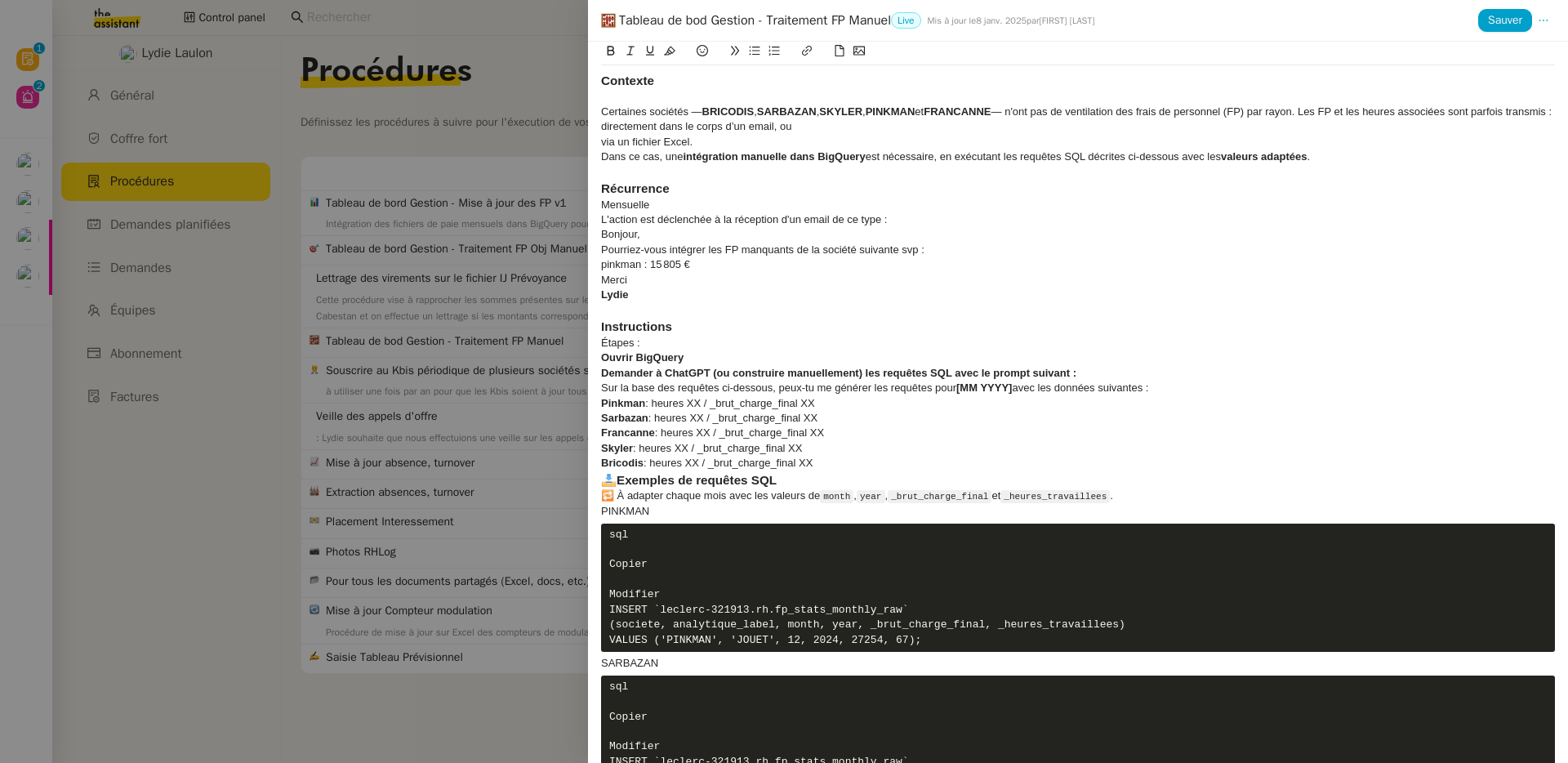click on "intégration manuelle dans BigQuery" at bounding box center [773, 156] 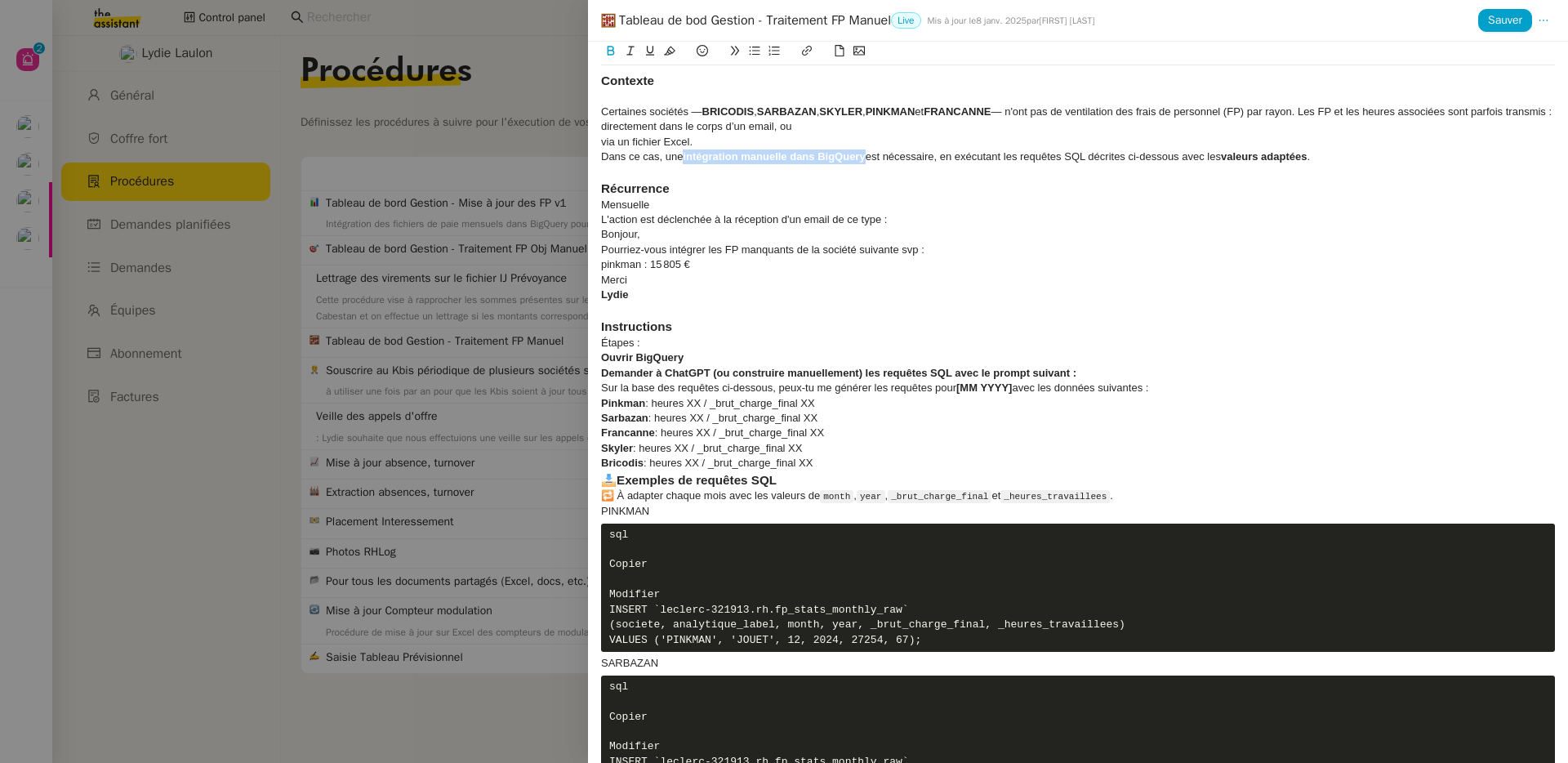 drag, startPoint x: 716, startPoint y: 171, endPoint x: 849, endPoint y: 171, distance: 133 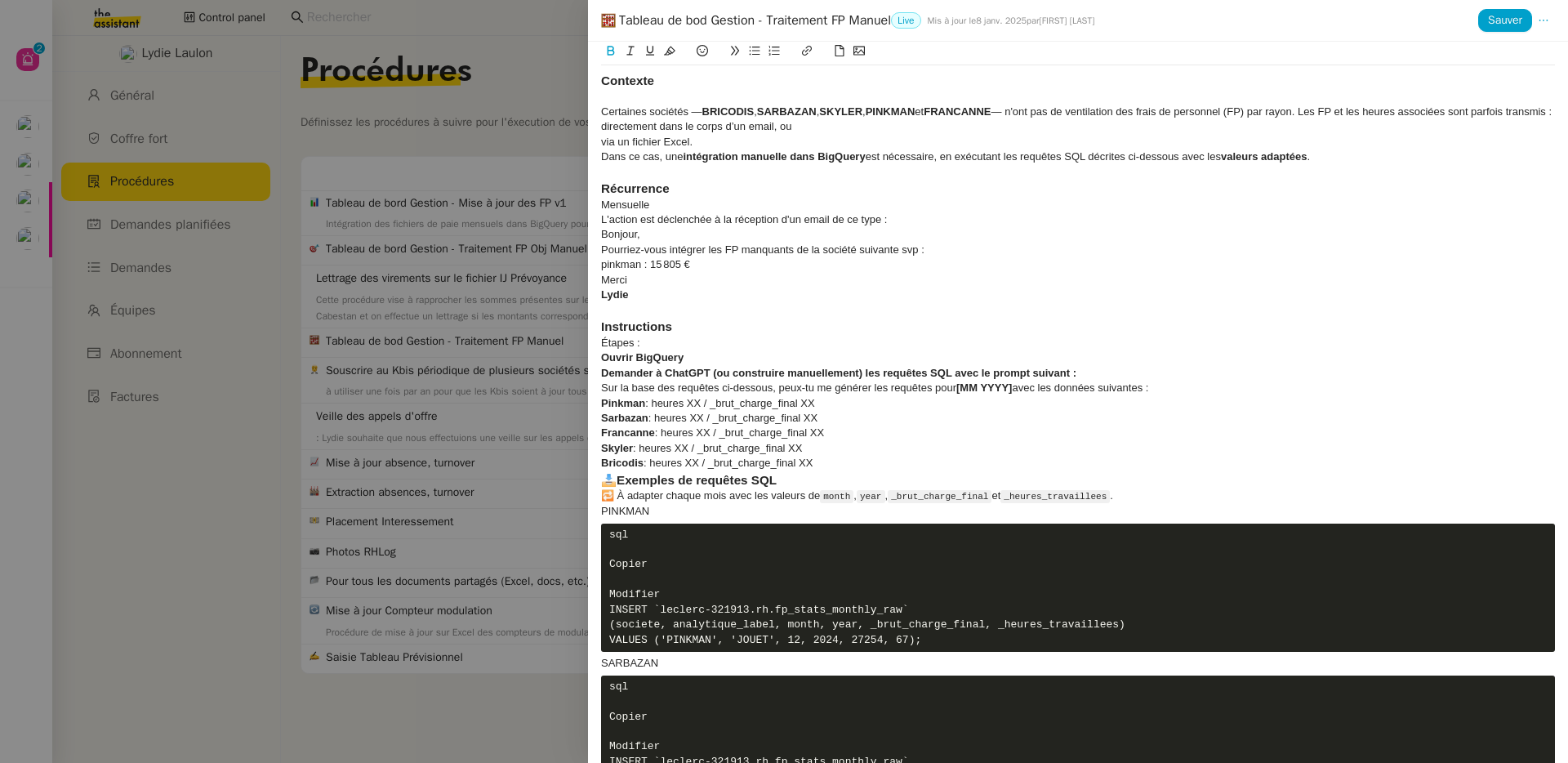 click at bounding box center [1078, 172] 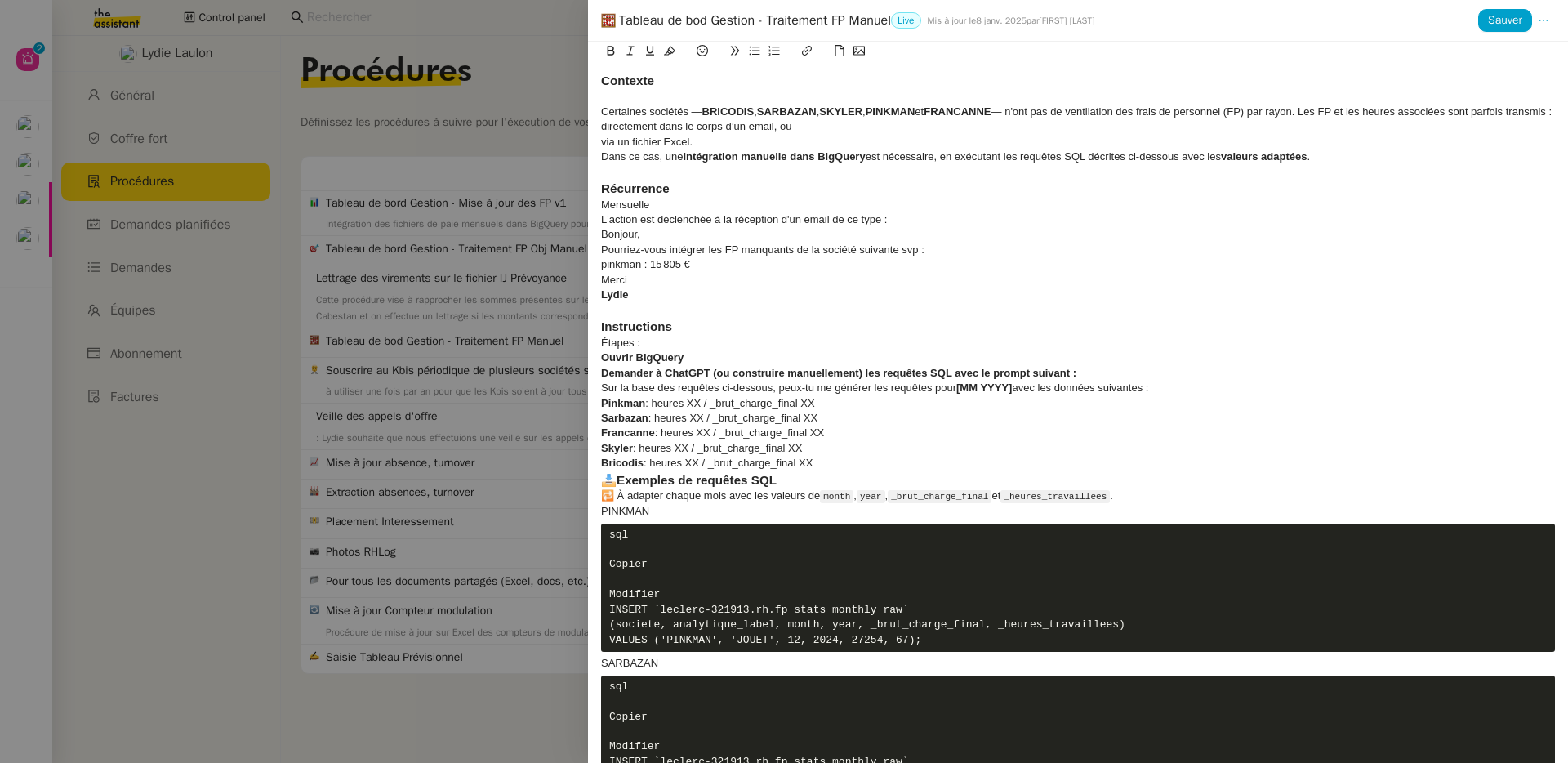 click on "intégration manuelle dans BigQuery" at bounding box center [773, 156] 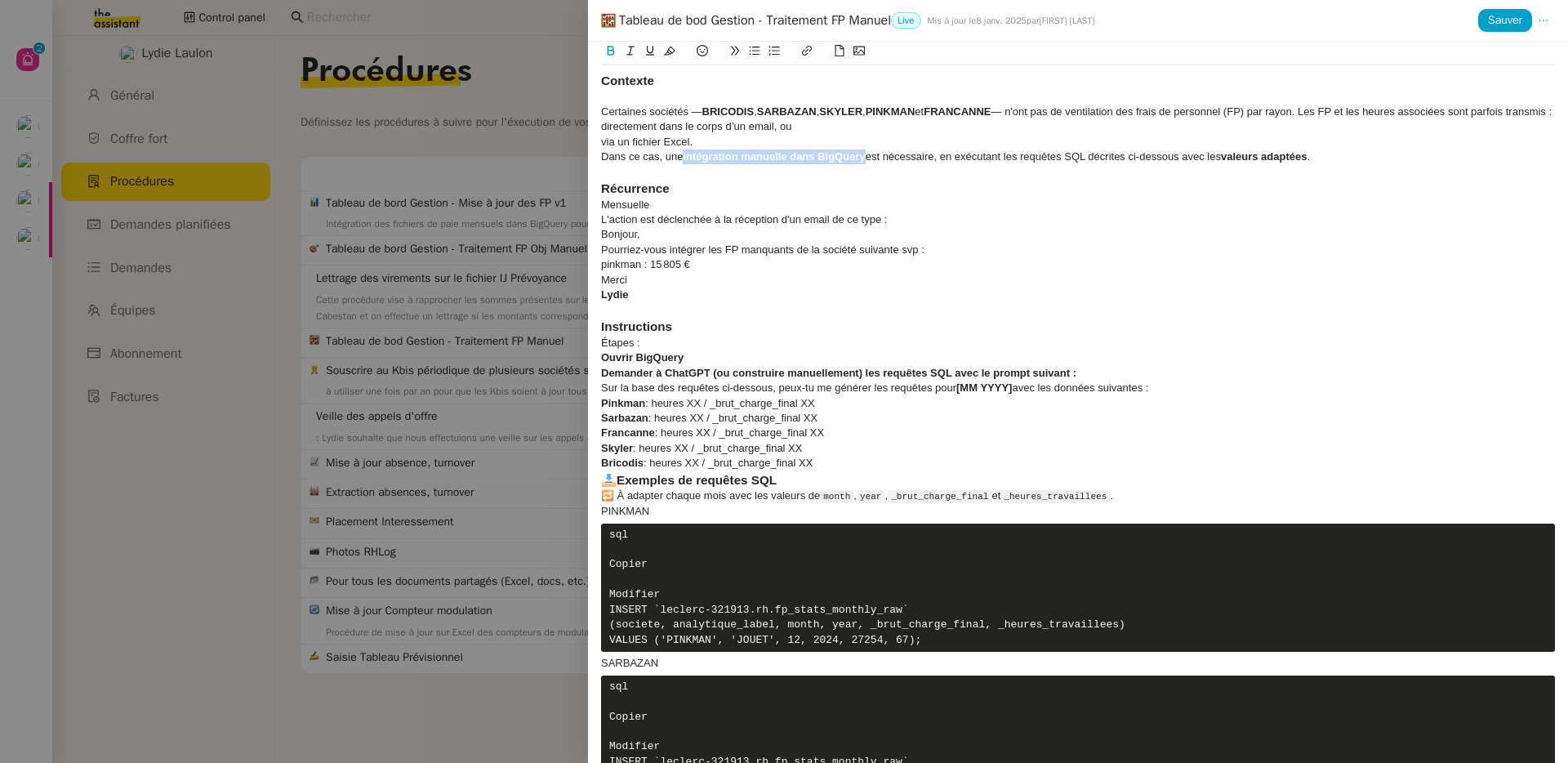 drag, startPoint x: 711, startPoint y: 177, endPoint x: 863, endPoint y: 168, distance: 152.26621 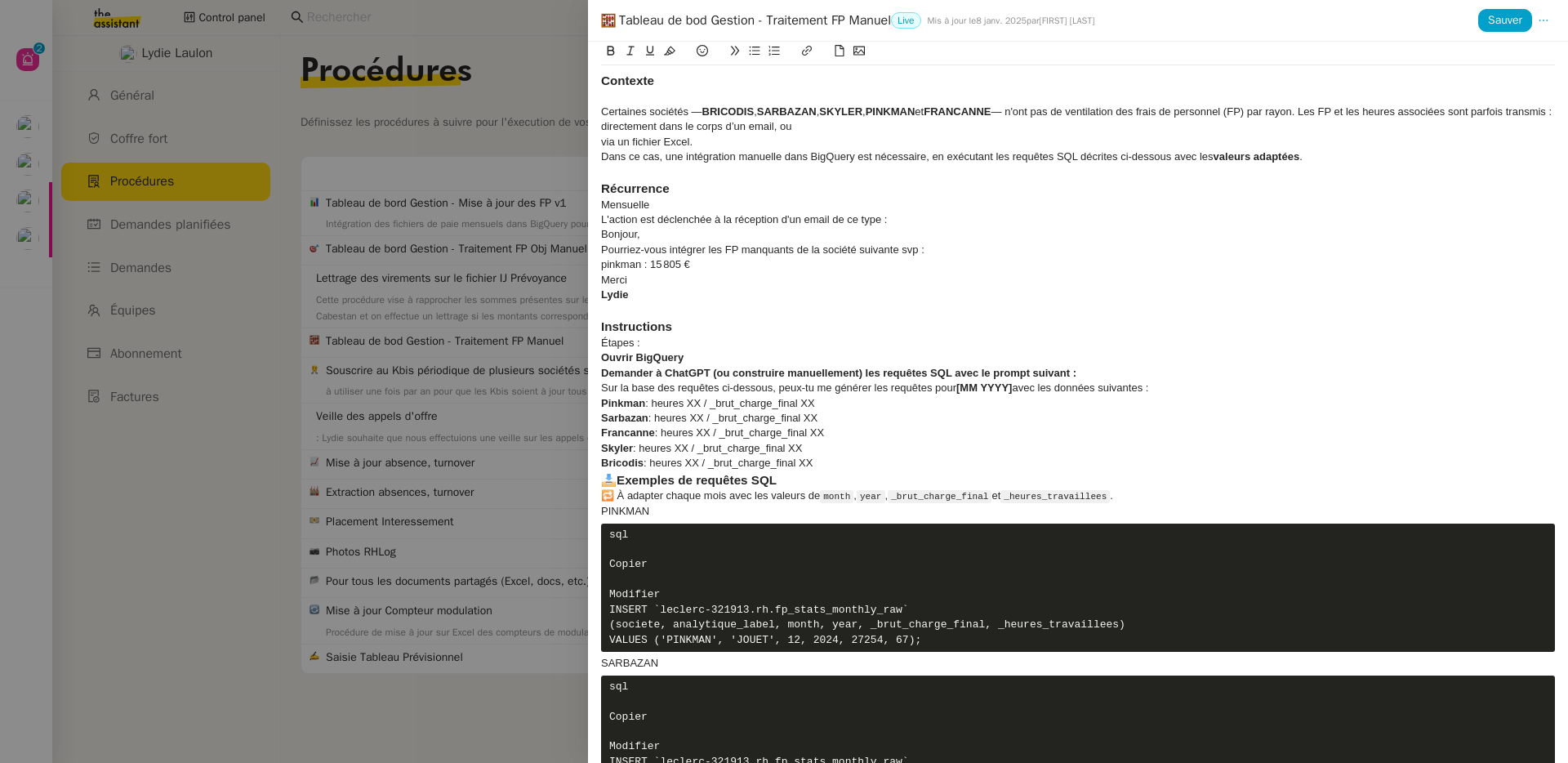 click on "valeurs adaptées" at bounding box center [1257, 156] 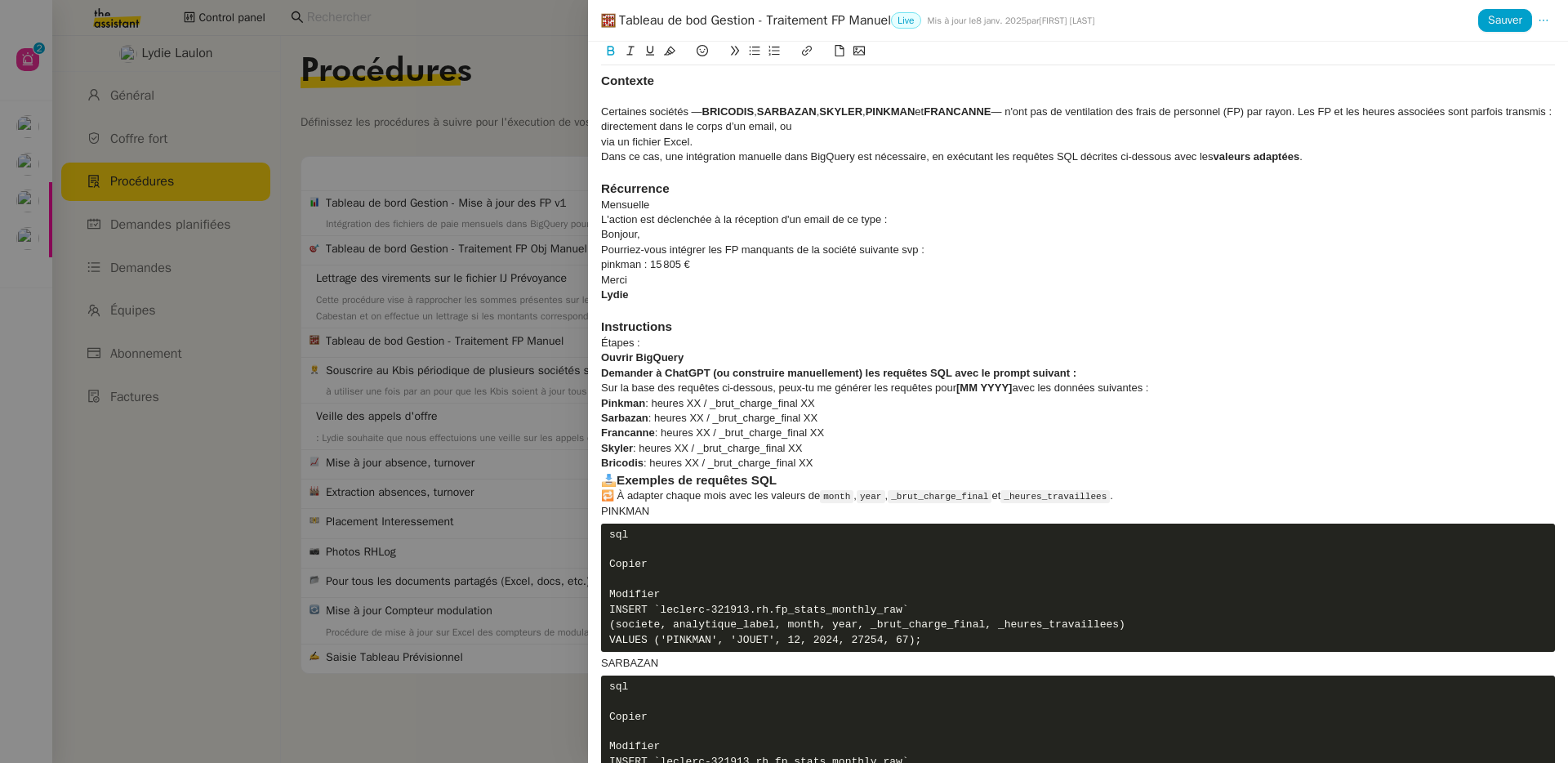 click on "valeurs adaptées" at bounding box center [1257, 156] 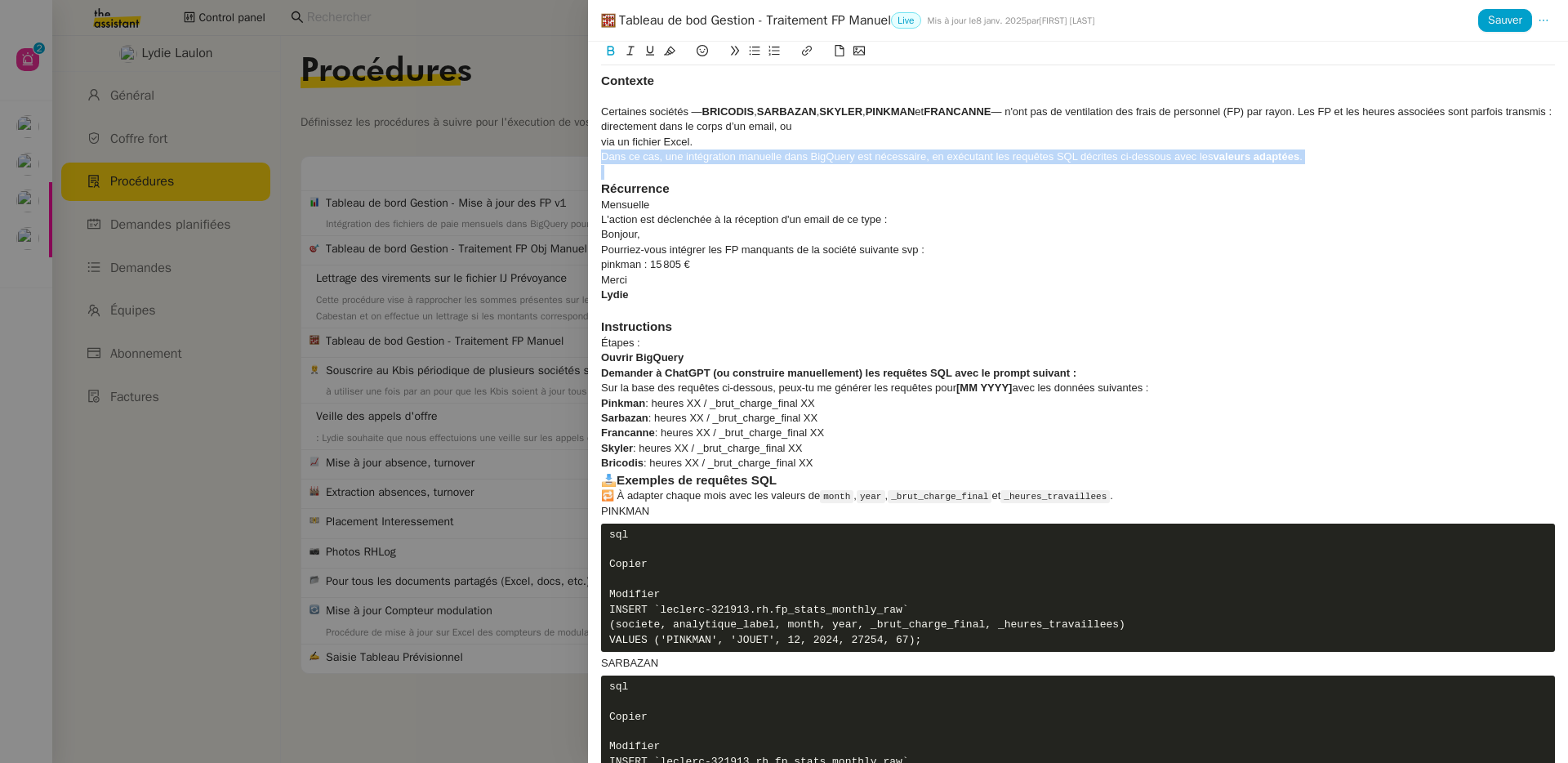 drag, startPoint x: 1238, startPoint y: 167, endPoint x: 1267, endPoint y: 169, distance: 29.068884 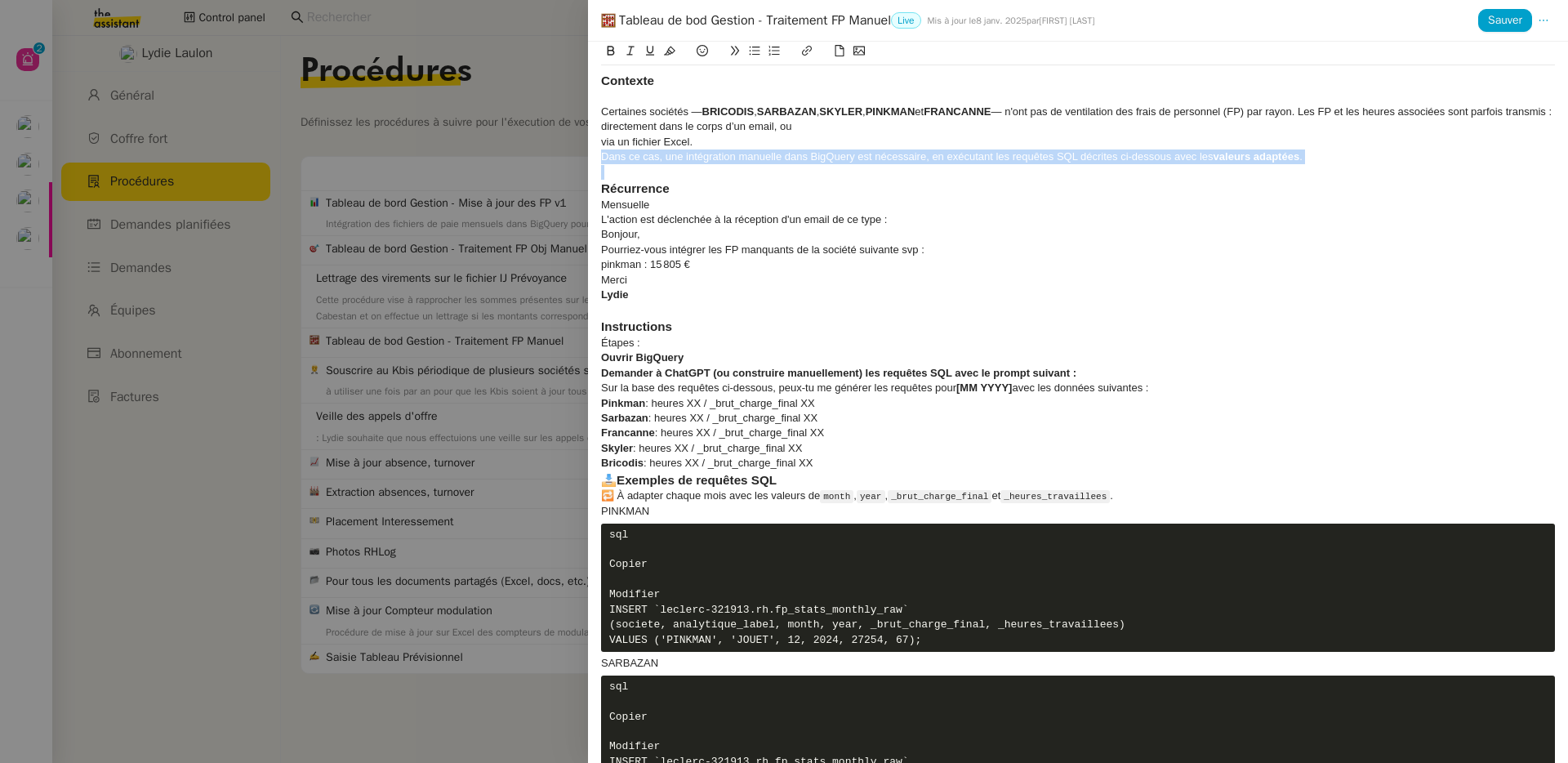 click on "valeurs adaptées" at bounding box center (1257, 156) 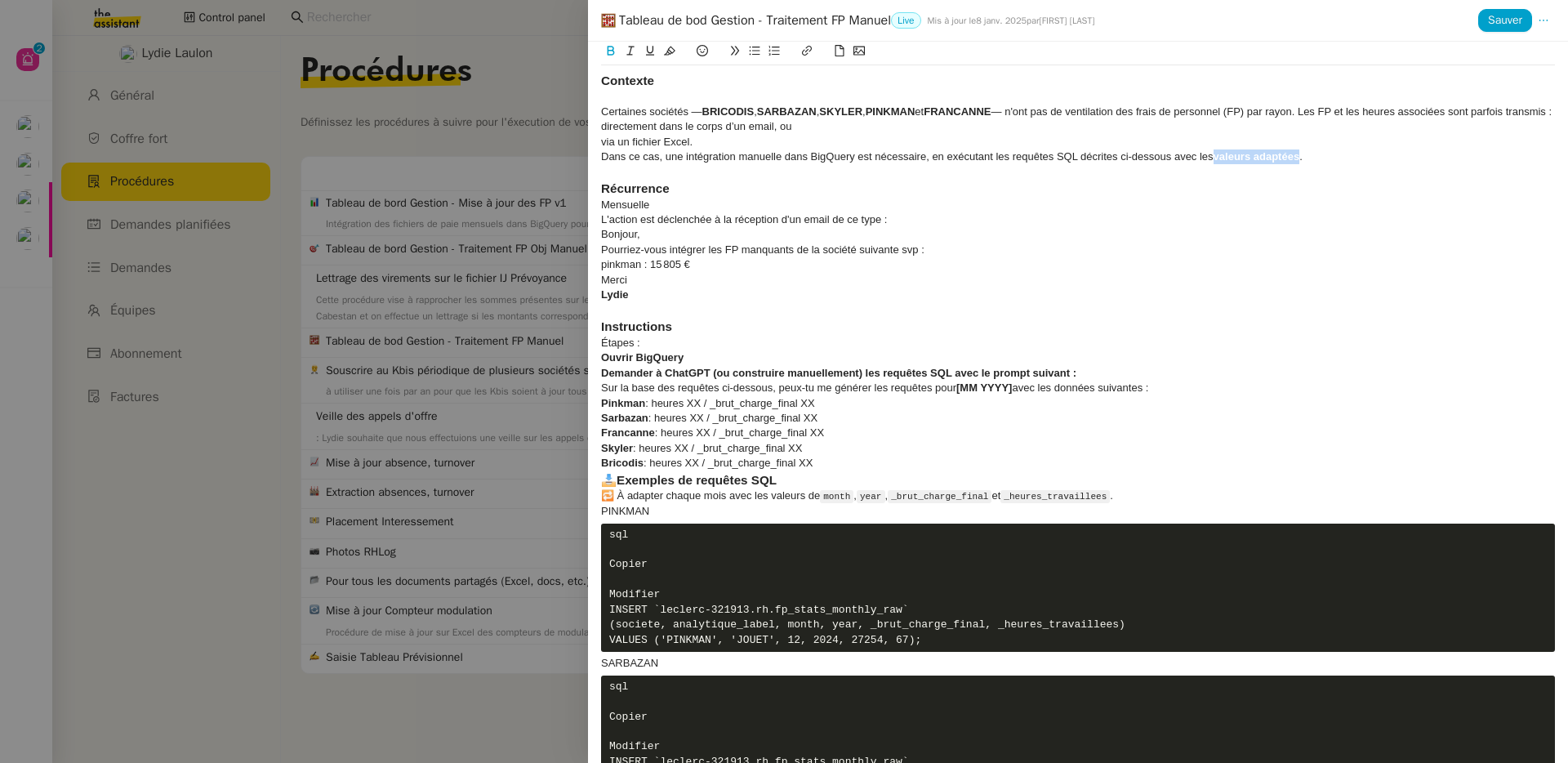 drag, startPoint x: 1245, startPoint y: 172, endPoint x: 1272, endPoint y: 175, distance: 27.166155 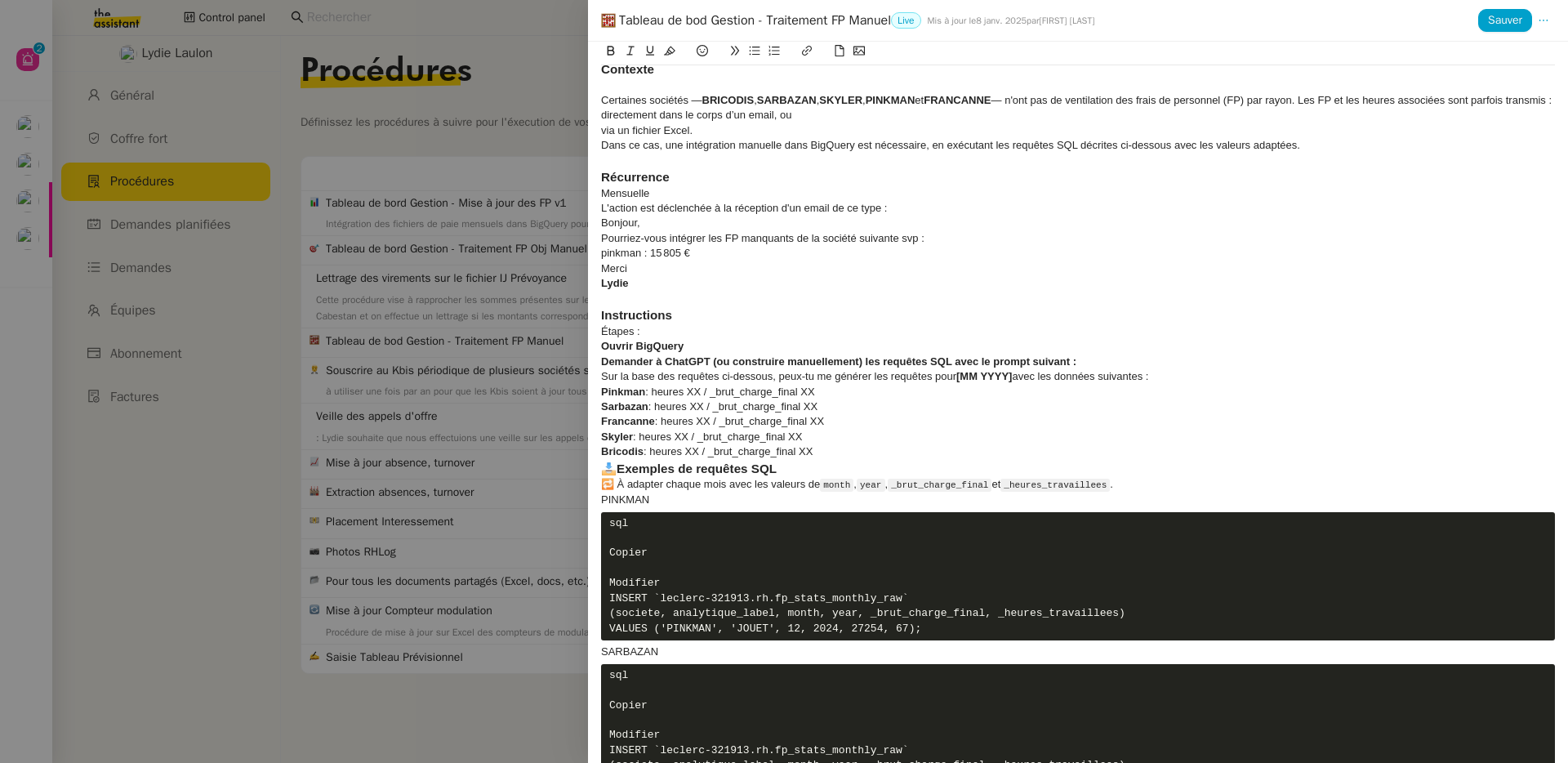 scroll, scrollTop: 24, scrollLeft: 0, axis: vertical 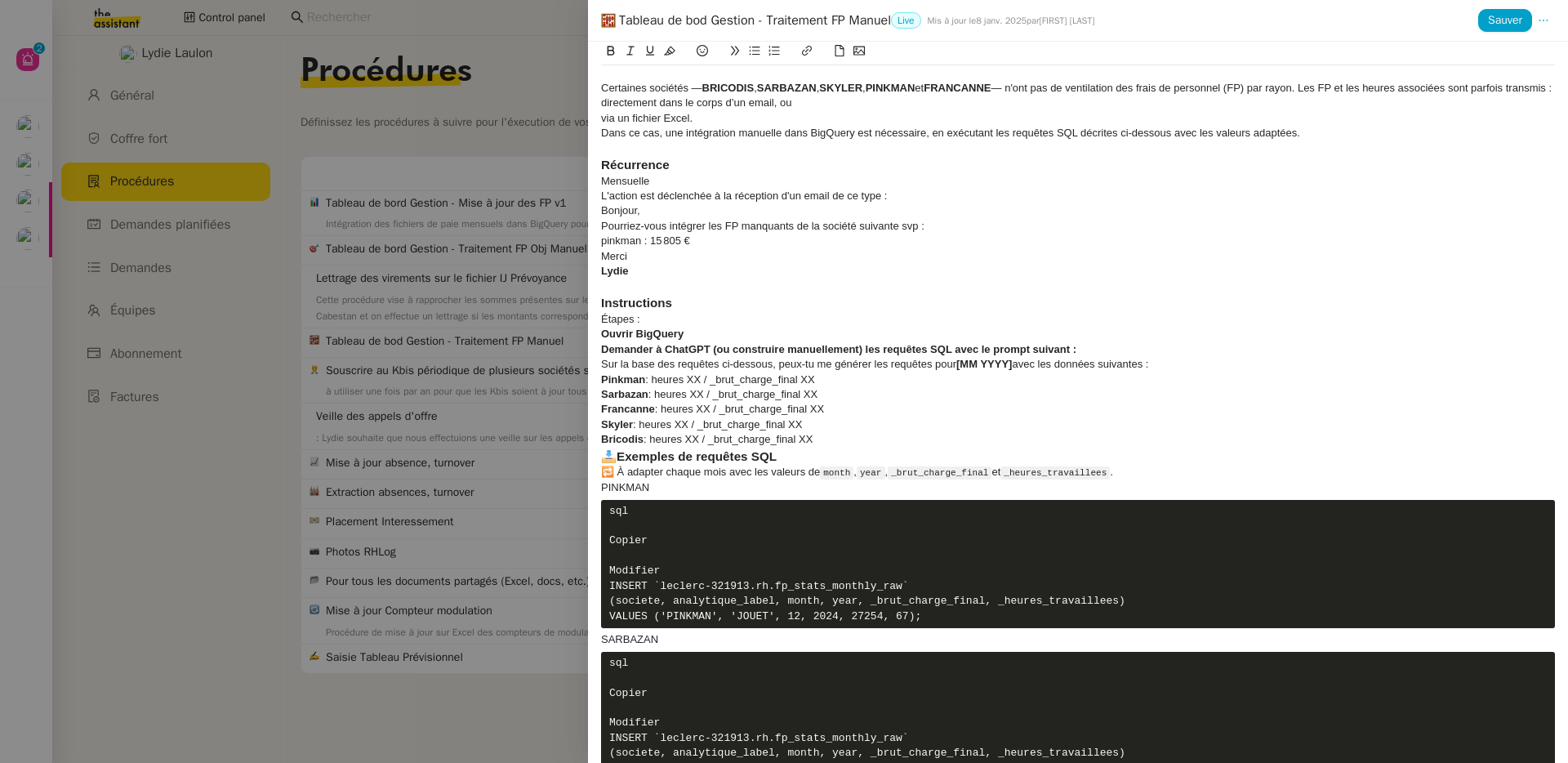click on "Instructions" at bounding box center (1078, 303) 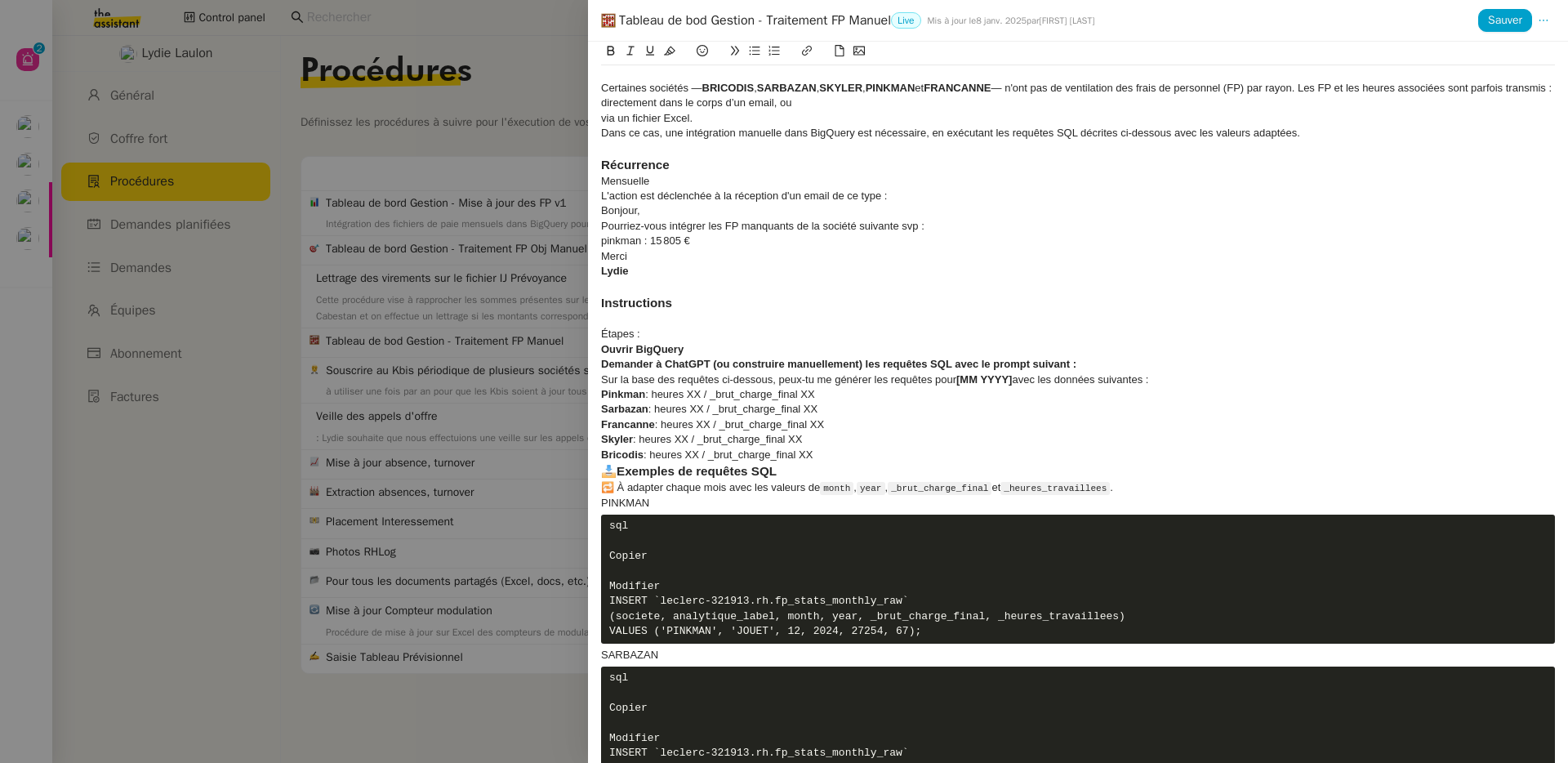 click on "Ouvrir BigQuery" at bounding box center (642, 349) 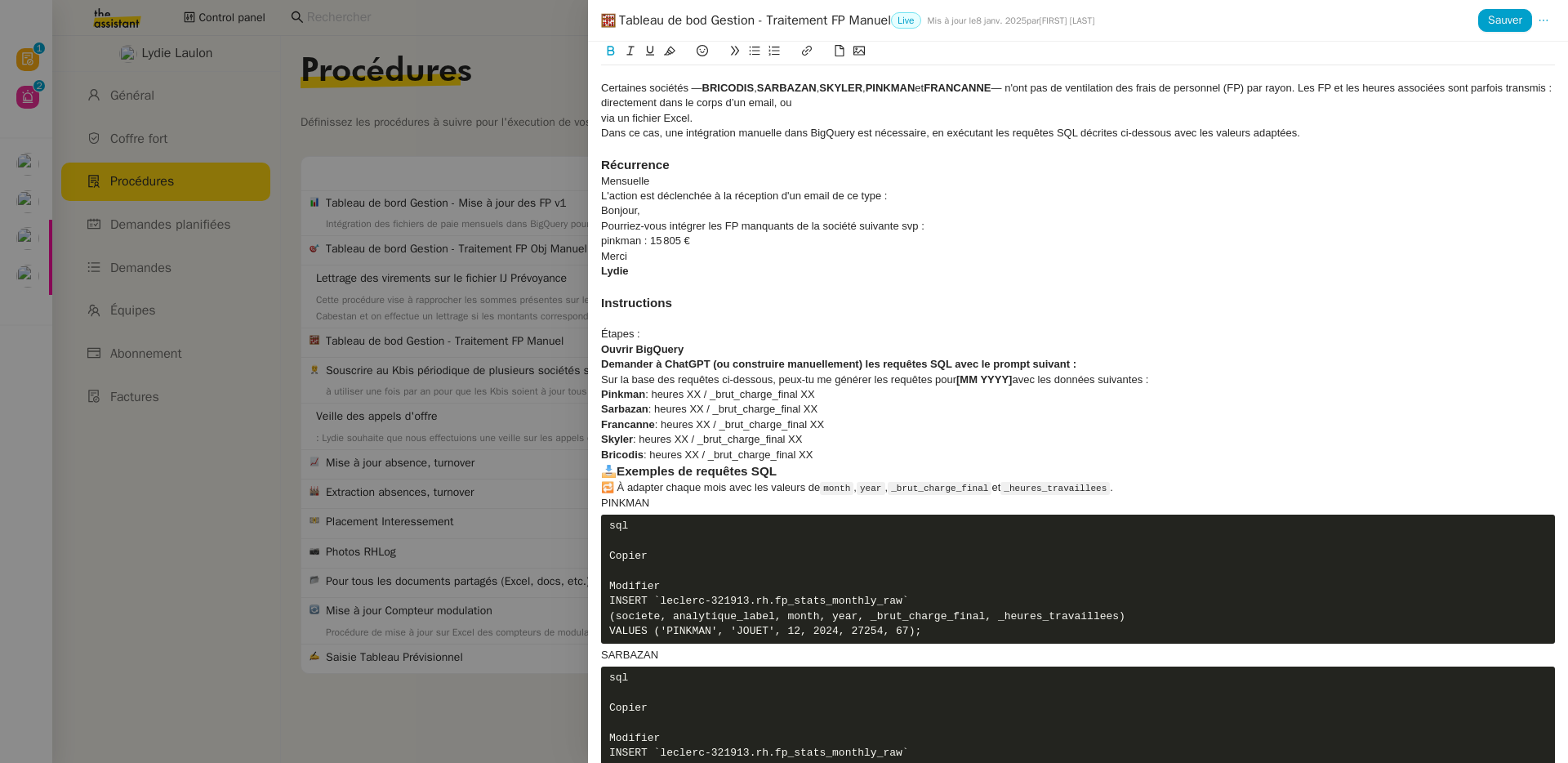 click on "Bricodis  : heures XX / _brut_charge_final XX" at bounding box center [1078, 455] 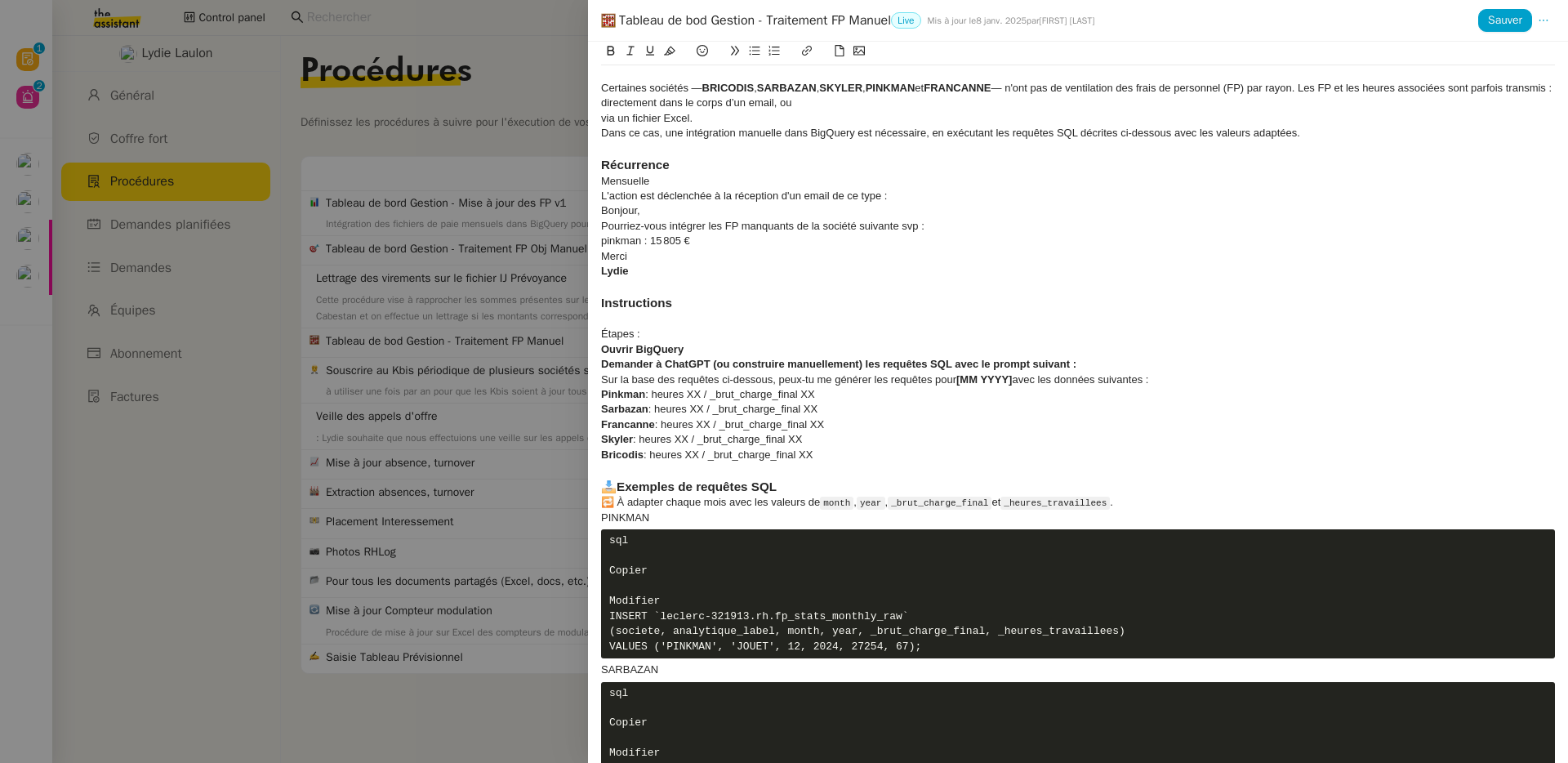 click on "Demander à ChatGPT (ou construire manuellement) les requêtes SQL avec le prompt suivant :" at bounding box center (1078, 364) 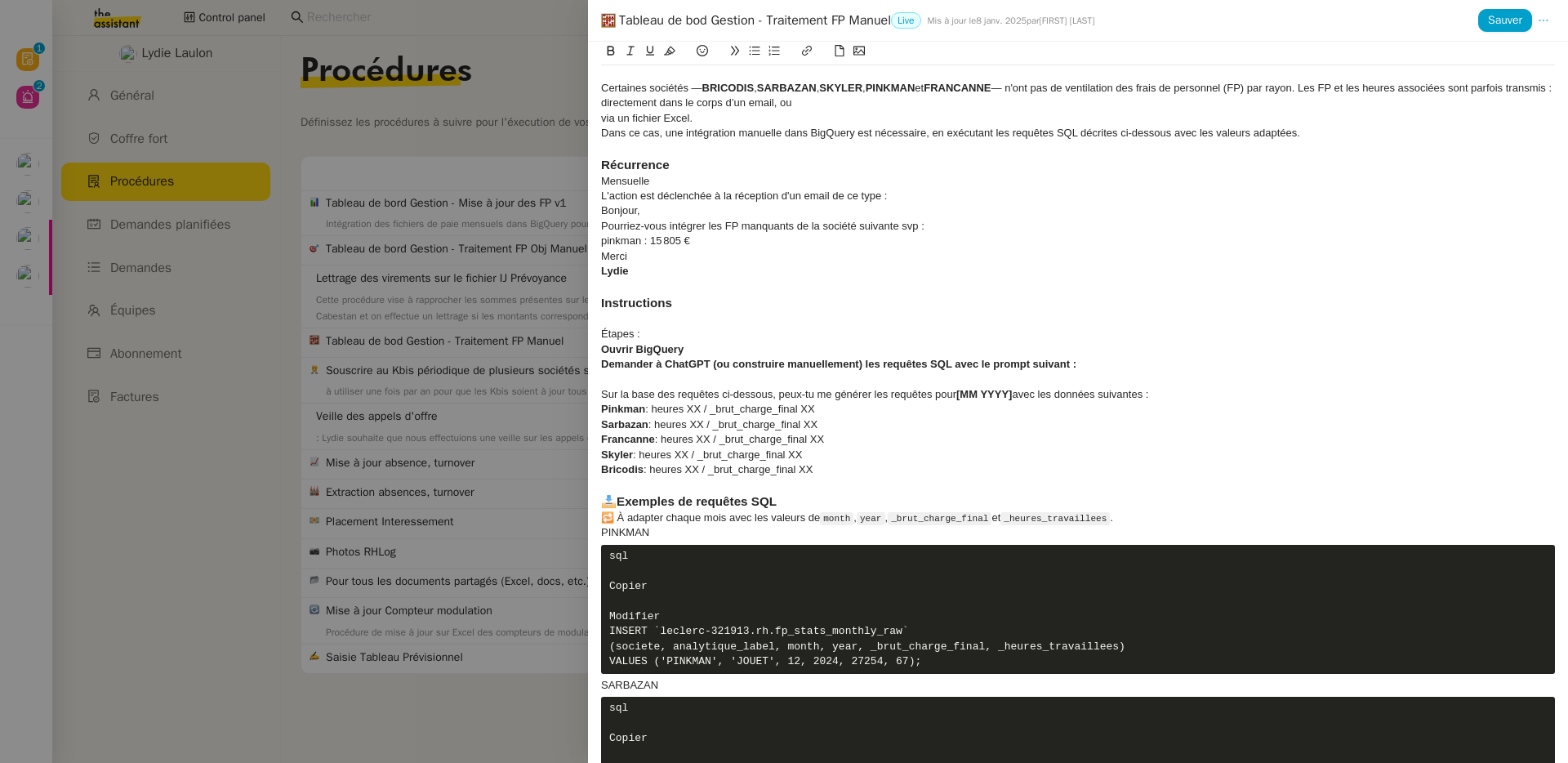 click on "📥  Exemples de requêtes SQL" at bounding box center (1078, 502) 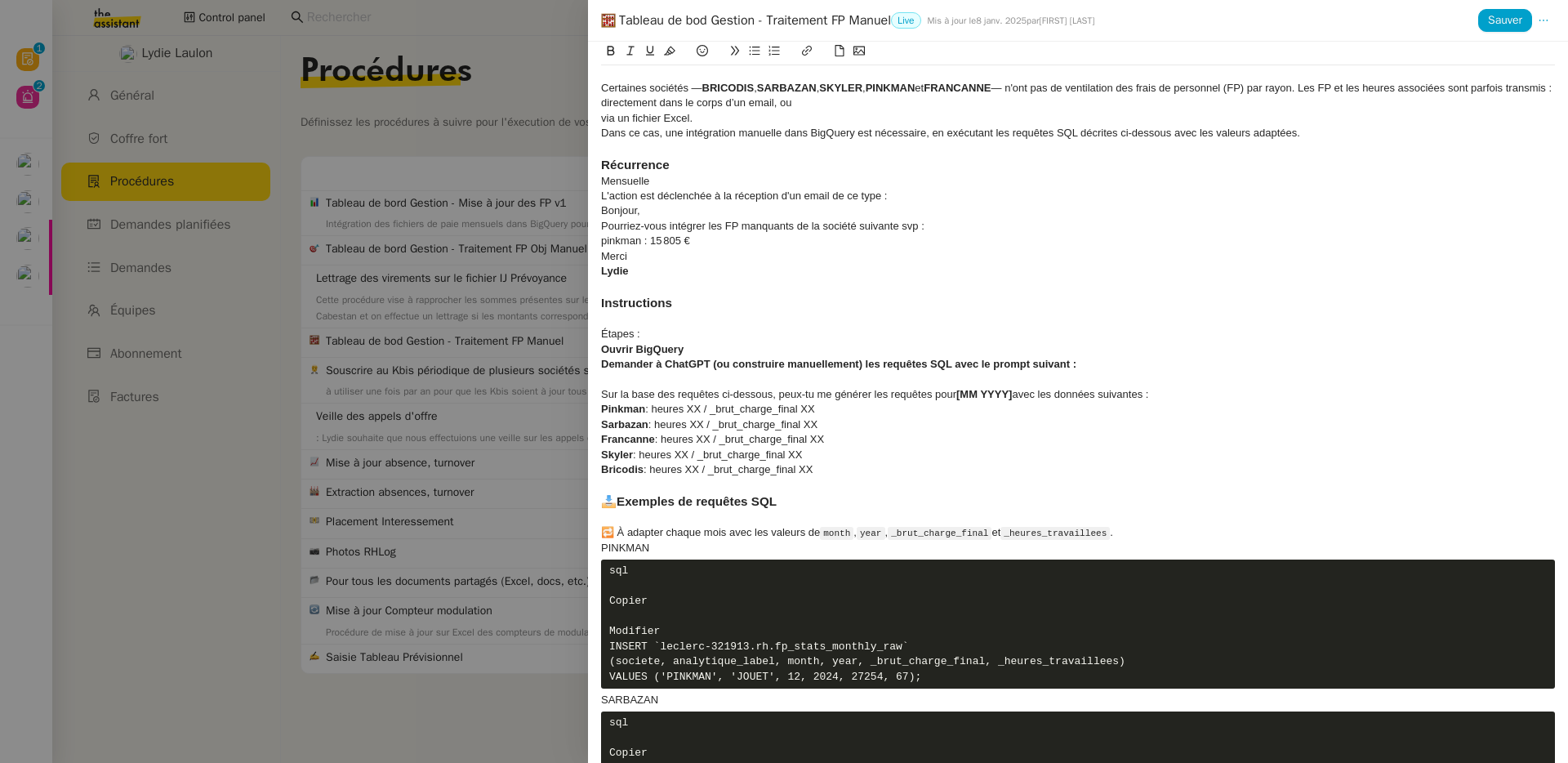 click on "🏢 PINKMAN" at bounding box center (1078, 548) 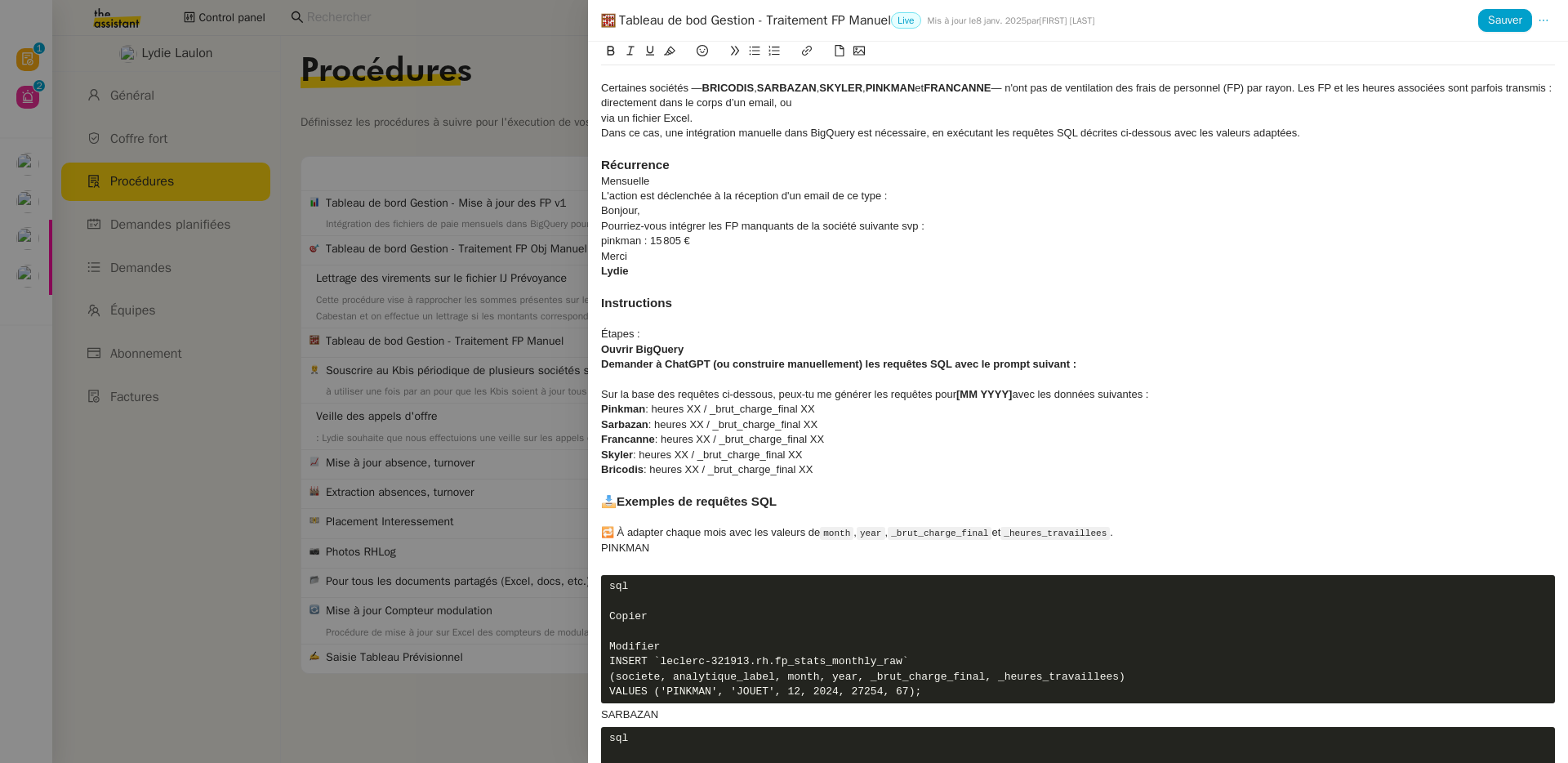 click on "sql
Copier
Modifier
INSERT `leclerc-321913.rh.fp_stats_monthly_raw`
(societe, analytique_label, month, year, _brut_charge_final, _heures_travaillees)
VALUES ('PINKMAN', 'JOUET', 12, 2024, 27254, 67);" at bounding box center [1078, 640] 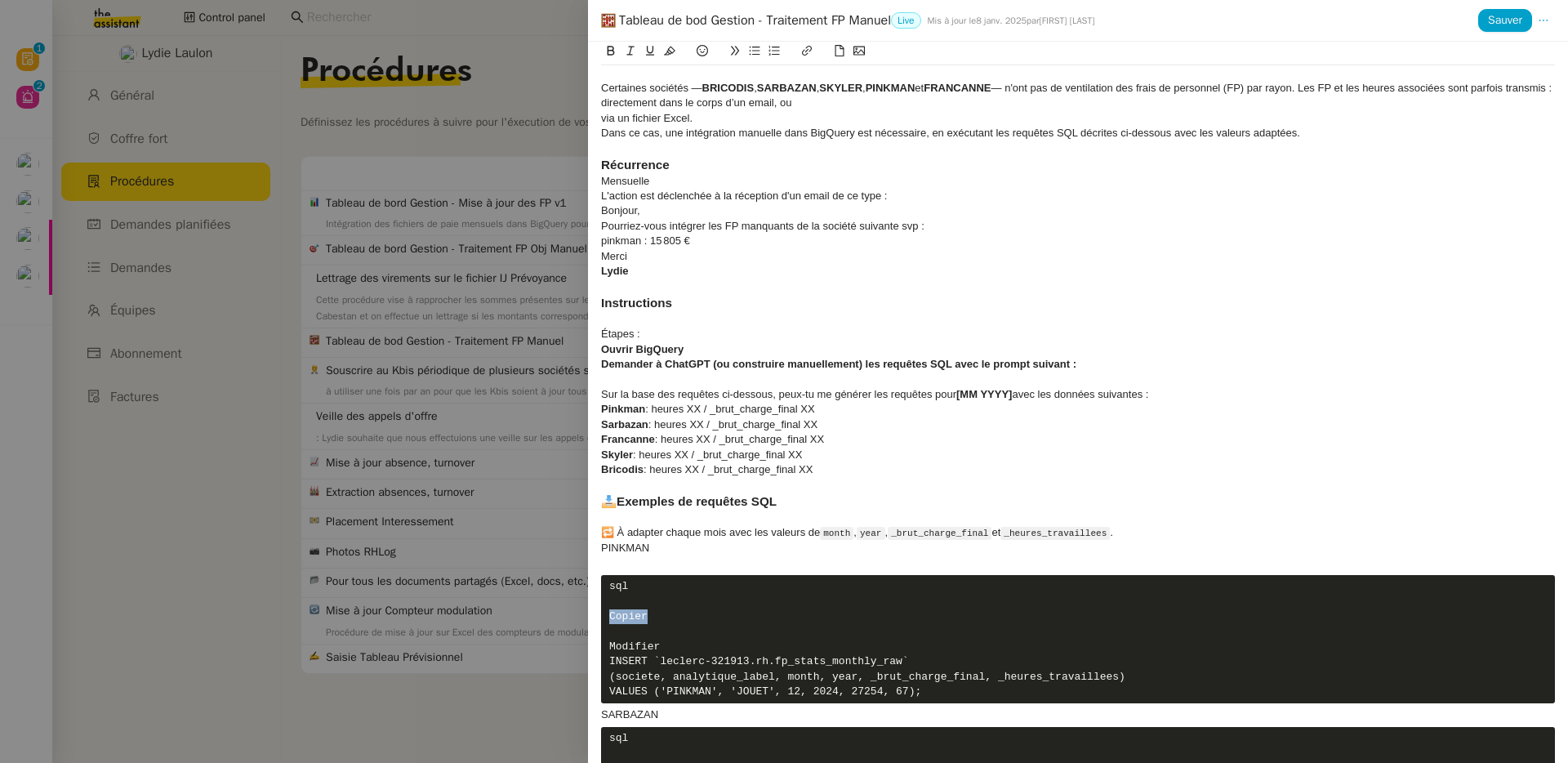 click on "sql
Copier
Modifier
INSERT `leclerc-321913.rh.fp_stats_monthly_raw`
(societe, analytique_label, month, year, _brut_charge_final, _heures_travaillees)
VALUES ('PINKMAN', 'JOUET', 12, 2024, 27254, 67);" at bounding box center [1078, 640] 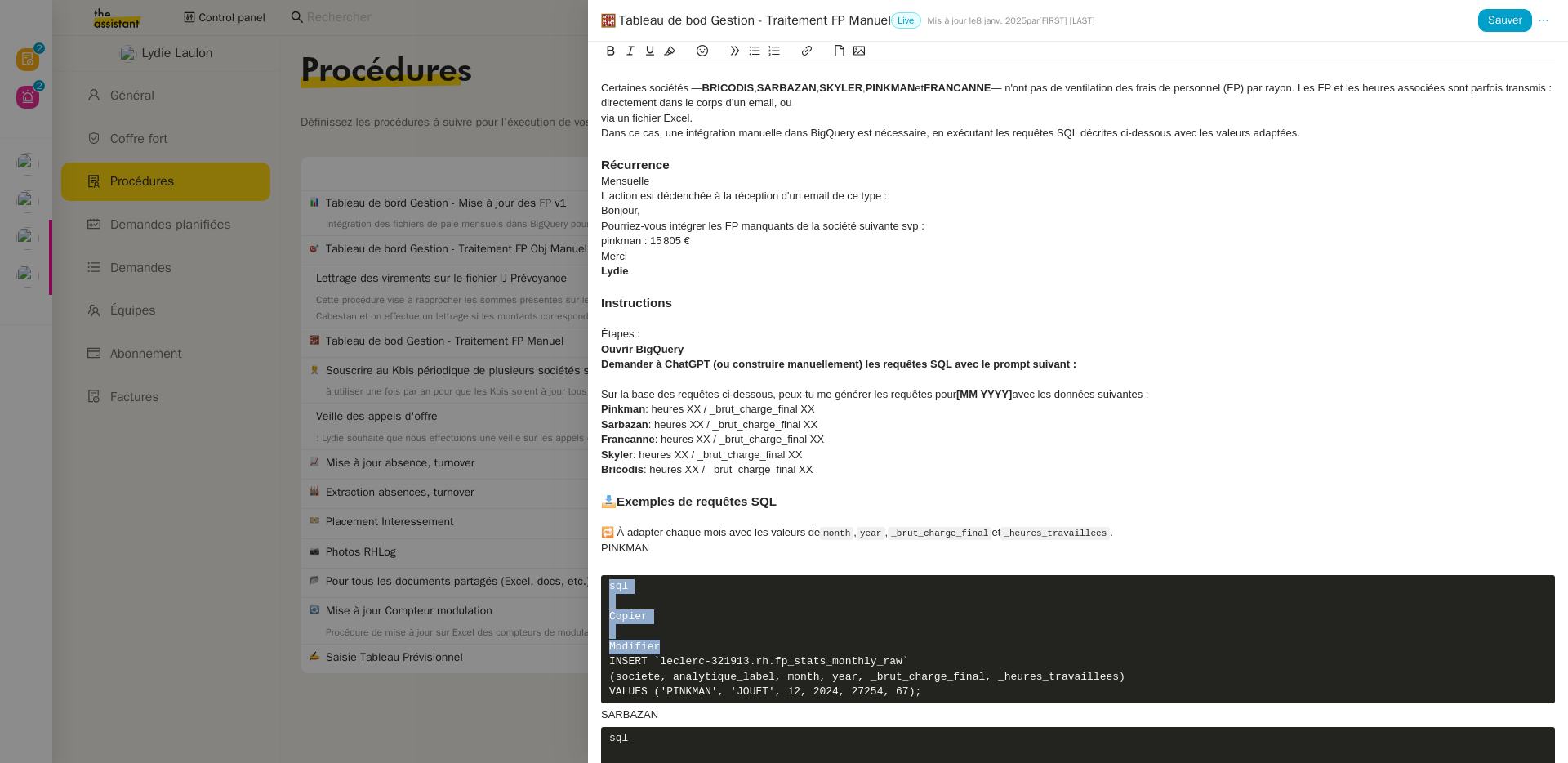 drag, startPoint x: 666, startPoint y: 658, endPoint x: 595, endPoint y: 604, distance: 89.20202 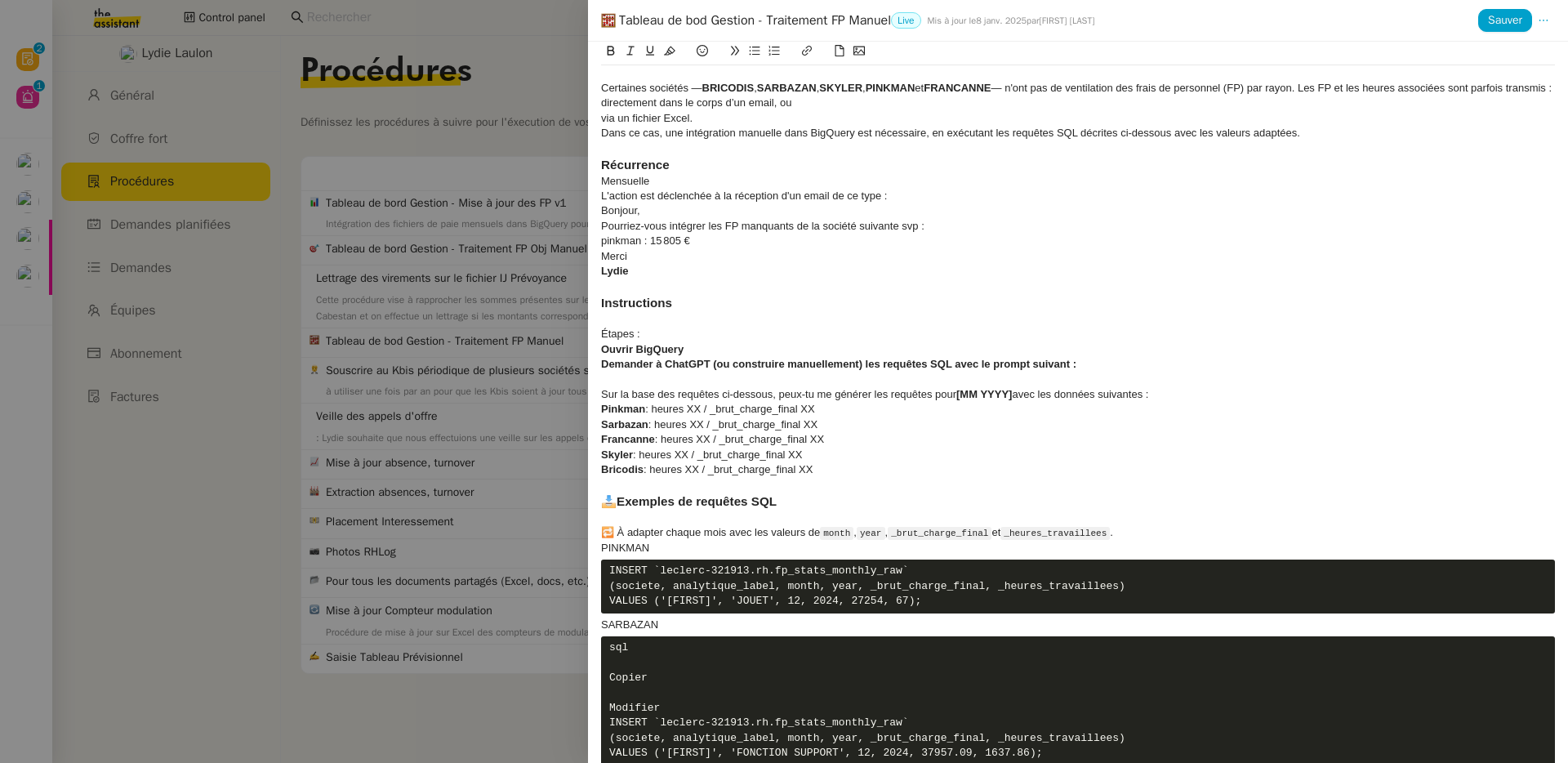click on "🏢 PINKMAN" at bounding box center [1078, 548] 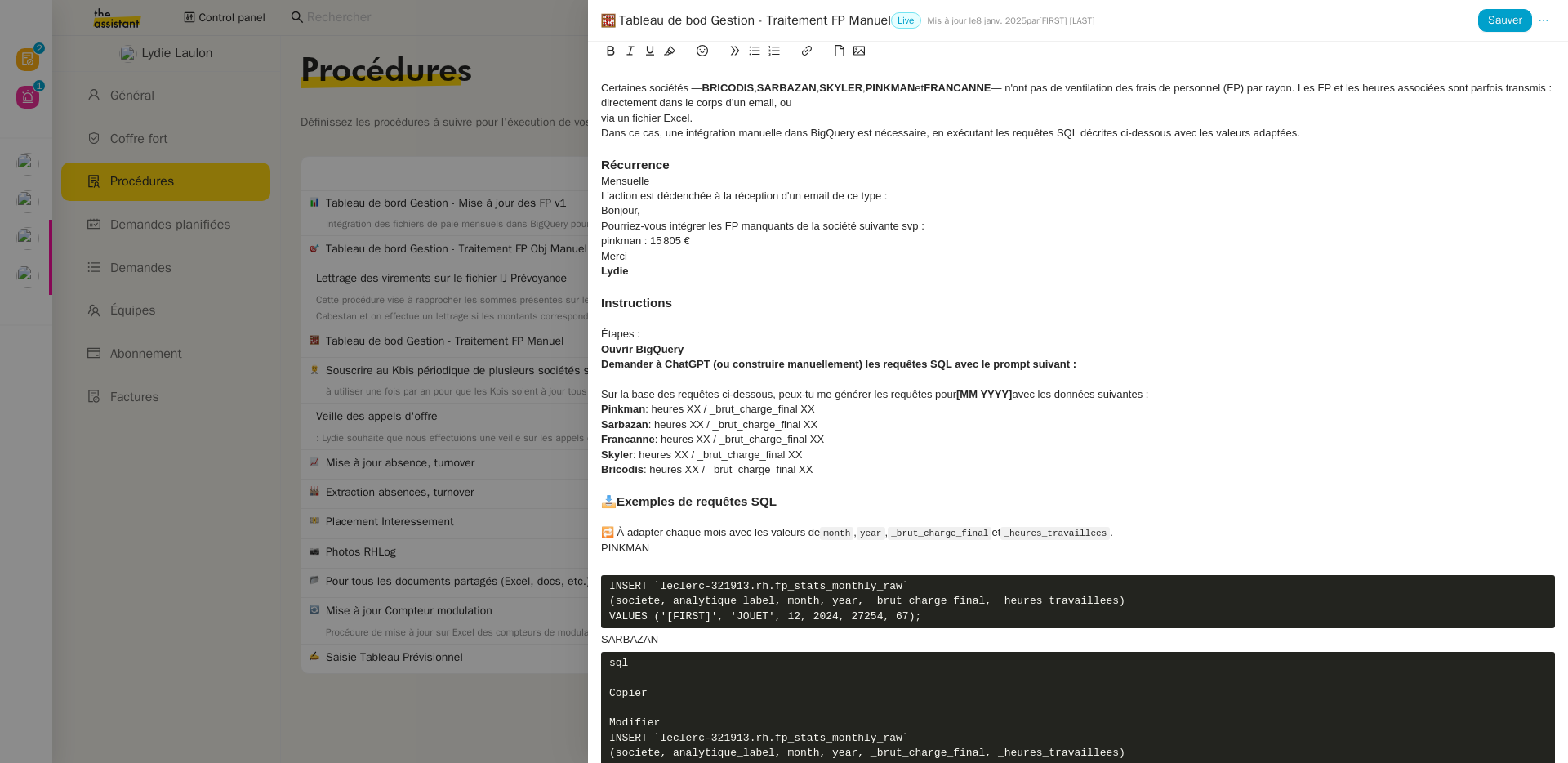 click on "INSERT `leclerc-321913.rh.fp_stats_monthly_raw`
(societe, analytique_label, month, year, _brut_charge_final, _heures_travaillees)
VALUES ('PINKMAN', 'JOUET', 12, 2024, 27254, 67);" at bounding box center (1078, 601) 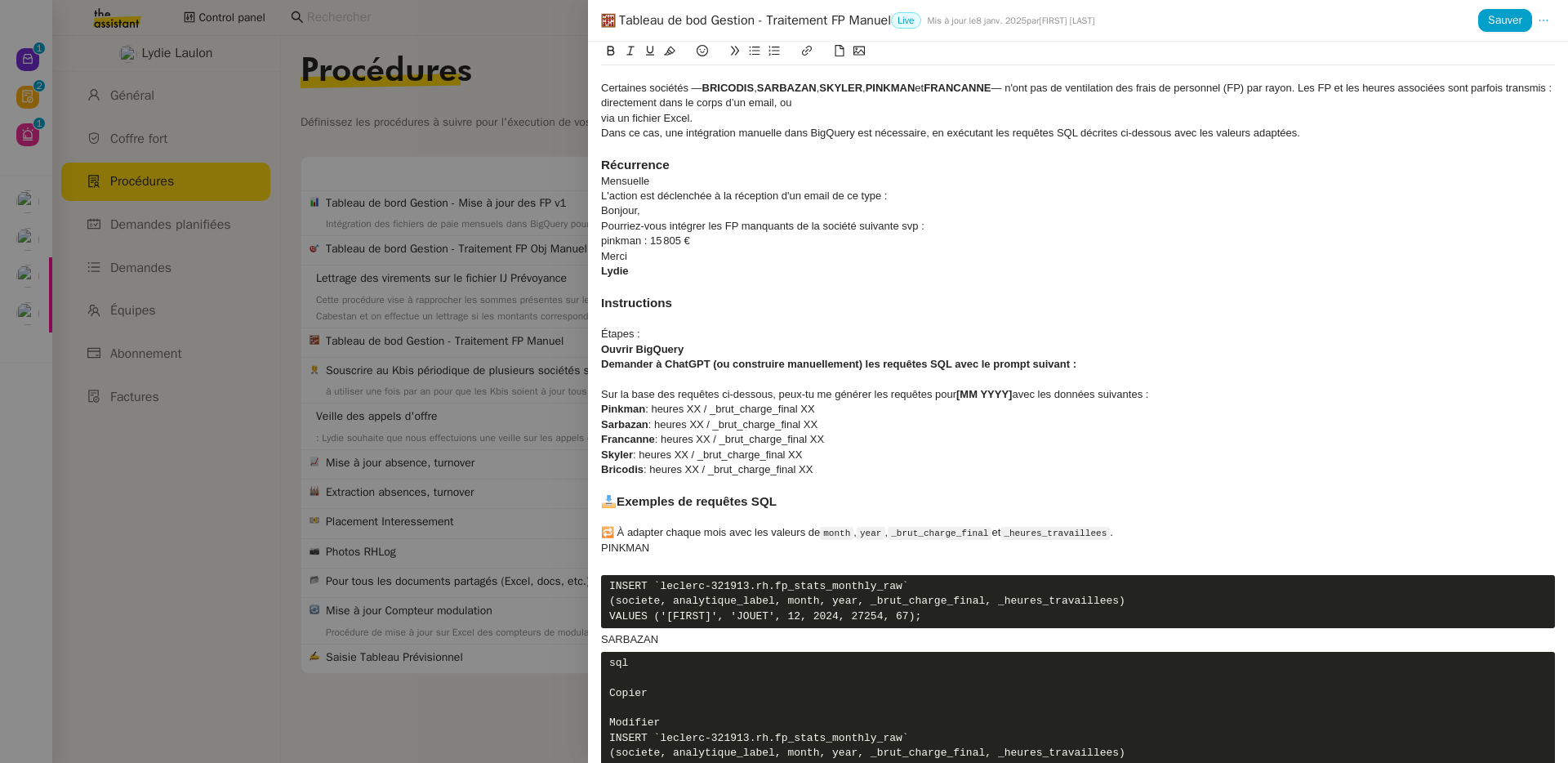 click on "Contexte Certaines sociétés —  BRICODIS ,  SARBAZAN ,  SKYLER ,  PINKMAN  et  FRANCANNE  — n'ont pas de ventilation des frais de personnel (FP) par rayon. Les FP et les heures associées sont parfois transmis : directement dans le corps d’un email, ou via un fichier Excel. Dans ce cas, une intégration manuelle dans BigQuery est nécessaire, en exécutant les requêtes SQL décrites ci-dessous avec les valeurs adaptées. Récurrence Mensuelle  L'action est déclenchée à la réception d'un email de ce type : Bonjour, Pourriez-vous intégrer les FP manquants de la société suivante svp : pinkman : 15 805 € Merci Lydie Instructions Étapes : Ouvrir BigQuery Demander à ChatGPT (ou construire manuellement) les requêtes SQL avec le prompt suivant : Sur la base des requêtes ci-dessous, peux-tu me générer les requêtes pour  [MM YYYY]  avec les données suivantes : Pinkman  : heures XX / _brut_charge_final XX Sarbazan  : heures XX / _brut_charge_final XX Francanne Skyler Bricodis 📥  ," at bounding box center [1078, 402] 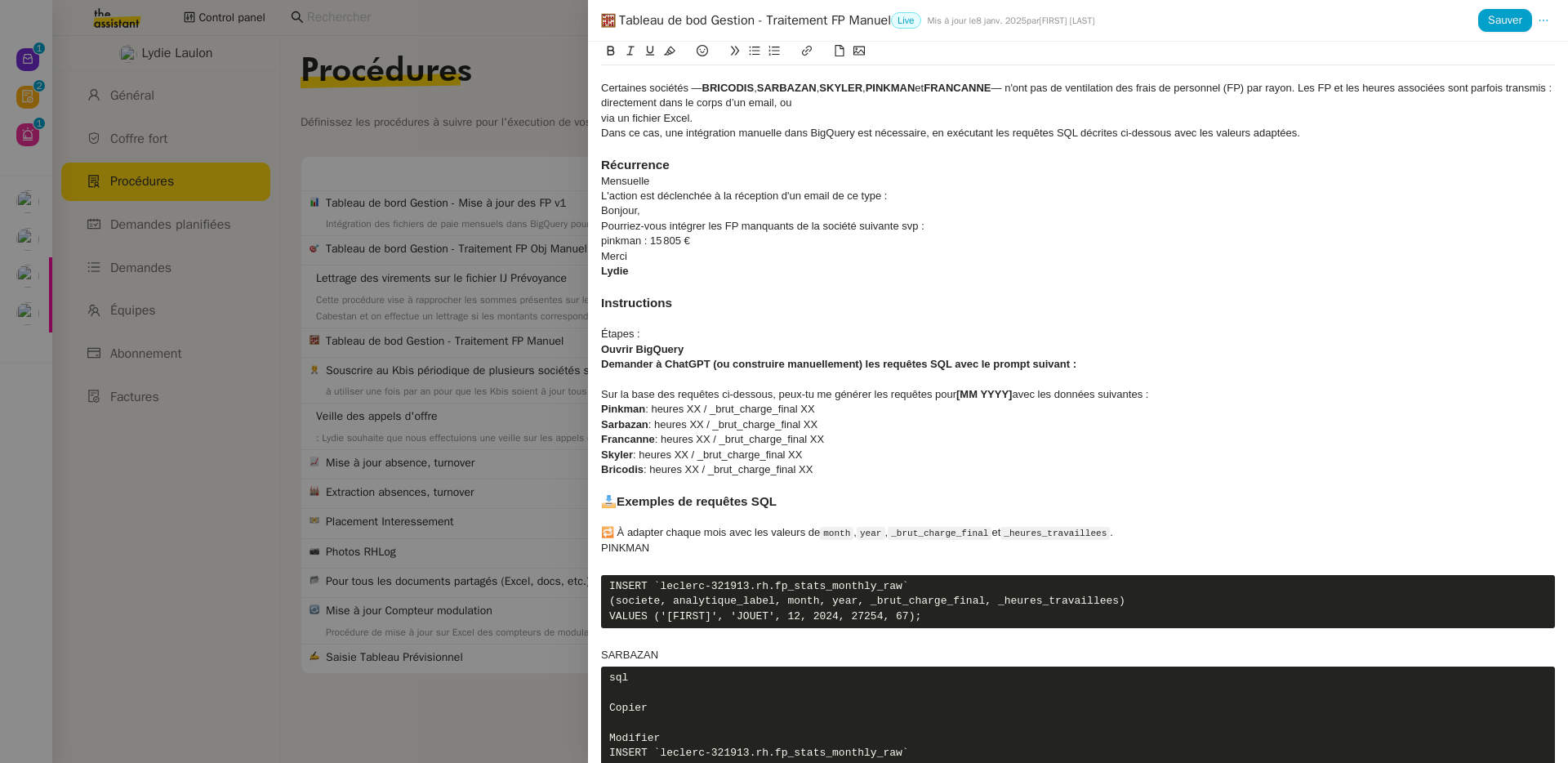 click on "🏢 PINKMAN" at bounding box center [1078, 548] 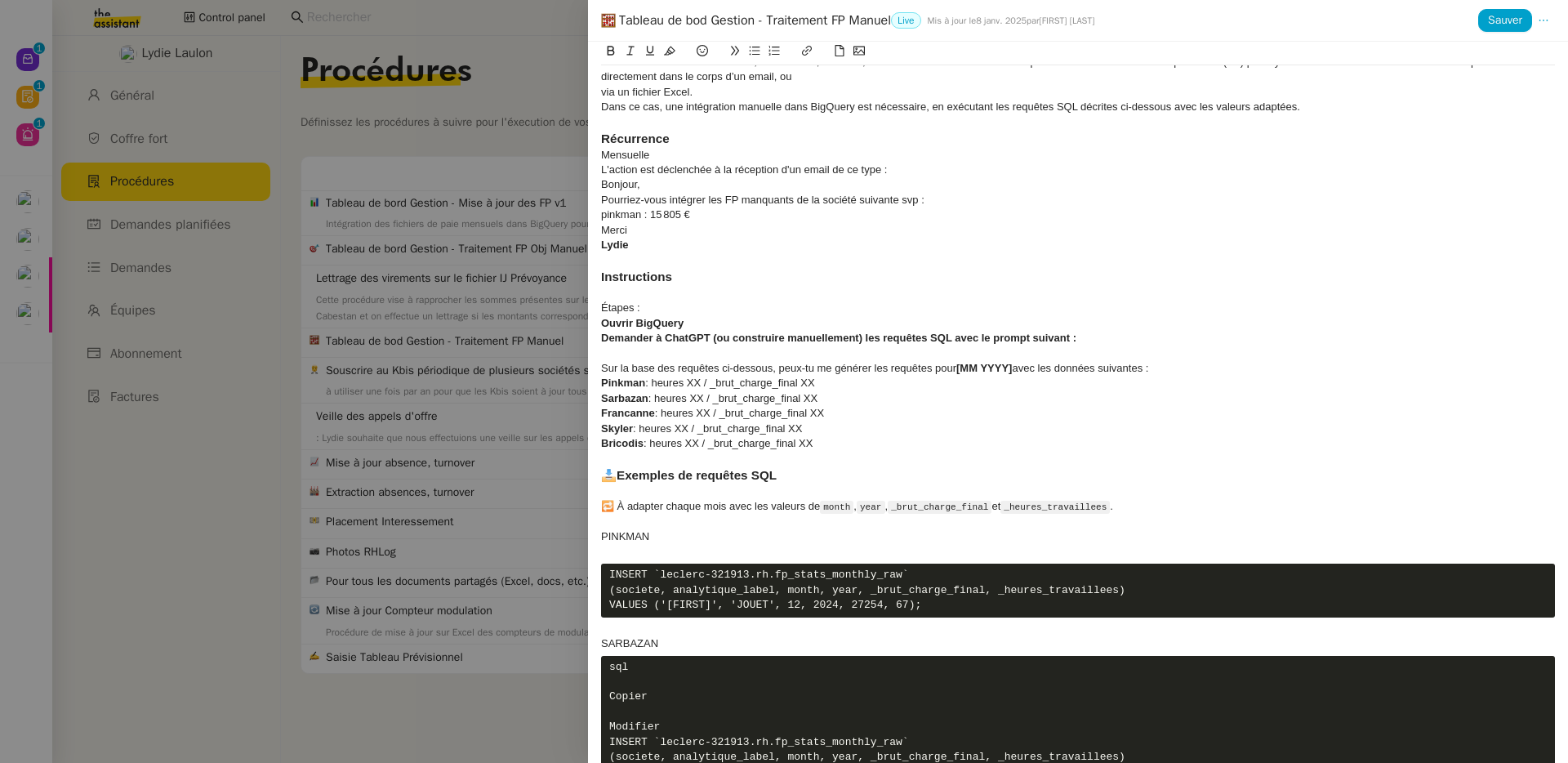 scroll, scrollTop: 185, scrollLeft: 0, axis: vertical 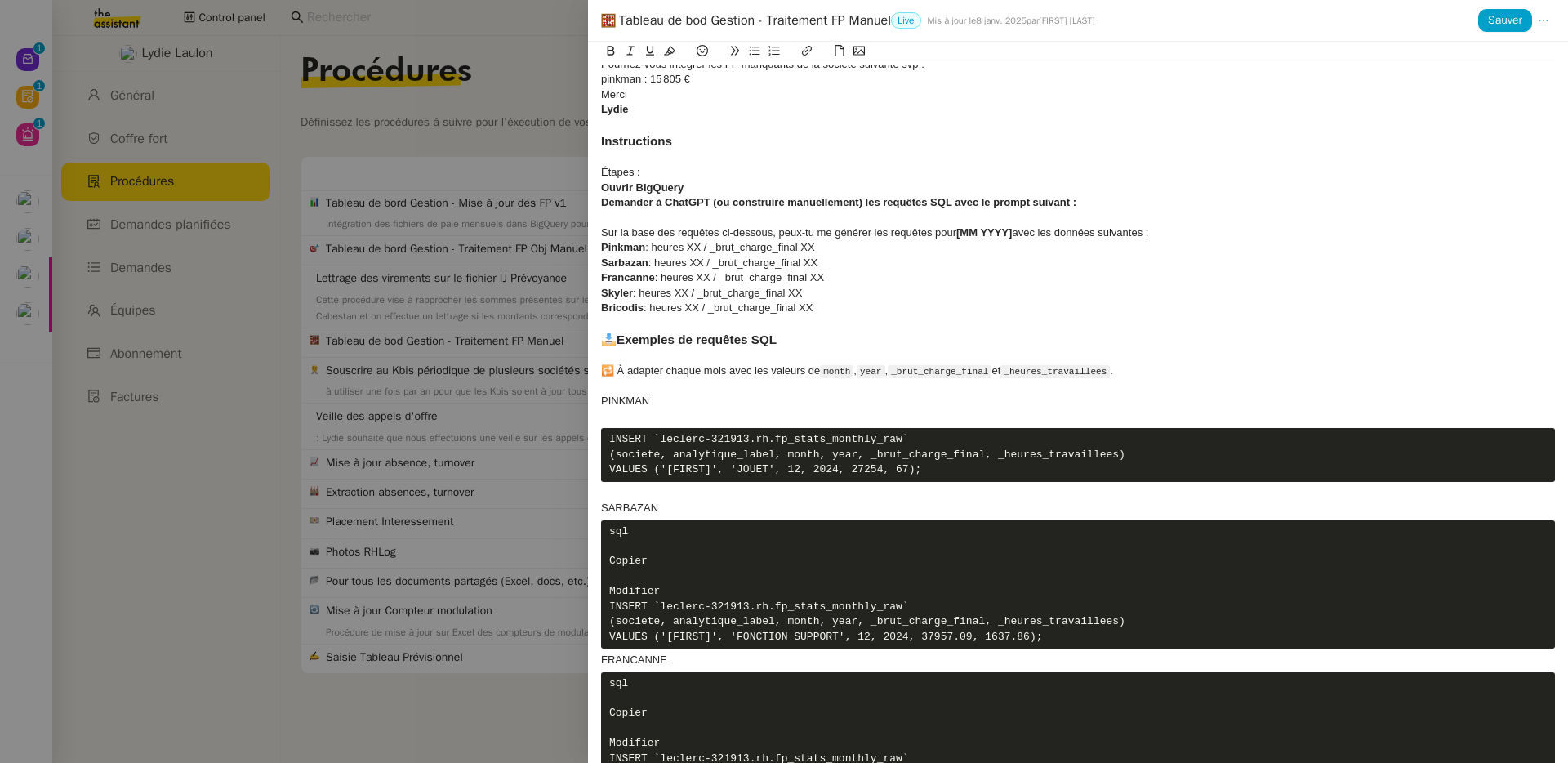 click on "🏢 SARBAZAN" at bounding box center [1078, 508] 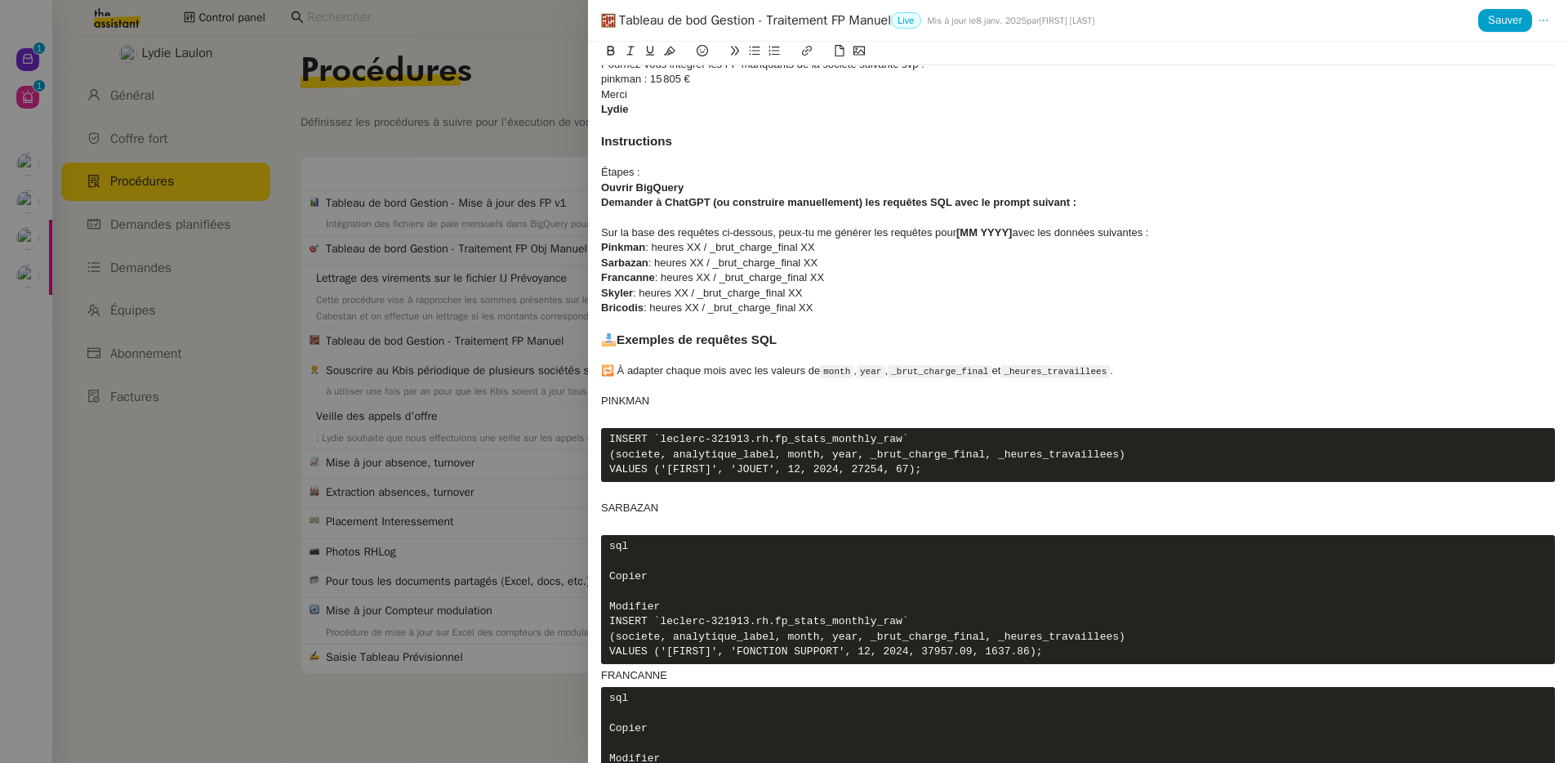 click on "year" at bounding box center (871, 372) 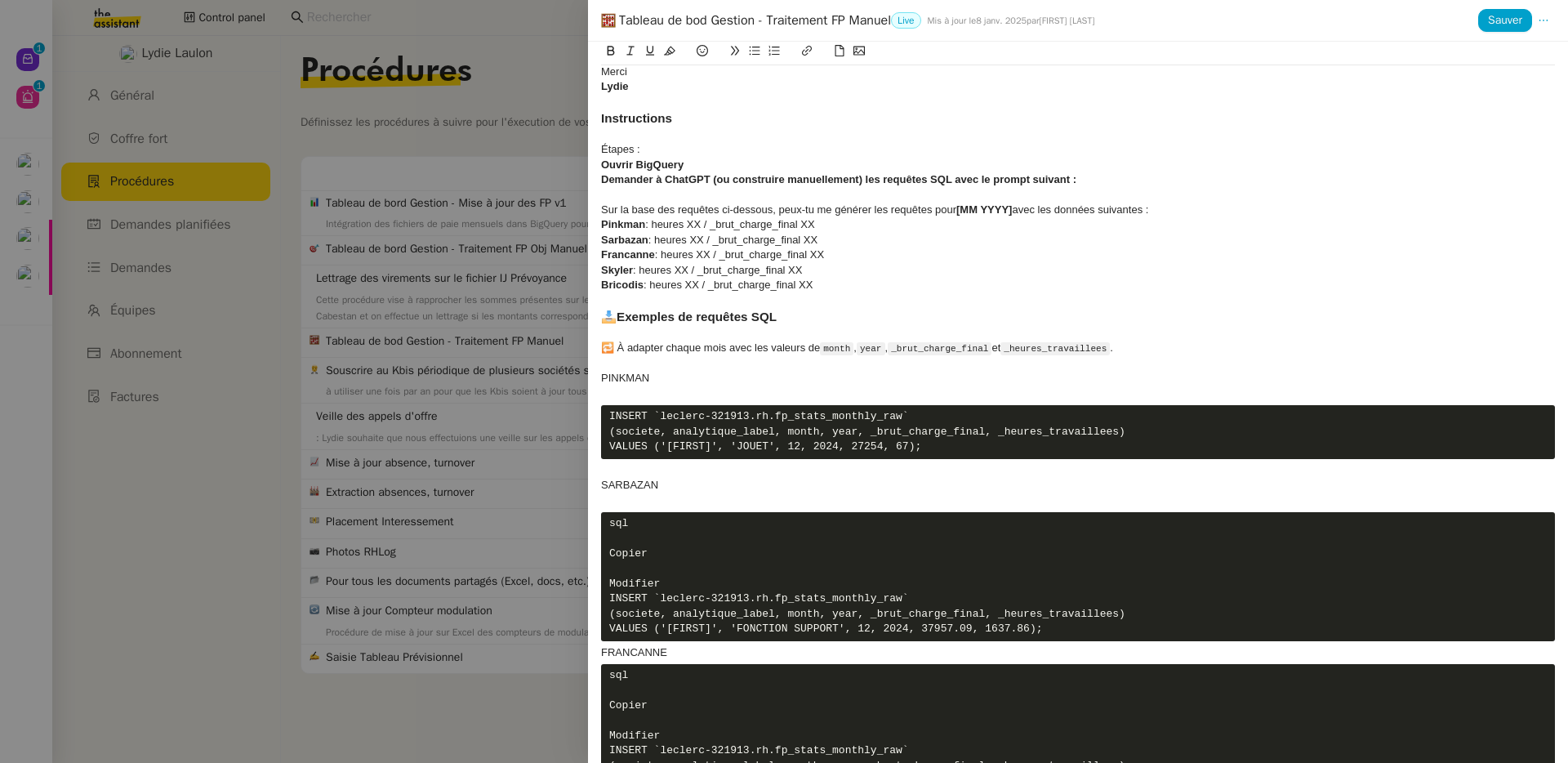 scroll, scrollTop: 219, scrollLeft: 0, axis: vertical 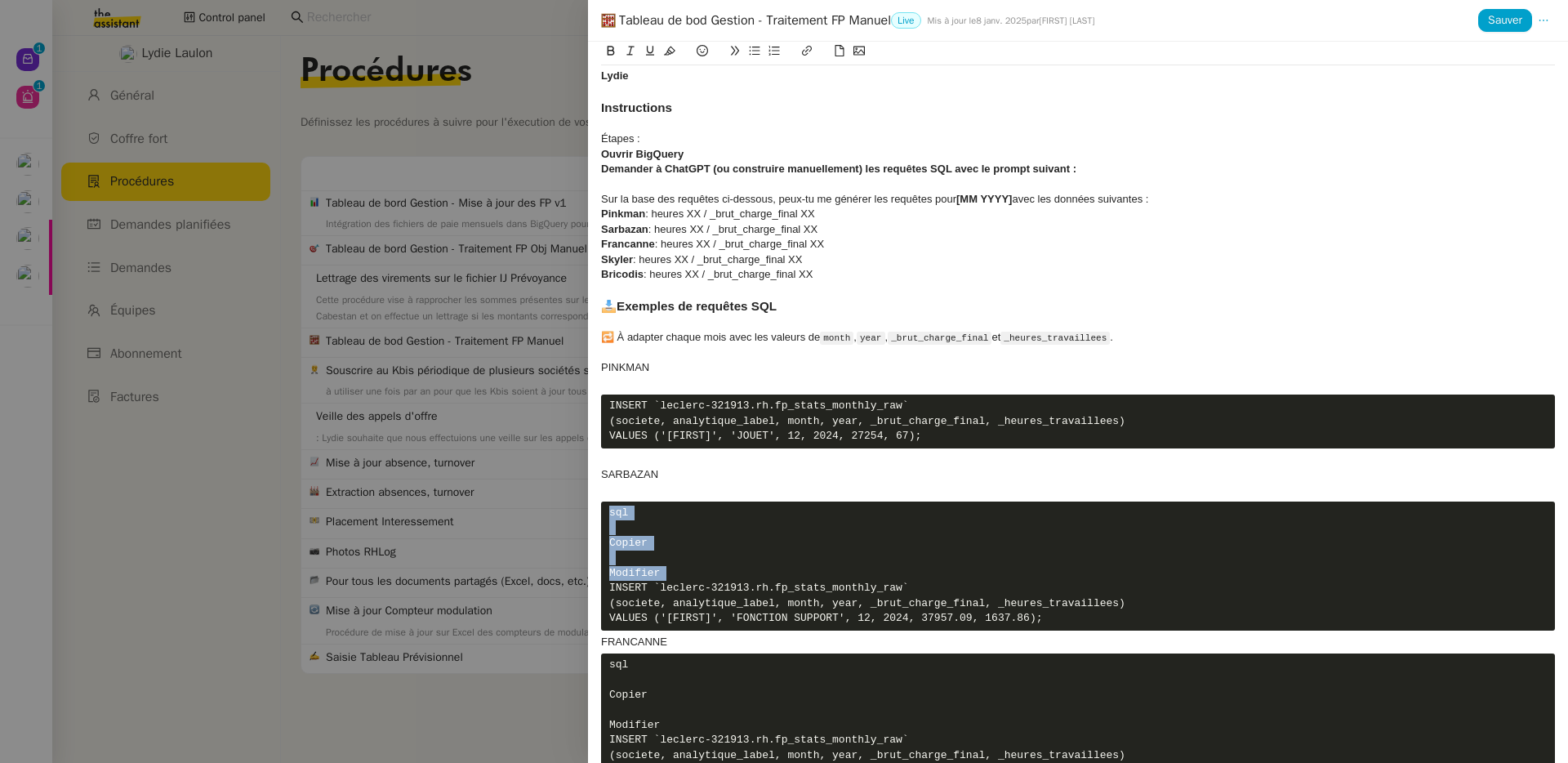drag, startPoint x: 610, startPoint y: 604, endPoint x: 594, endPoint y: 528, distance: 77.66595 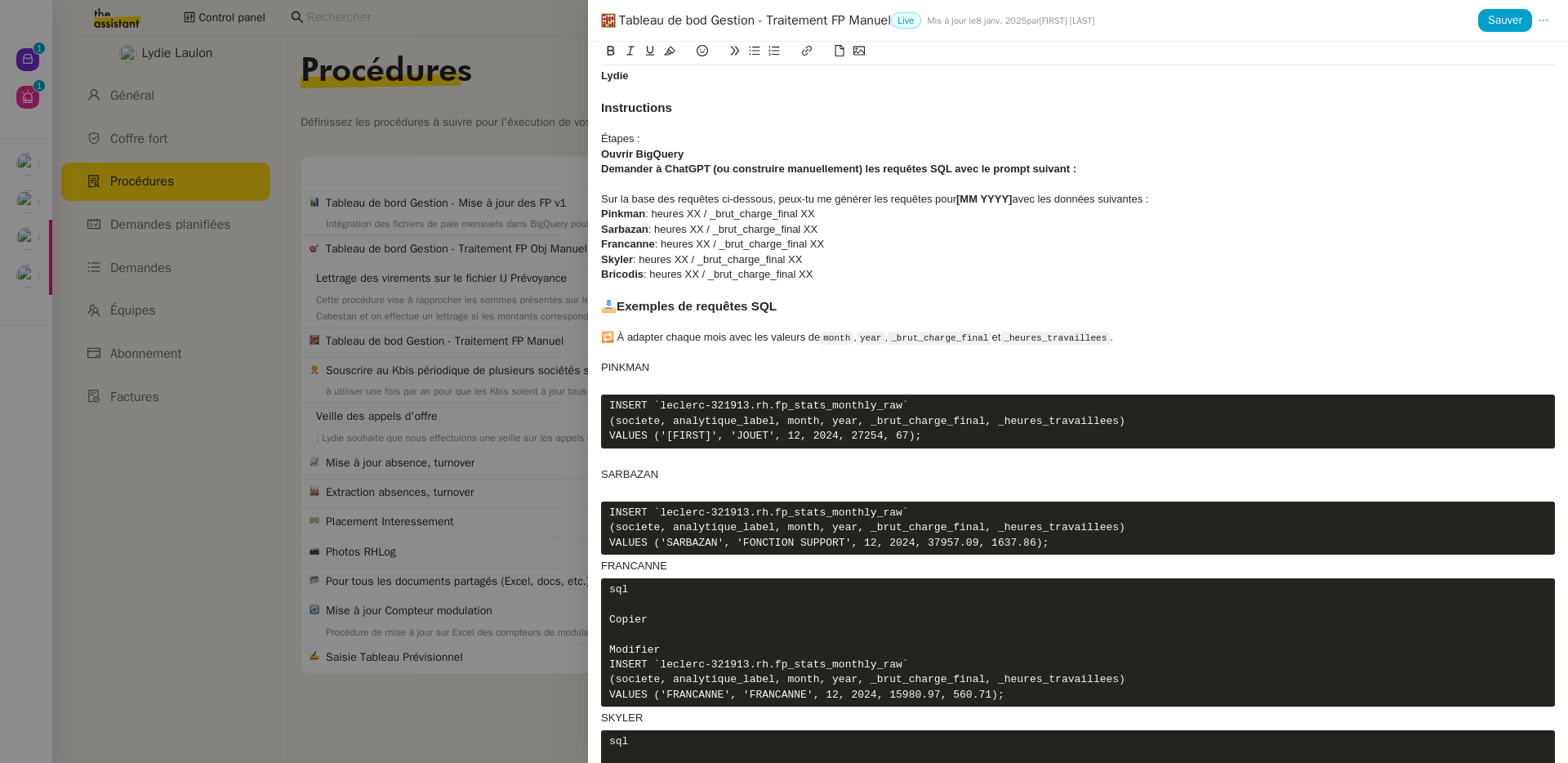 click on "🏢 FRANCANNE" at bounding box center (1078, 566) 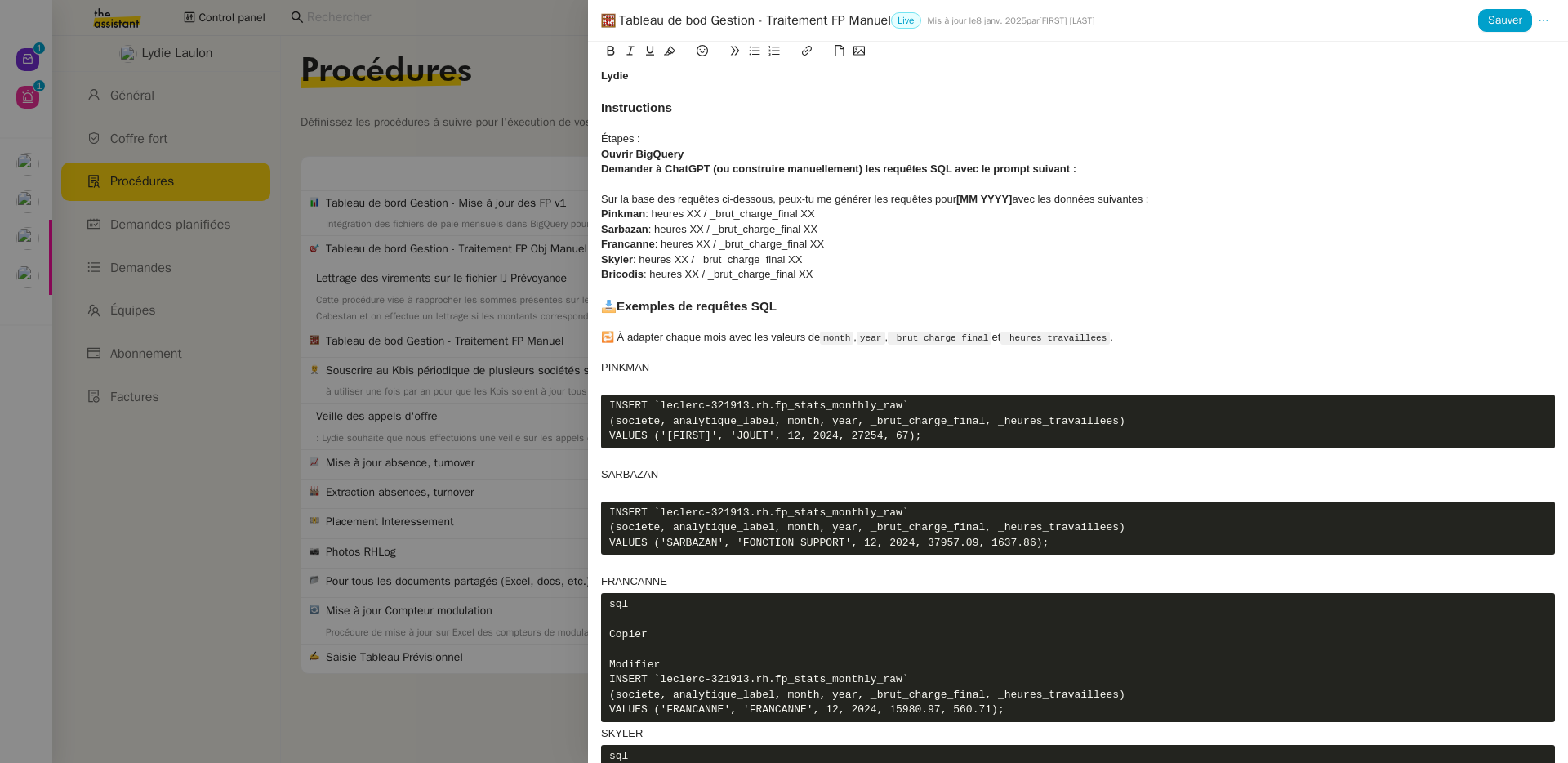 click on "🏢 FRANCANNE" at bounding box center (1078, 582) 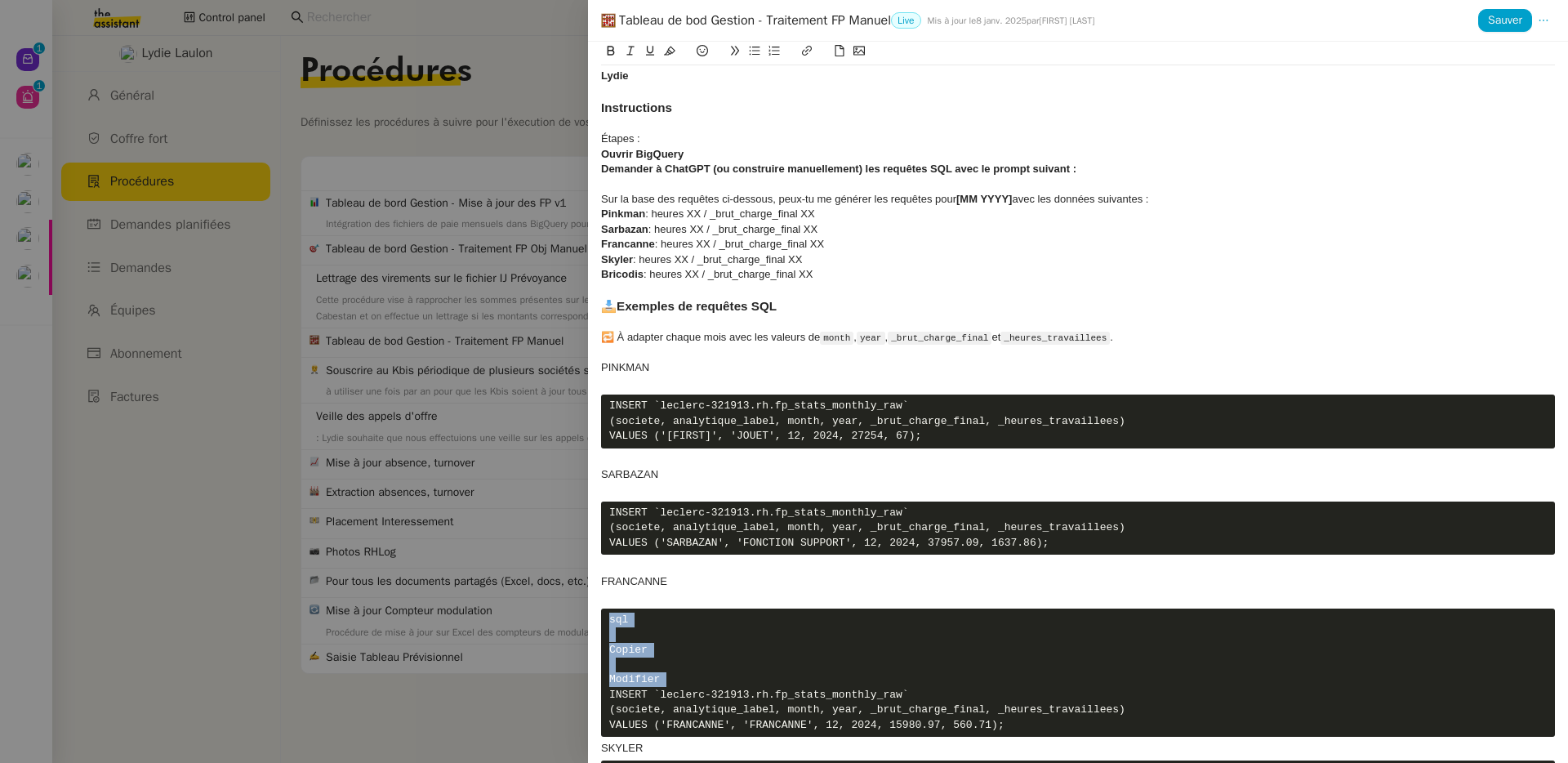 drag, startPoint x: 607, startPoint y: 708, endPoint x: 600, endPoint y: 632, distance: 76.32169 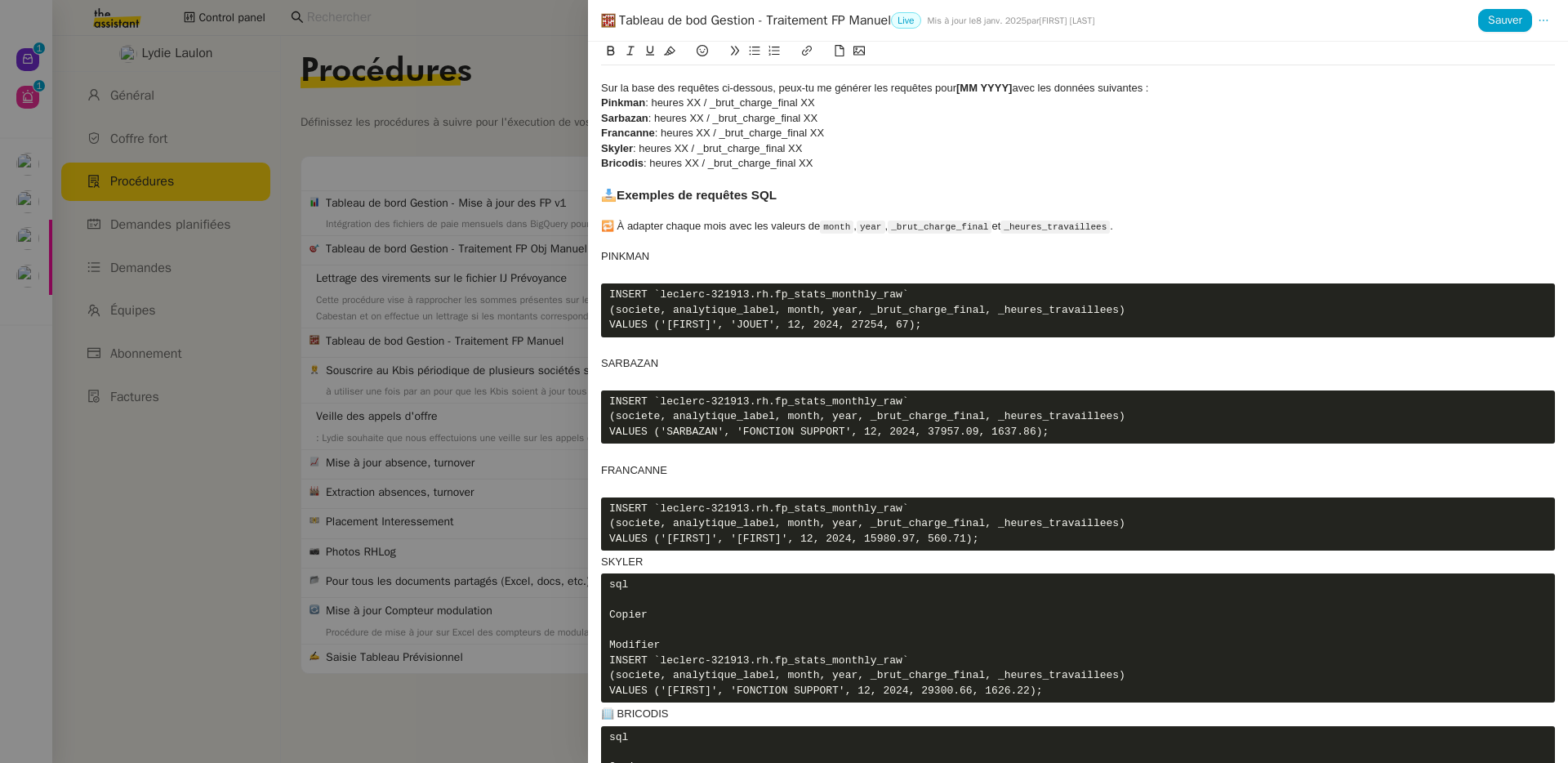 scroll, scrollTop: 345, scrollLeft: 0, axis: vertical 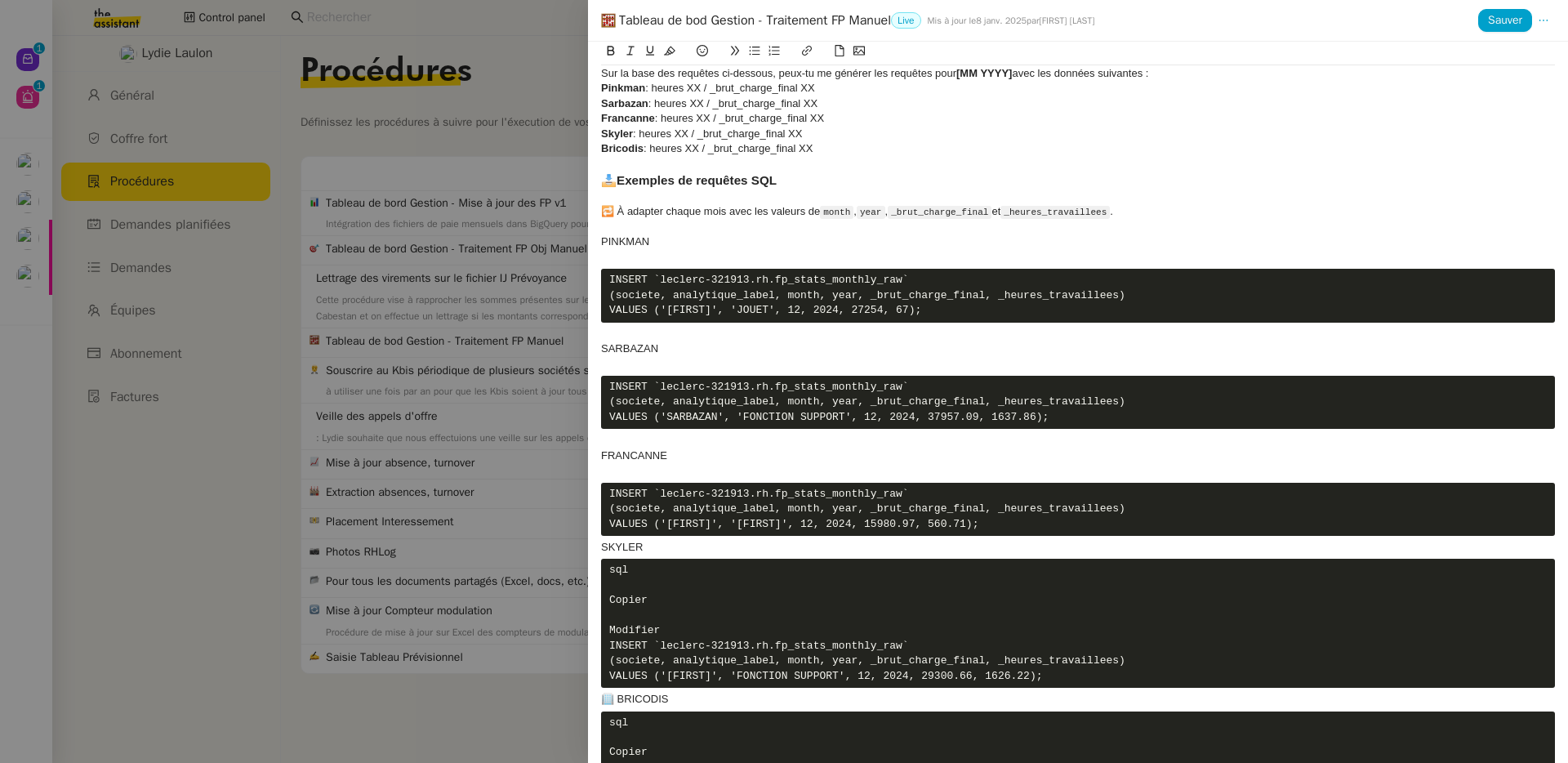 click on "🏢 SKYLER" at bounding box center [1078, 547] 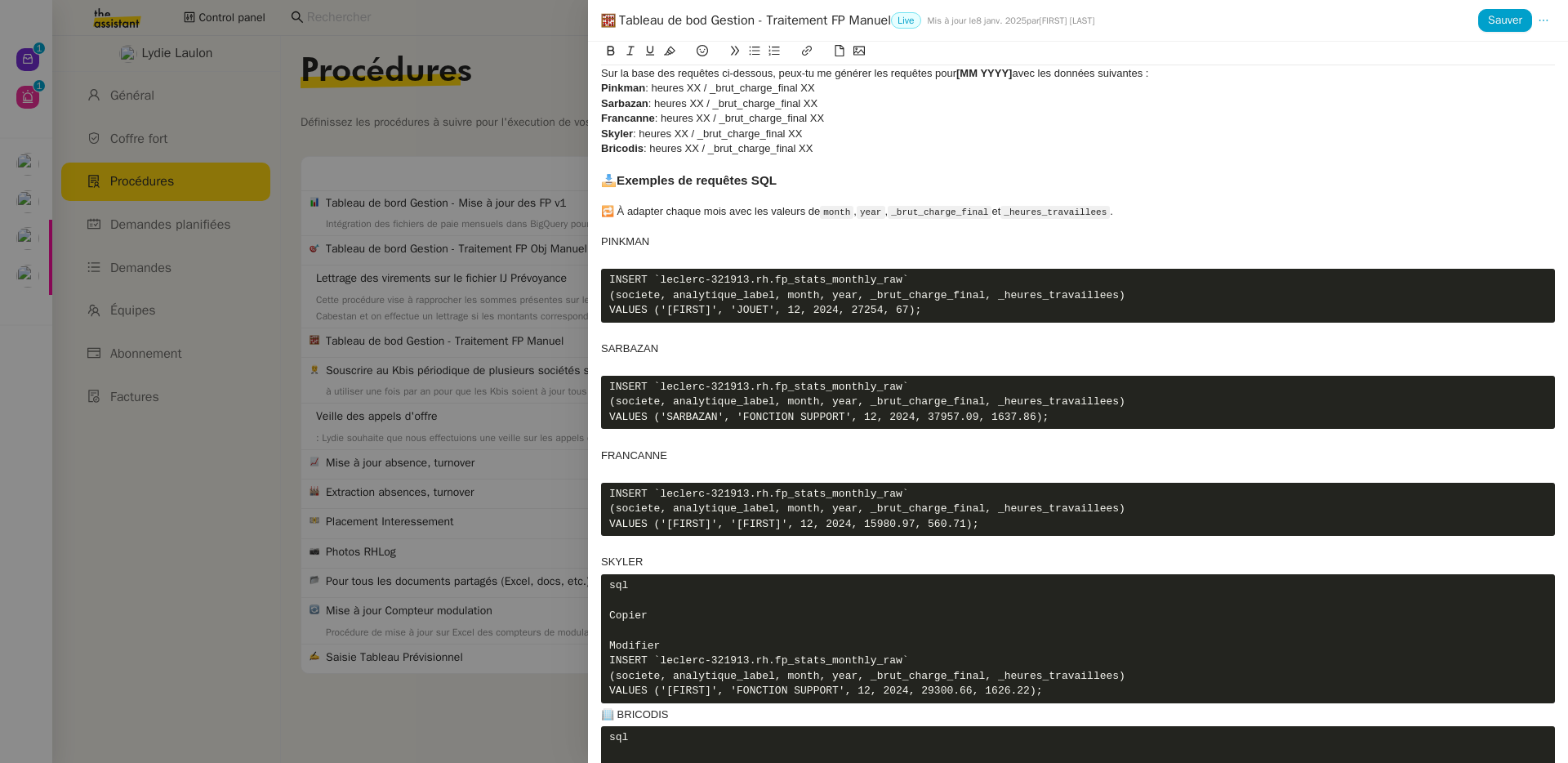 click on "🏢 SKYLER" at bounding box center (1078, 562) 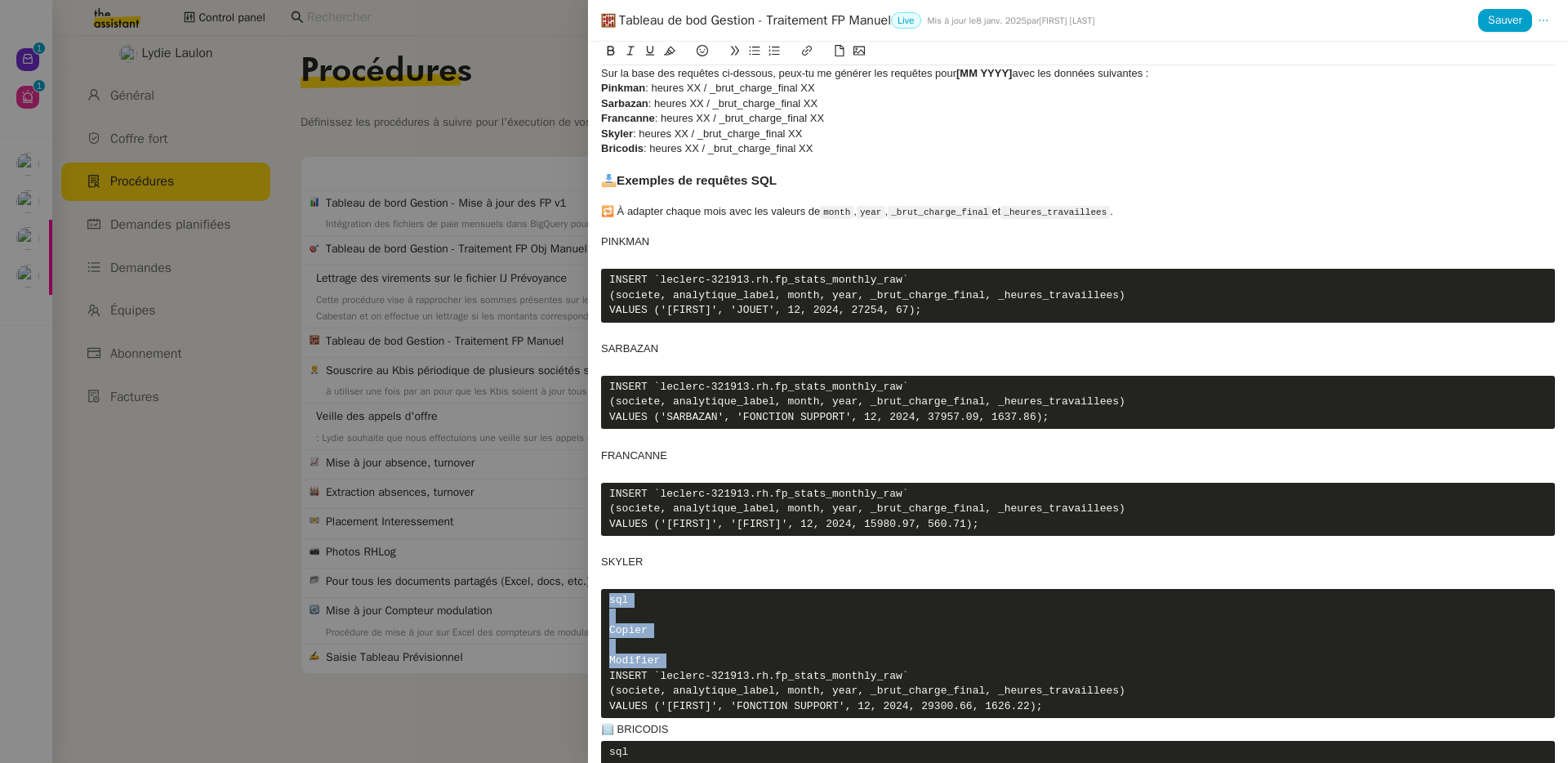 drag, startPoint x: 608, startPoint y: 689, endPoint x: 593, endPoint y: 618, distance: 72.56721 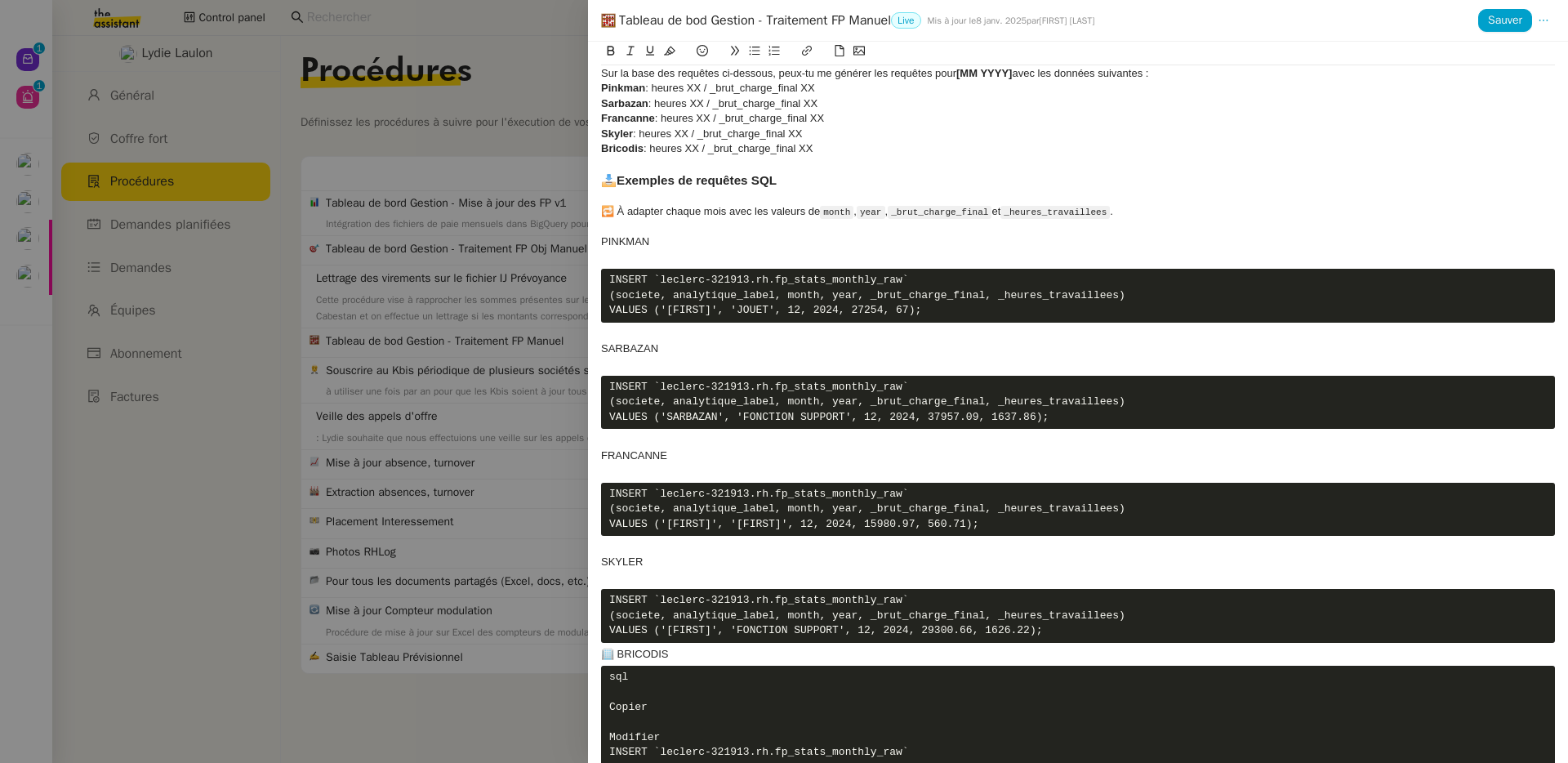 scroll, scrollTop: 375, scrollLeft: 0, axis: vertical 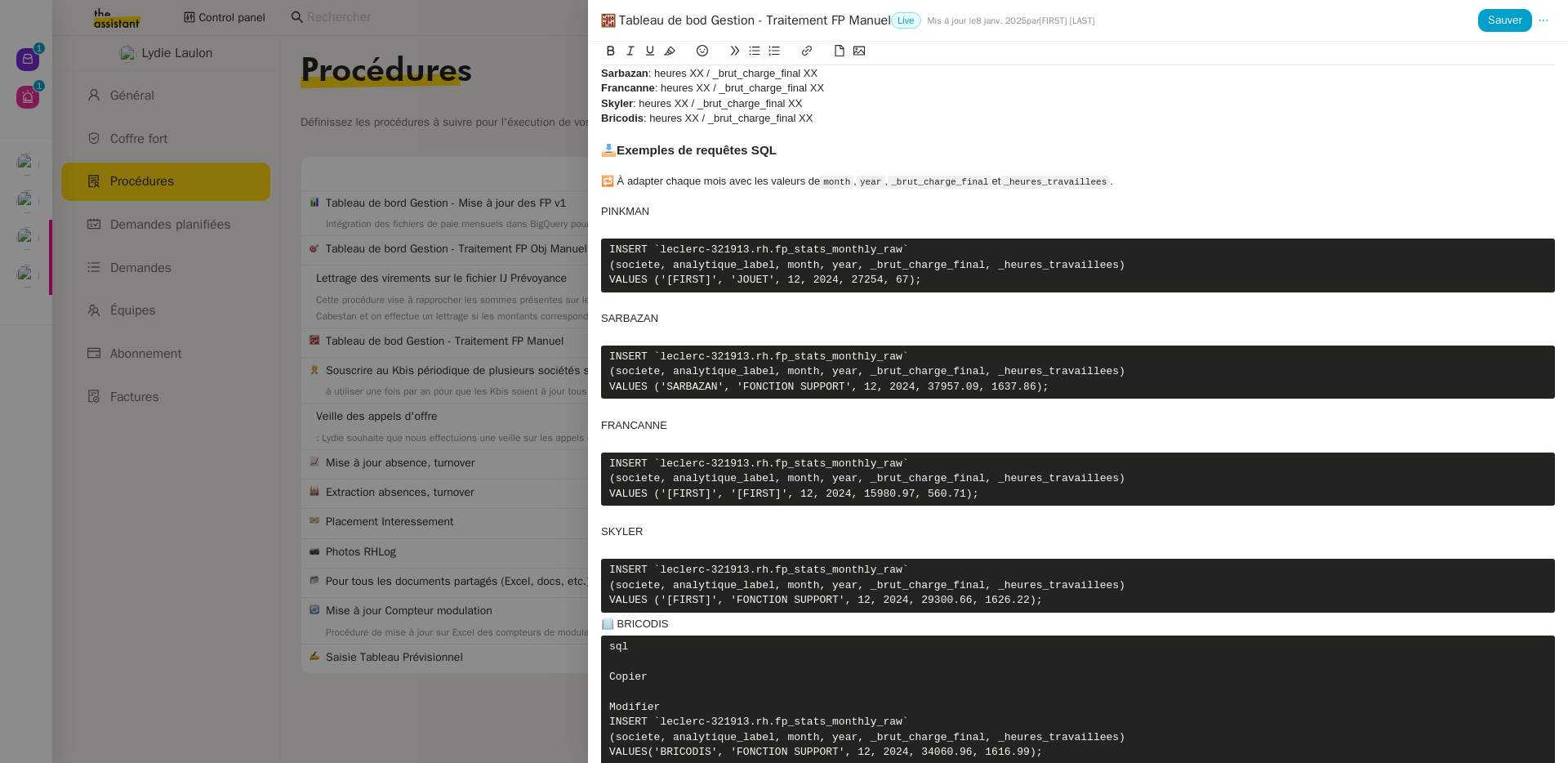 click on "🏢 BRICODIS" at bounding box center (1078, 624) 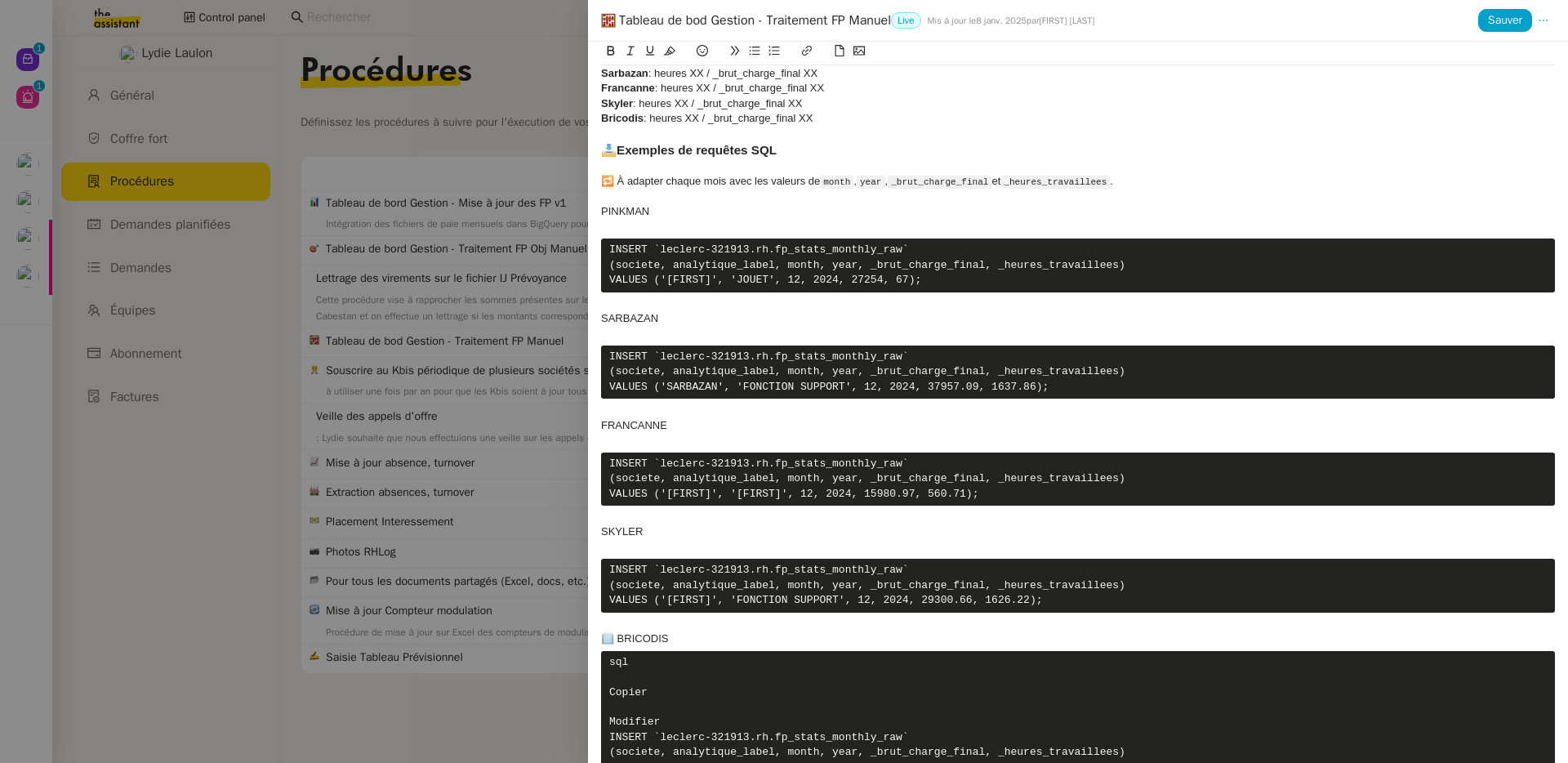 click on "Contexte Certaines sociétés —  BRICODIS ,  SARBAZAN ,  SKYLER ,  PINKMAN  et  FRANCANNE  — n'ont pas de ventilation des frais de personnel (FP) par rayon. Les FP et les heures associées sont parfois transmis : directement dans le corps d’un email, ou via un fichier Excel. Dans ce cas, une intégration manuelle dans BigQuery est nécessaire, en exécutant les requêtes SQL décrites ci-dessous avec les valeurs adaptées. Récurrence Mensuelle  L'action est déclenchée à la réception d'un email de ce type : Bonjour, Pourriez-vous intégrer les FP manquants de la société suivante svp : pinkman : 15 805 € Merci Lydie Instructions Étapes : Ouvrir BigQuery Demander à ChatGPT (ou construire manuellement) les requêtes SQL avec le prompt suivant : Sur la base des requêtes ci-dessous, peux-tu me générer les requêtes pour  [MM YYYY]  avec les données suivantes : Pinkman  : heures XX / _brut_charge_final XX Sarbazan  : heures XX / _brut_charge_final XX Francanne Skyler Bricodis 📥  ," at bounding box center [1078, 402] 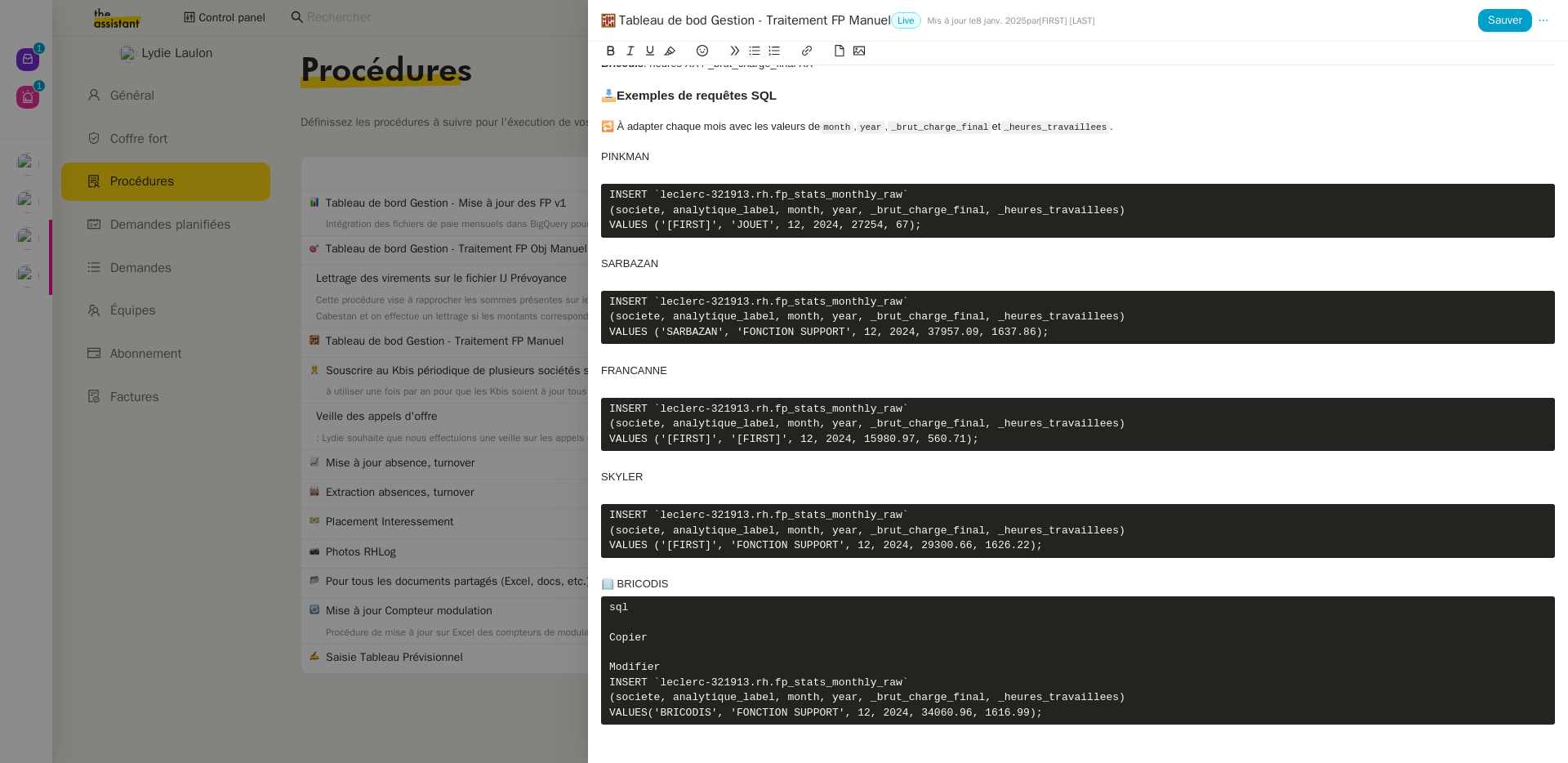 scroll, scrollTop: 446, scrollLeft: 0, axis: vertical 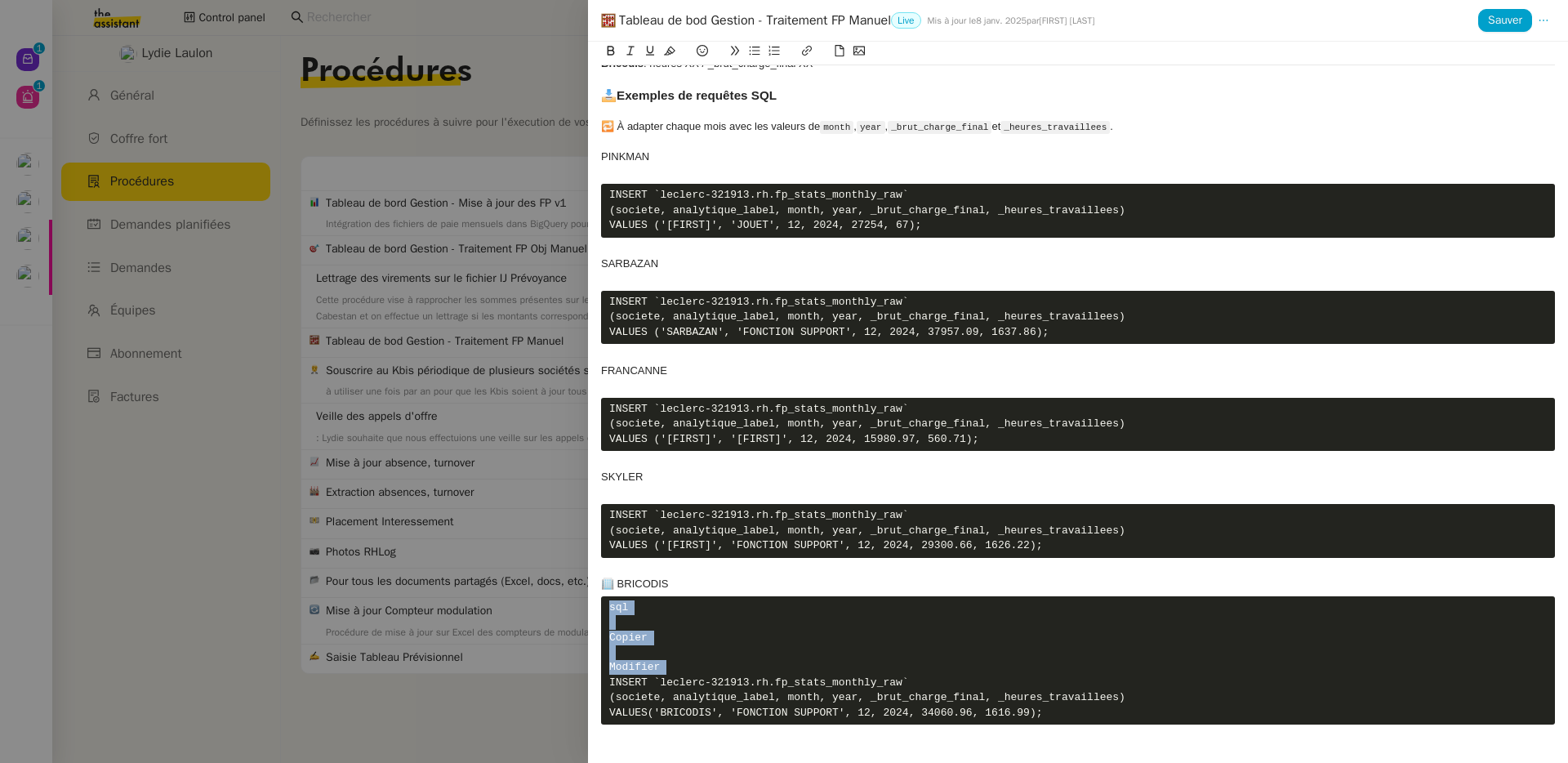 drag, startPoint x: 609, startPoint y: 681, endPoint x: 607, endPoint y: 612, distance: 69.028979 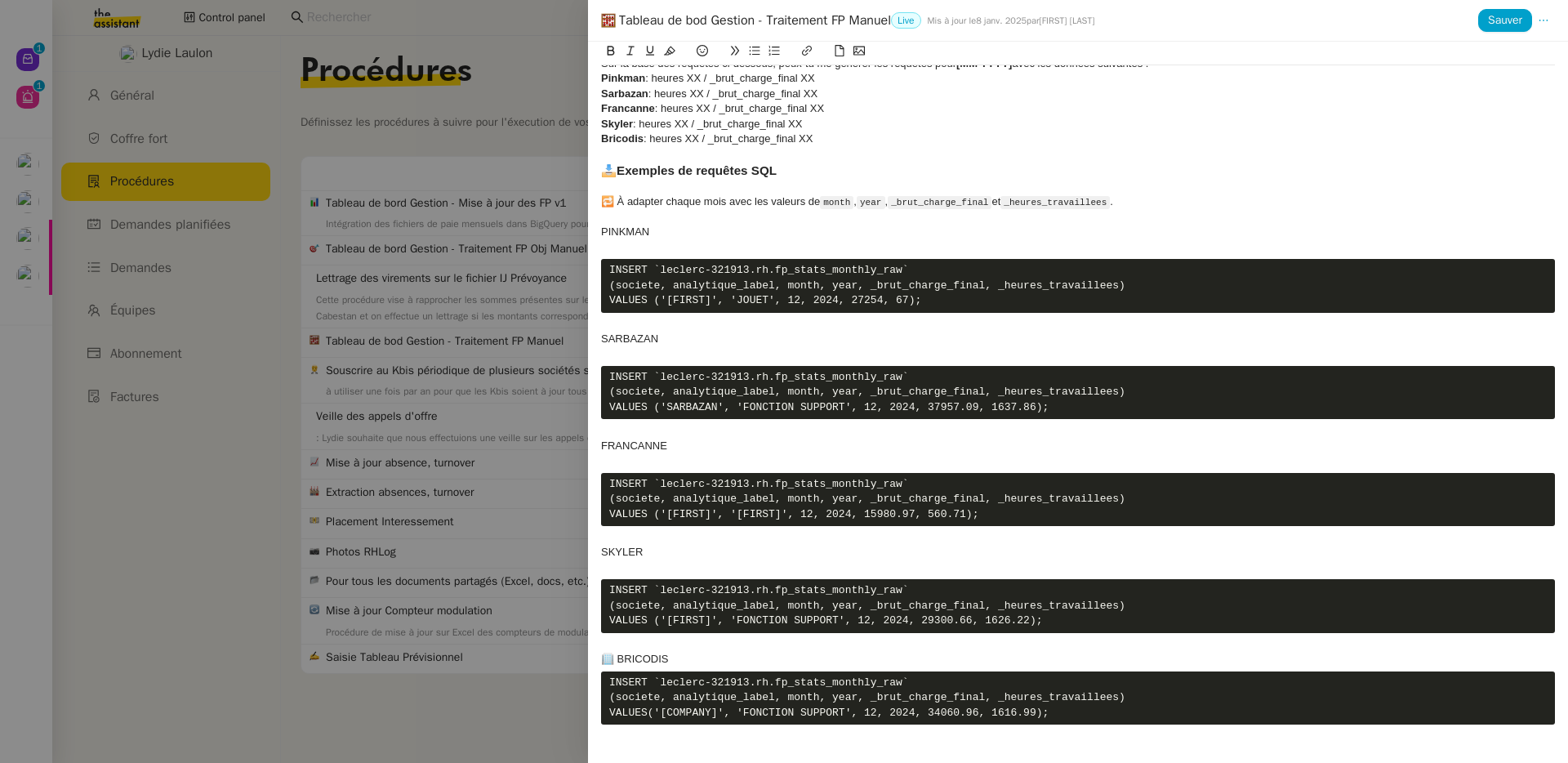 scroll, scrollTop: 370, scrollLeft: 0, axis: vertical 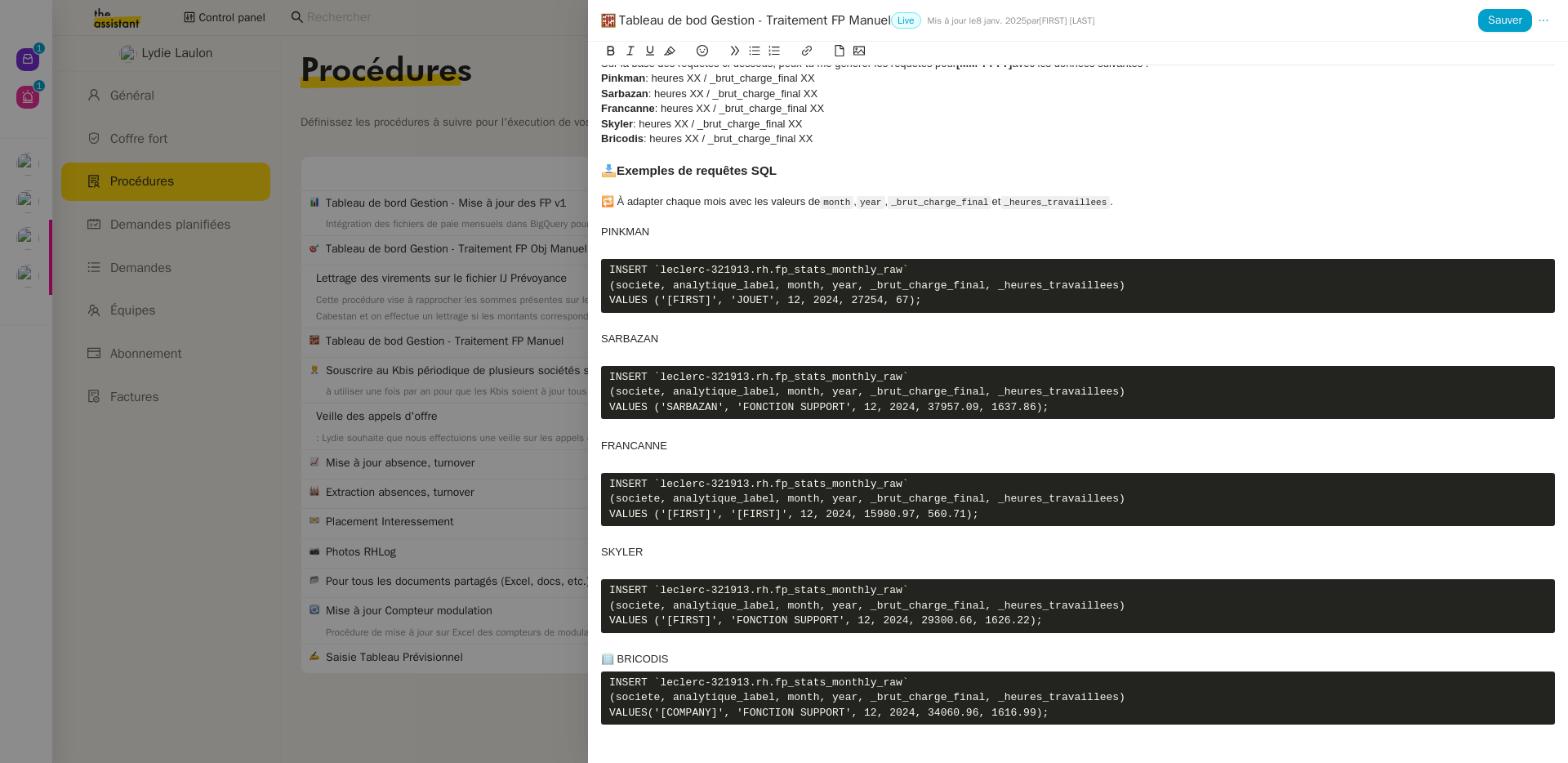 click on "🏢 BRICODIS" at bounding box center [1078, 659] 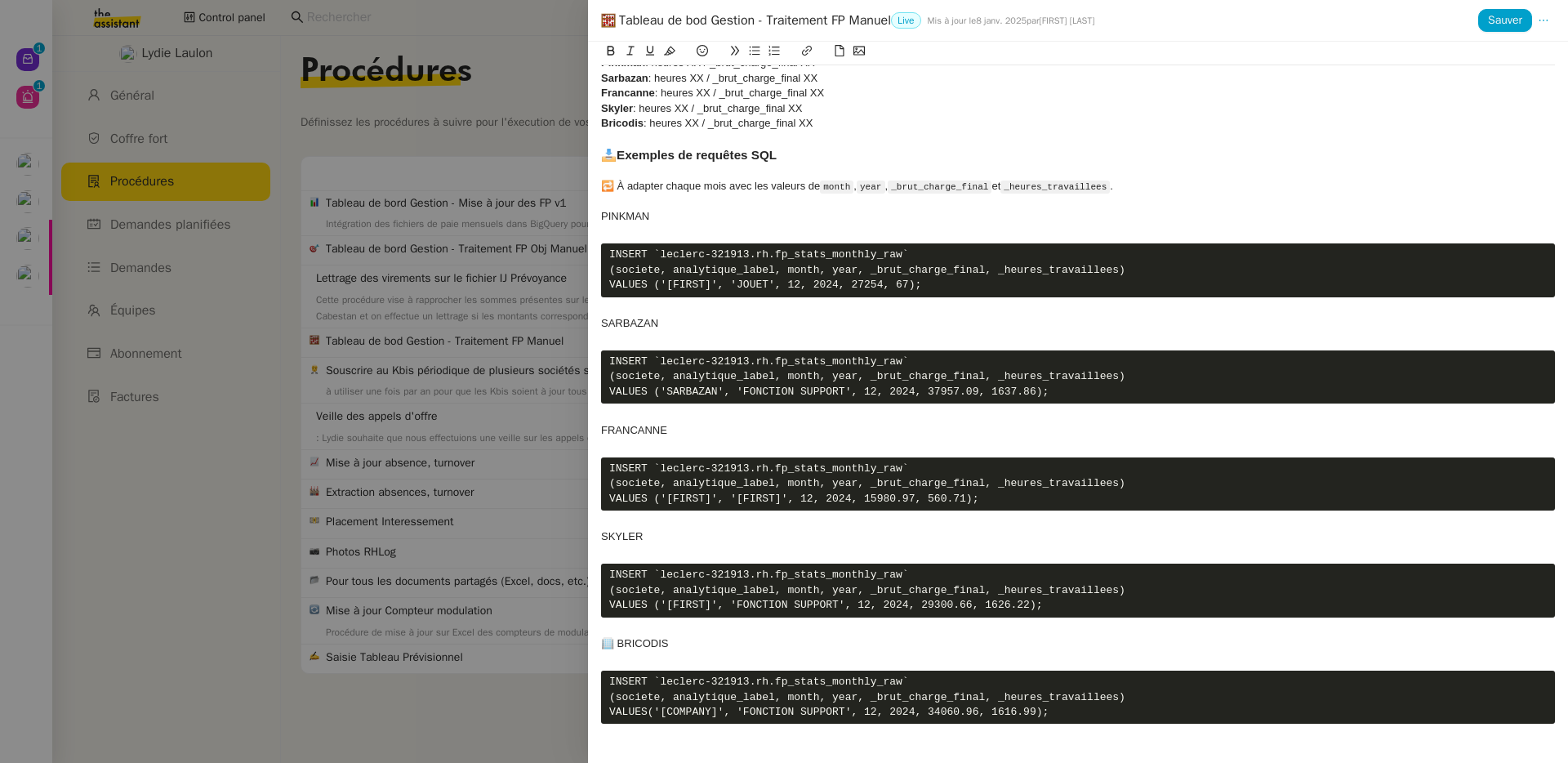 scroll, scrollTop: 228, scrollLeft: 0, axis: vertical 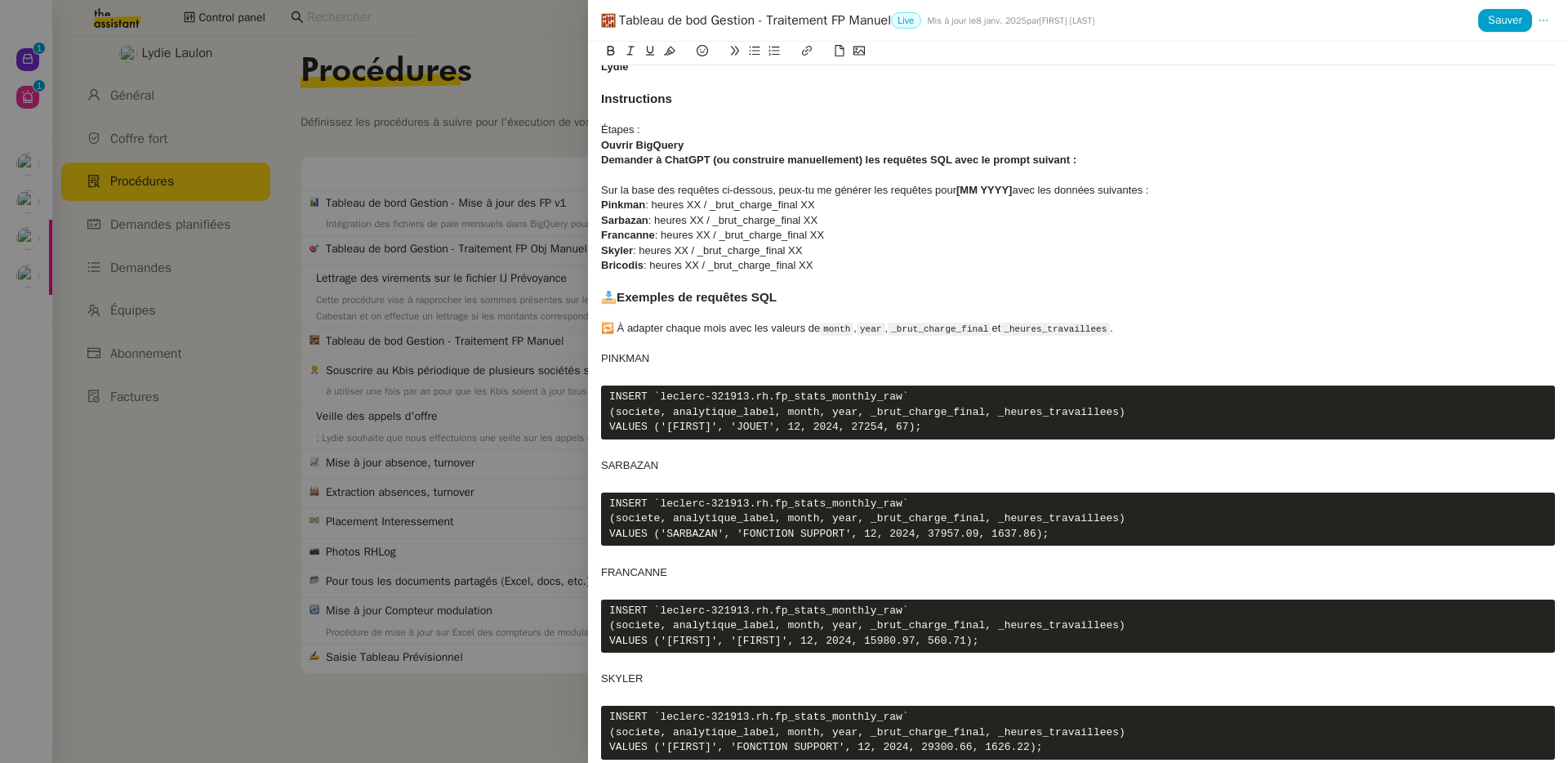 click on "🏢 FRANCANNE" at bounding box center [1078, 573] 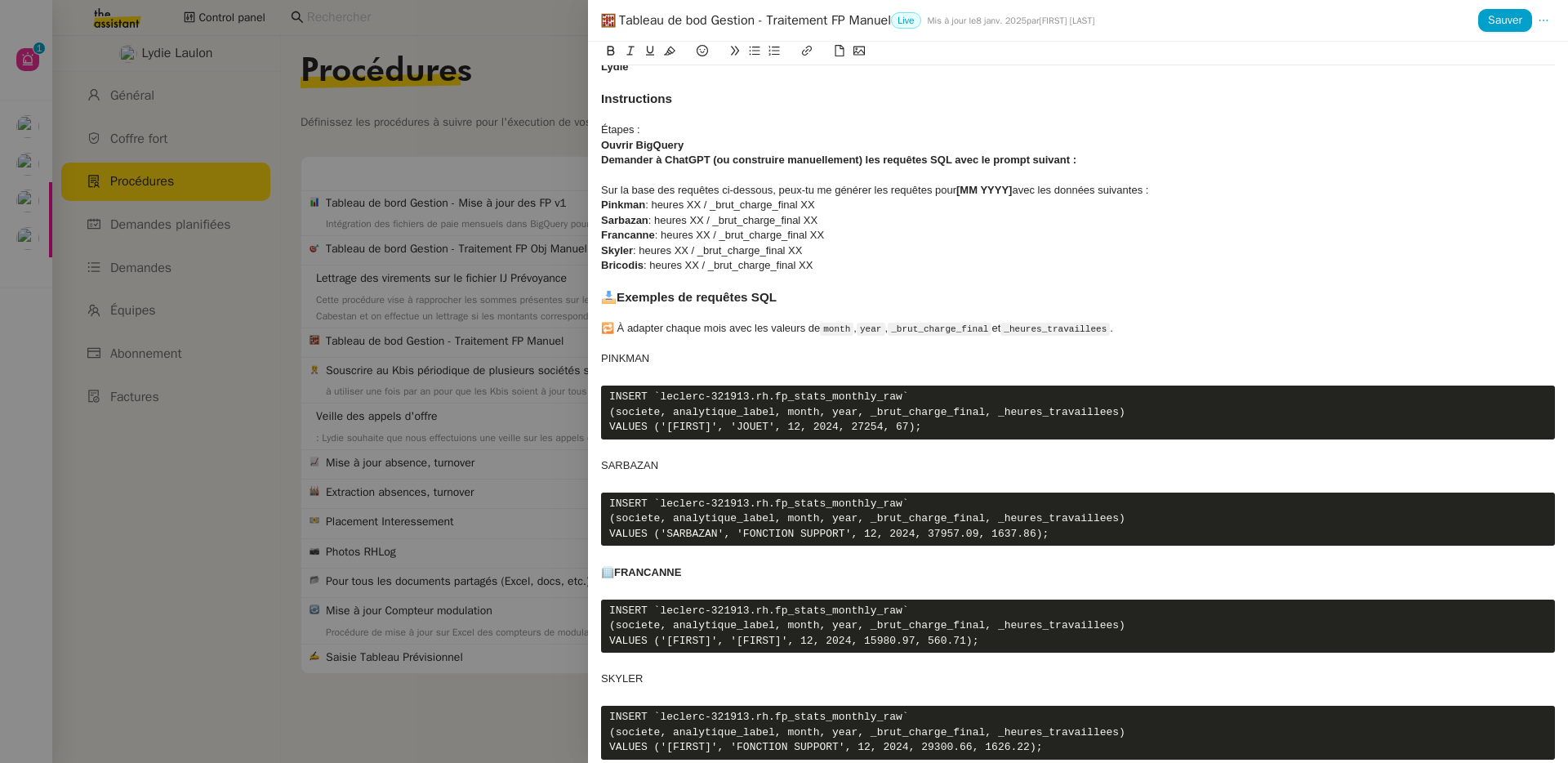 click on "🏢 SARBAZAN" at bounding box center (1078, 466) 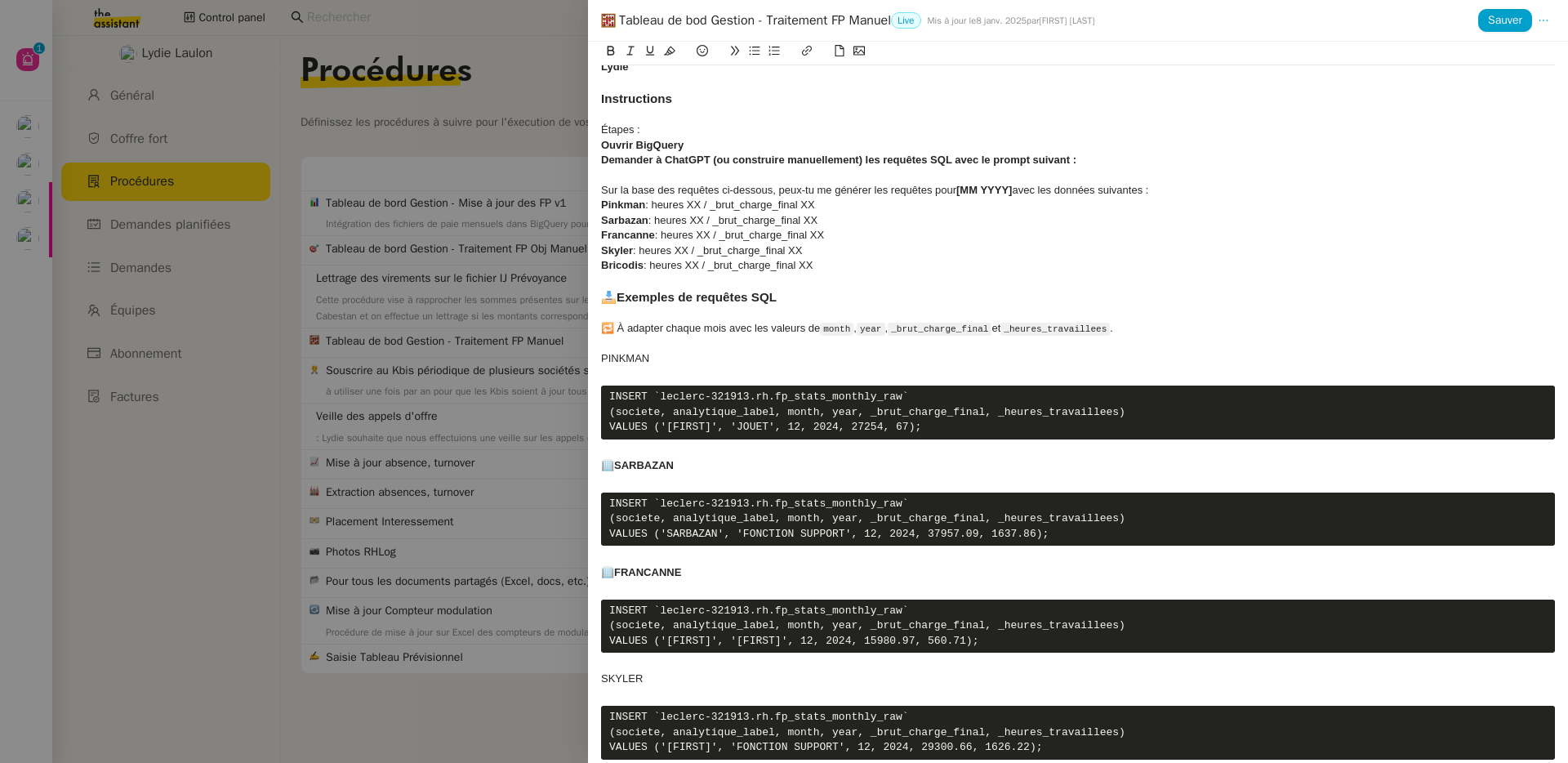 click at bounding box center [1078, 344] 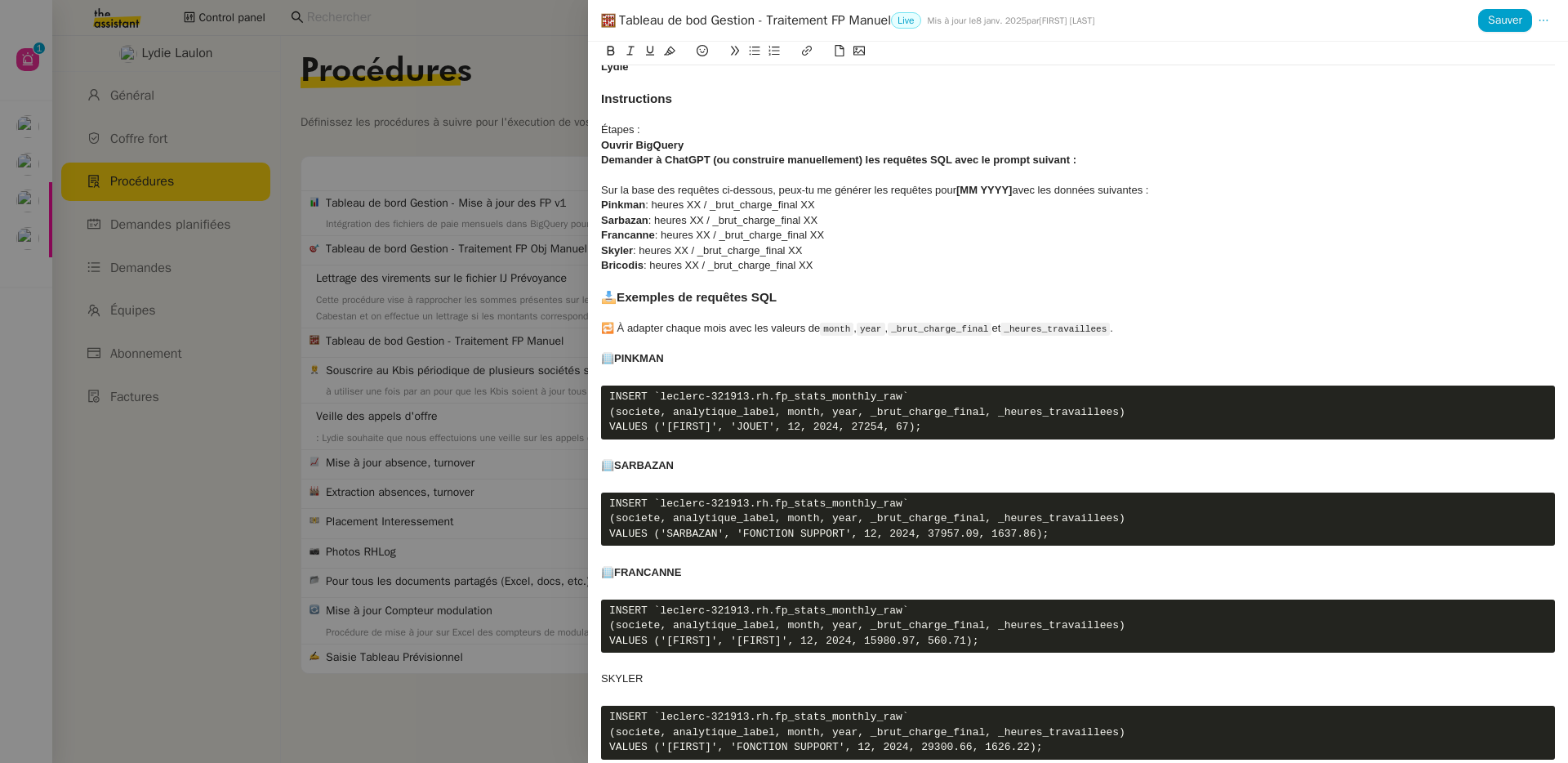 click on "🏢 SKYLER" at bounding box center [1078, 679] 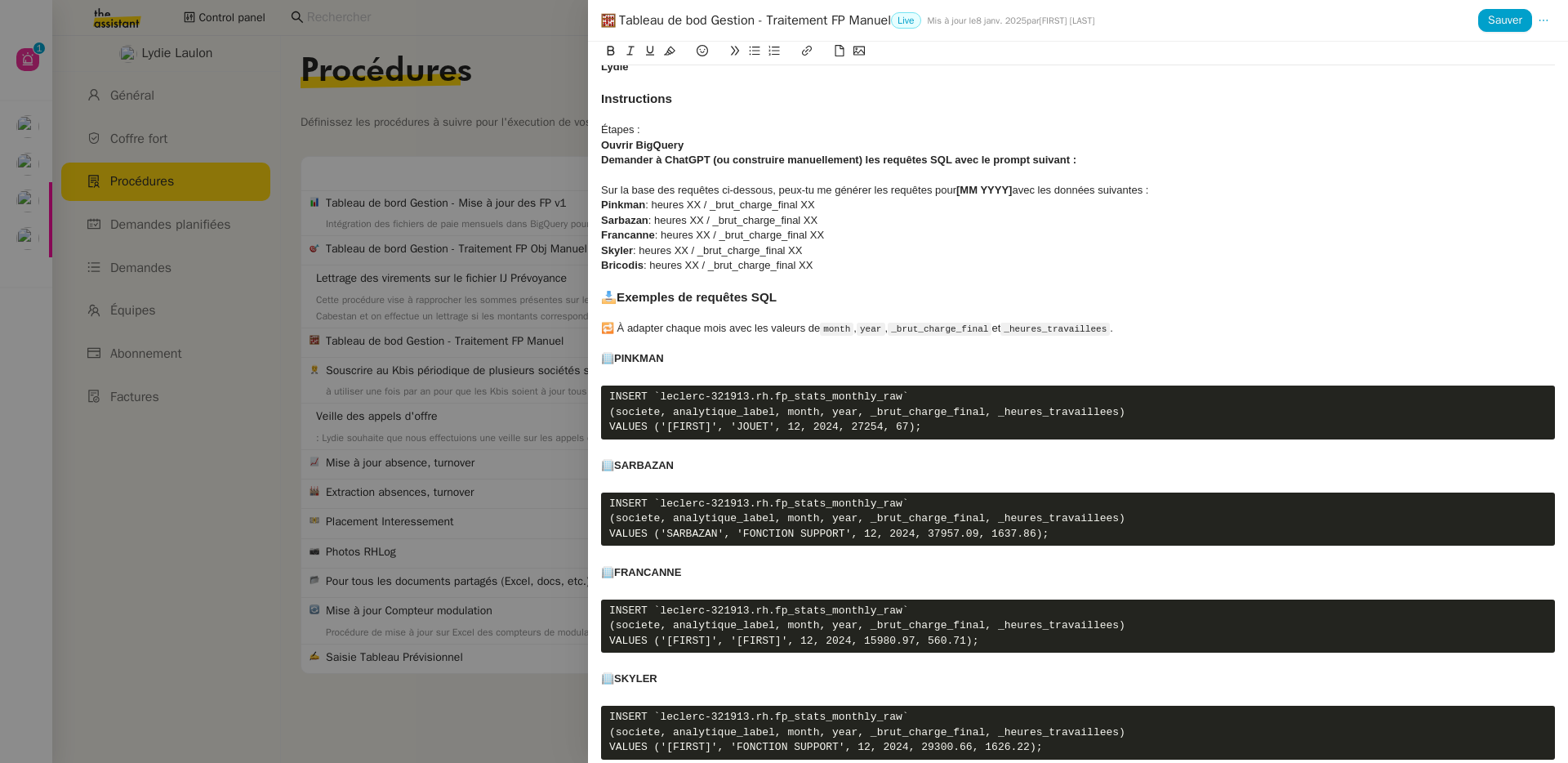 click on "📥  Exemples de requêtes SQL" at bounding box center (1078, 297) 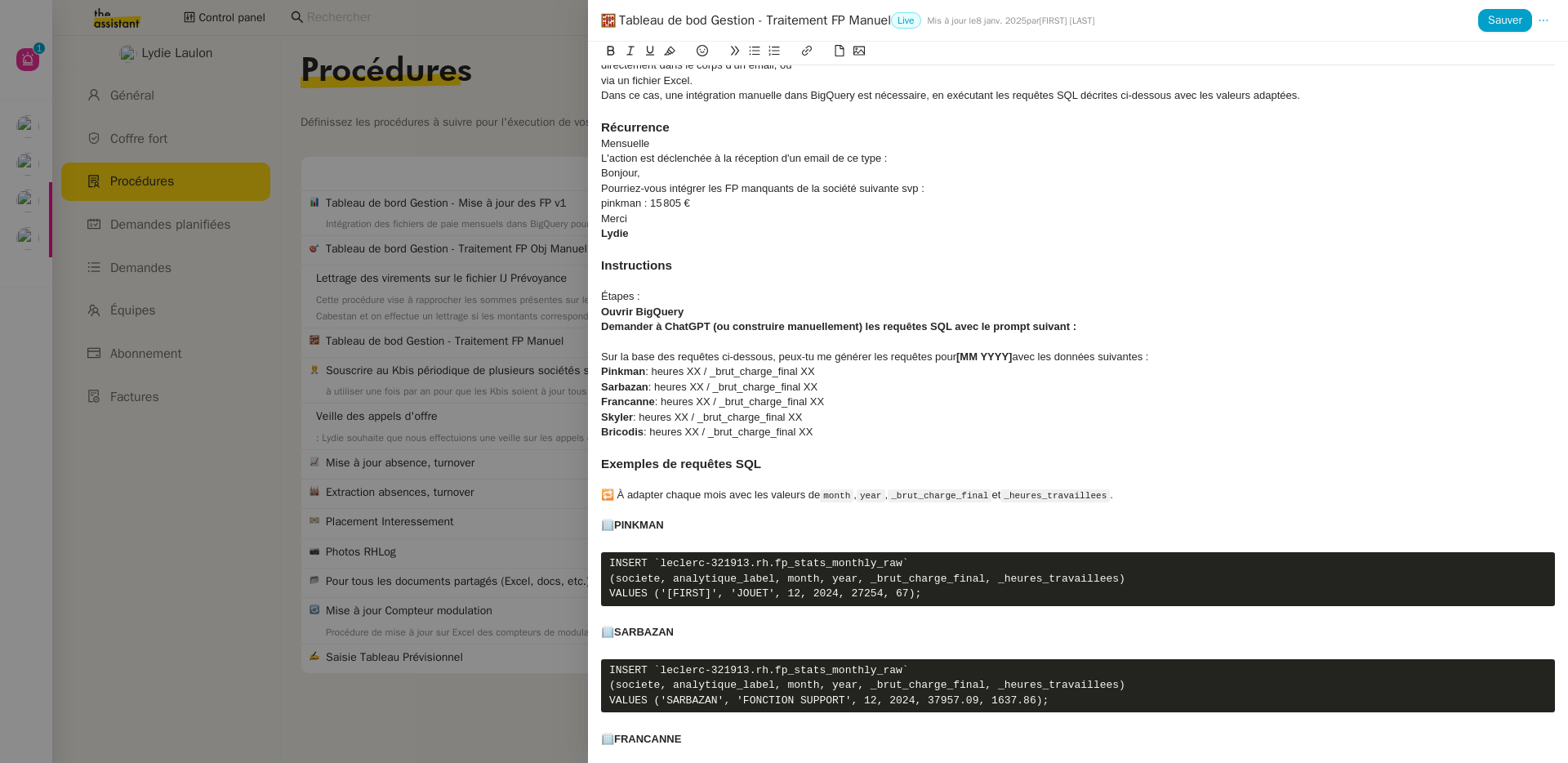 scroll, scrollTop: 0, scrollLeft: 0, axis: both 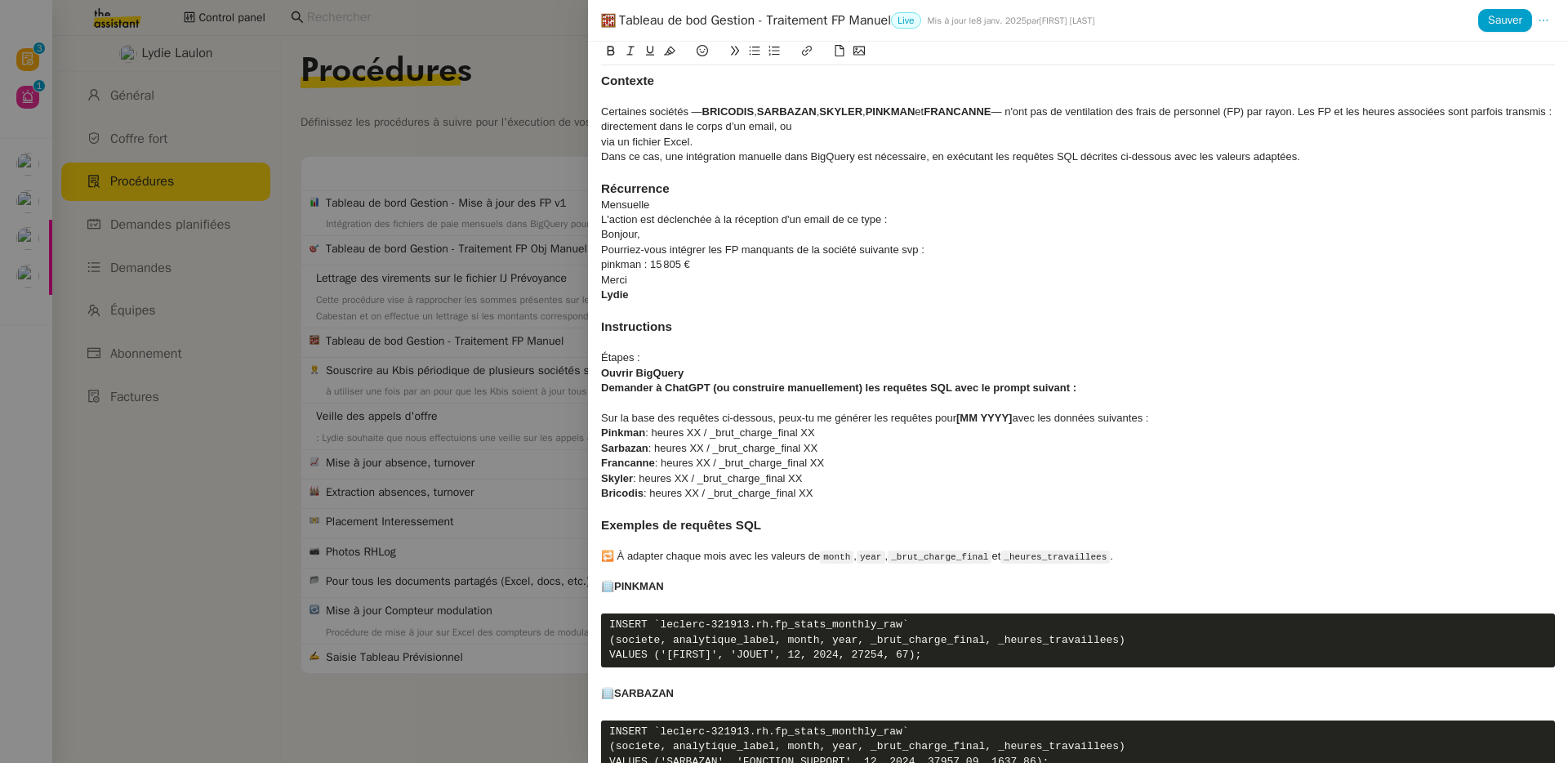 click on "Ouvrir BigQuery" at bounding box center (642, 373) 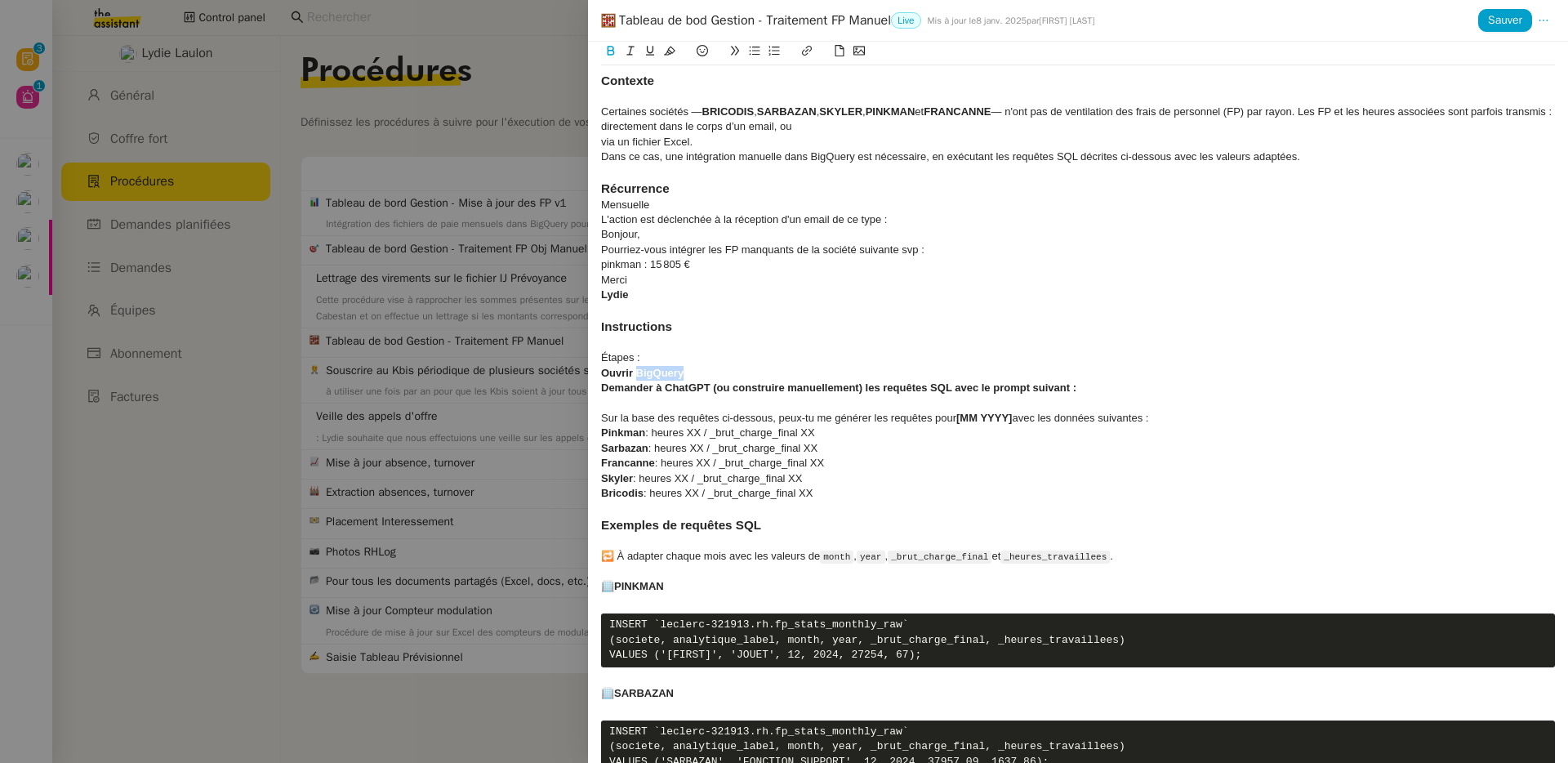 click on "Ouvrir BigQuery" at bounding box center [642, 373] 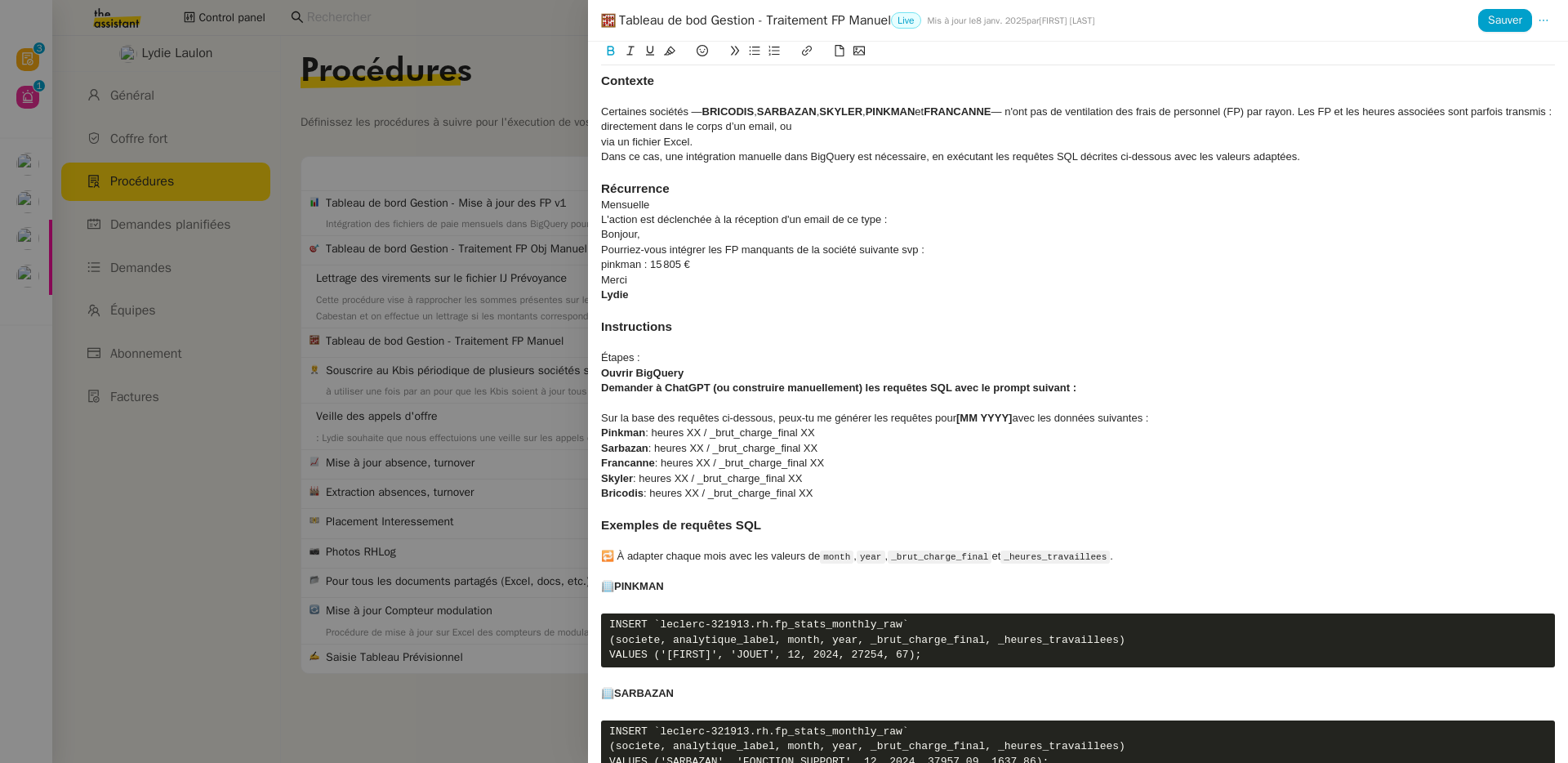 scroll, scrollTop: 0, scrollLeft: 0, axis: both 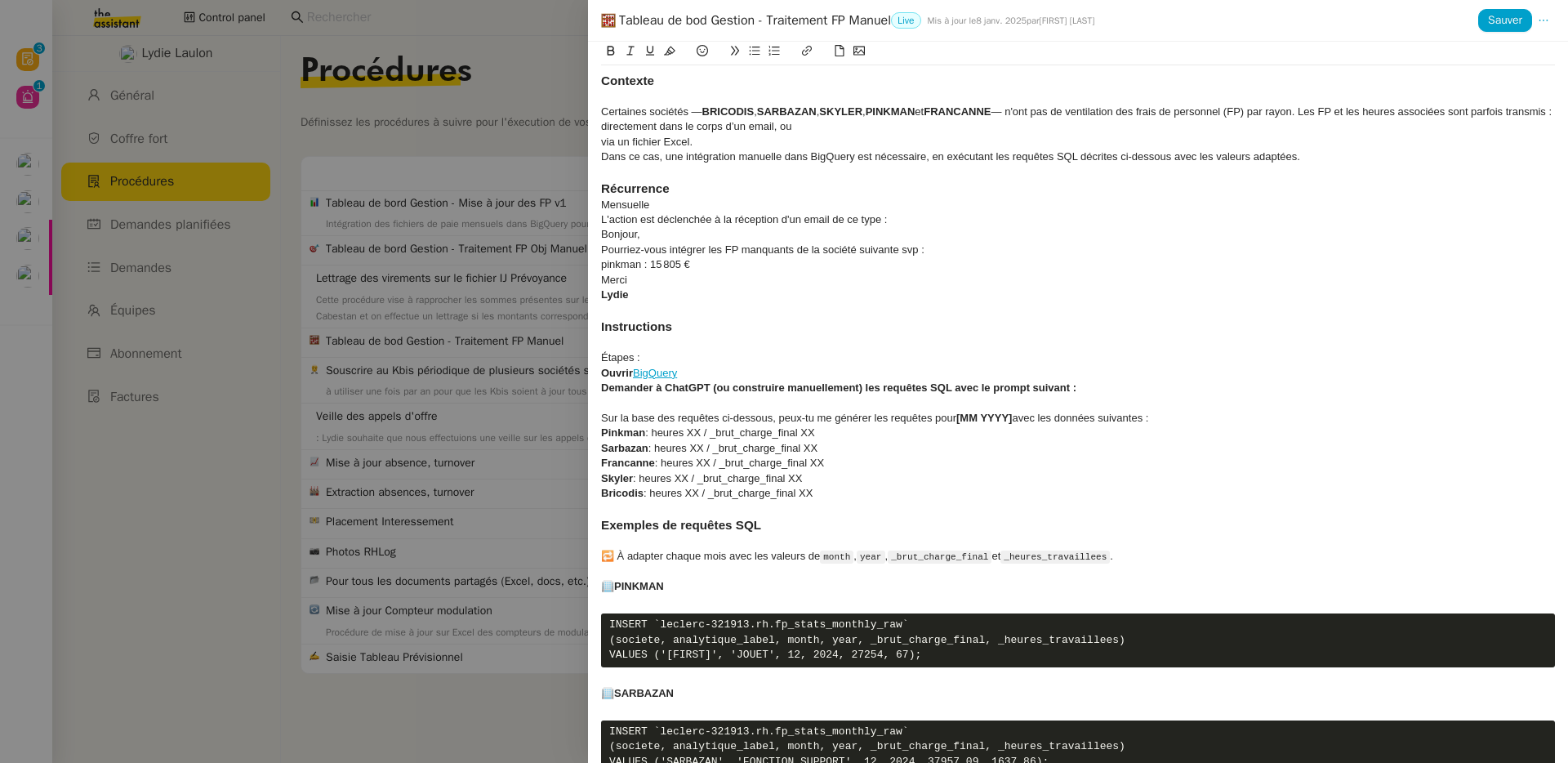 click on "Ouvrir  BigQuery" at bounding box center [1078, 373] 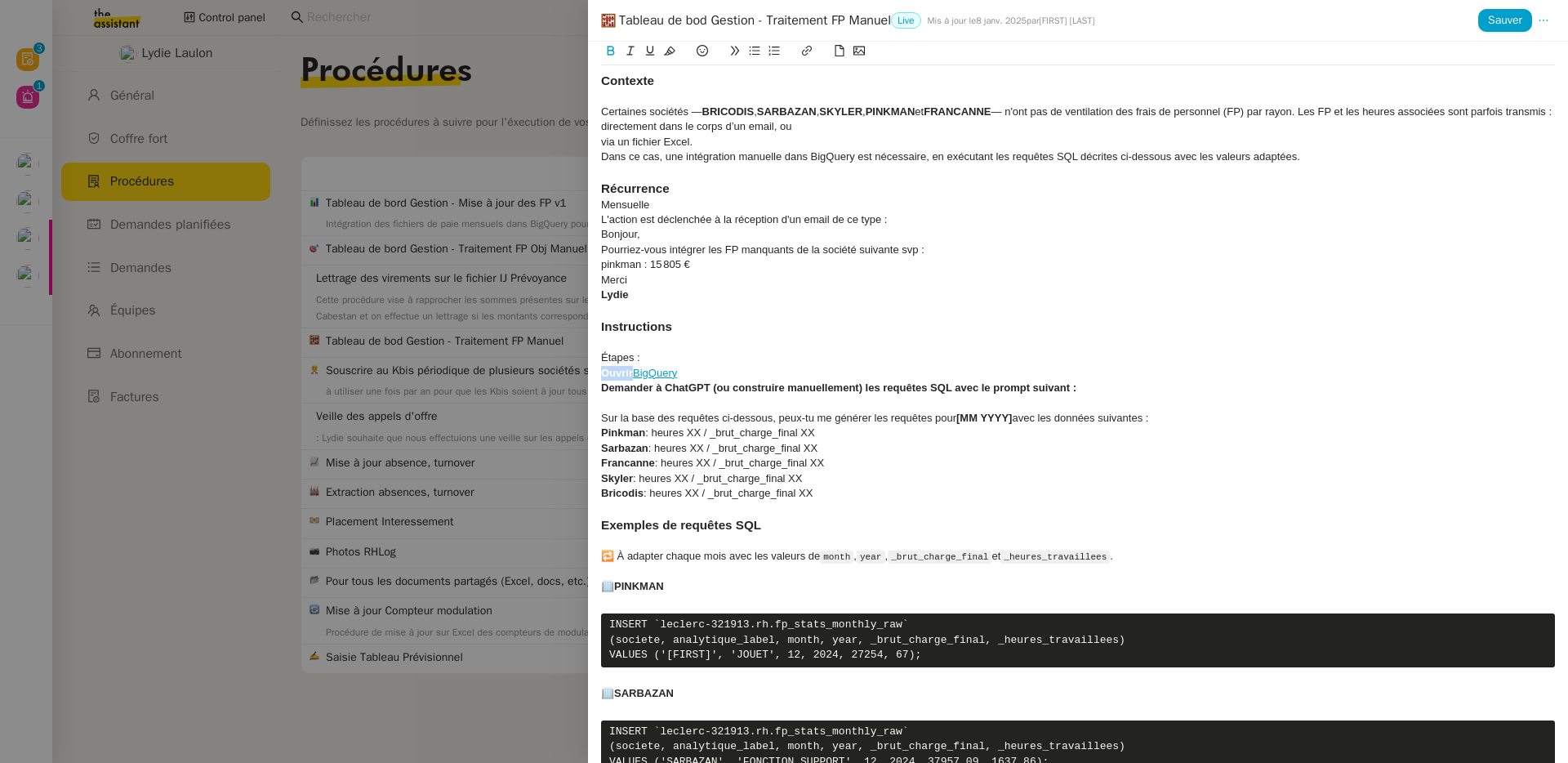 click on "Ouvrir" at bounding box center [617, 373] 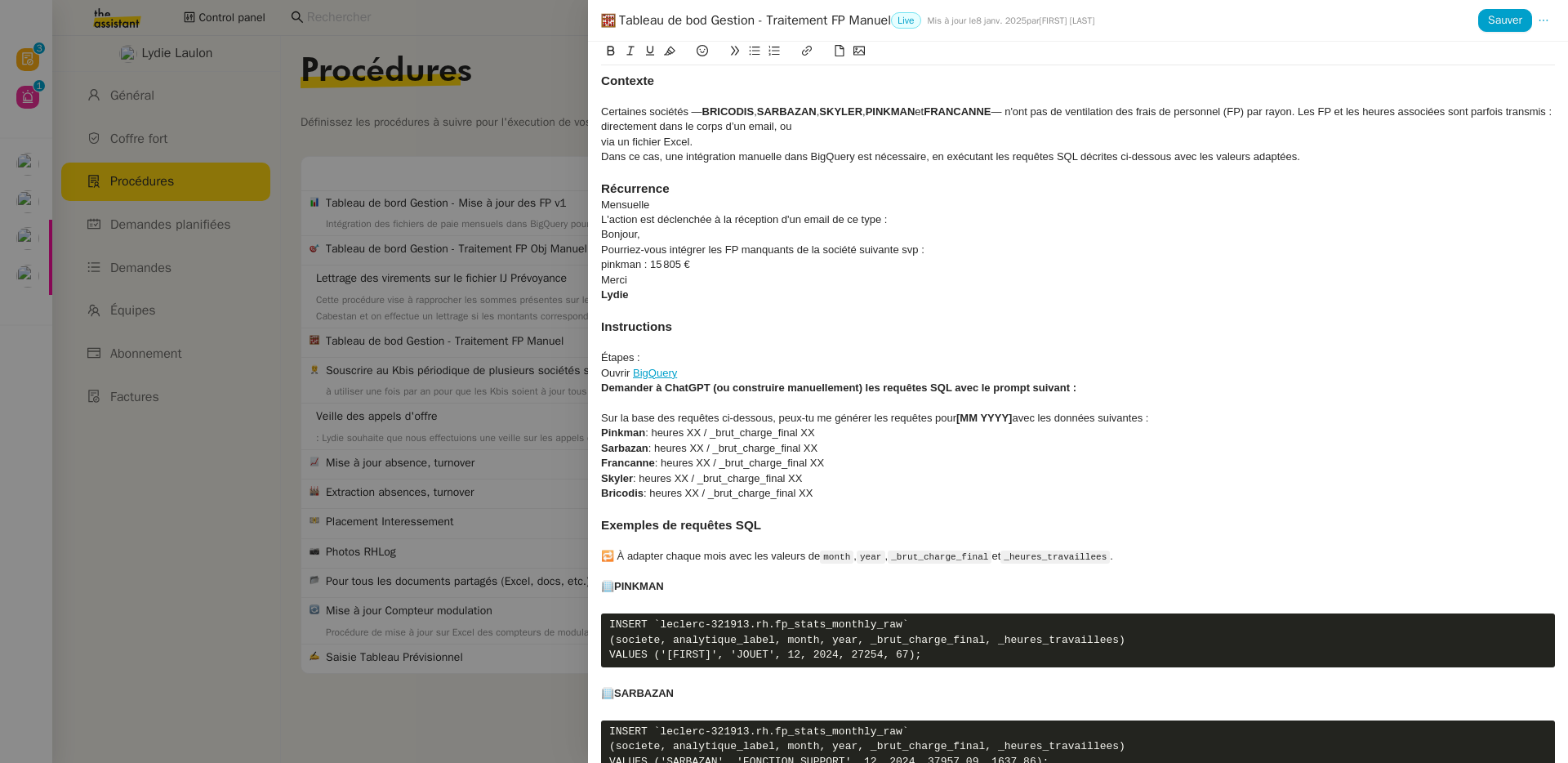 click on "Demander à ChatGPT (ou construire manuellement) les requêtes SQL avec le prompt suivant :" at bounding box center (839, 387) 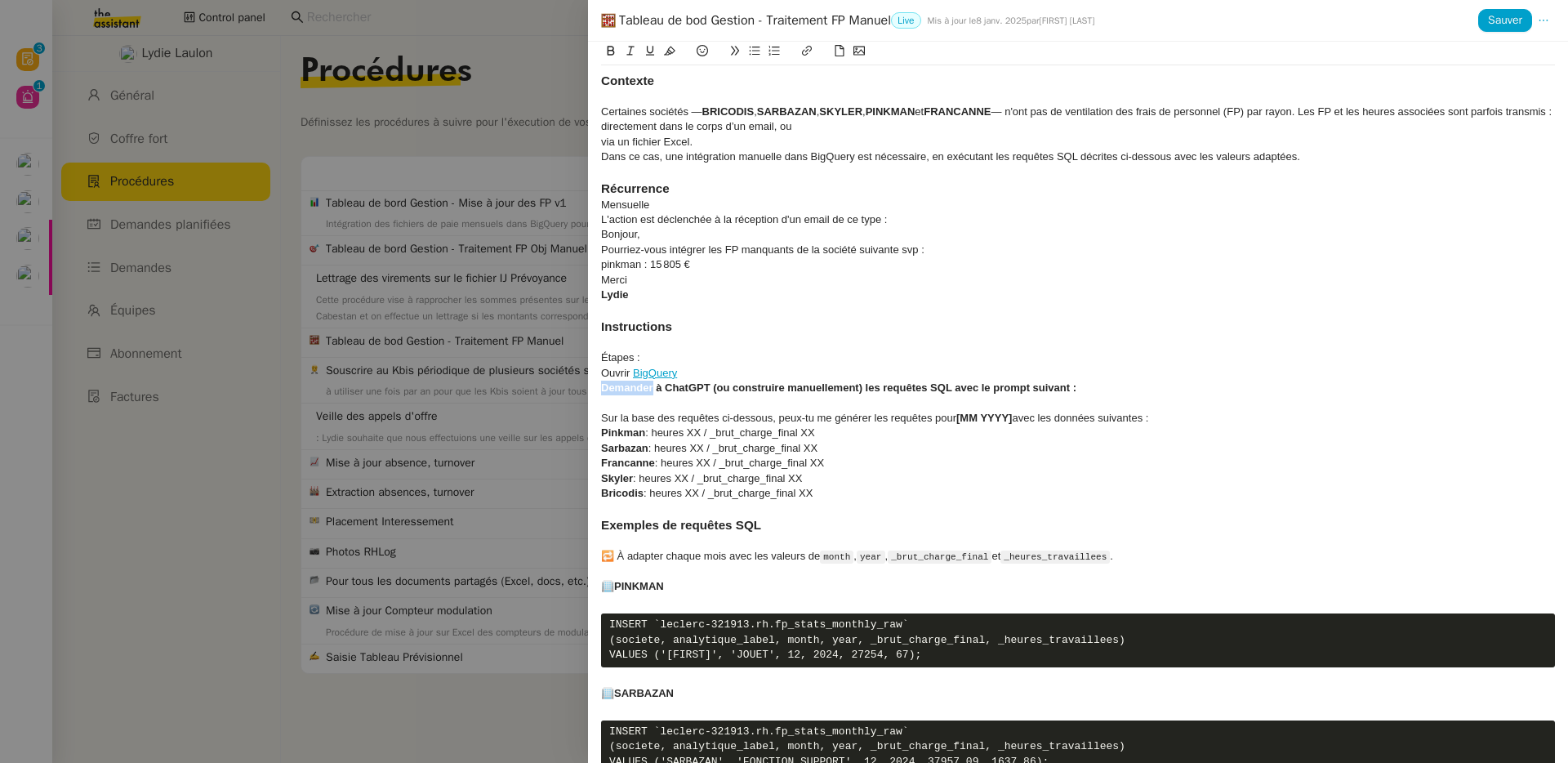 click on "Demander à ChatGPT (ou construire manuellement) les requêtes SQL avec le prompt suivant :" at bounding box center (839, 387) 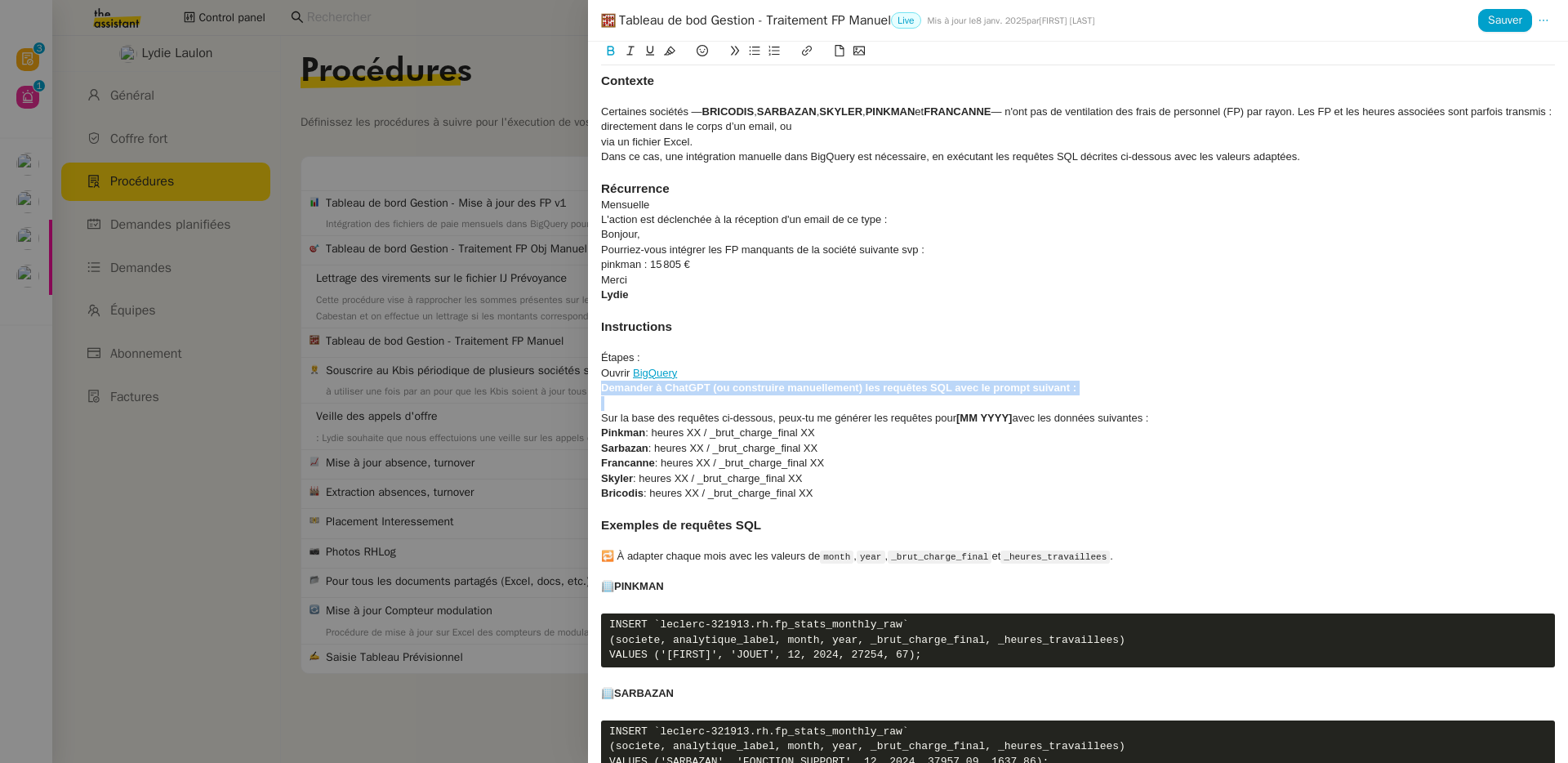 click on "Demander à ChatGPT (ou construire manuellement) les requêtes SQL avec le prompt suivant :" at bounding box center (839, 387) 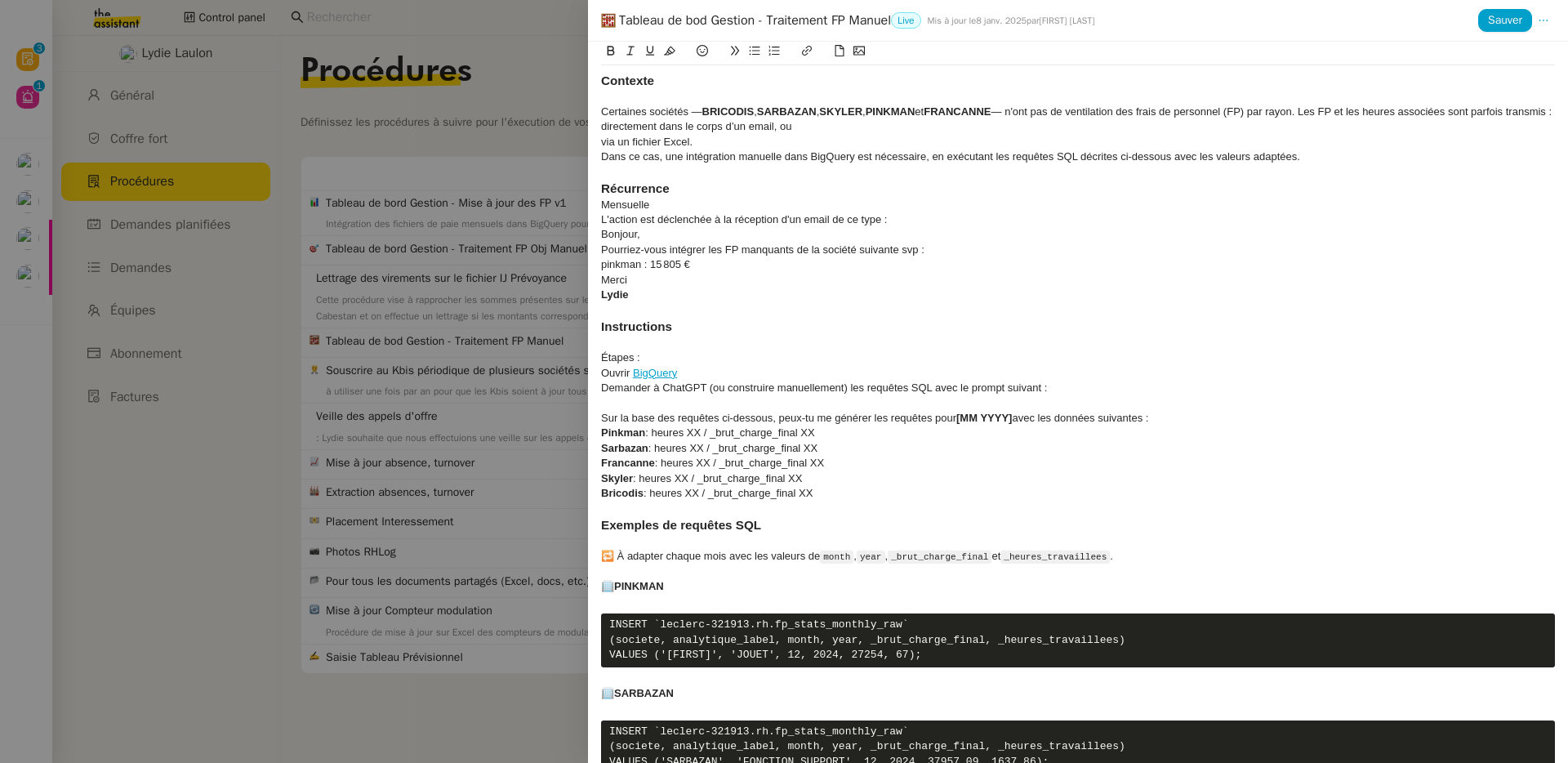 click at bounding box center (1078, 310) 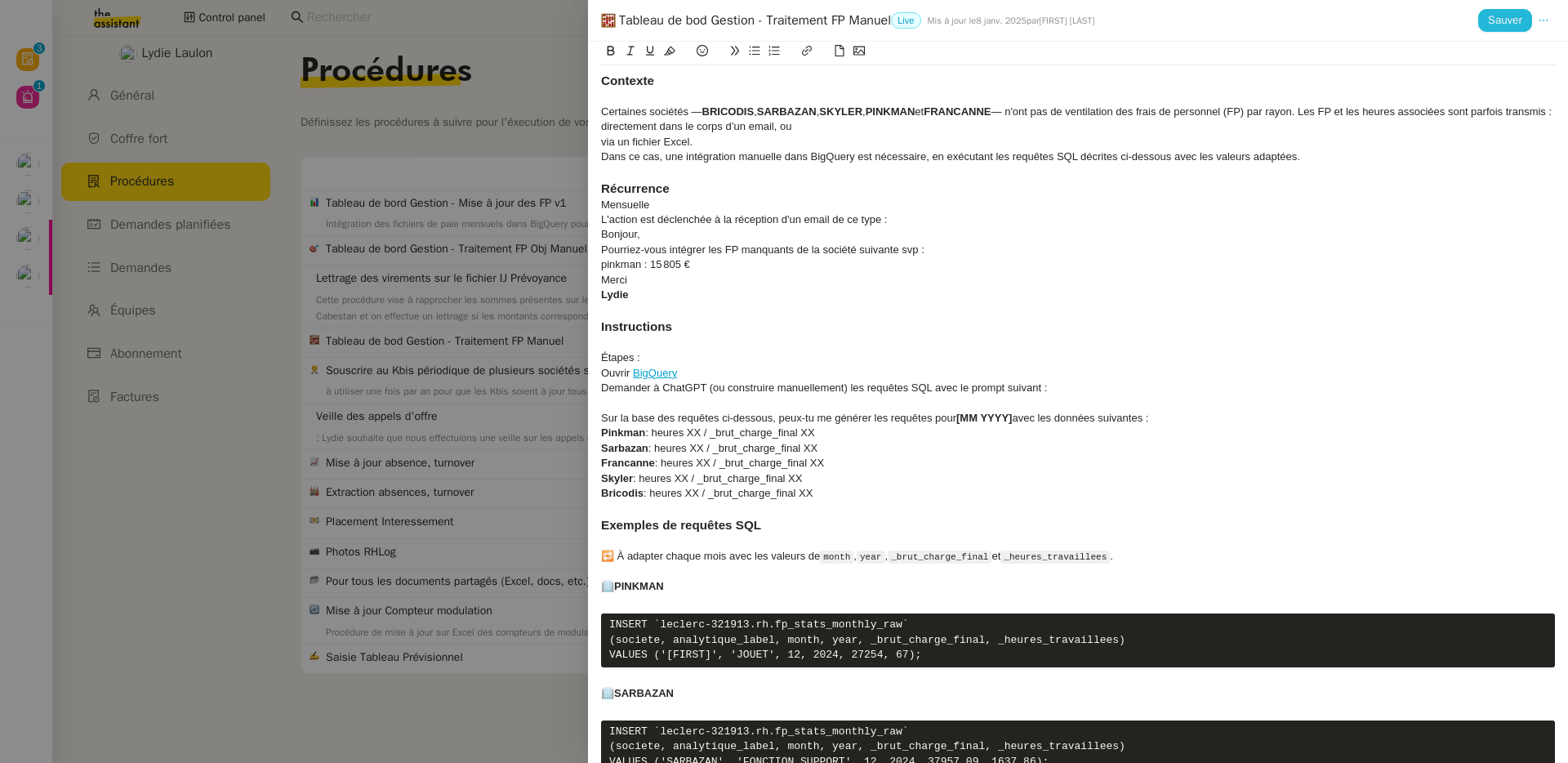 click on "Sauver" at bounding box center (1505, 20) 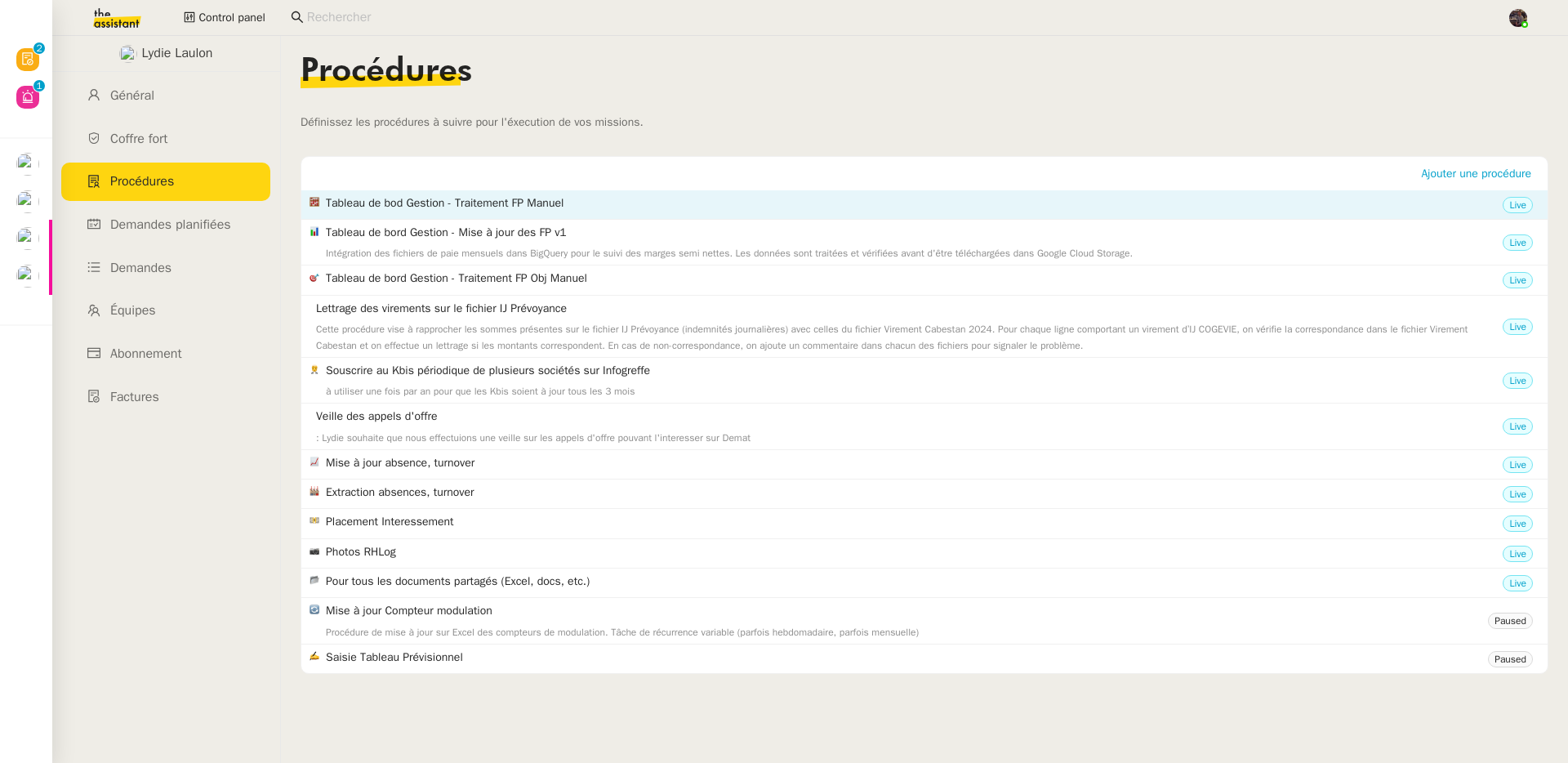click on "Tableau de bod Gestion - Traitement FP Manuel" 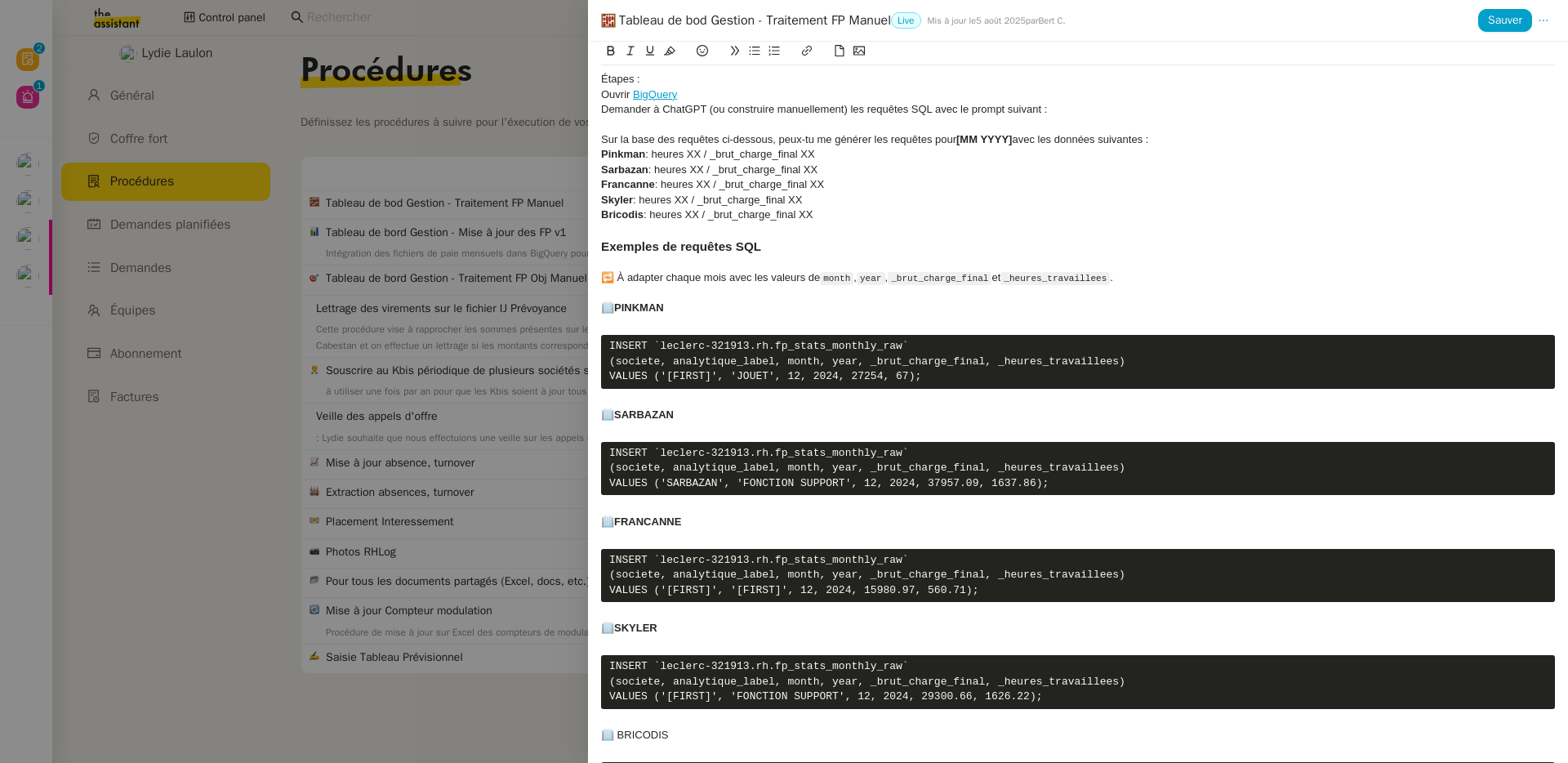 scroll, scrollTop: 370, scrollLeft: 0, axis: vertical 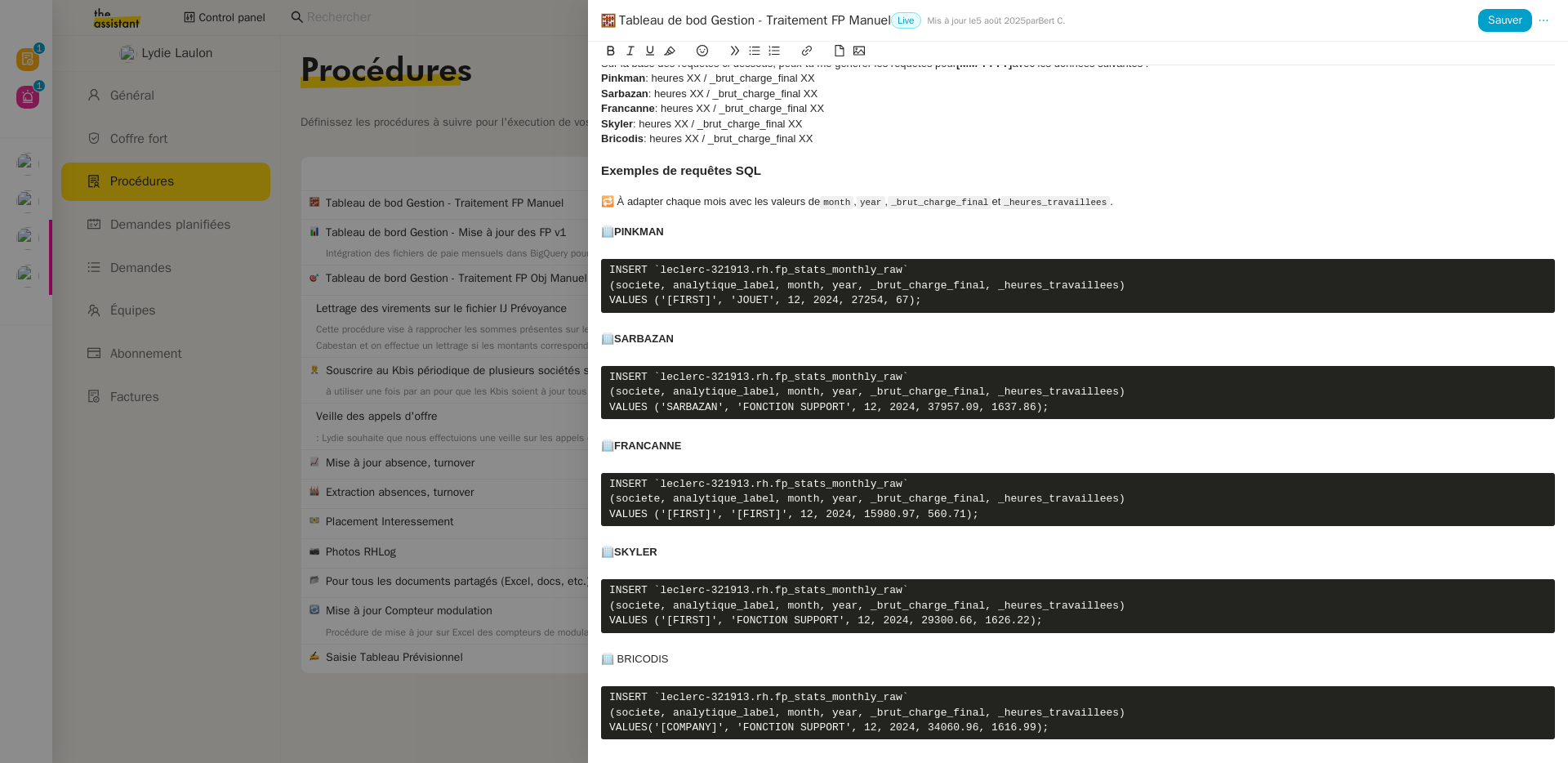 click on "🏢 BRICODIS" at bounding box center (1078, 659) 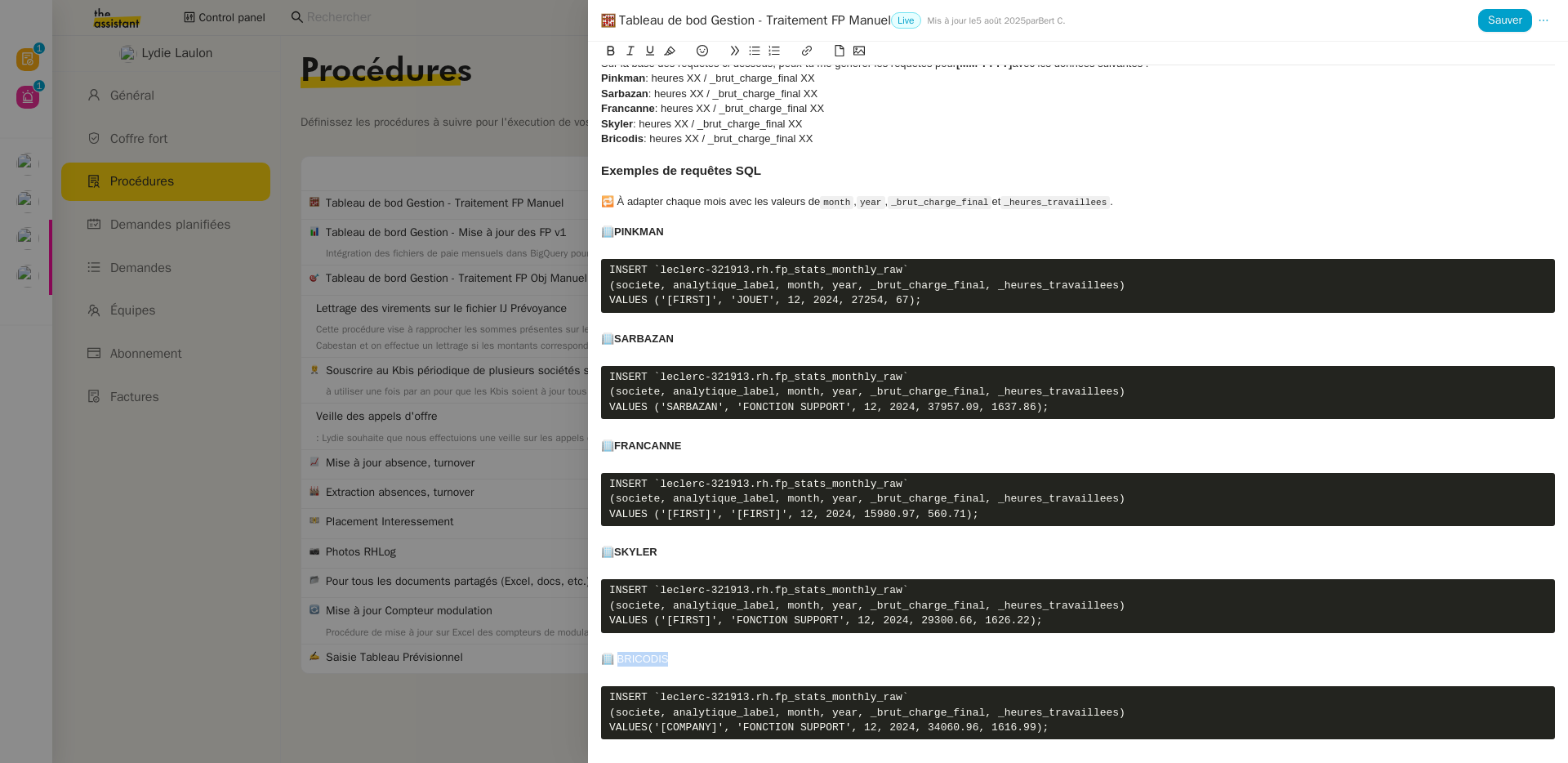 click on "🏢 BRICODIS" at bounding box center [1078, 659] 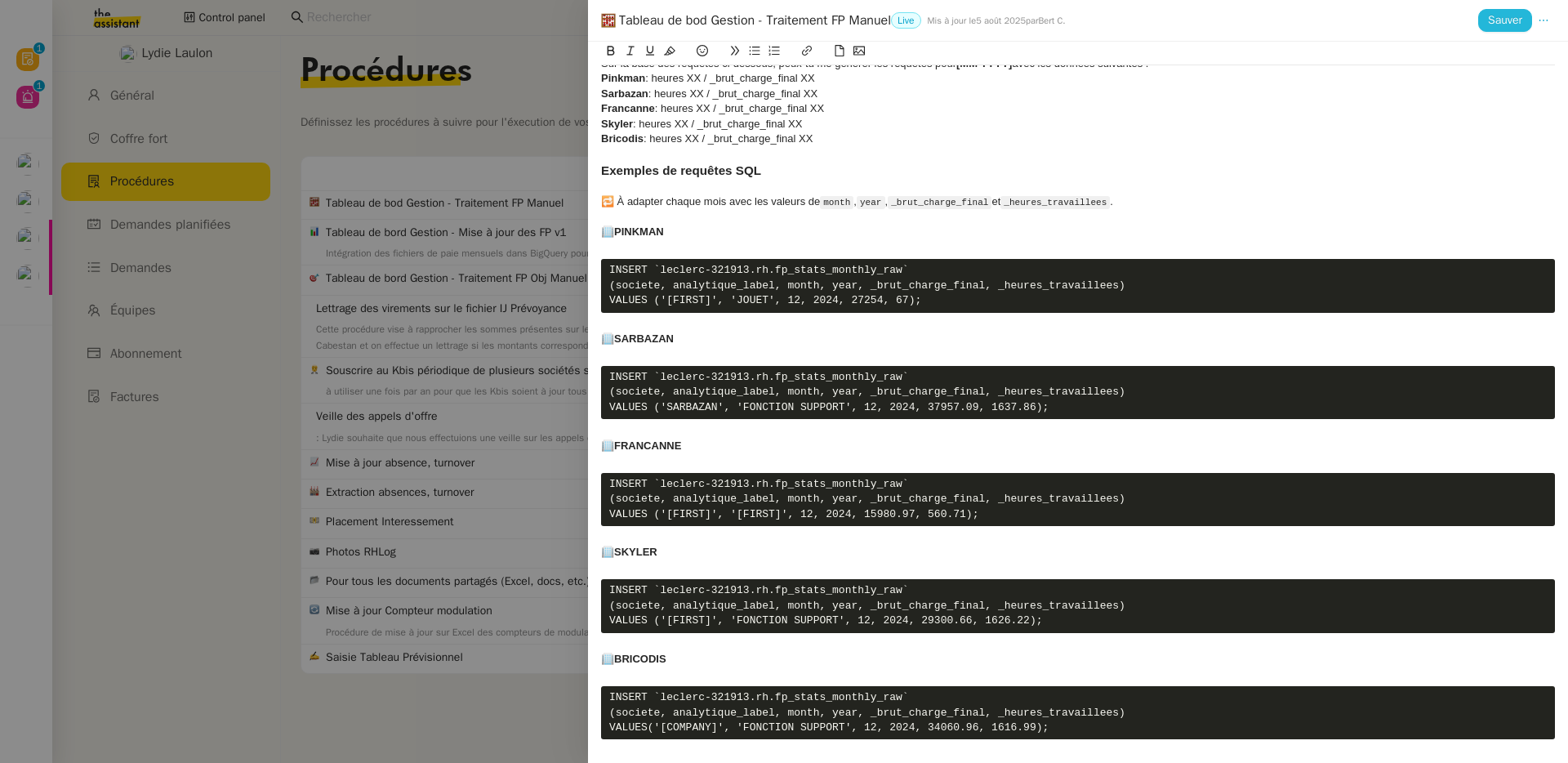 click on "Sauver" at bounding box center [1505, 20] 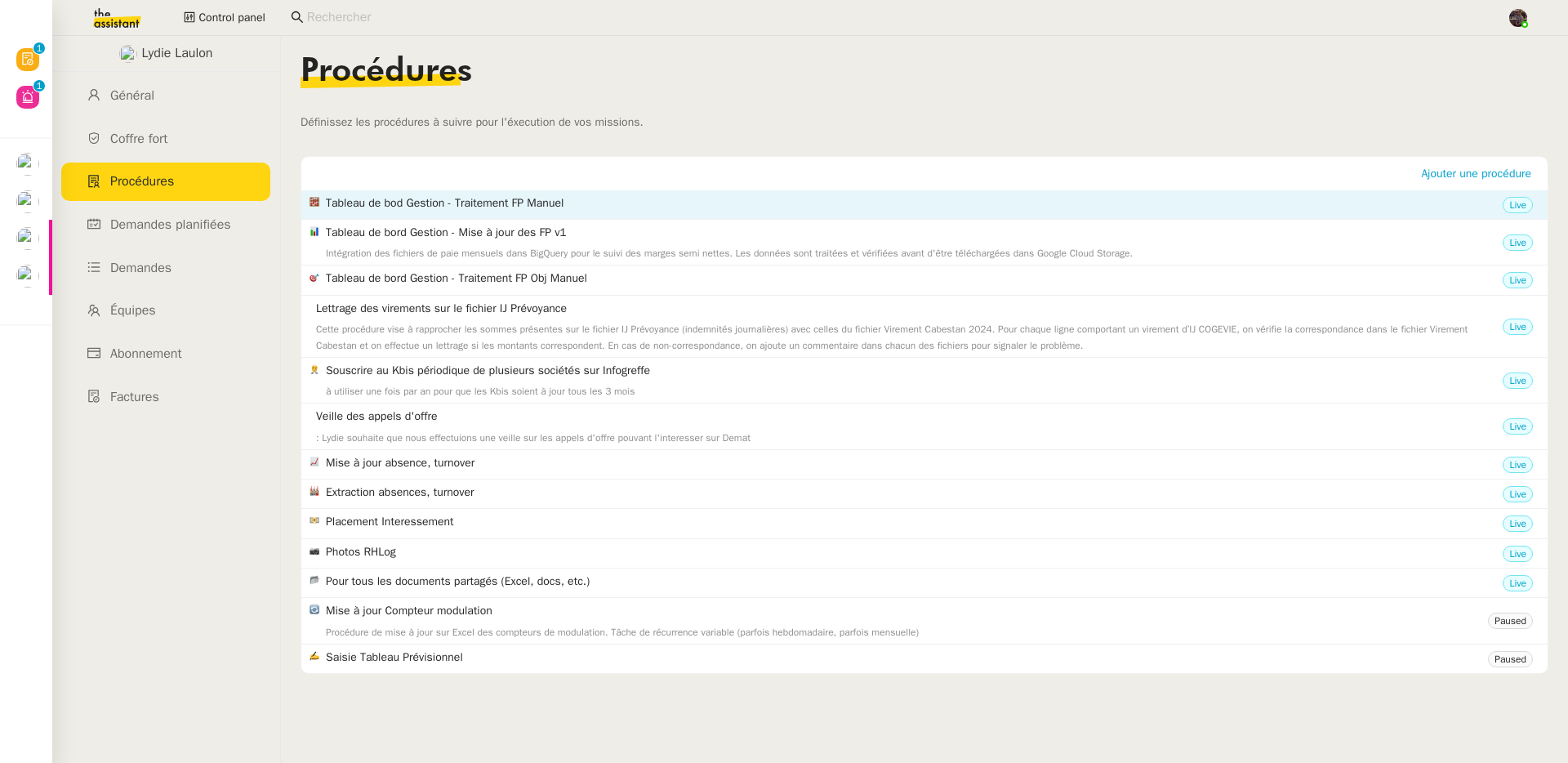 click on "Tableau de bod Gestion - Traitement FP Manuel" 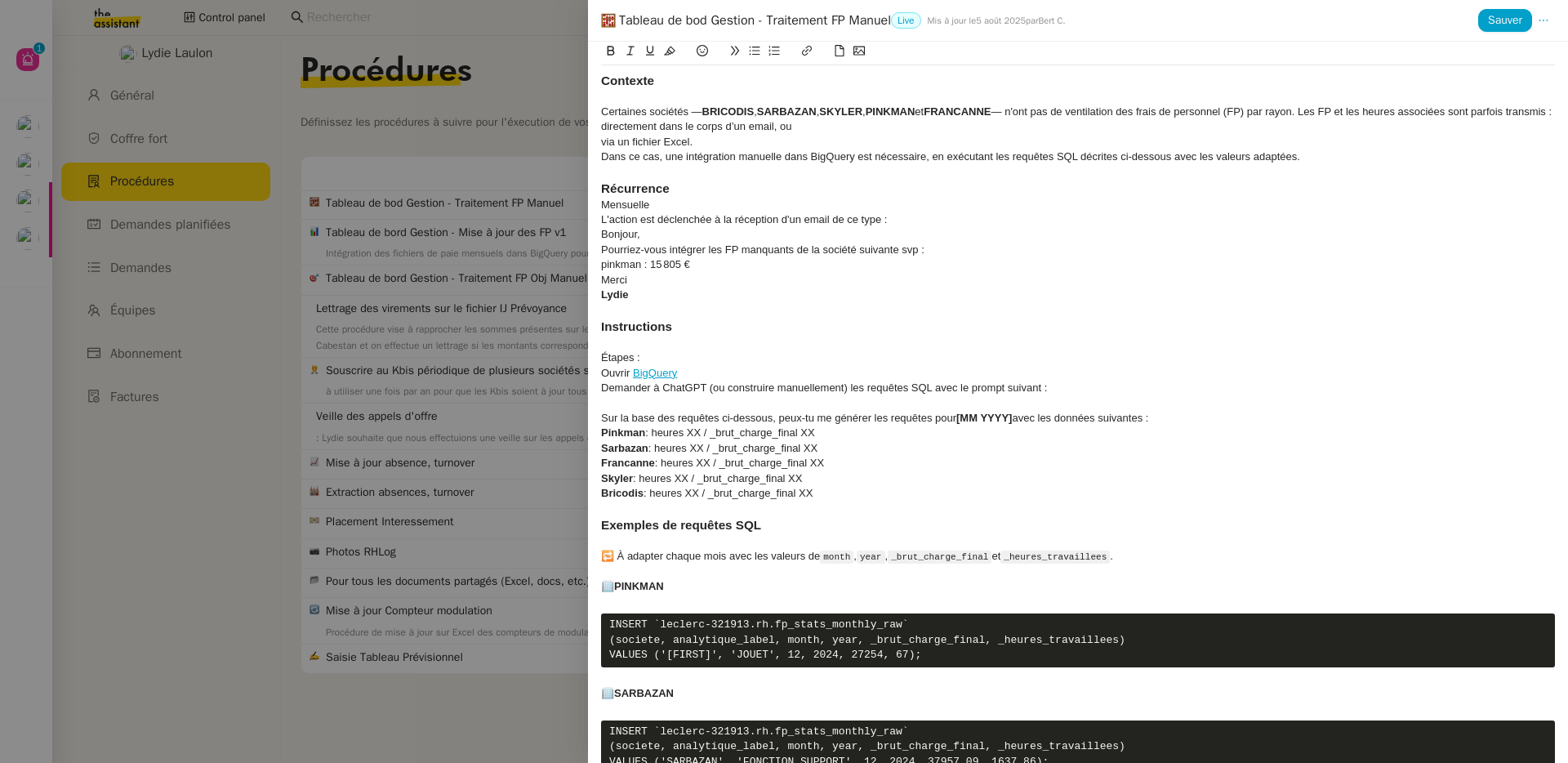 click at bounding box center [784, 382] 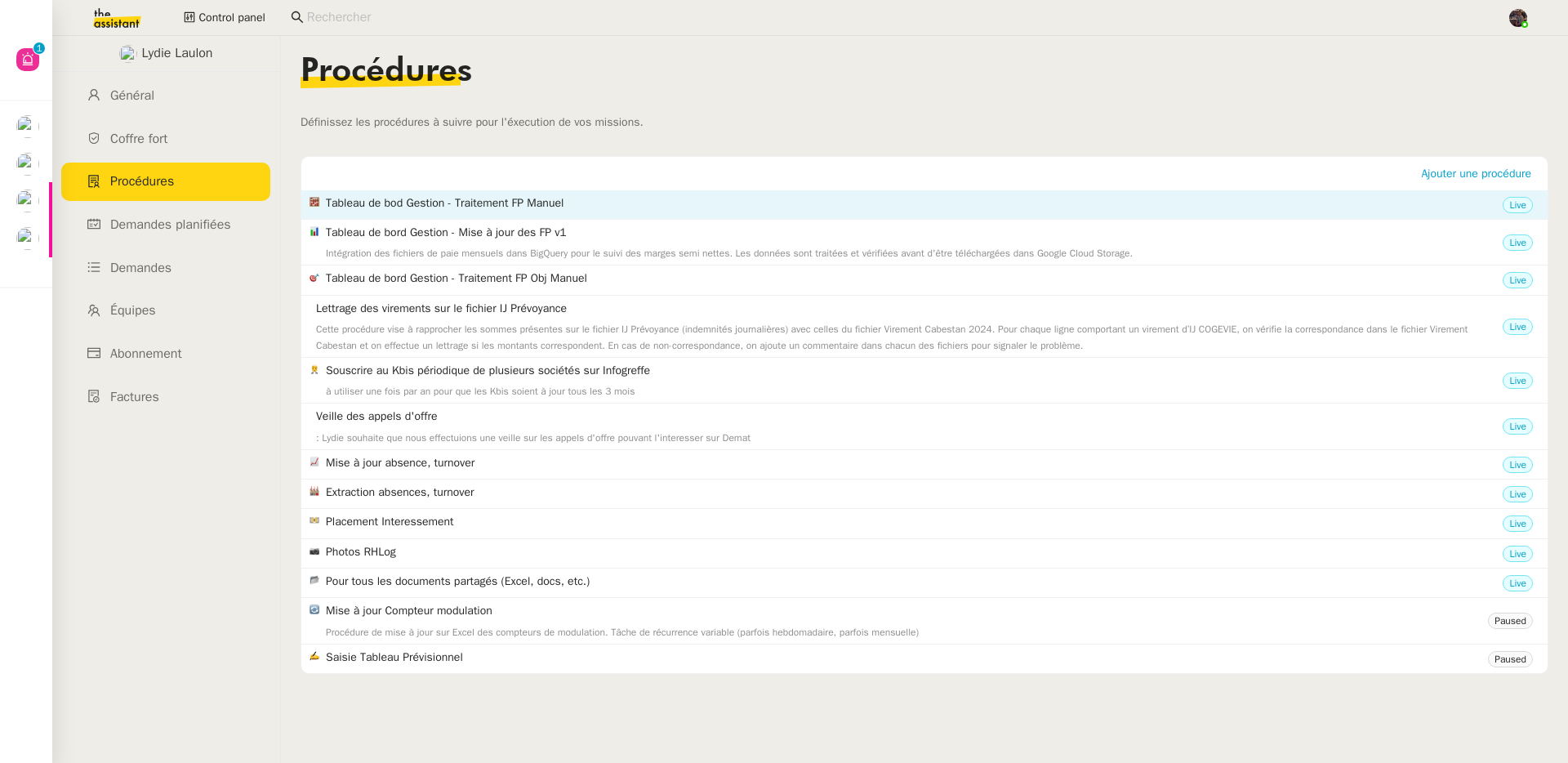 click on "Tableau de bod Gestion - Traitement FP Manuel" 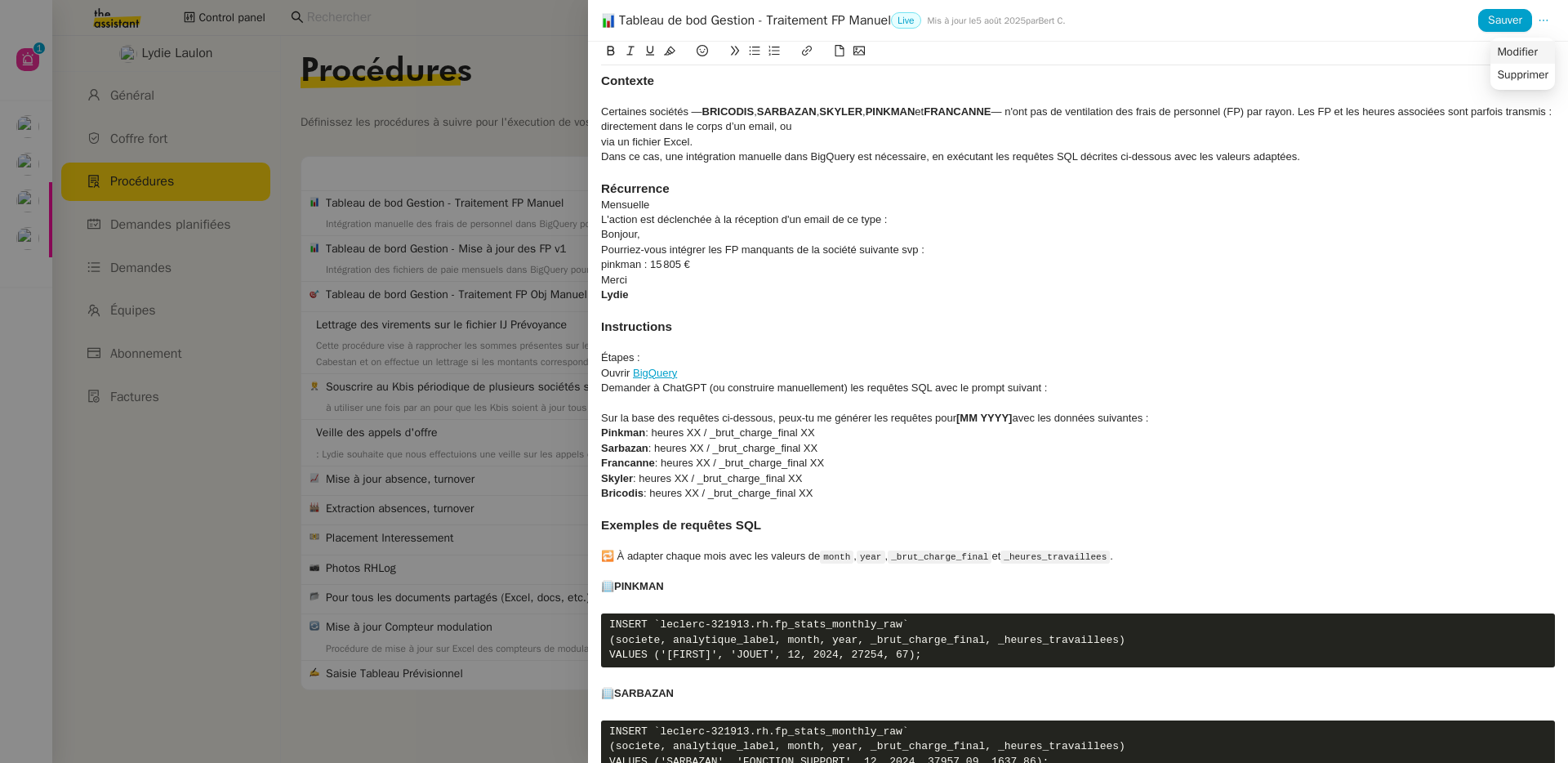 click on "Modifier" at bounding box center [1517, 52] 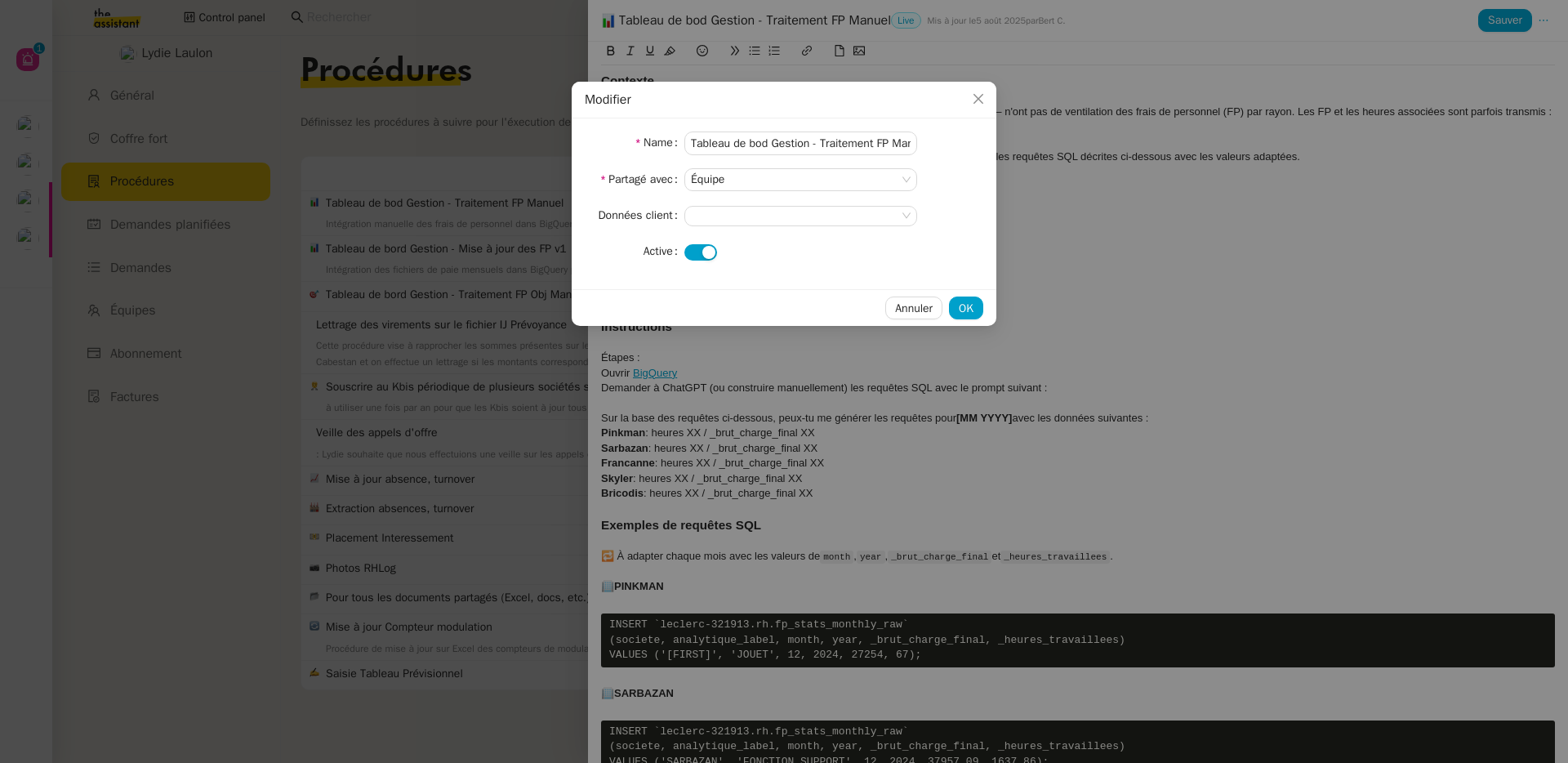 click on "Modifier Name Tableau de bod Gestion - Traitement FP Manuel Partagé avec Équipe Données client      Active  Annuler   OK" at bounding box center (784, 382) 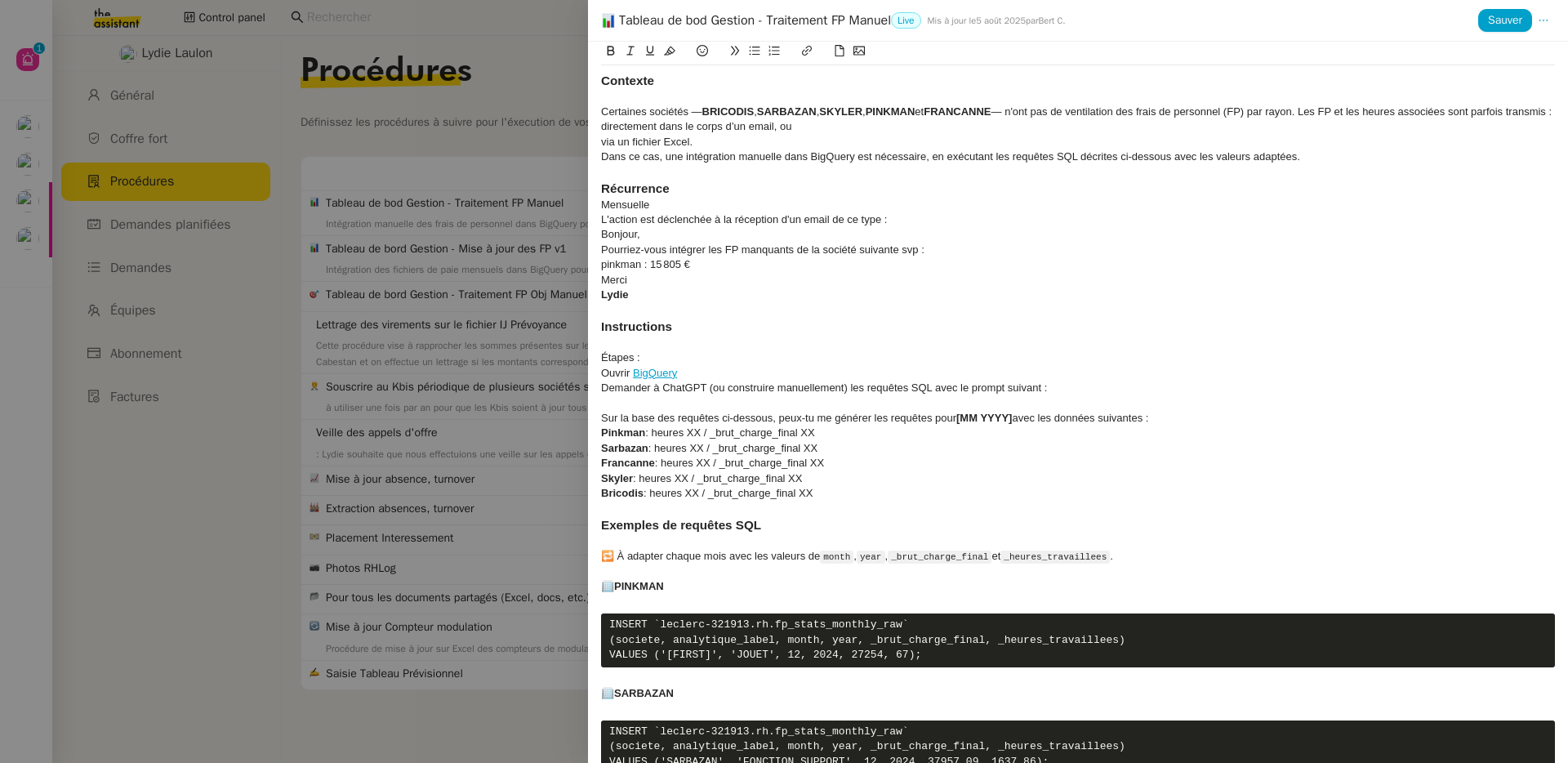 click at bounding box center [784, 382] 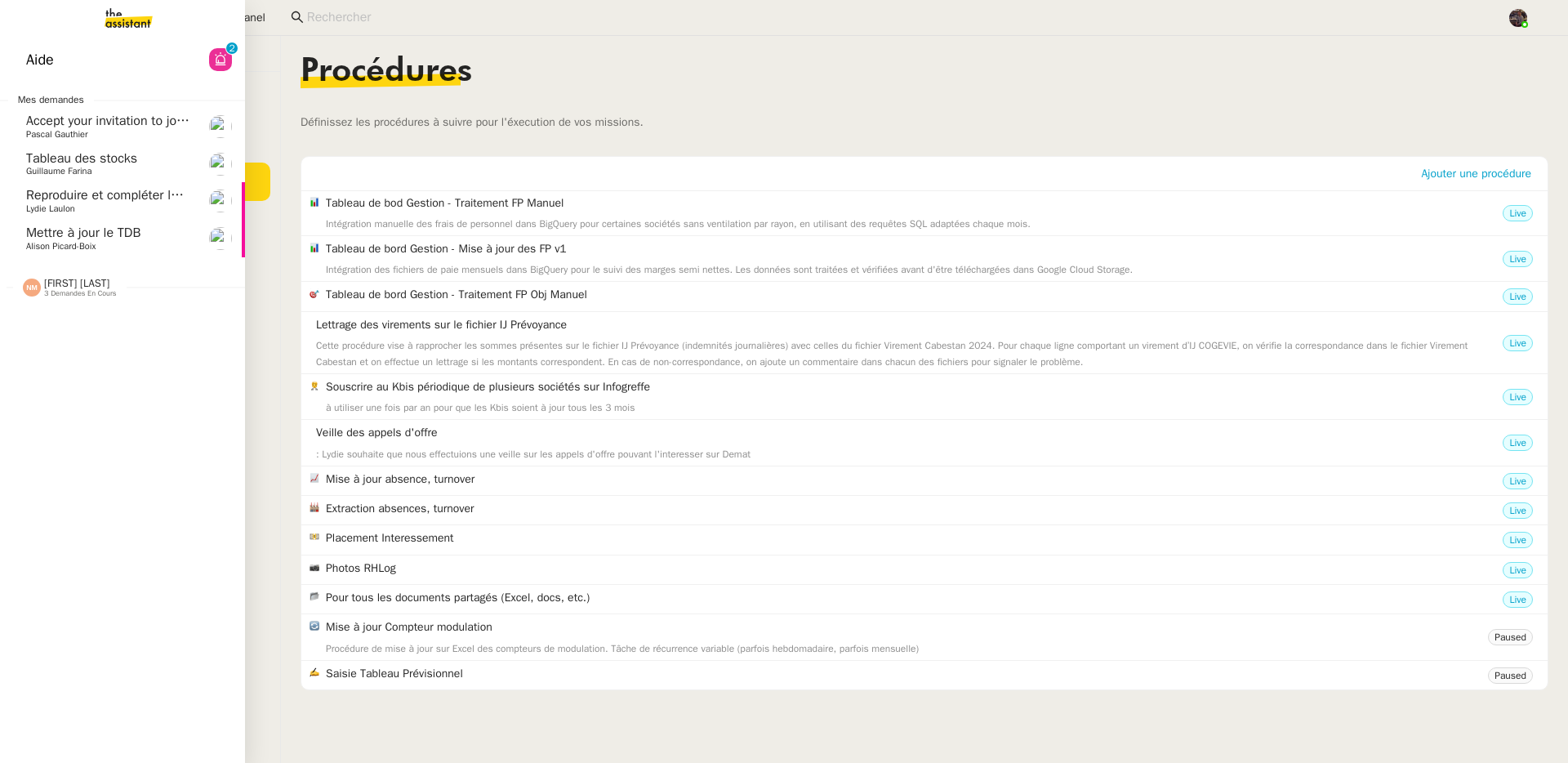 click on "Alison Picard-Boix" 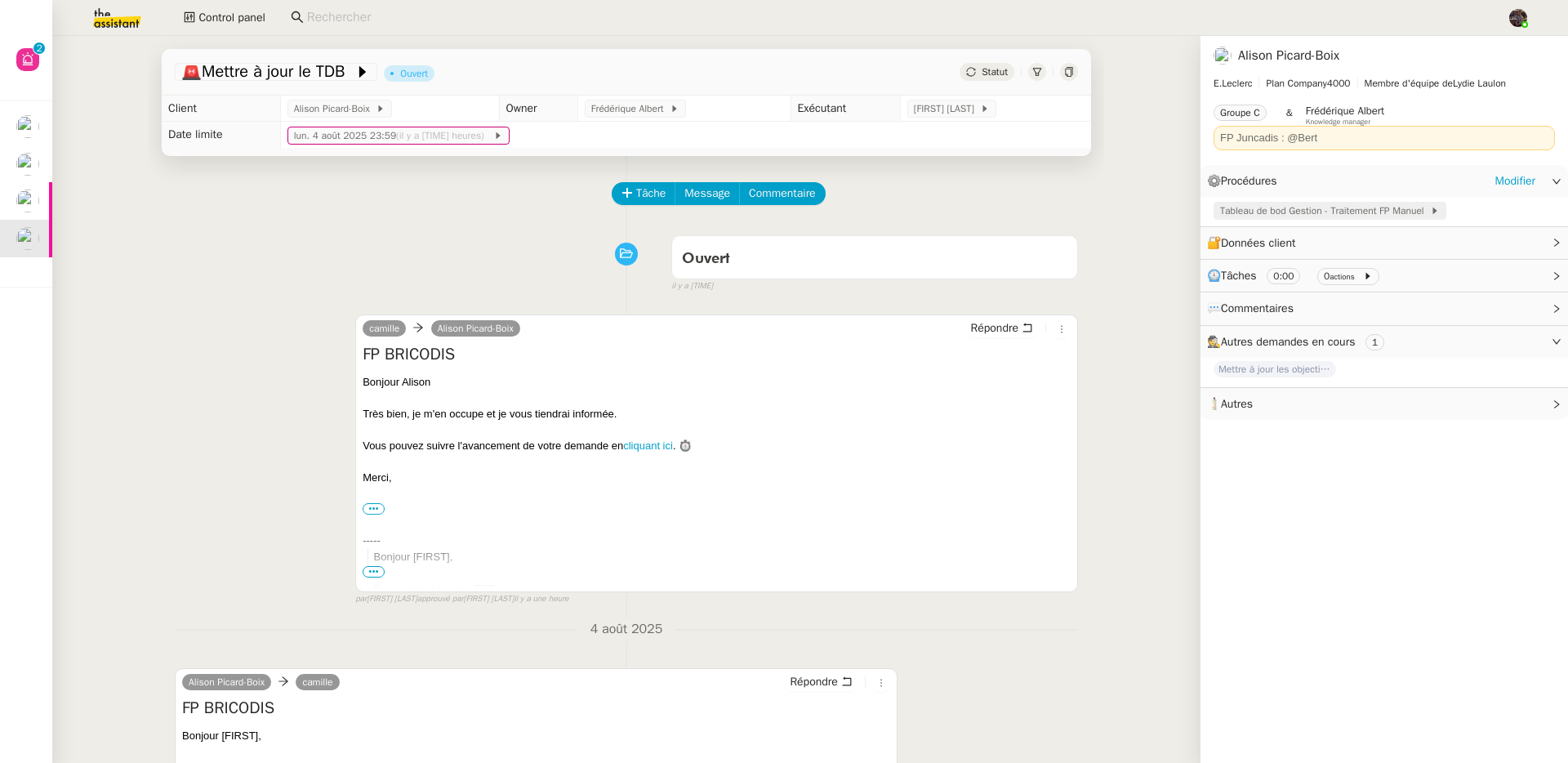click on "Tableau de bod Gestion - Traitement FP Manuel" 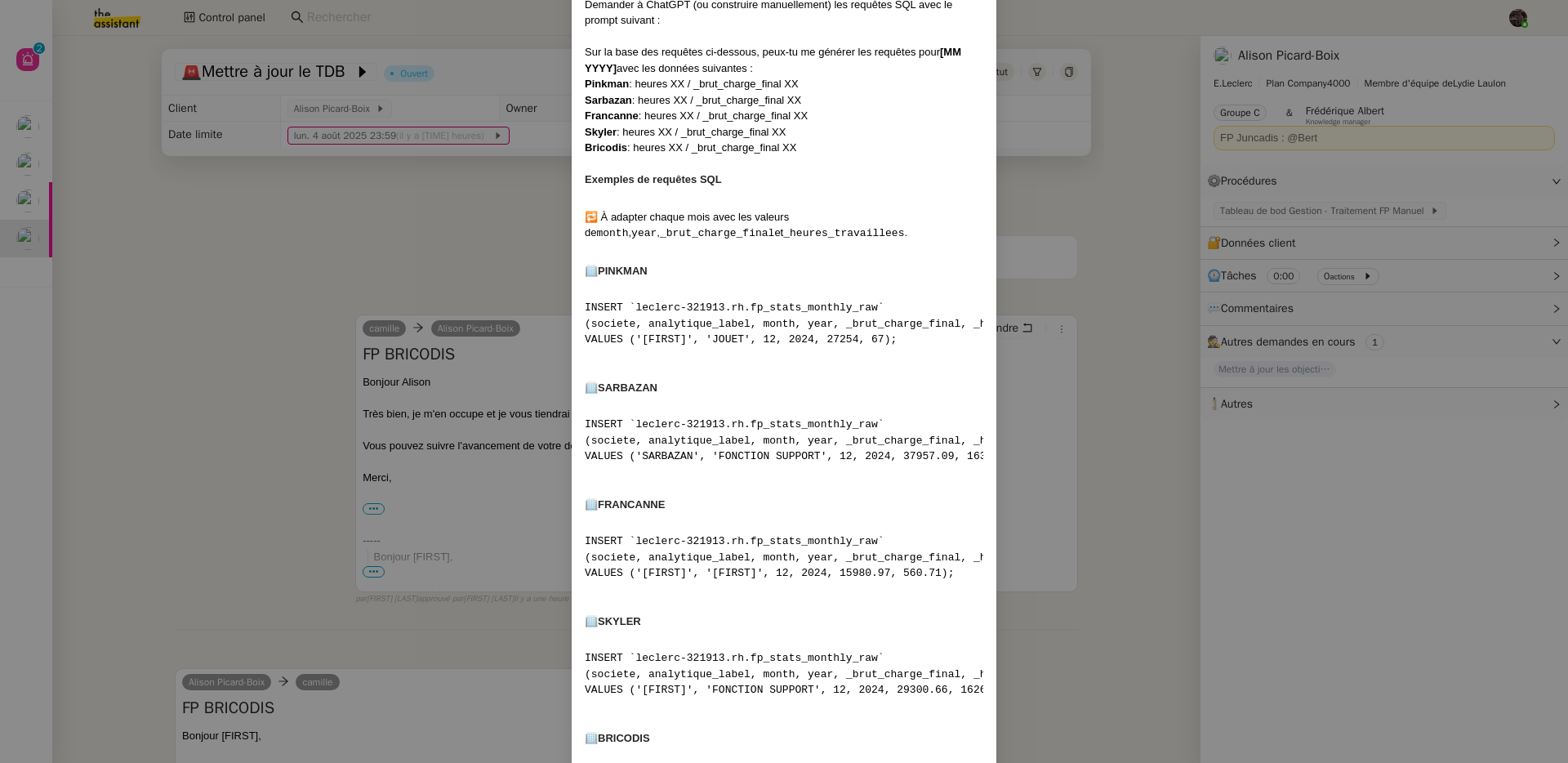 scroll, scrollTop: 618, scrollLeft: 0, axis: vertical 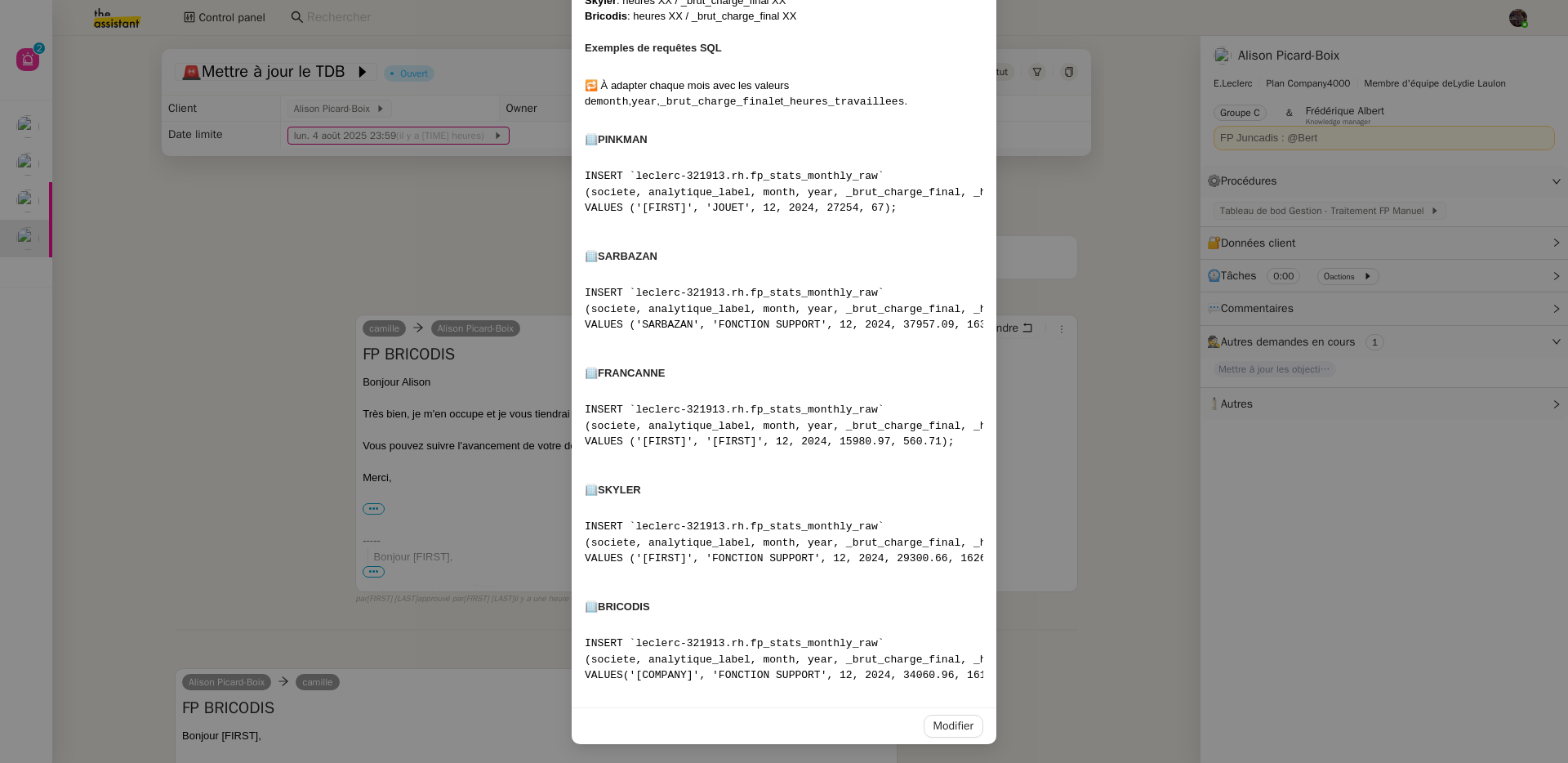 click on "INSERT `leclerc-321913.rh.fp_stats_monthly_raw`
(societe, analytique_label, month, year, _brut_charge_final, _heures_travaillees)
VALUES ('FRANCANNE', 'FRANCANNE', 12, 2024, 15980.97, 560.71);" at bounding box center (784, 426) 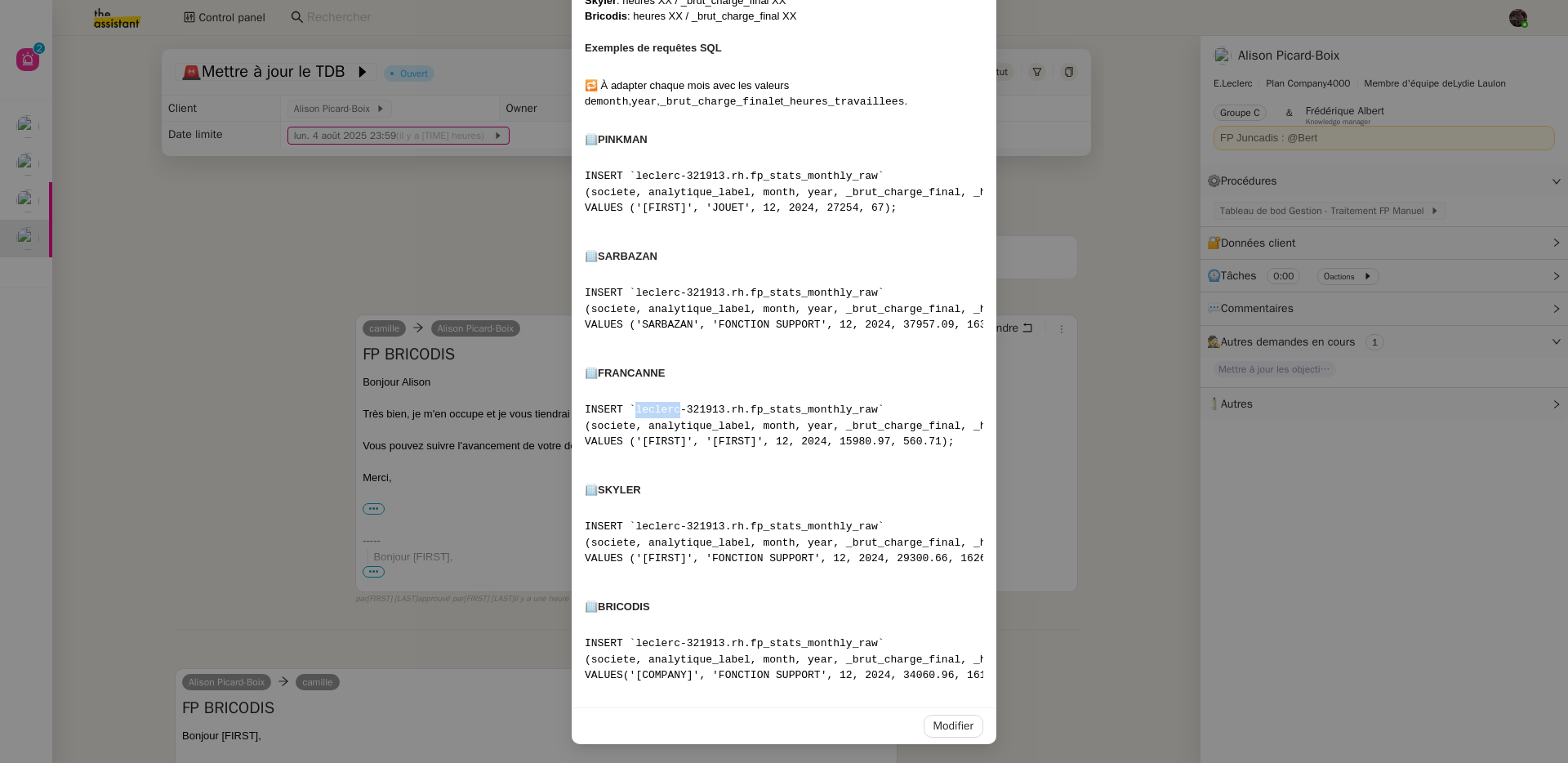 click on "INSERT `leclerc-321913.rh.fp_stats_monthly_raw`
(societe, analytique_label, month, year, _brut_charge_final, _heures_travaillees)
VALUES ('FRANCANNE', 'FRANCANNE', 12, 2024, 15980.97, 560.71);" at bounding box center (784, 426) 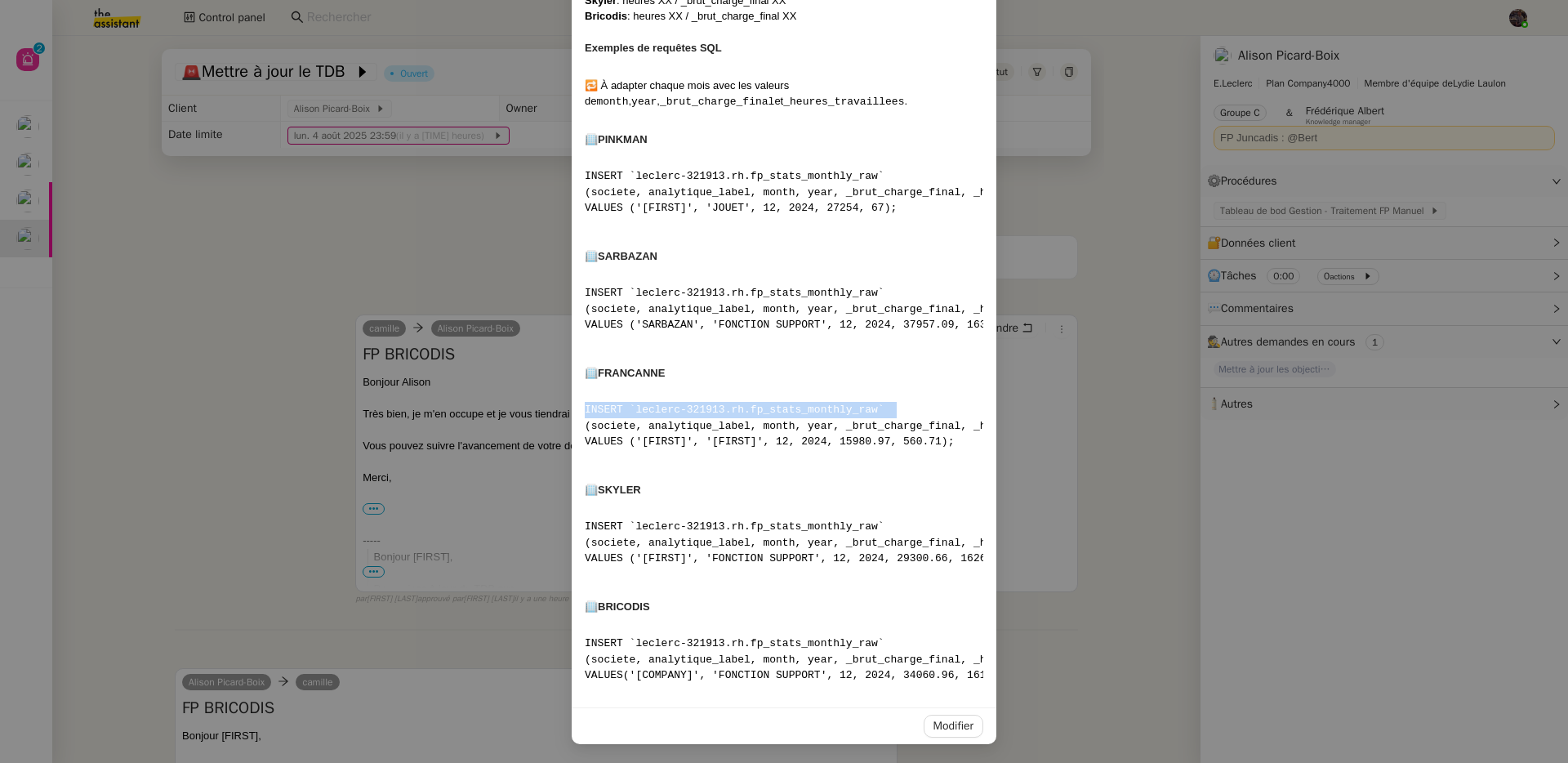 click on "INSERT `leclerc-321913.rh.fp_stats_monthly_raw`
(societe, analytique_label, month, year, _brut_charge_final, _heures_travaillees)
VALUES ('FRANCANNE', 'FRANCANNE', 12, 2024, 15980.97, 560.71);" at bounding box center (784, 426) 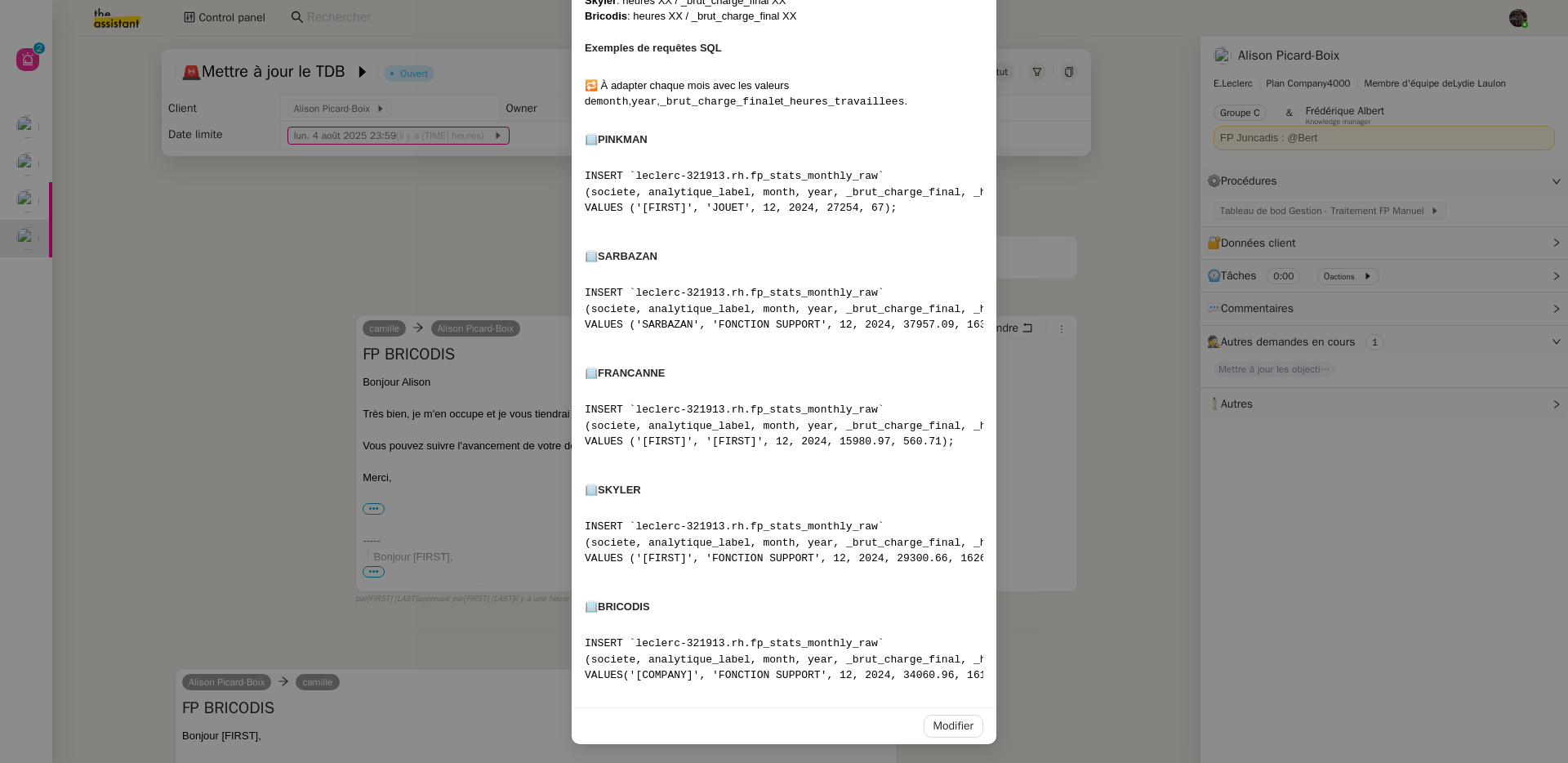 click on "INSERT `leclerc-321913.rh.fp_stats_monthly_raw`
(societe, analytique_label, month, year, _brut_charge_final, _heures_travaillees)
VALUES ('FRANCANNE', 'FRANCANNE', 12, 2024, 15980.97, 560.71);" at bounding box center [784, 426] 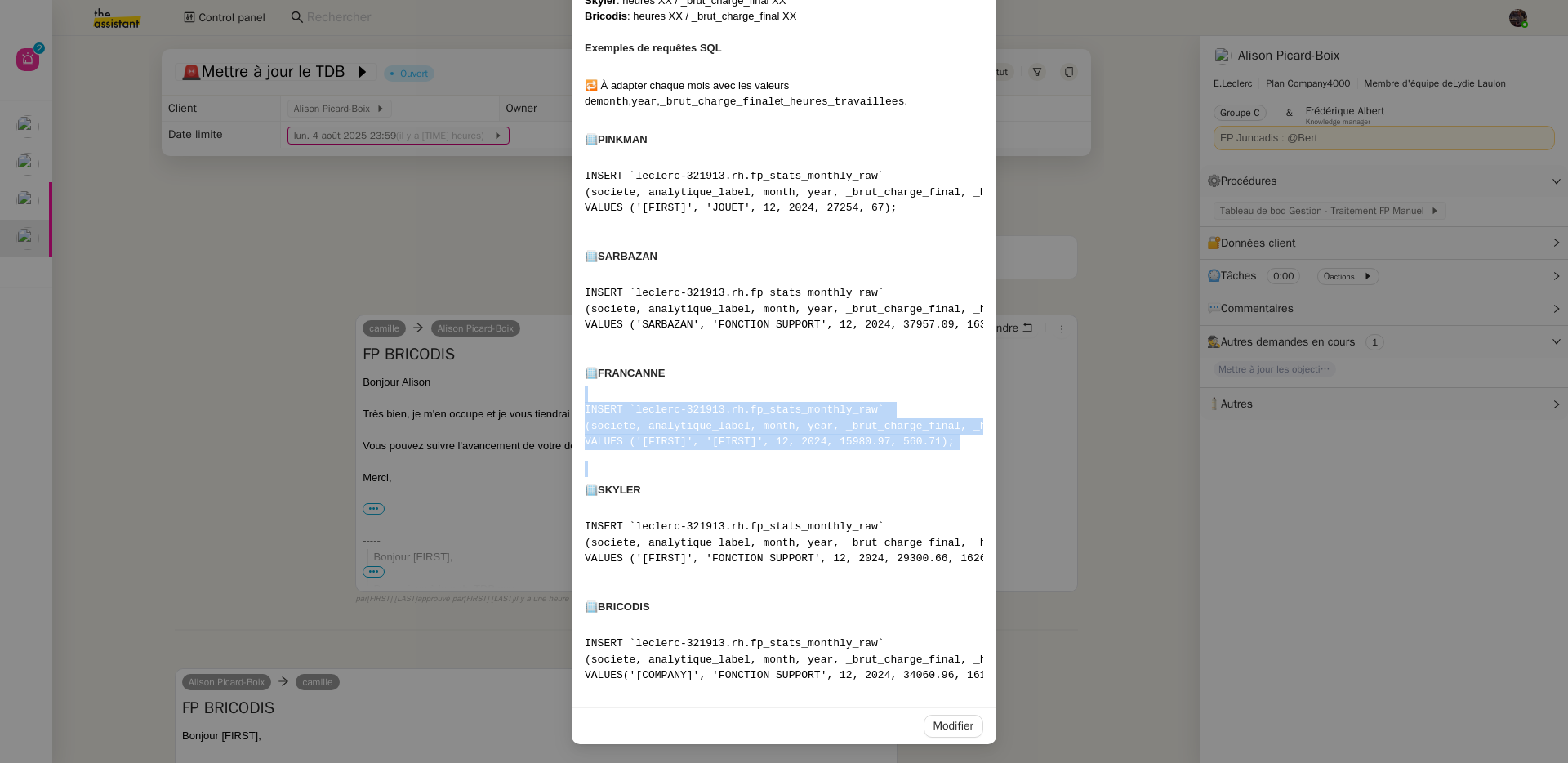drag, startPoint x: 688, startPoint y: 399, endPoint x: 960, endPoint y: 449, distance: 276.5574 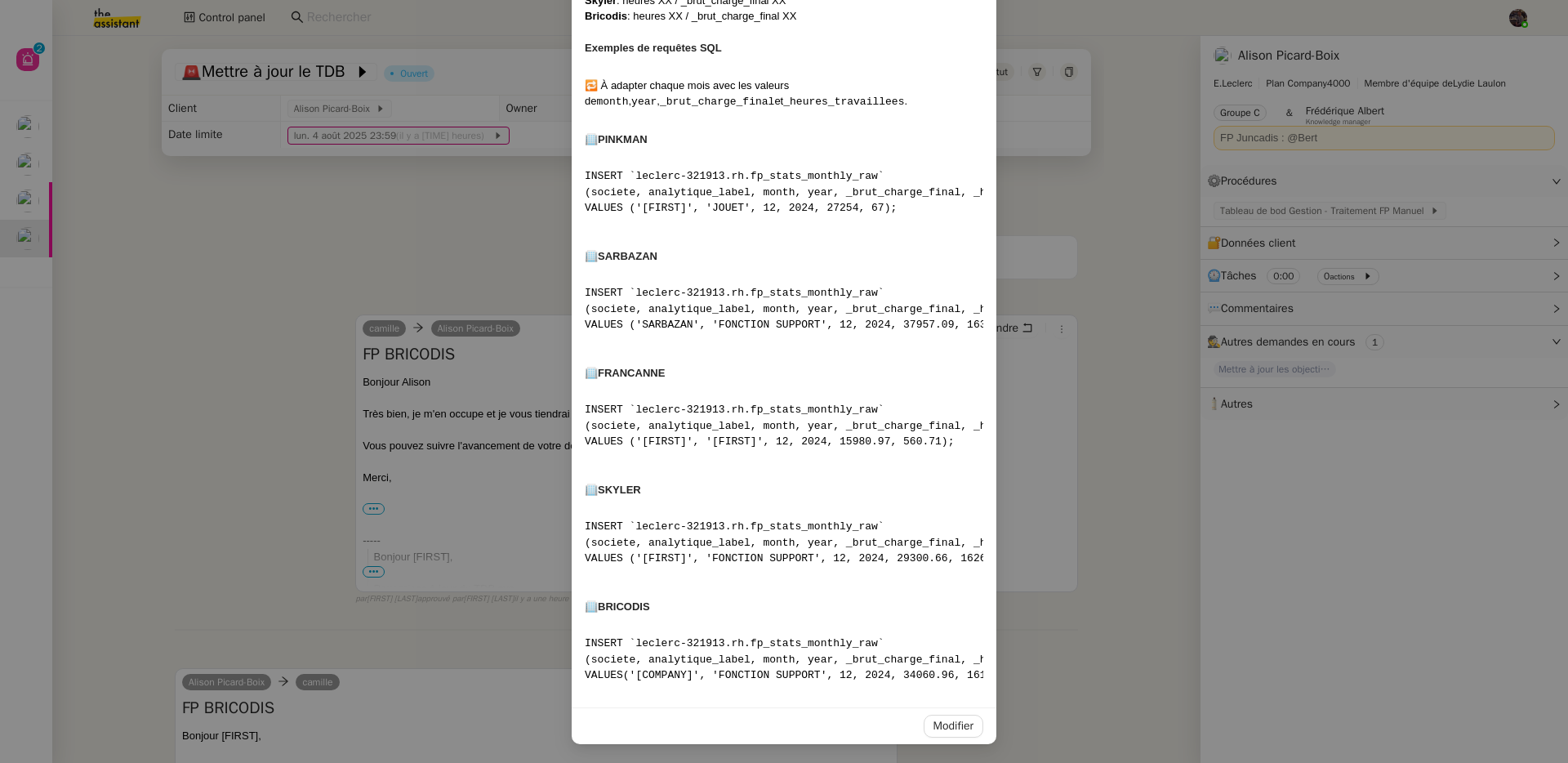 click on "Contexte Certaines sociétés —  BRICODIS ,  SARBAZAN ,  SKYLER ,  PINKMAN  et  FRANCANNE  — n'ont pas de ventilation des frais de personnel (FP) par rayon. Les FP et les heures associées sont parfois transmis : directement dans le corps d’un email, ou via un fichier Excel. Dans ce cas, une intégration manuelle dans BigQuery est nécessaire, en exécutant les requêtes SQL décrites ci-dessous avec les valeurs adaptées. Récurrence Mensuelle L'action est déclenchée à la réception d'un email de ce type : Bonjour, Pourriez-vous intégrer les FP manquants de la société suivante svp : pinkman : 15 805 € Merci Lydie Instructions Étapes : Ouvrir   BigQuery Demander à ChatGPT (ou construire manuellement) les requêtes SQL avec le prompt suivant : Sur la base des requêtes ci-dessous, peux-tu me générer les requêtes pour  [MM YYYY]  avec les données suivantes : Pinkman  : heures XX / _brut_charge_final XX Sarbazan  : heures XX / _brut_charge_final XX Francanne Skyler Bricodis month ,  year ," at bounding box center [784, 382] 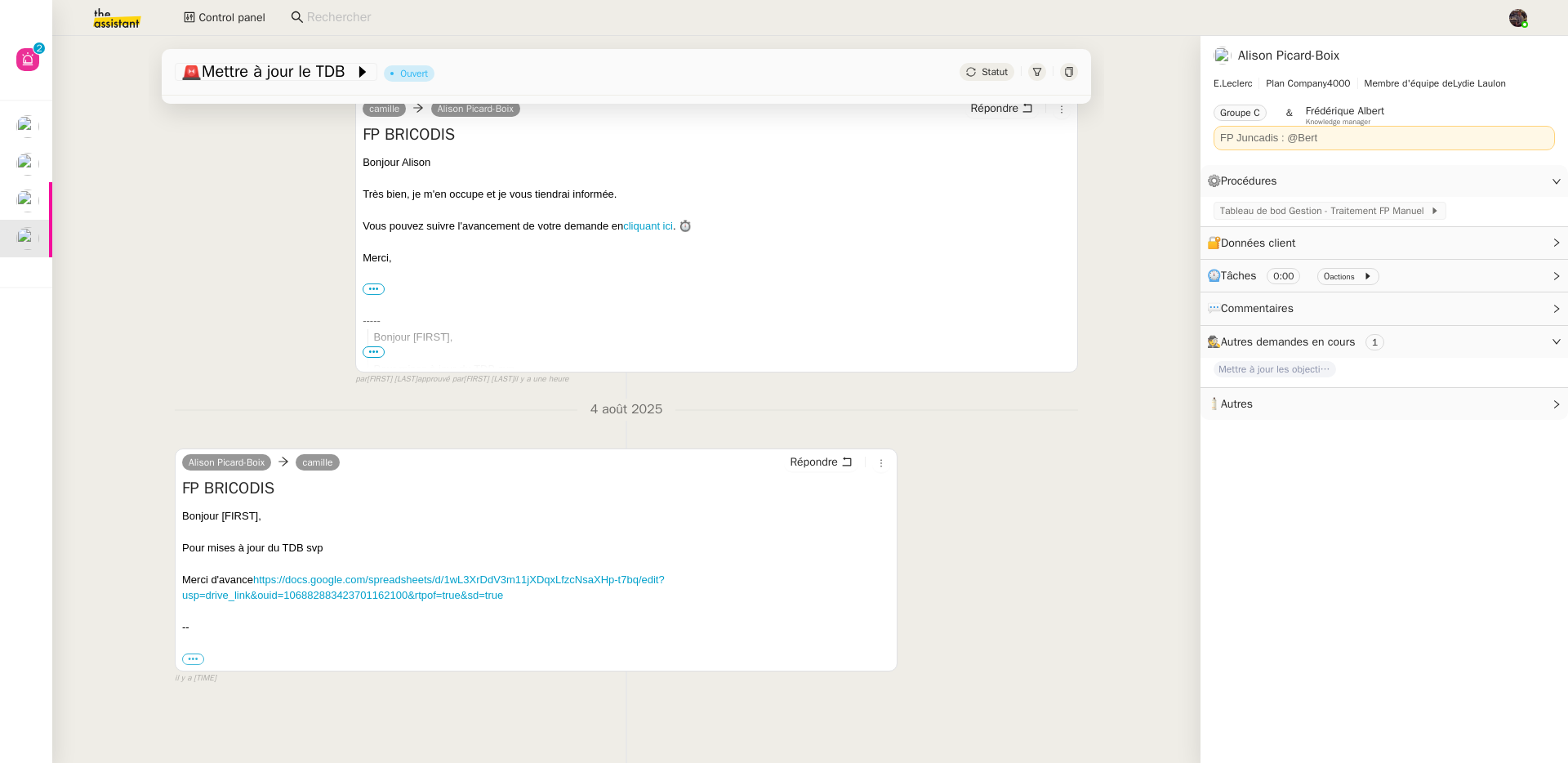 scroll, scrollTop: 0, scrollLeft: 0, axis: both 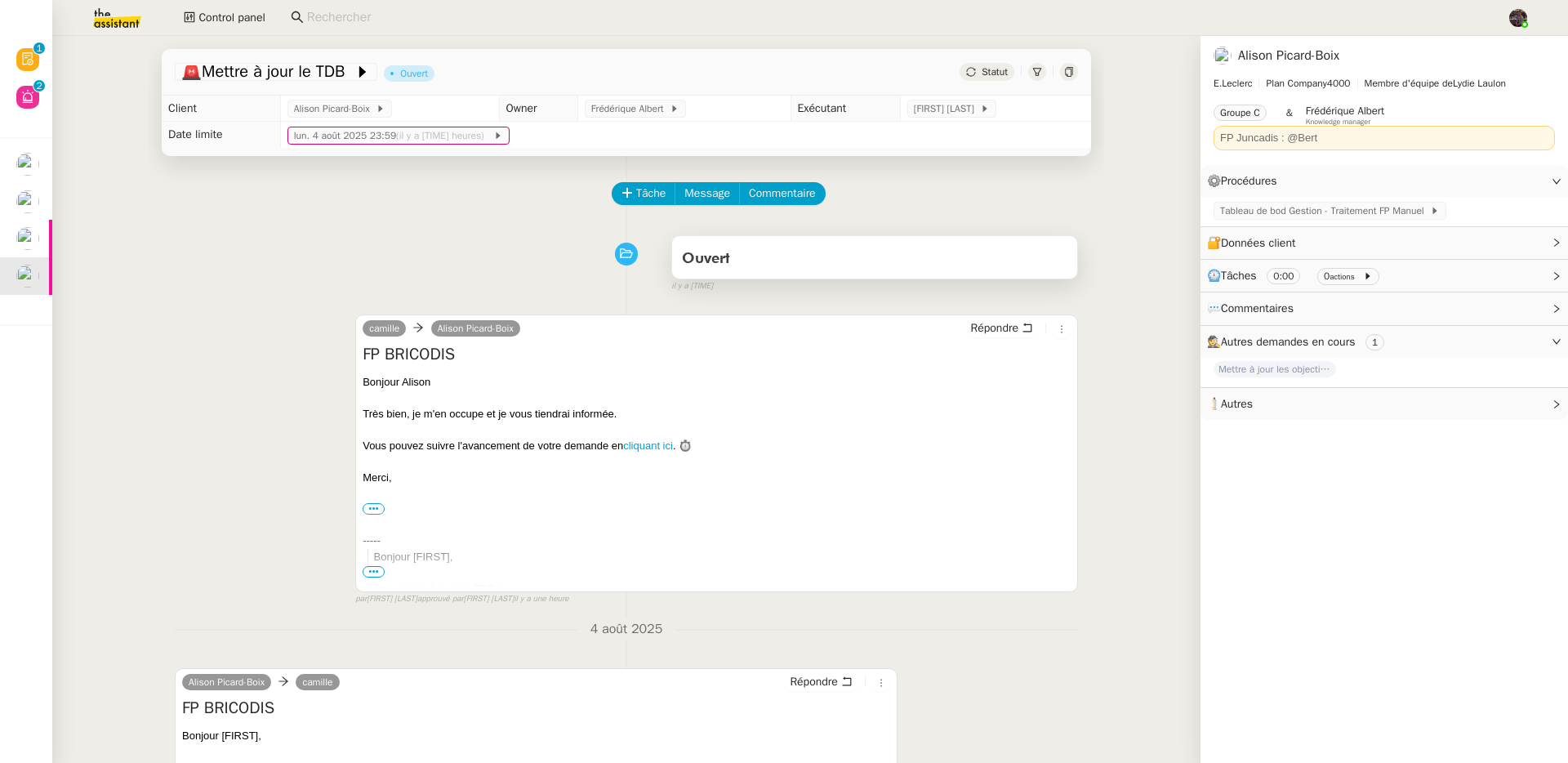 click on "Ouvert" at bounding box center (875, 259) 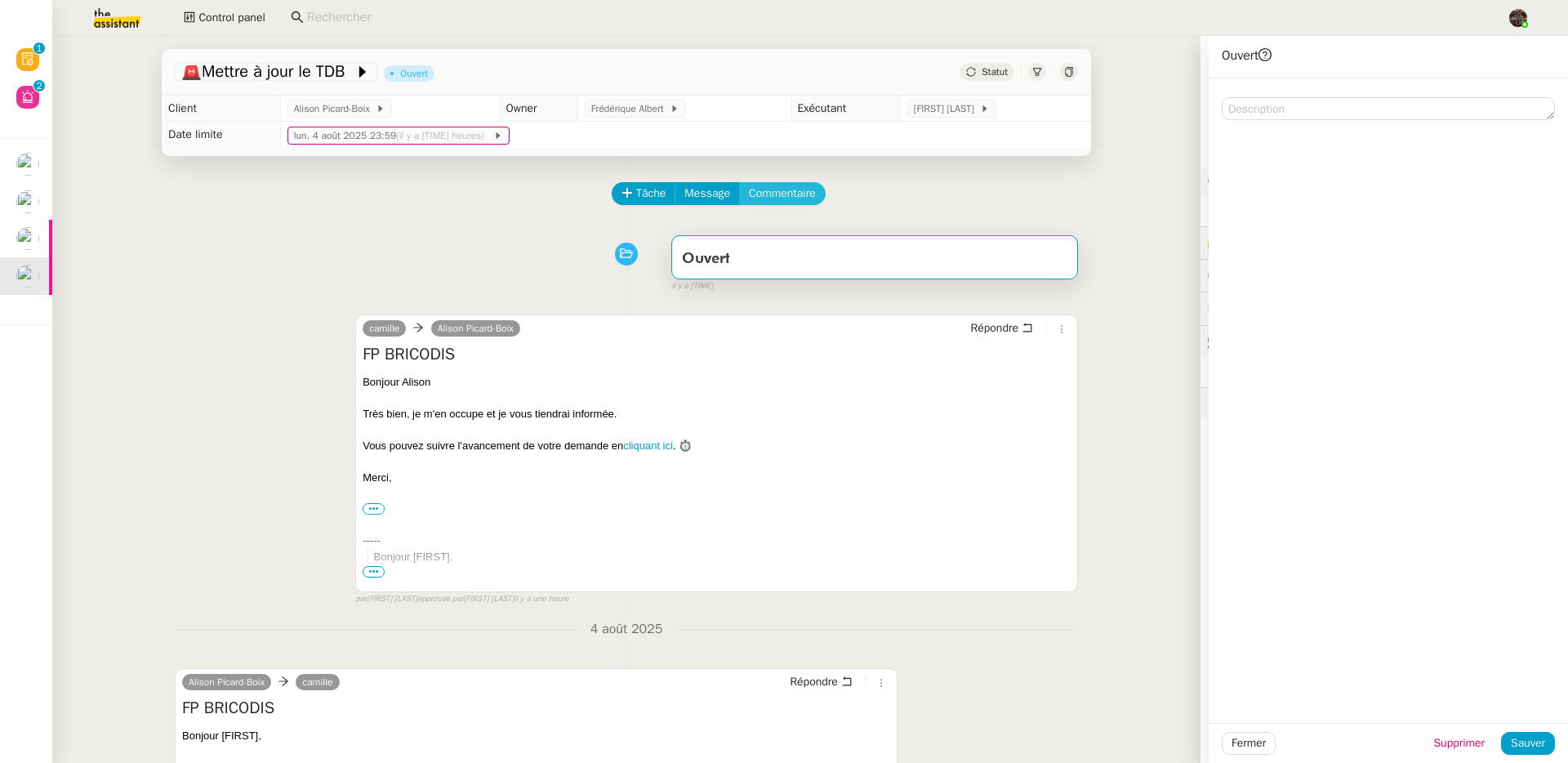 click on "Commentaire" 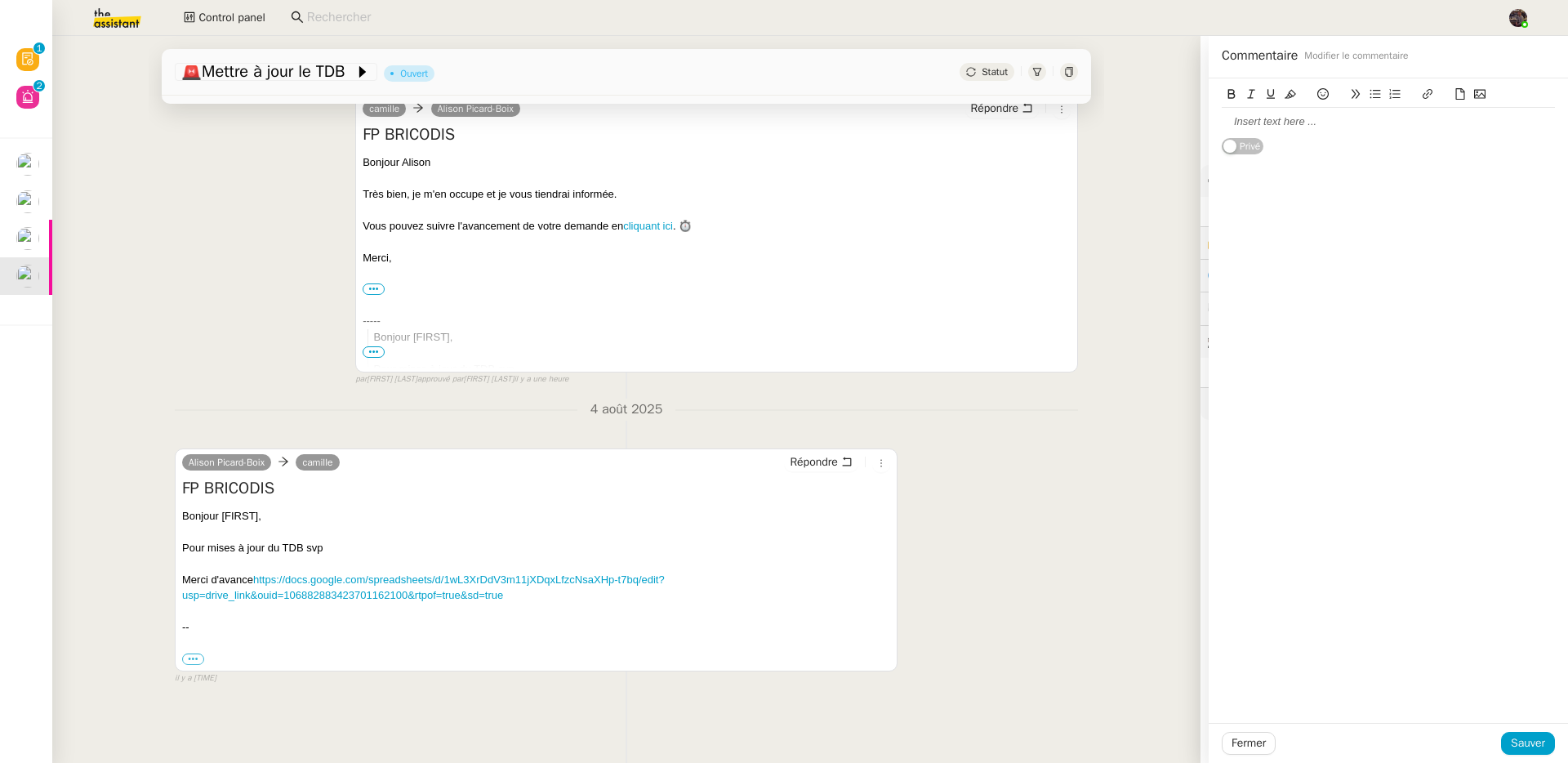 scroll, scrollTop: 0, scrollLeft: 0, axis: both 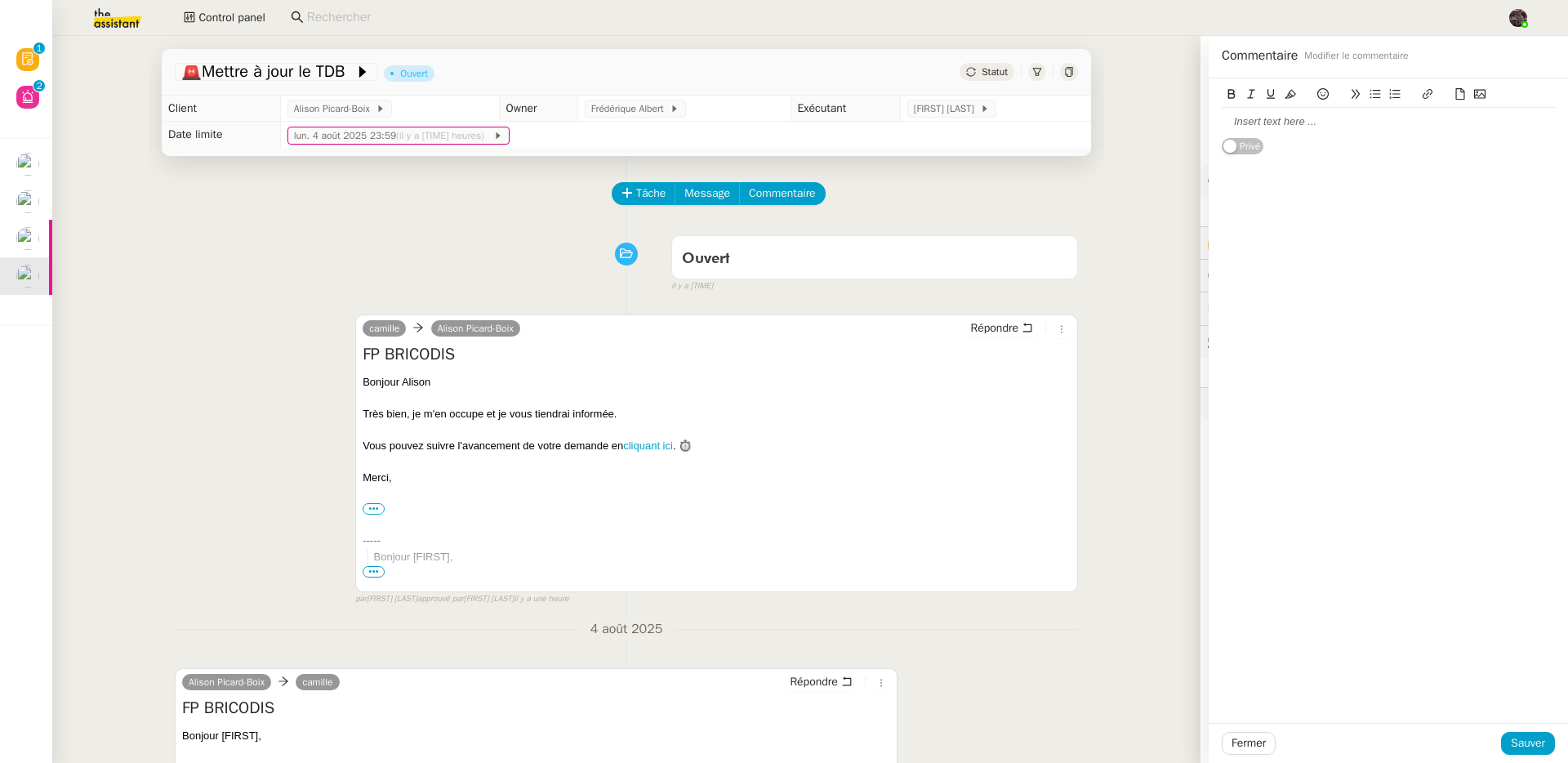 click 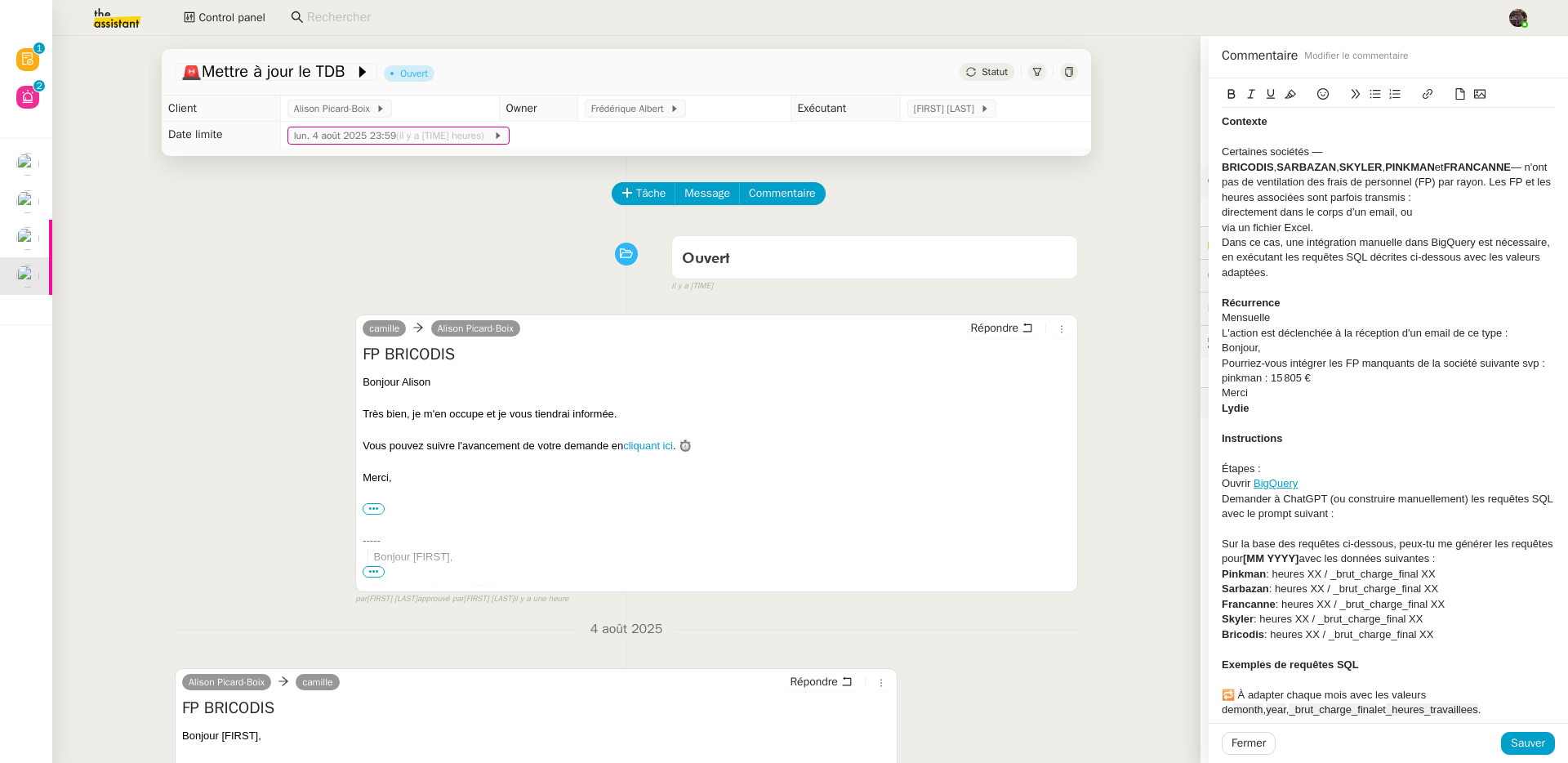 scroll, scrollTop: 0, scrollLeft: 0, axis: both 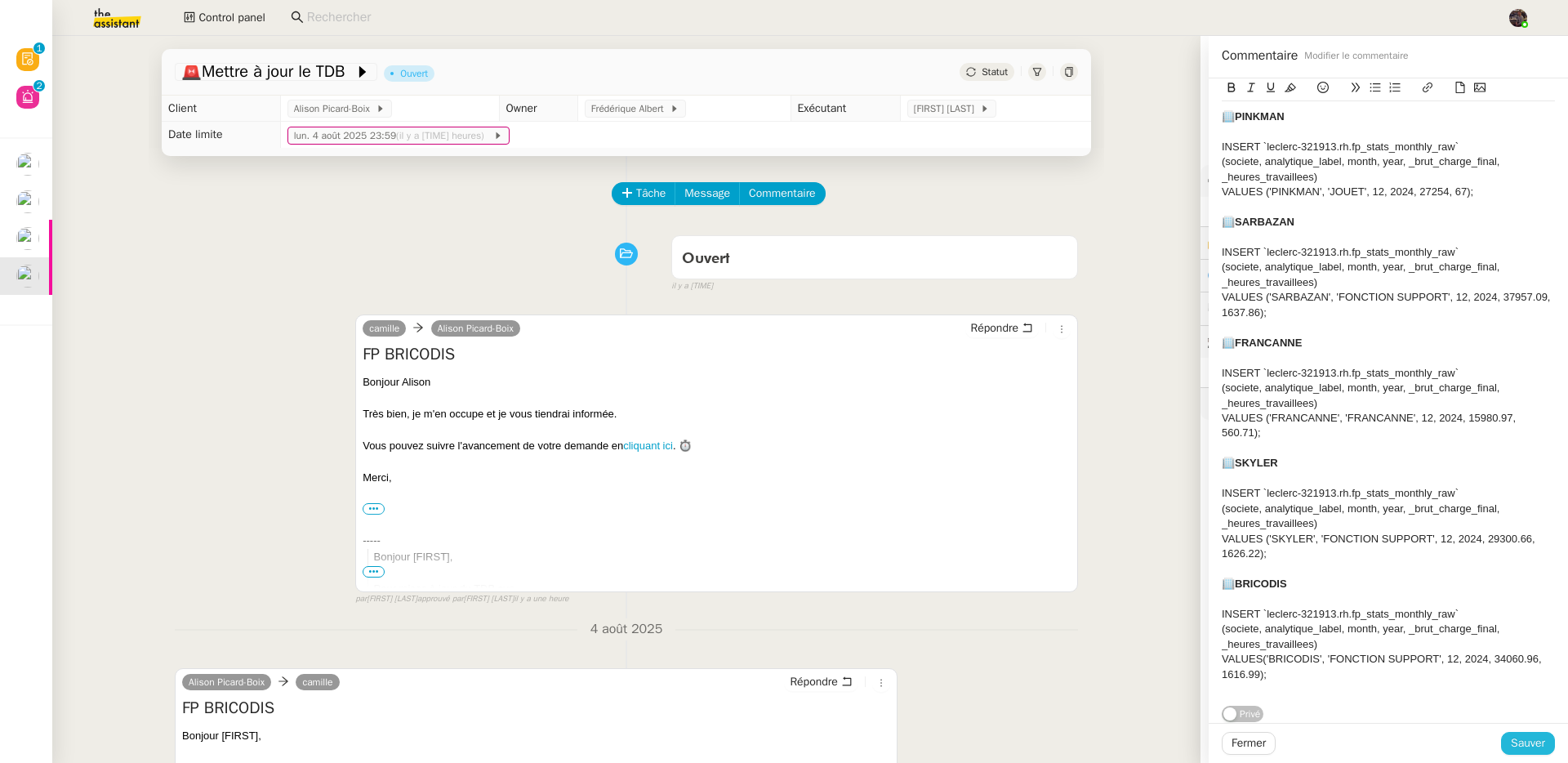 click on "Sauver" 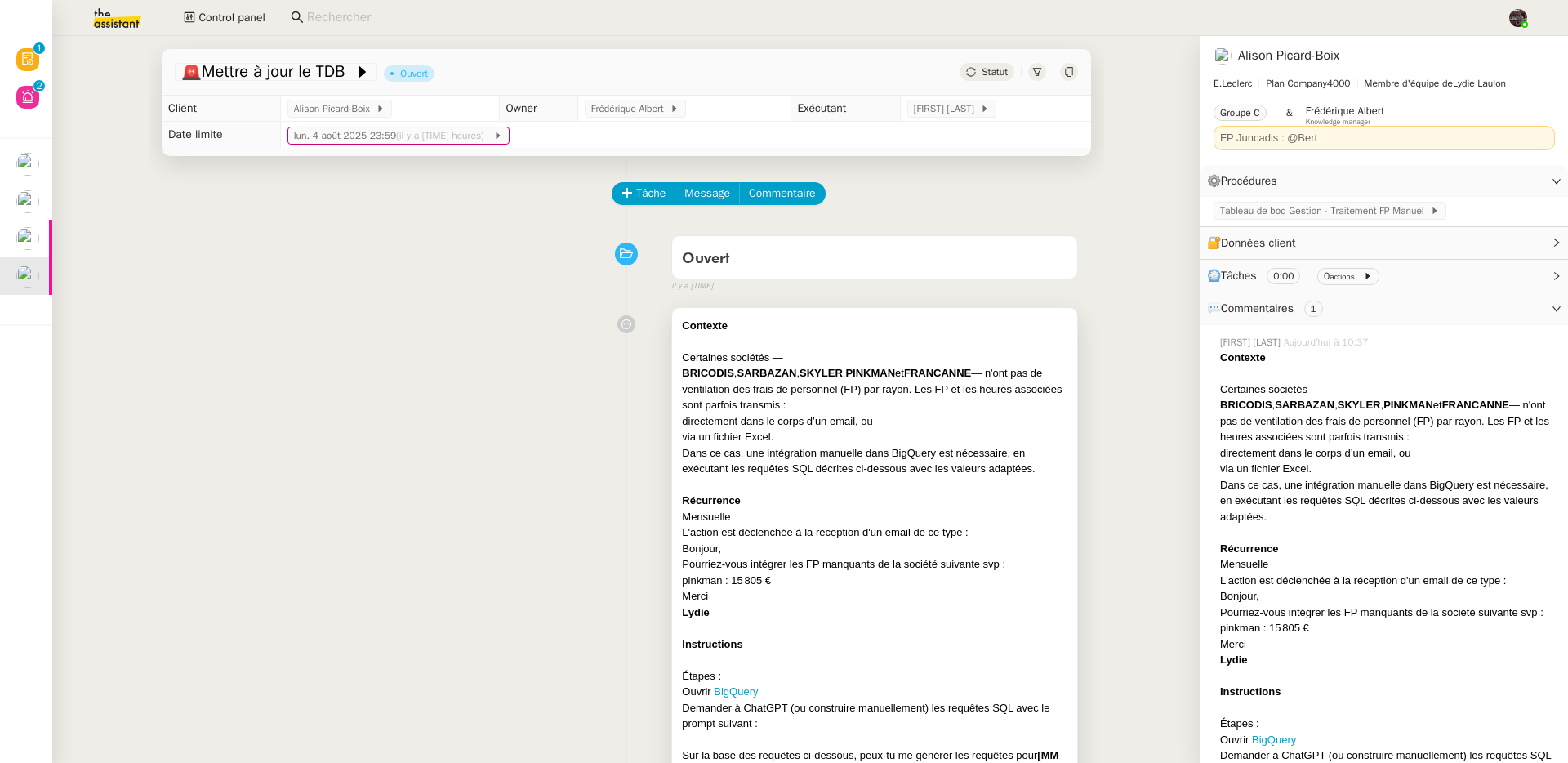 click on "Certaines sociétés —  BRICODIS ,  SARBAZAN ,  SKYLER ,  PINKMAN  et  FRANCANNE  — n'ont pas de ventilation des frais de personnel (FP) par rayon. Les FP et les heures associées sont parfois transmis :" at bounding box center [875, 382] 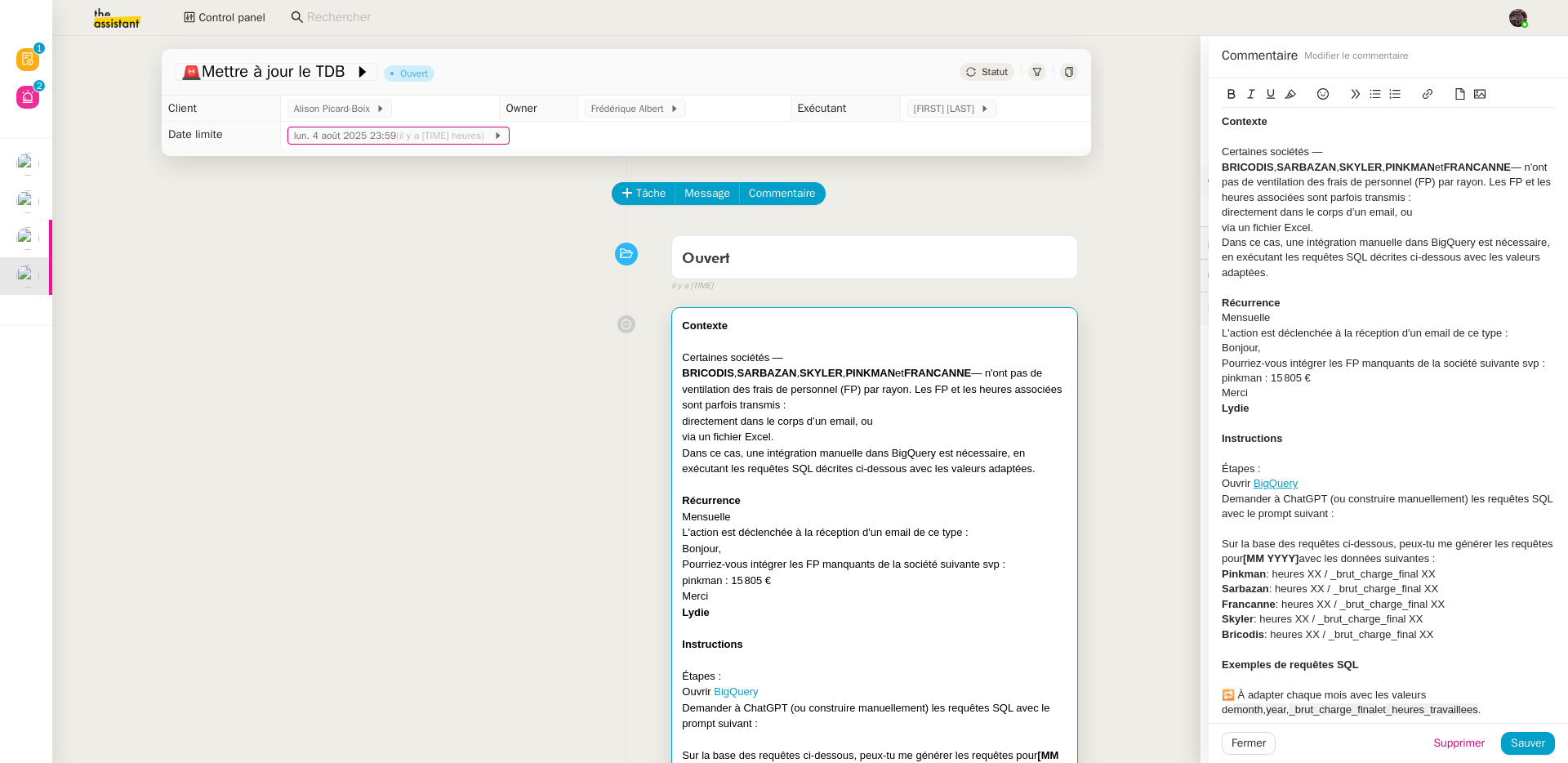 scroll, scrollTop: 617, scrollLeft: 0, axis: vertical 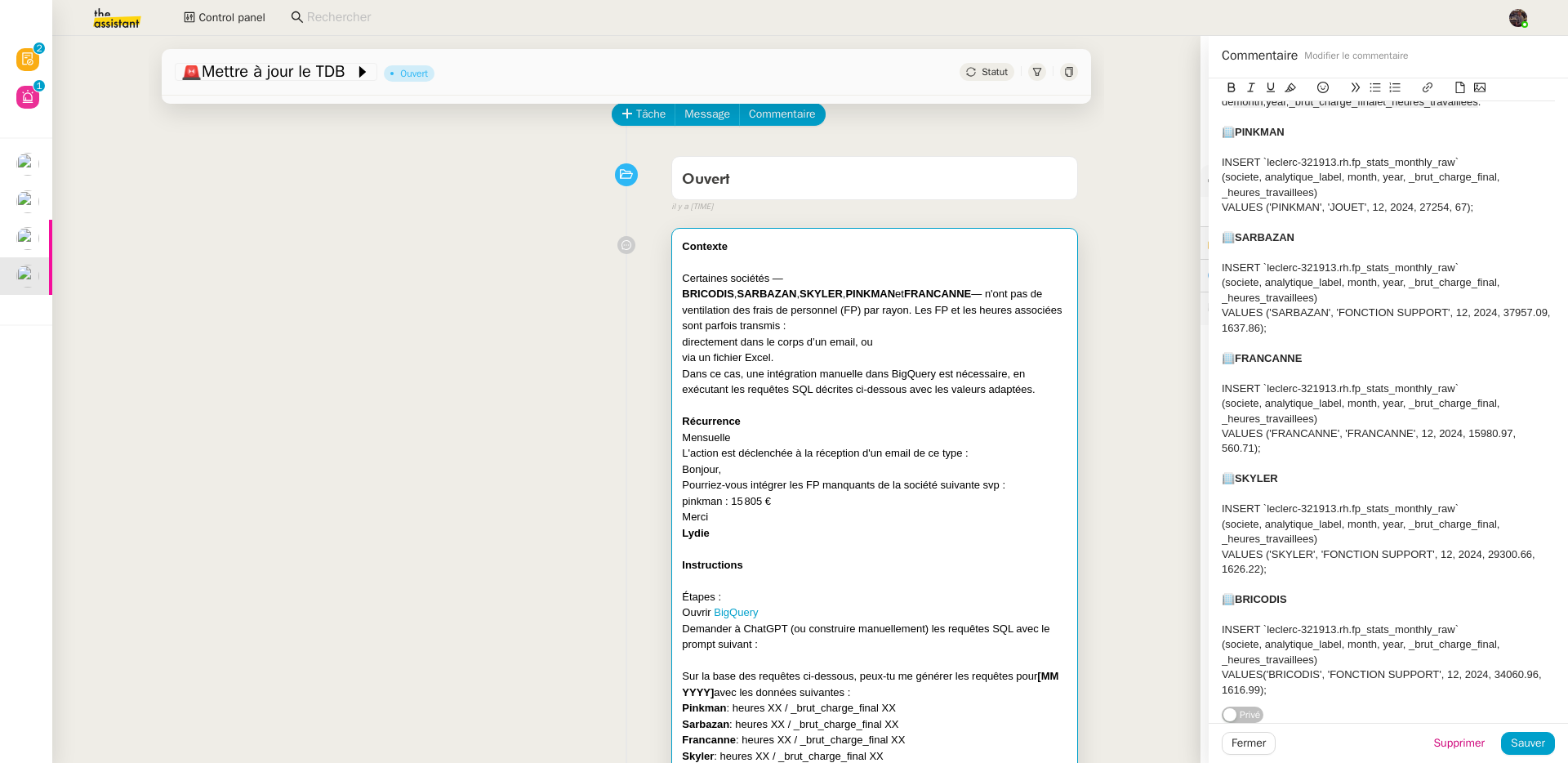 click on "INSERT `leclerc-321913.rh.fp_stats_monthly_raw`" 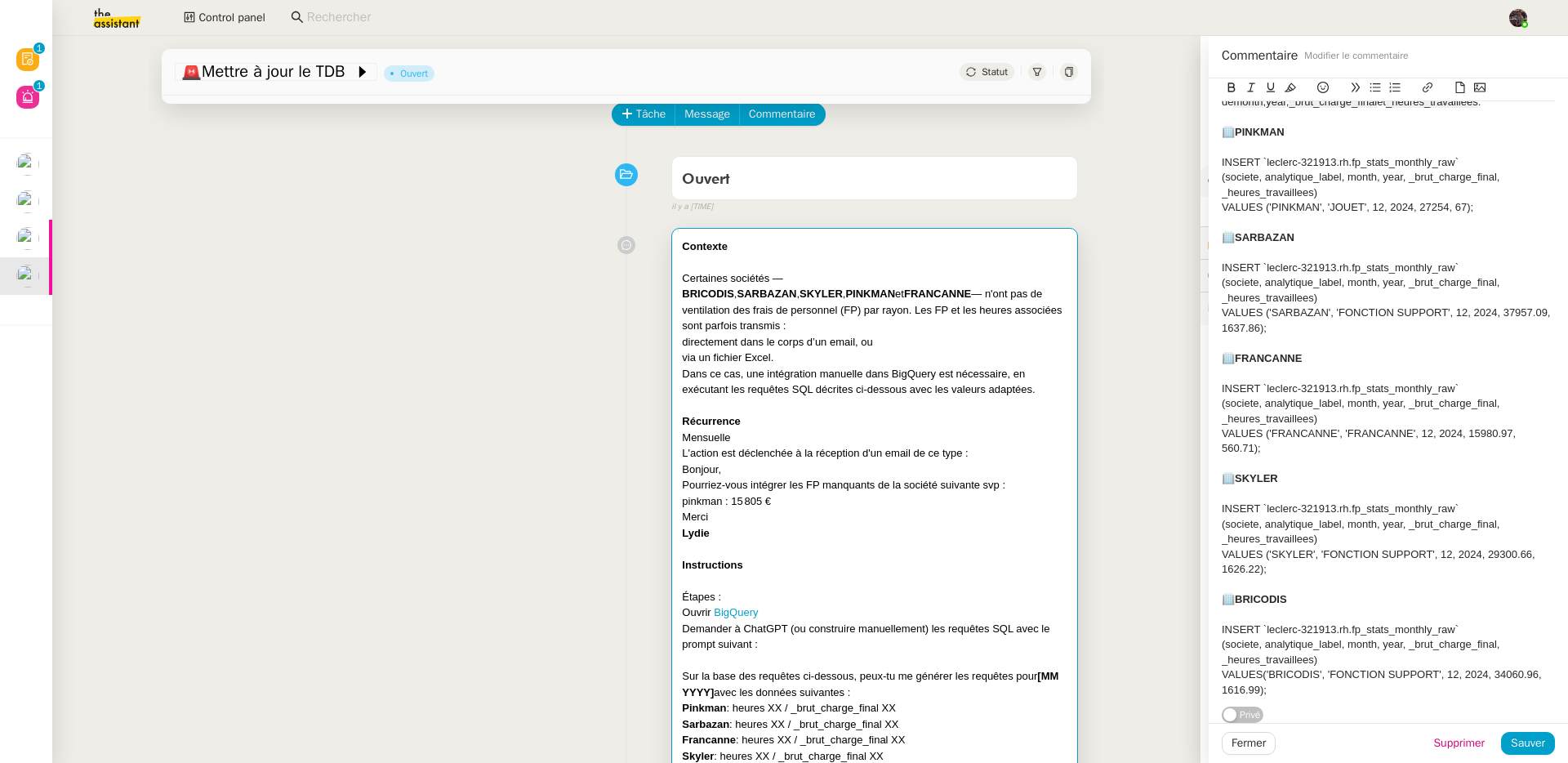 click on "Mensuelle" at bounding box center (875, 438) 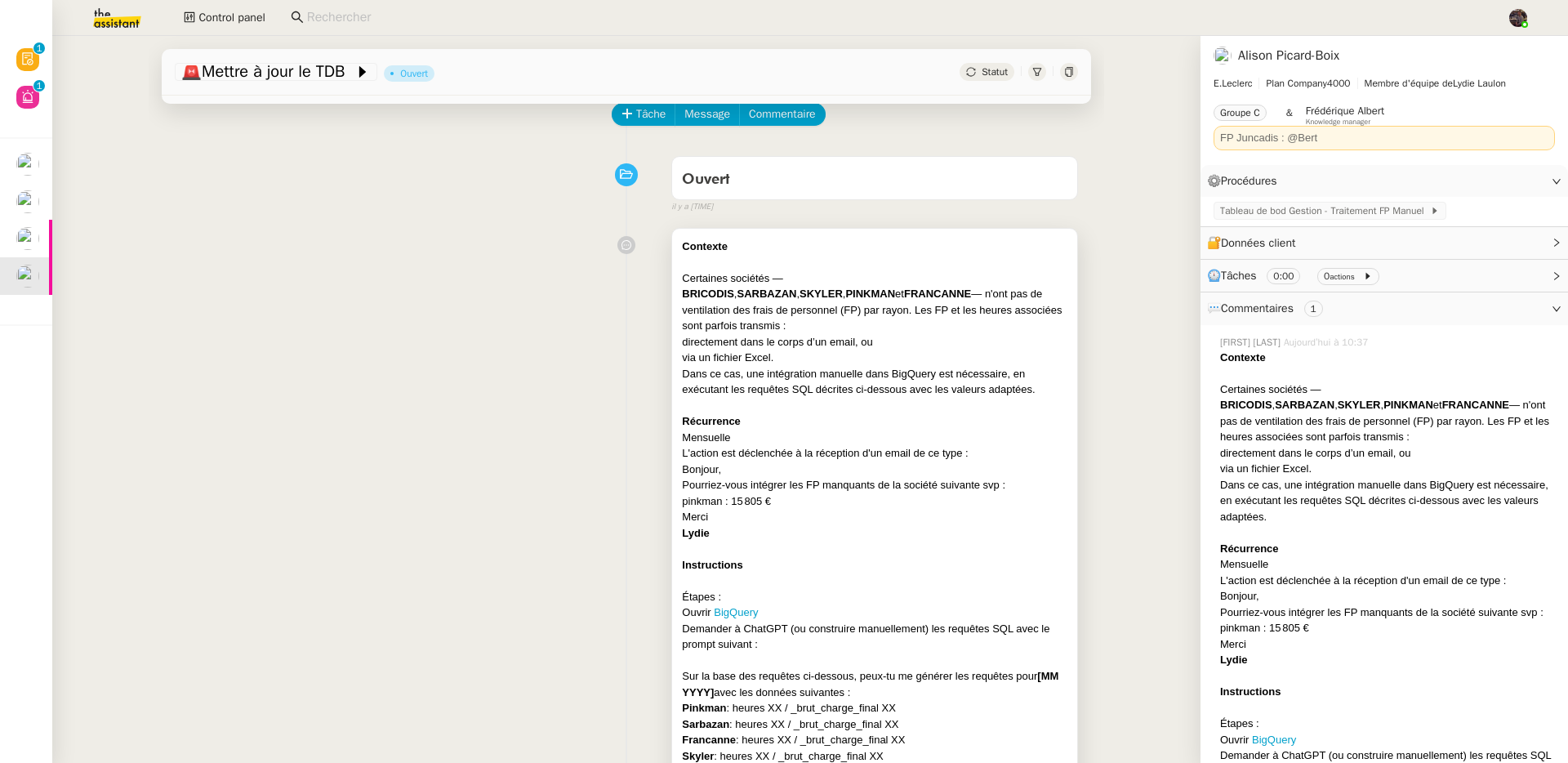 click on "pinkman : 15 805 €" at bounding box center [875, 502] 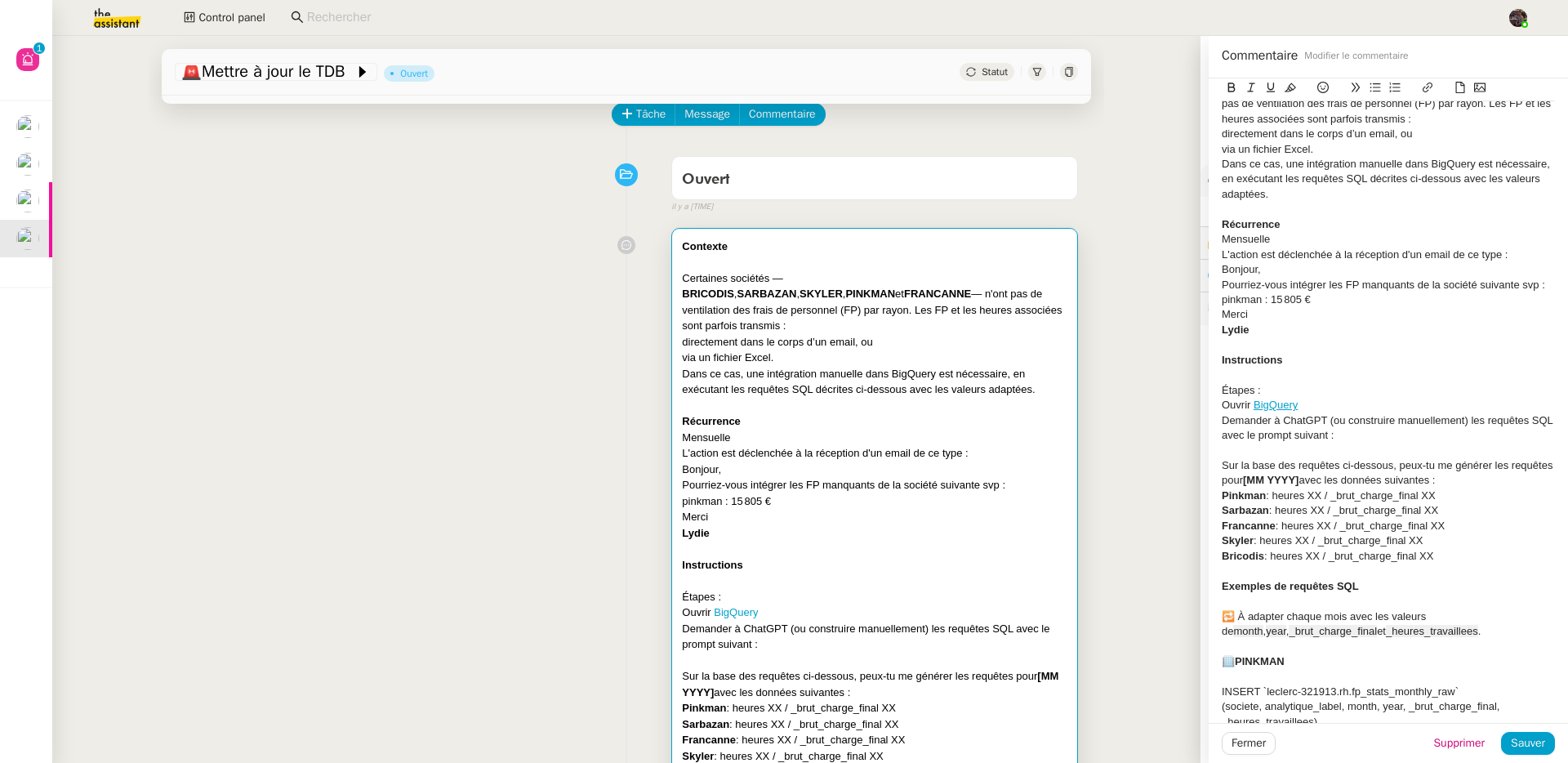 scroll, scrollTop: 339, scrollLeft: 0, axis: vertical 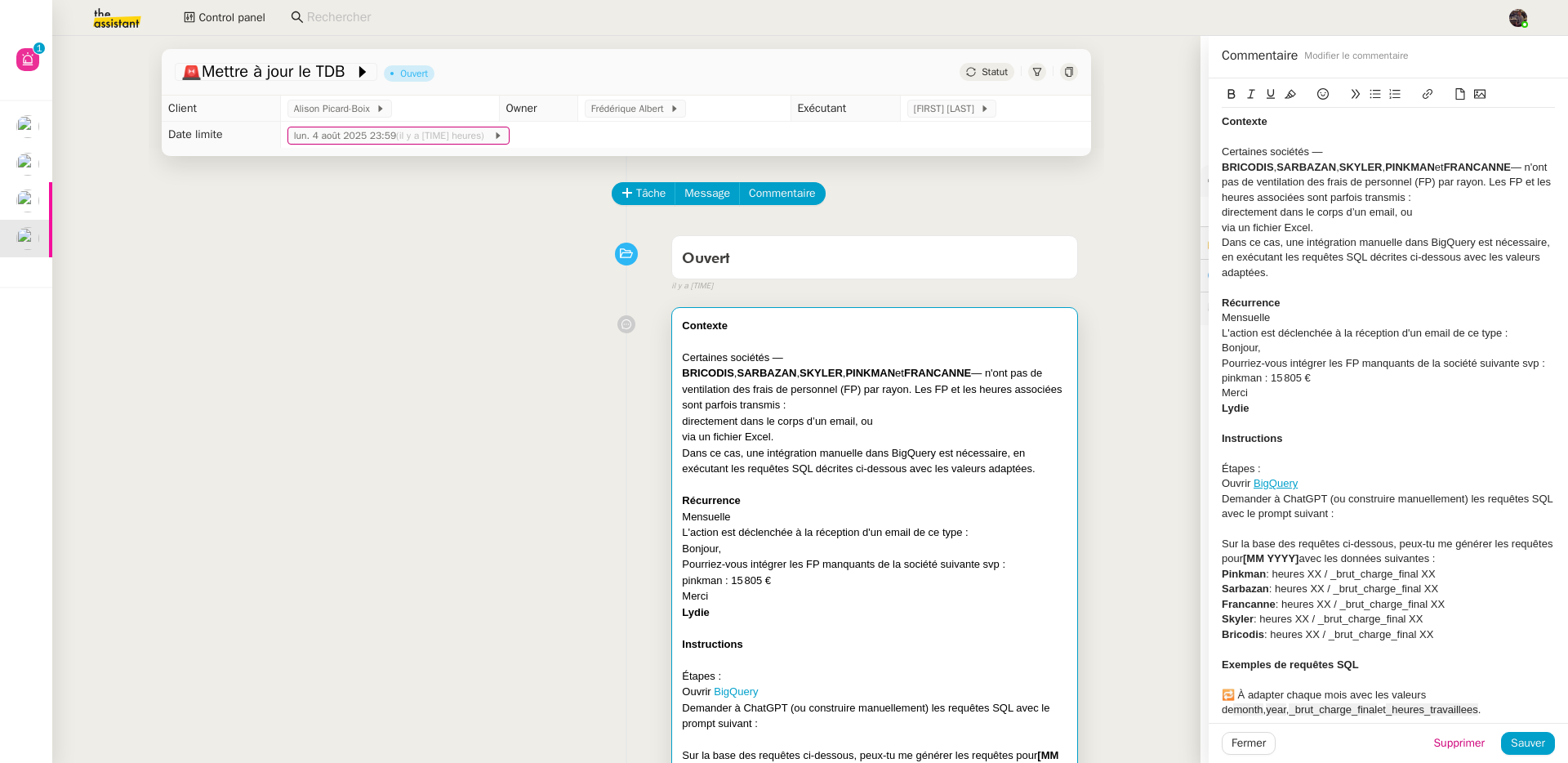 click on "Contexte Certaines sociétés —  BRICODIS ,  SARBAZAN ,  SKYLER ,  PINKMAN  et  FRANCANNE  — n'ont pas de ventilation des frais de personnel (FP) par rayon. Les FP et les heures associées sont parfois transmis : directement dans le corps d’un email, ou via un fichier Excel. Dans ce cas, une intégration manuelle dans BigQuery est nécessaire, en exécutant les requêtes SQL décrites ci-dessous avec les valeurs adaptées. Récurrence Mensuelle L'action est déclenchée à la réception d'un email de ce type : Bonjour, Pourriez-vous intégrer les FP manquants de la société suivante svp : pinkman : 15 805 € Merci Lydie Instructions Étapes : Ouvrir   BigQuery Demander à ChatGPT (ou construire manuellement) les requêtes SQL avec le prompt suivant : Sur la base des requêtes ci-dessous, peux-tu me générer les requêtes pour  [MM YYYY]  avec les données suivantes : Pinkman  : heures XX / _brut_charge_final XX Sarbazan  : heures XX / _brut_charge_final XX Francanne Skyler Bricodis month ,  ," at bounding box center (626, 890) 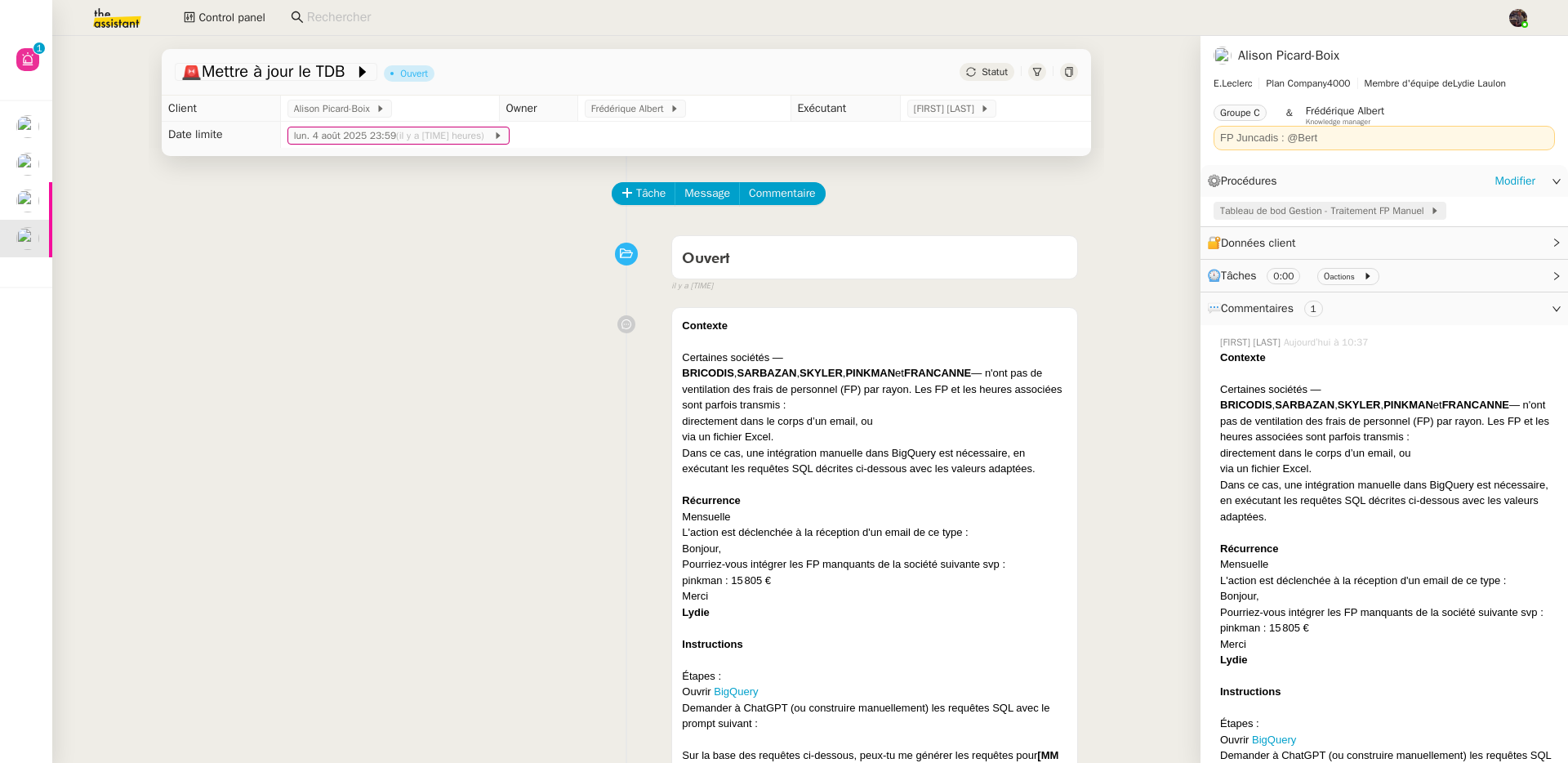 click on "Tableau de bod Gestion - Traitement FP Manuel" 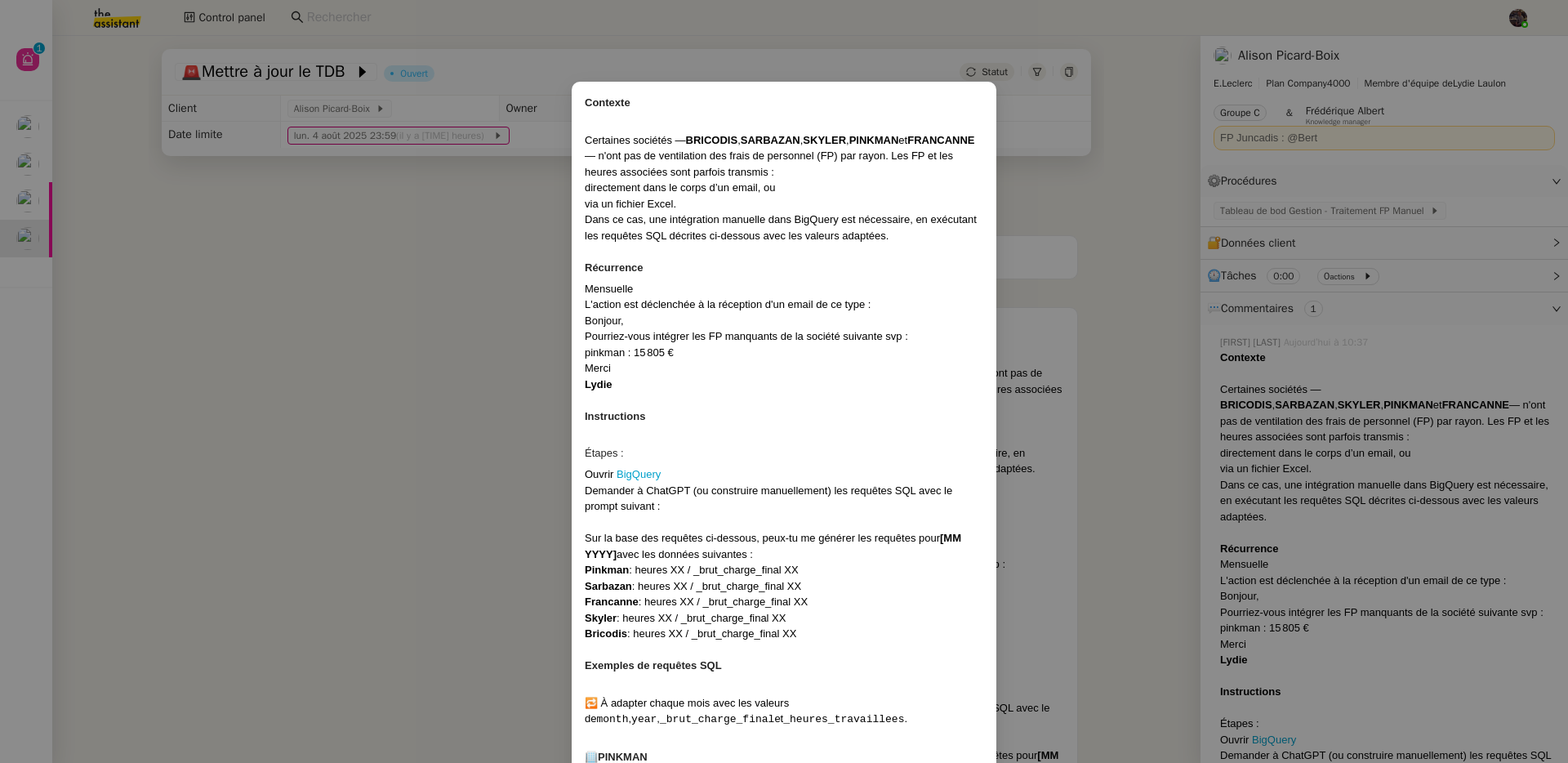 scroll, scrollTop: 618, scrollLeft: 0, axis: vertical 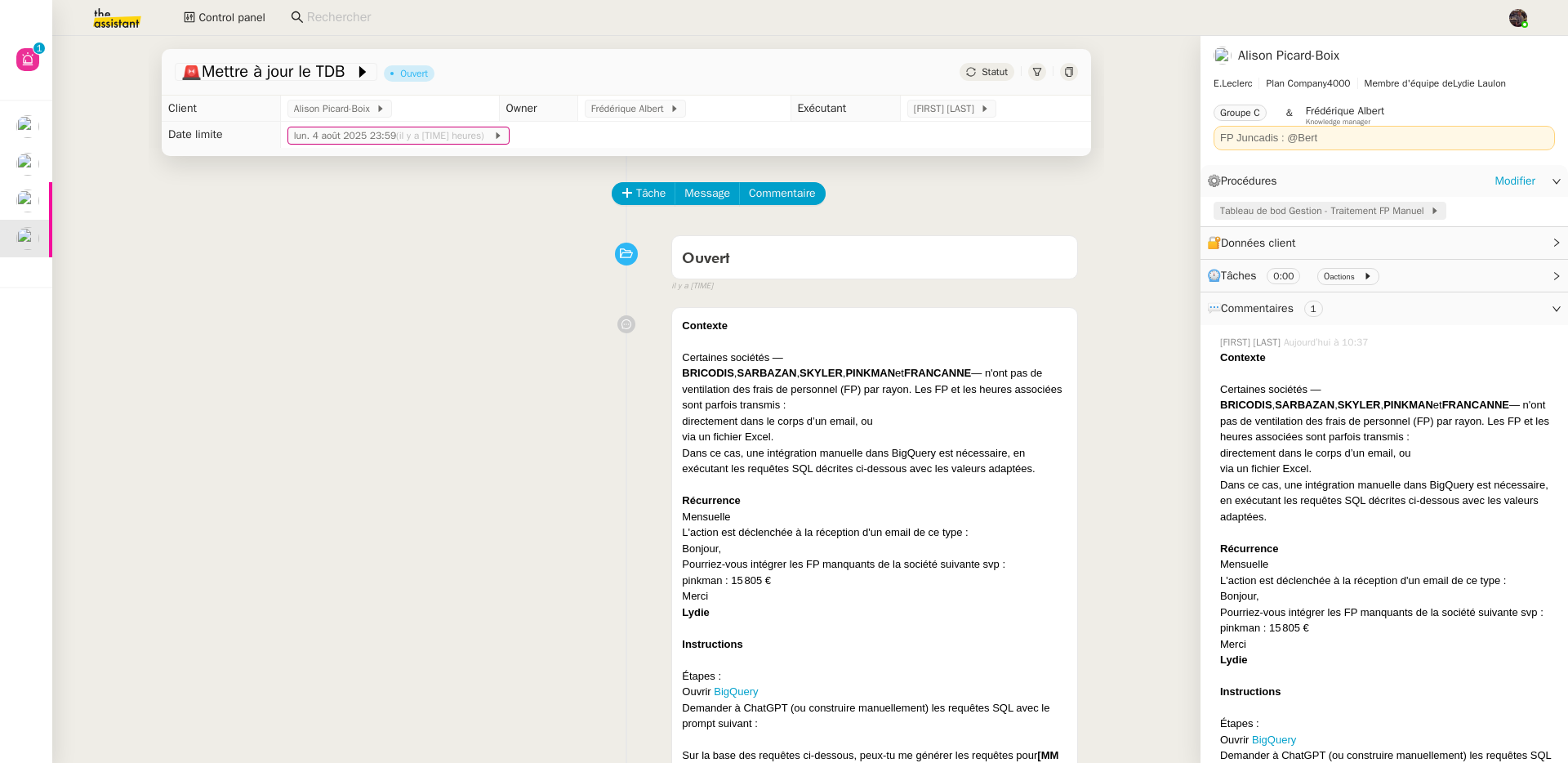 click on "Tableau de bod Gestion - Traitement FP Manuel" 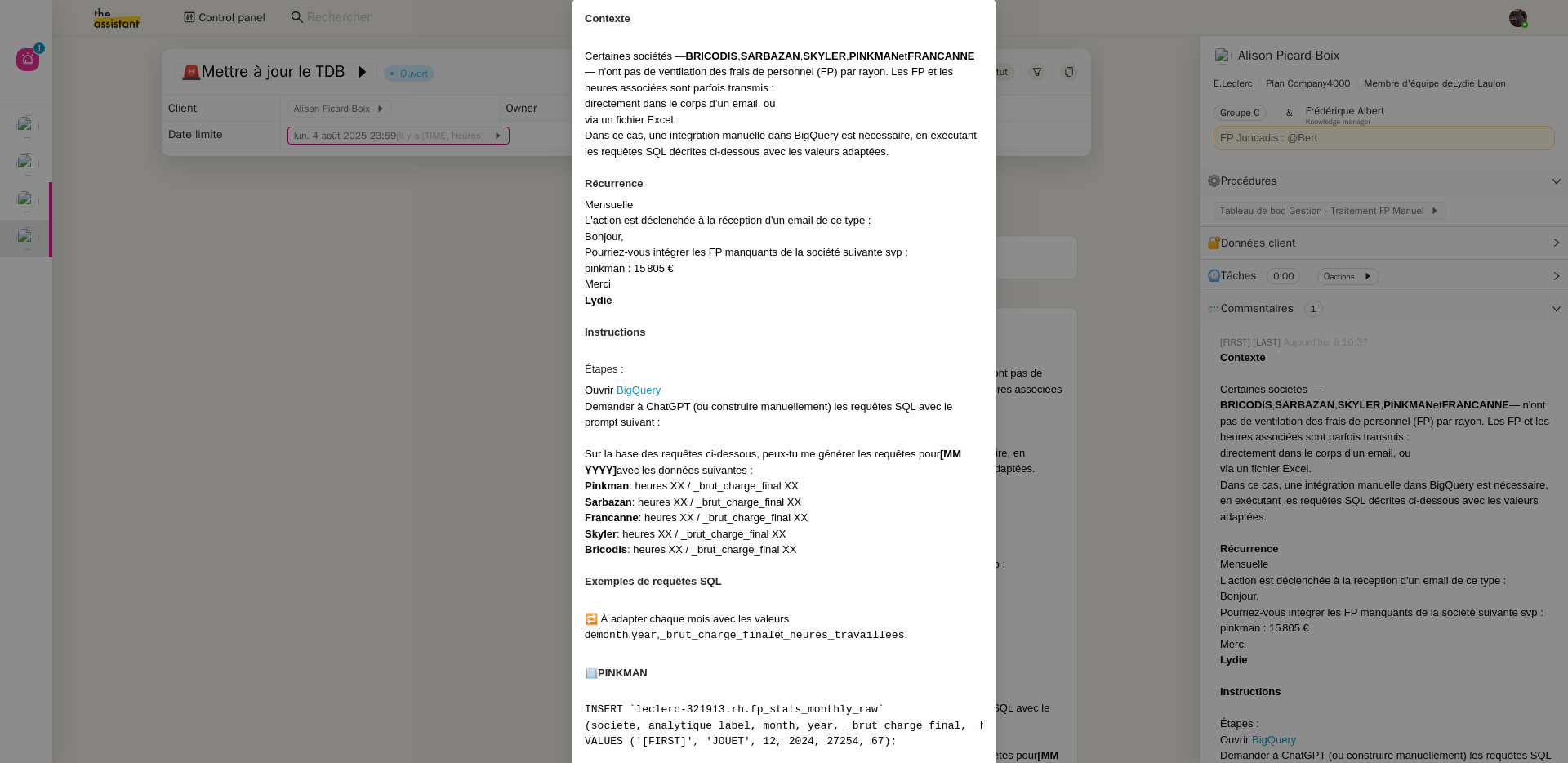 scroll, scrollTop: 460, scrollLeft: 0, axis: vertical 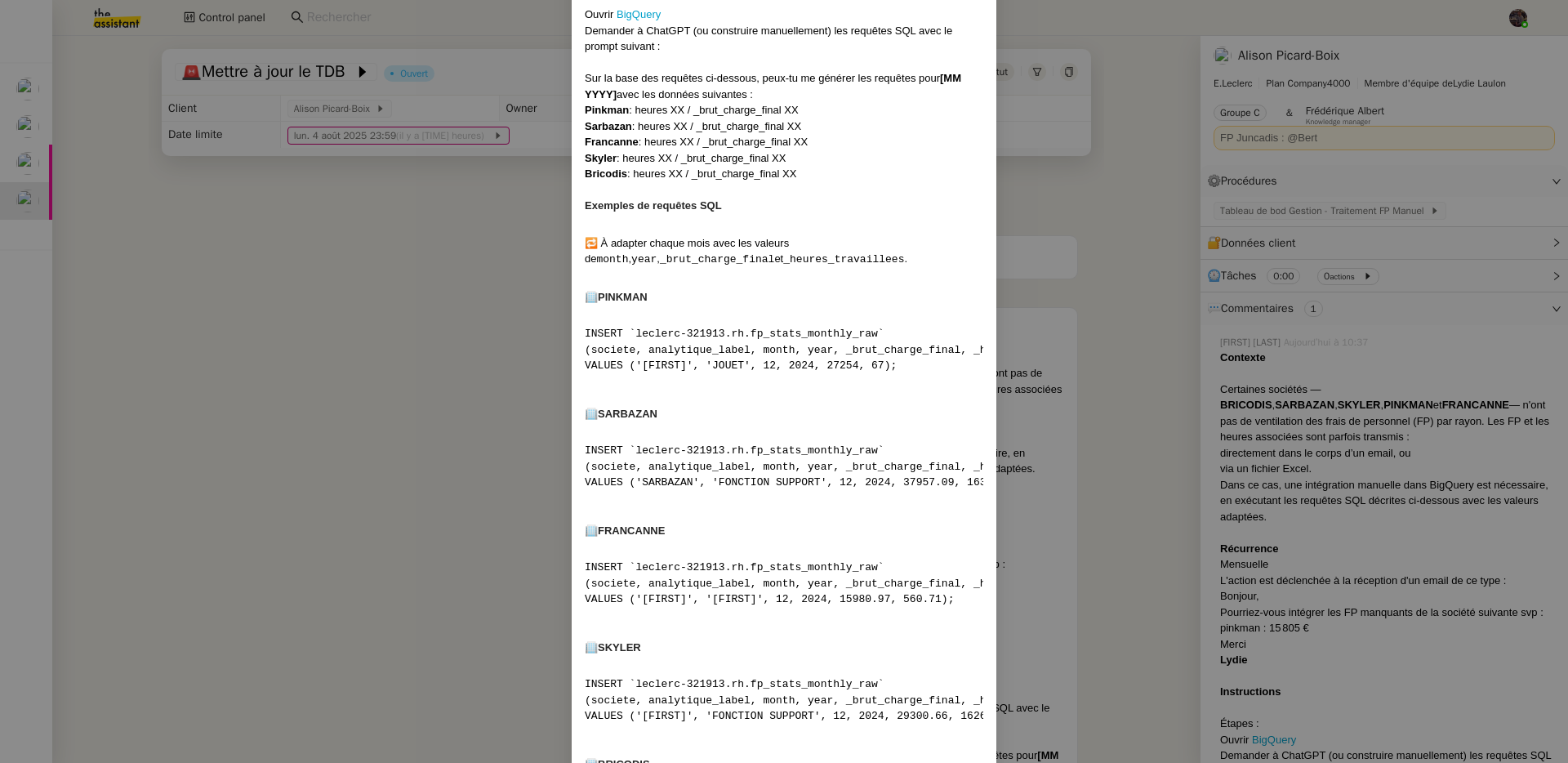click on "Contexte Certaines sociétés —  BRICODIS ,  SARBAZAN ,  SKYLER ,  PINKMAN  et  FRANCANNE  — n'ont pas de ventilation des frais de personnel (FP) par rayon. Les FP et les heures associées sont parfois transmis : directement dans le corps d’un email, ou via un fichier Excel. Dans ce cas, une intégration manuelle dans BigQuery est nécessaire, en exécutant les requêtes SQL décrites ci-dessous avec les valeurs adaptées. Récurrence Mensuelle L'action est déclenchée à la réception d'un email de ce type : Bonjour, Pourriez-vous intégrer les FP manquants de la société suivante svp : pinkman : 15 805 € Merci Lydie Instructions Étapes : Ouvrir   BigQuery Demander à ChatGPT (ou construire manuellement) les requêtes SQL avec le prompt suivant : Sur la base des requêtes ci-dessous, peux-tu me générer les requêtes pour  [MM YYYY]  avec les données suivantes : Pinkman  : heures XX / _brut_charge_final XX Sarbazan  : heures XX / _brut_charge_final XX Francanne Skyler Bricodis month ,  year ," at bounding box center (784, 382) 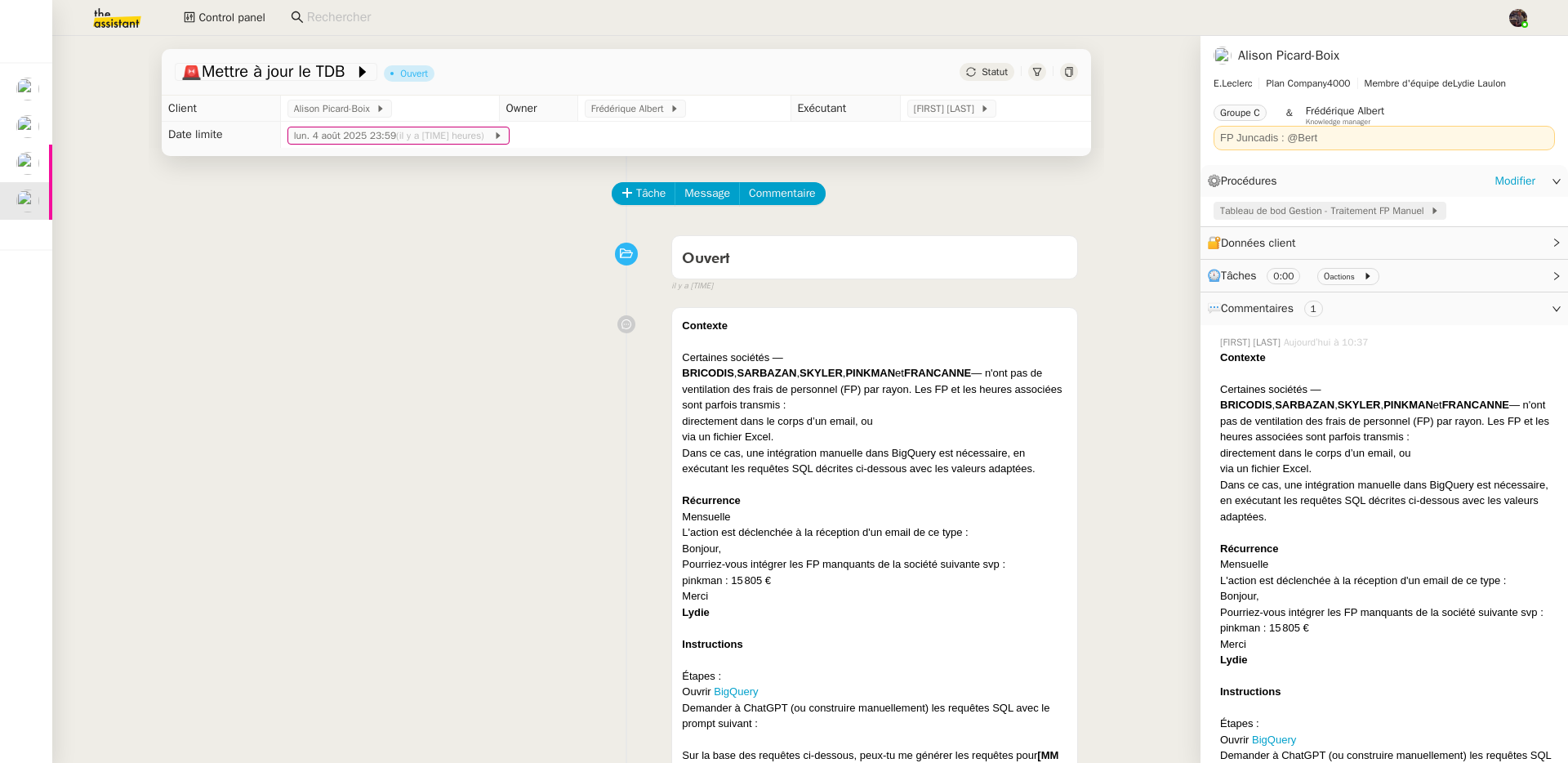 click on "Tableau de bod Gestion - Traitement FP Manuel" 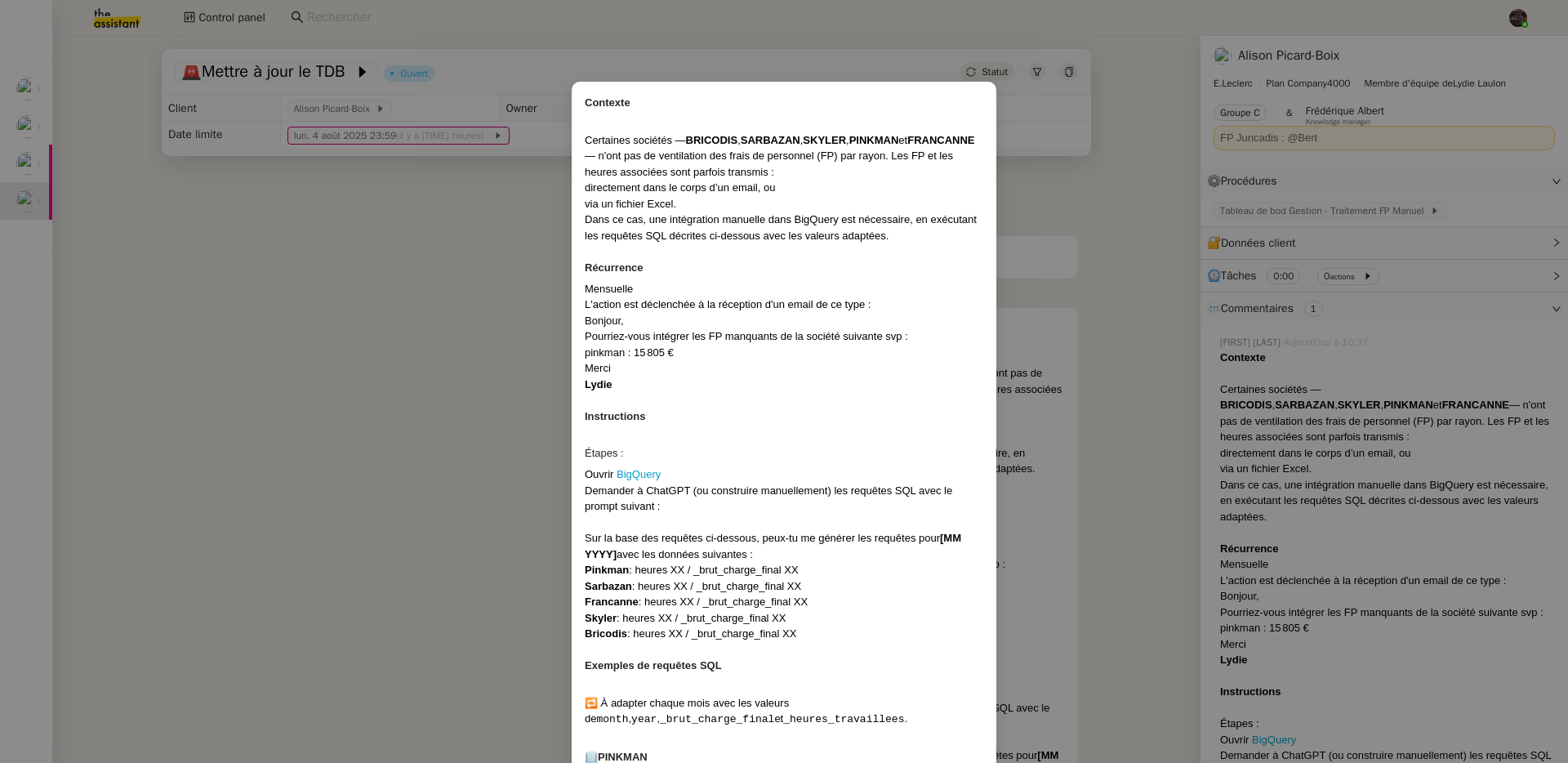 click on "Contexte Certaines sociétés —  BRICODIS ,  SARBAZAN ,  SKYLER ,  PINKMAN  et  FRANCANNE  — n'ont pas de ventilation des frais de personnel (FP) par rayon. Les FP et les heures associées sont parfois transmis : directement dans le corps d’un email, ou via un fichier Excel. Dans ce cas, une intégration manuelle dans BigQuery est nécessaire, en exécutant les requêtes SQL décrites ci-dessous avec les valeurs adaptées. Récurrence Mensuelle L'action est déclenchée à la réception d'un email de ce type : Bonjour, Pourriez-vous intégrer les FP manquants de la société suivante svp : pinkman : 15 805 € Merci Lydie Instructions Étapes : Ouvrir   BigQuery Demander à ChatGPT (ou construire manuellement) les requêtes SQL avec le prompt suivant : Sur la base des requêtes ci-dessous, peux-tu me générer les requêtes pour  [MM YYYY]  avec les données suivantes : Pinkman  : heures XX / _brut_charge_final XX Sarbazan  : heures XX / _brut_charge_final XX Francanne Skyler Bricodis month ,  year ," at bounding box center [784, 382] 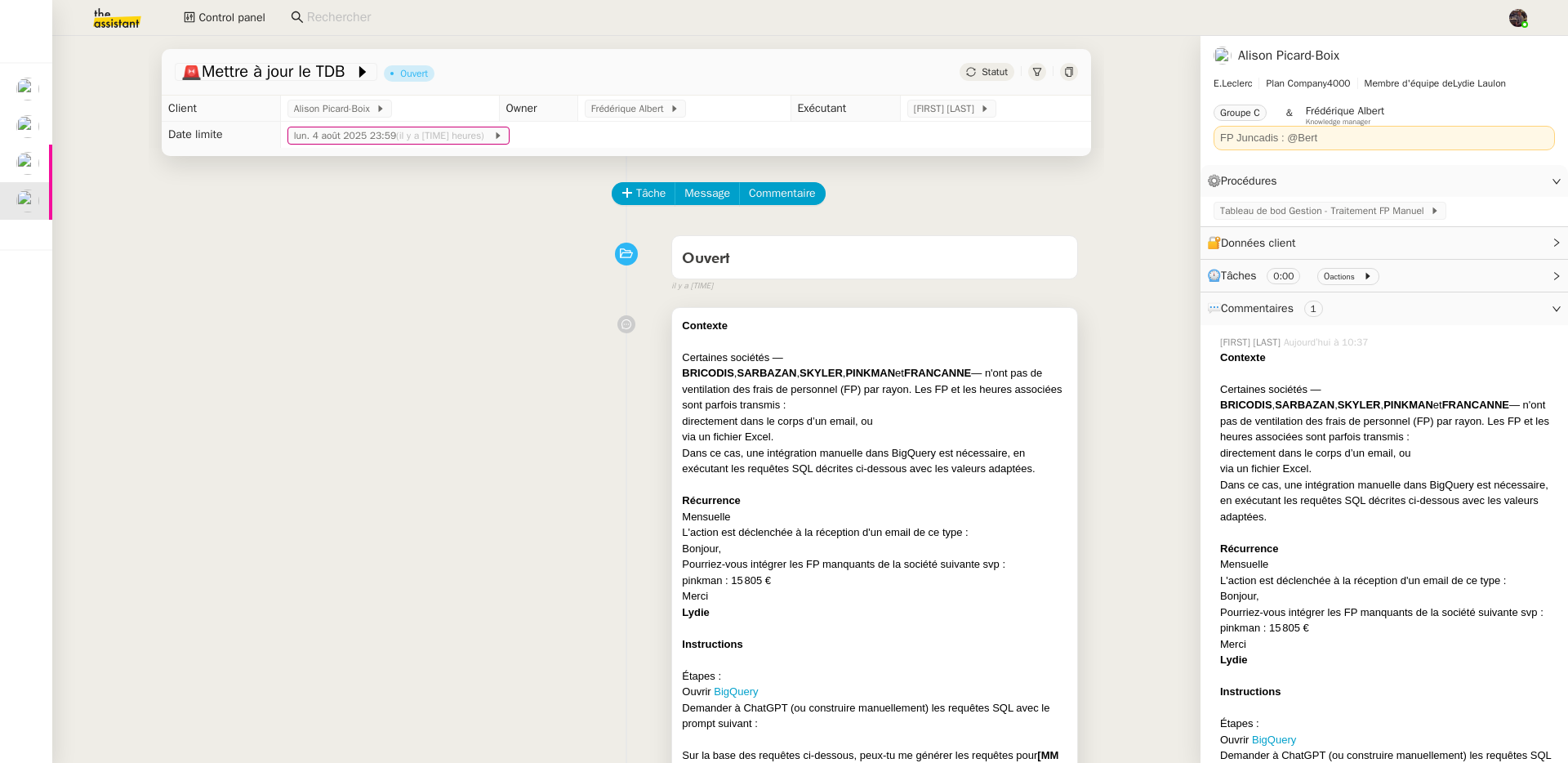 click on "SARBAZAN" at bounding box center (766, 373) 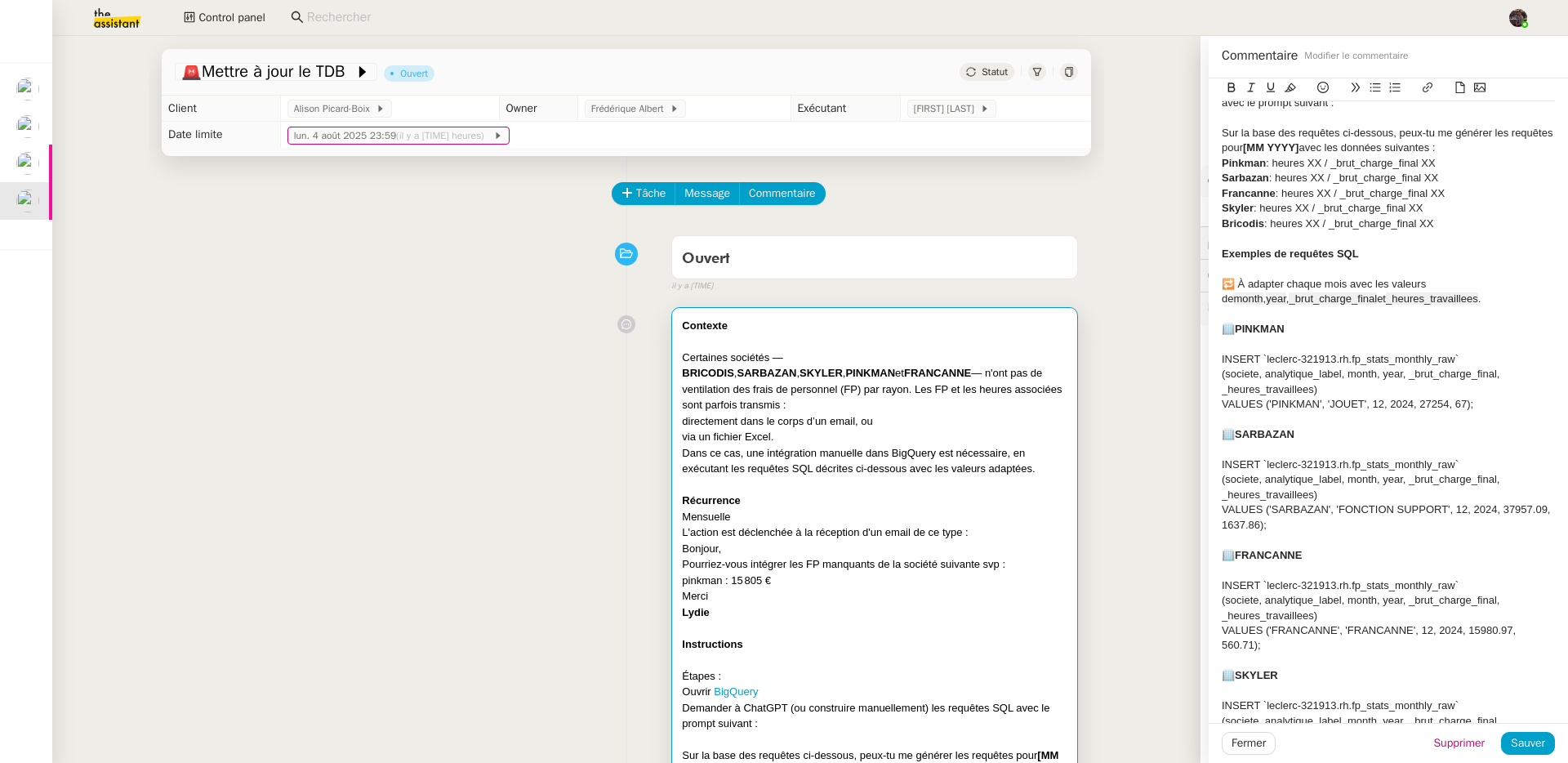 scroll, scrollTop: 617, scrollLeft: 0, axis: vertical 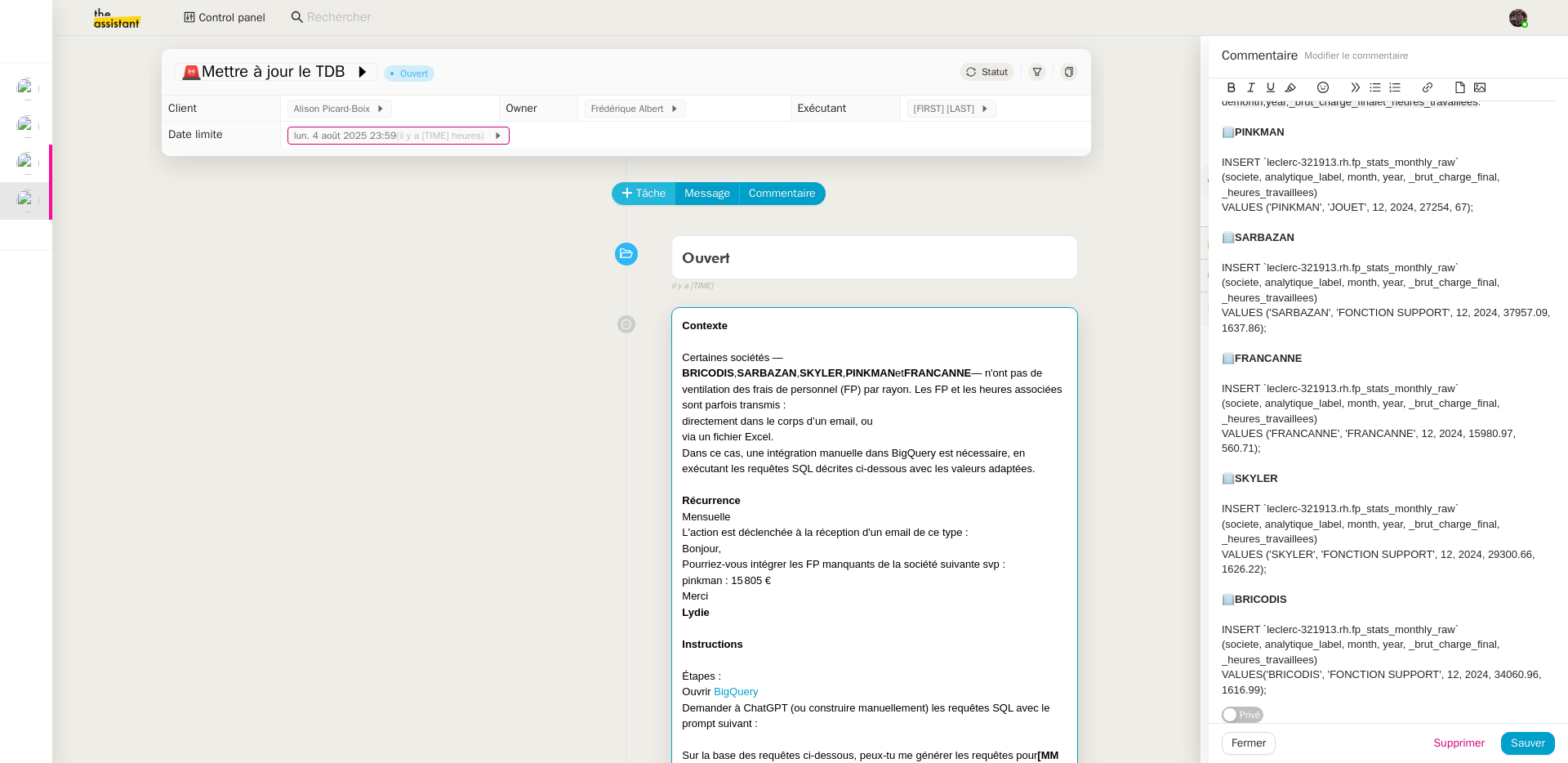 click on "Tâche" 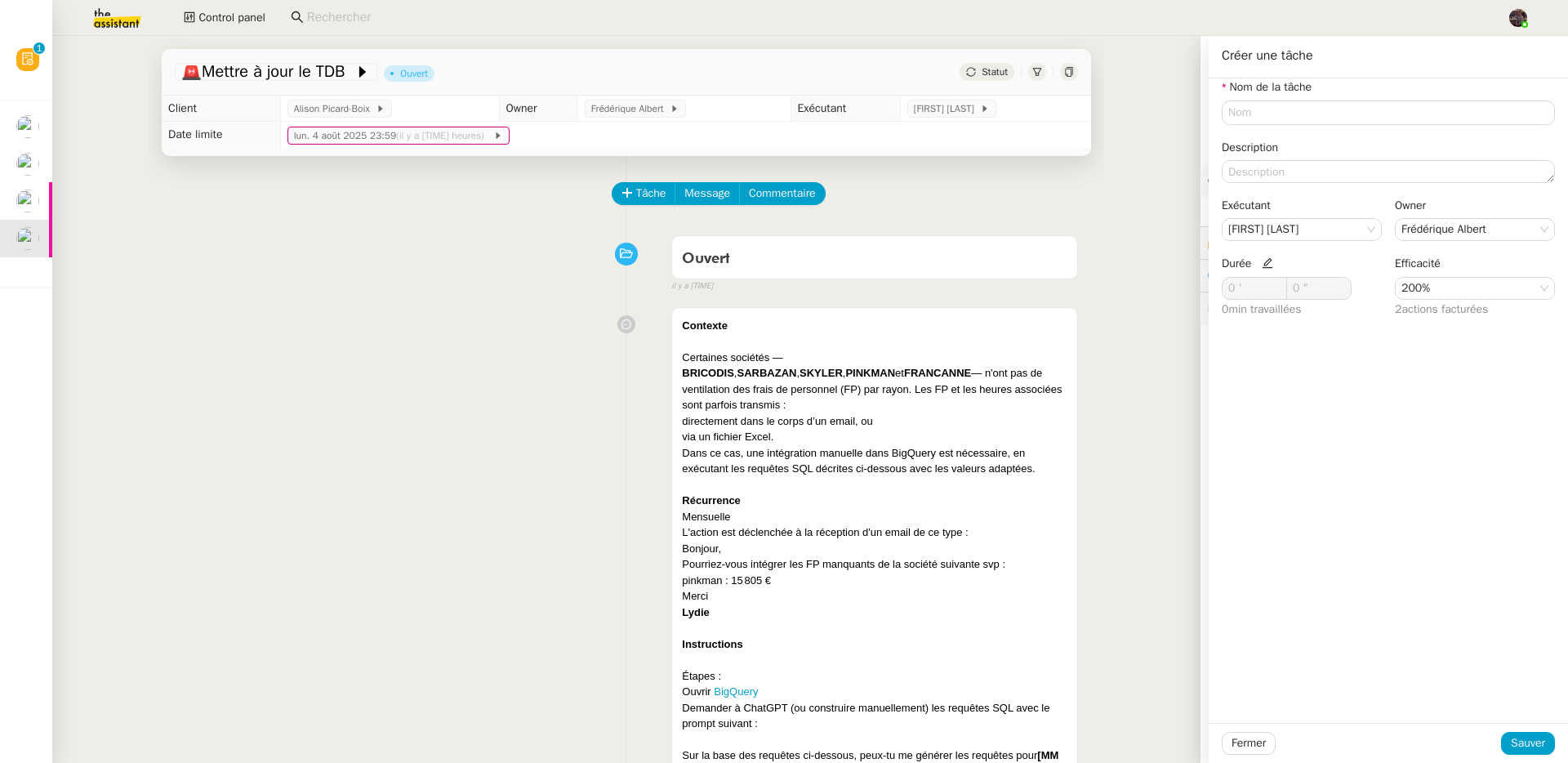click on "Contexte Certaines sociétés —  BRICODIS ,  SARBAZAN ,  SKYLER ,  PINKMAN  et  FRANCANNE  — n'ont pas de ventilation des frais de personnel (FP) par rayon. Les FP et les heures associées sont parfois transmis : directement dans le corps d’un email, ou via un fichier Excel. Dans ce cas, une intégration manuelle dans BigQuery est nécessaire, en exécutant les requêtes SQL décrites ci-dessous avec les valeurs adaptées. Récurrence Mensuelle L'action est déclenchée à la réception d'un email de ce type : Bonjour, Pourriez-vous intégrer les FP manquants de la société suivante svp : pinkman : 15 805 € Merci Lydie Instructions Étapes : Ouvrir   BigQuery Demander à ChatGPT (ou construire manuellement) les requêtes SQL avec le prompt suivant : Sur la base des requêtes ci-dessous, peux-tu me générer les requêtes pour  [MM YYYY]  avec les données suivantes : Pinkman  : heures XX / _brut_charge_final XX Sarbazan  : heures XX / _brut_charge_final XX Francanne Skyler Bricodis month ,  ," at bounding box center (626, 890) 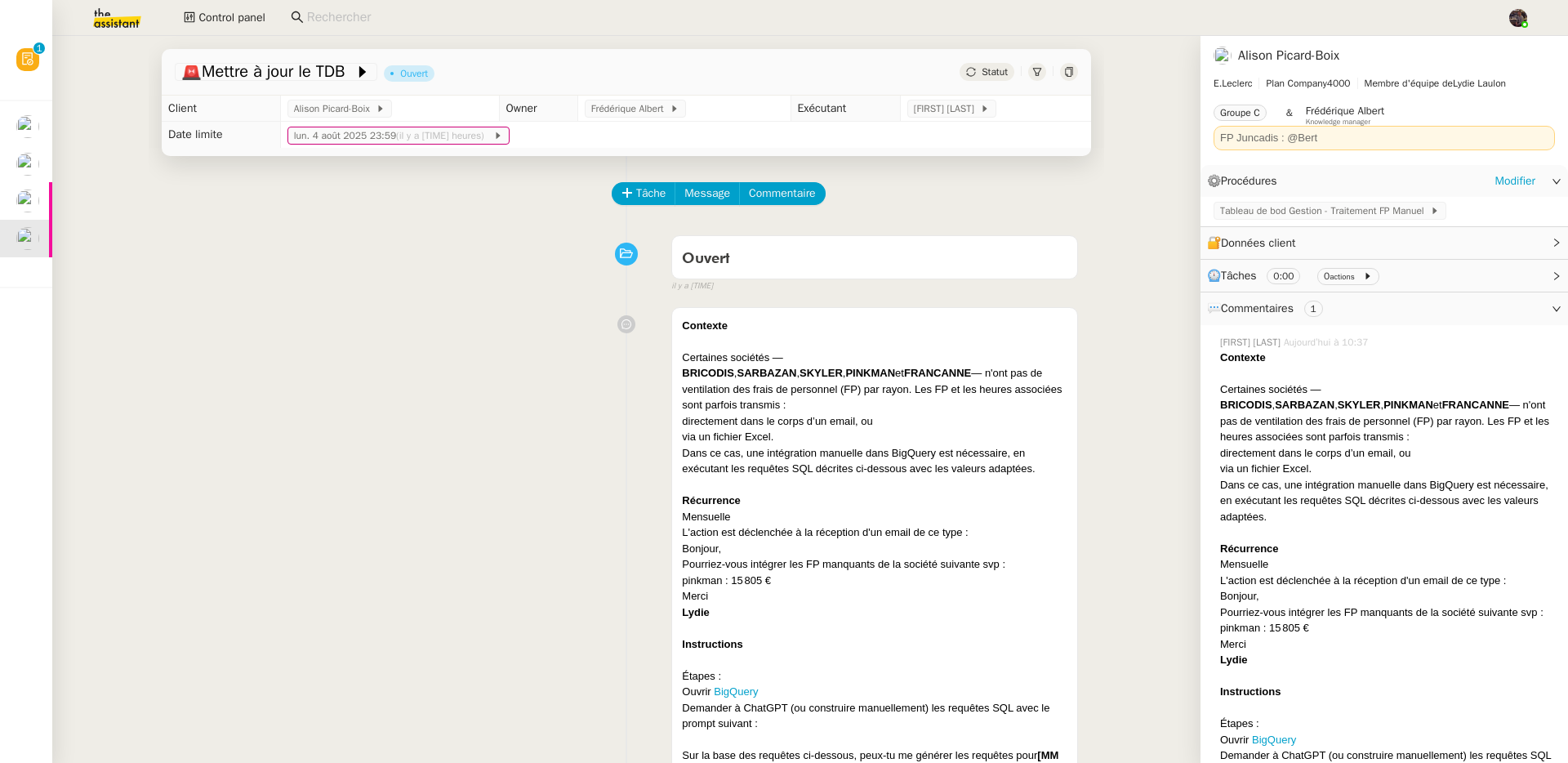 click on "Tableau de bod Gestion - Traitement FP Manuel" 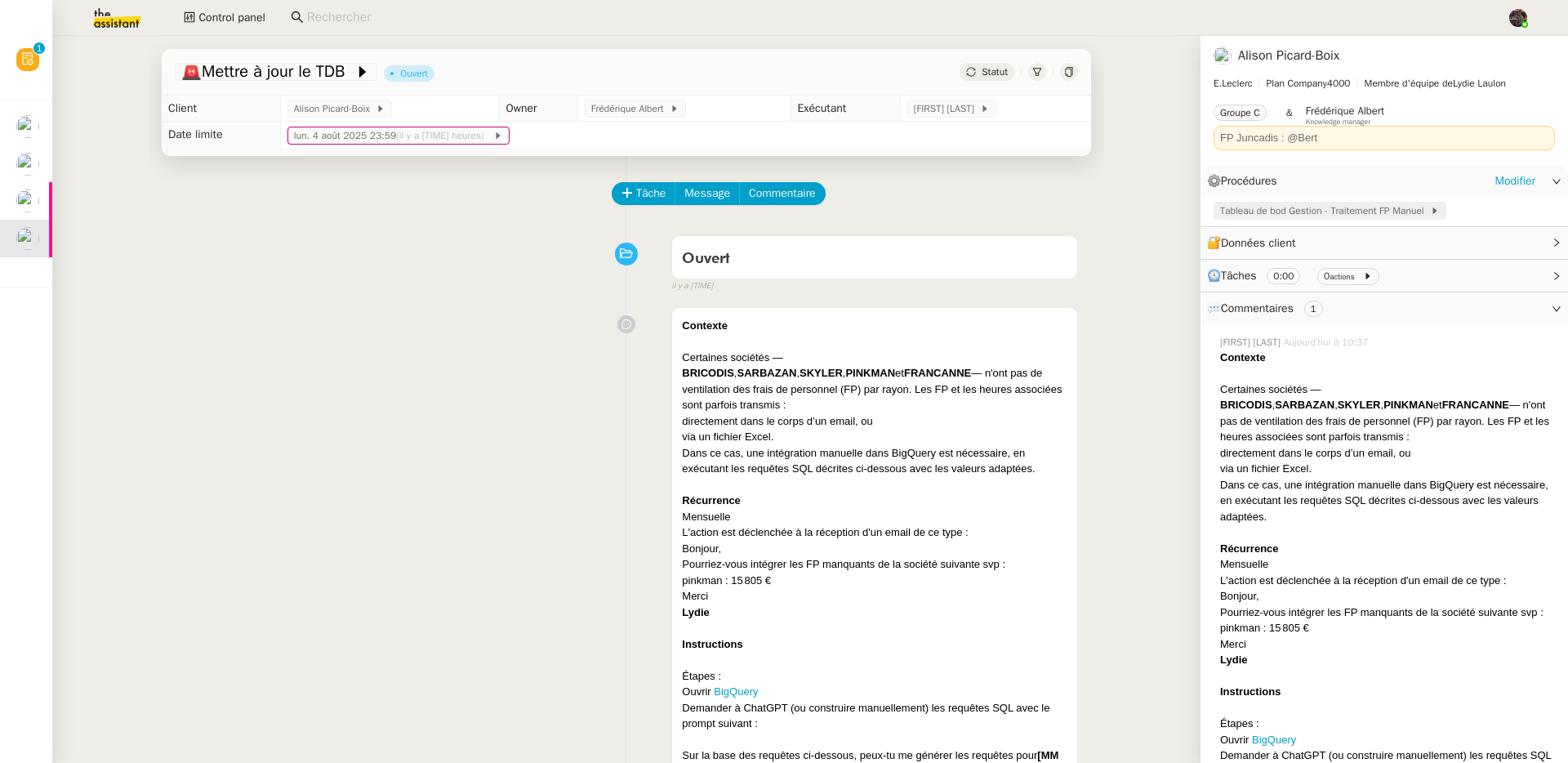click on "Tableau de bod Gestion - Traitement FP Manuel" 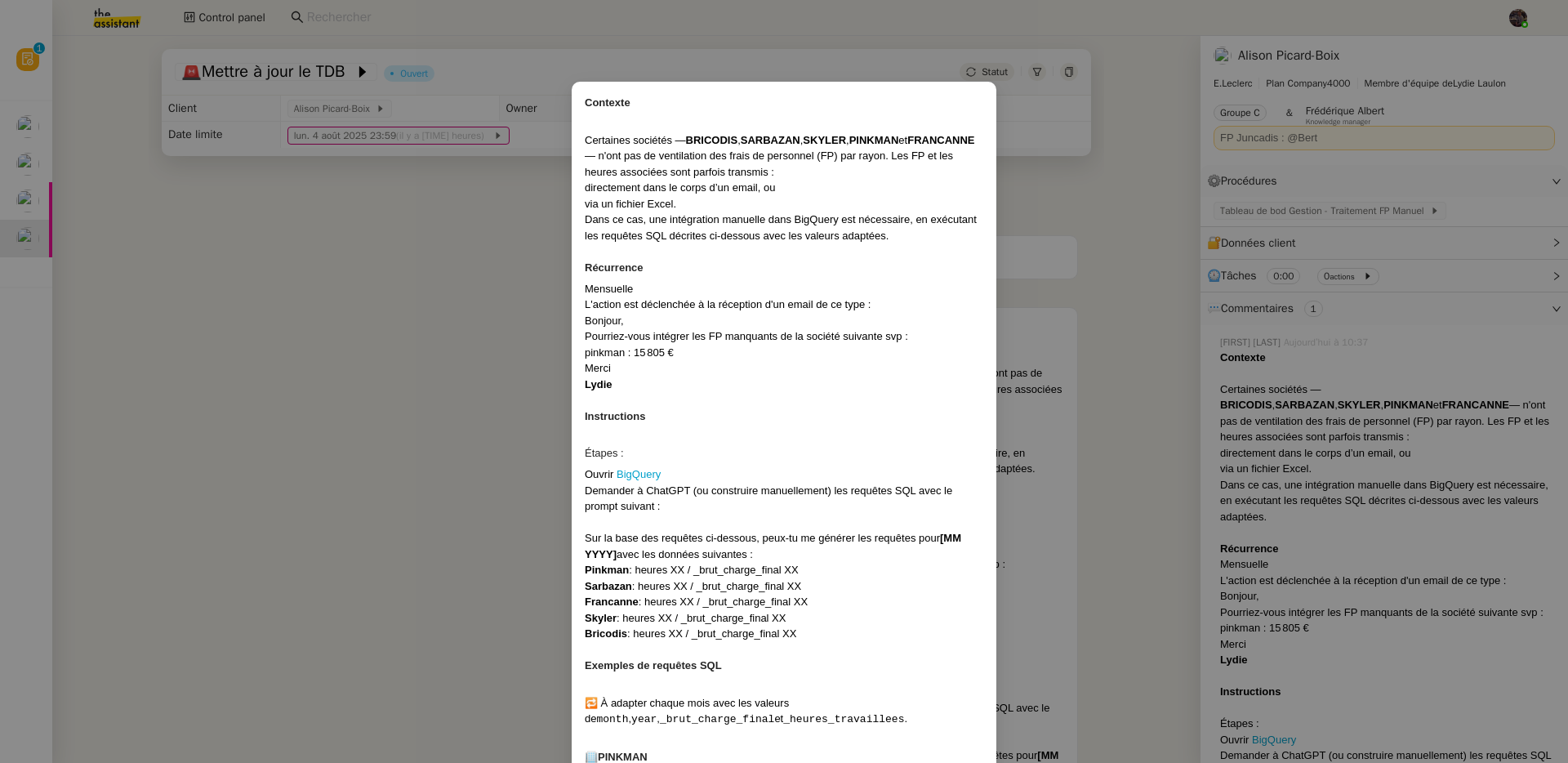 click on "Contexte Certaines sociétés —  BRICODIS ,  SARBAZAN ,  SKYLER ,  PINKMAN  et  FRANCANNE  — n'ont pas de ventilation des frais de personnel (FP) par rayon. Les FP et les heures associées sont parfois transmis : directement dans le corps d’un email, ou via un fichier Excel. Dans ce cas, une intégration manuelle dans BigQuery est nécessaire, en exécutant les requêtes SQL décrites ci-dessous avec les valeurs adaptées. Récurrence Mensuelle L'action est déclenchée à la réception d'un email de ce type : Bonjour, Pourriez-vous intégrer les FP manquants de la société suivante svp : pinkman : 15 805 € Merci Lydie Instructions Étapes : Ouvrir   BigQuery Demander à ChatGPT (ou construire manuellement) les requêtes SQL avec le prompt suivant : Sur la base des requêtes ci-dessous, peux-tu me générer les requêtes pour  [MM YYYY]  avec les données suivantes : Pinkman  : heures XX / _brut_charge_final XX Sarbazan  : heures XX / _brut_charge_final XX Francanne Skyler Bricodis month ,  year ," at bounding box center [784, 382] 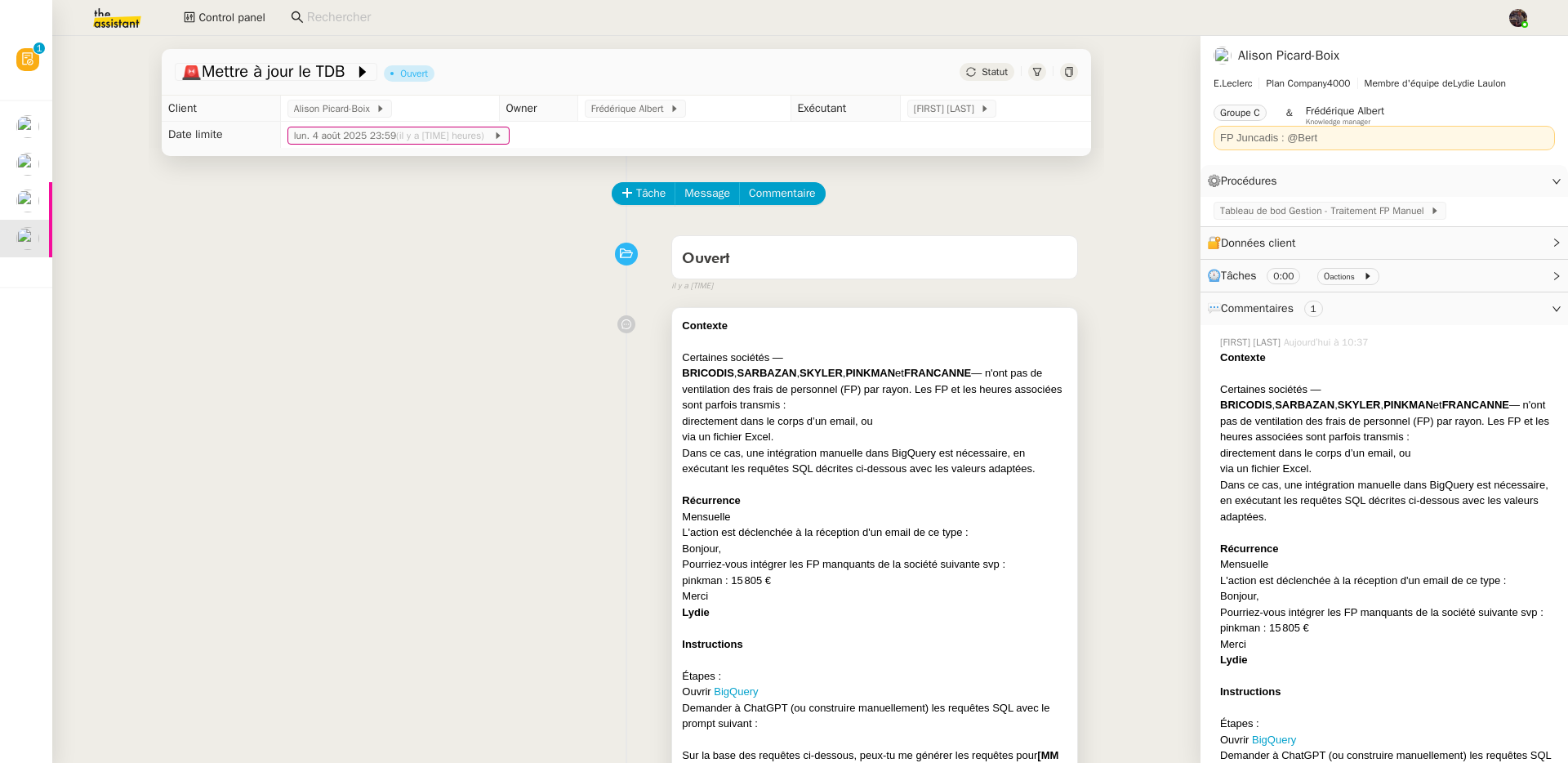 click on "directement dans le corps d’un email, ou" at bounding box center [875, 422] 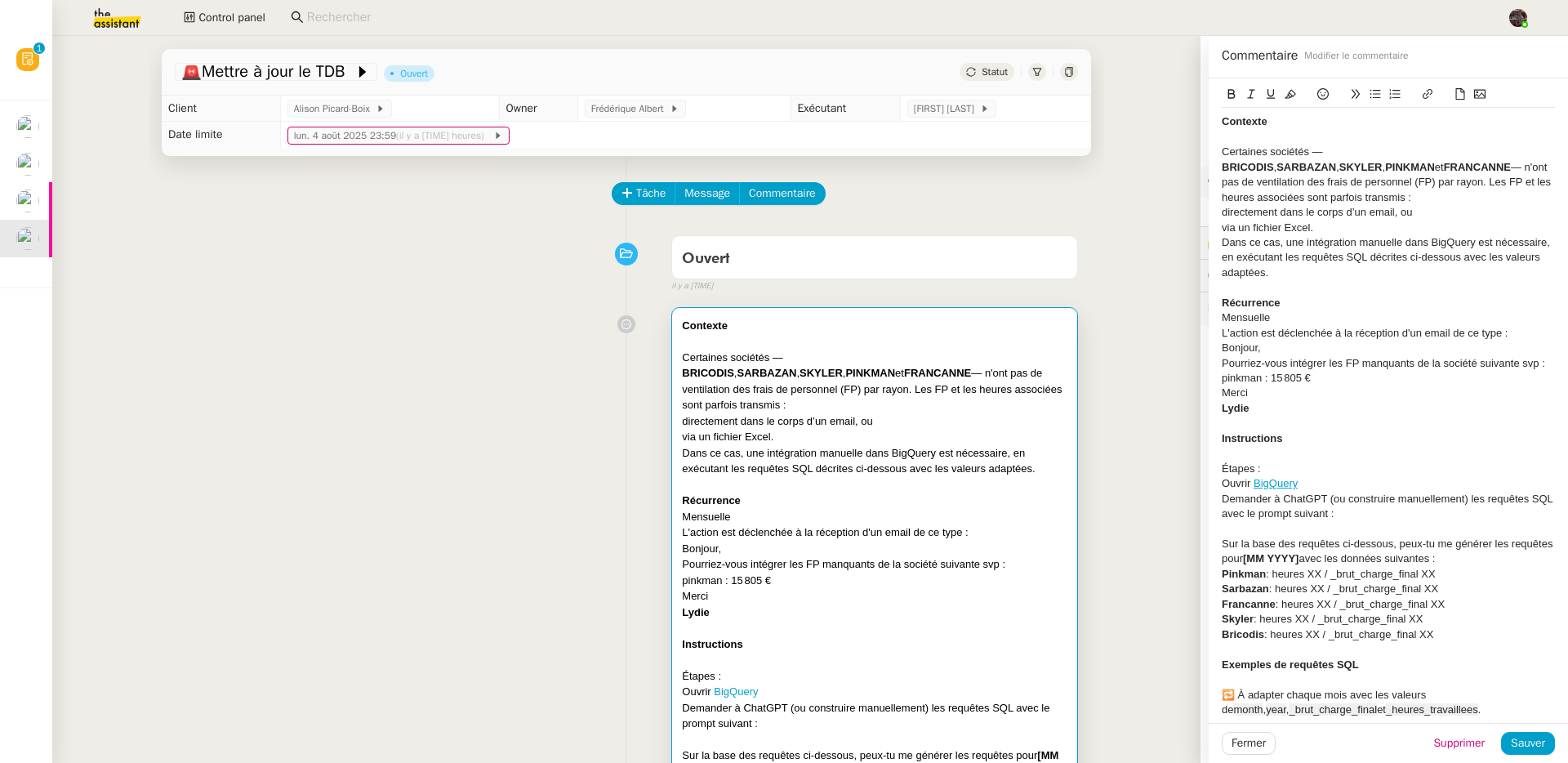 click on "Tâche Message Commentaire Veuillez patienter une erreur s'est produite 👌👌👌 message envoyé ✌️✌️✌️ Veuillez d'abord attribuer un client Une erreur s'est produite, veuillez réessayer Ouvert false il y a 13 heures 👌👌👌 message envoyé ✌️✌️✌️ une erreur s'est produite 👌👌👌 message envoyé ✌️✌️✌️ Votre message va être revu ✌️✌️✌️ une erreur s'est produite La taille des fichiers doit être de 10Mb au maximum.
Contexte Certaines sociétés —  BRICODIS ,  SARBAZAN ,  SKYLER ,  PINKMAN  et  FRANCANNE  — n'ont pas de ventilation des frais de personnel (FP) par rayon. Les FP et les heures associées sont parfois transmis : directement dans le corps d’un email, ou via un fichier Excel. Dans ce cas, une intégration manuelle dans BigQuery est nécessaire, en exécutant les requêtes SQL décrites ci-dessous avec les valeurs adaptées. Récurrence Mensuelle L'action est déclenchée à la réception d'un email de ce type : Bonjour, Merci" 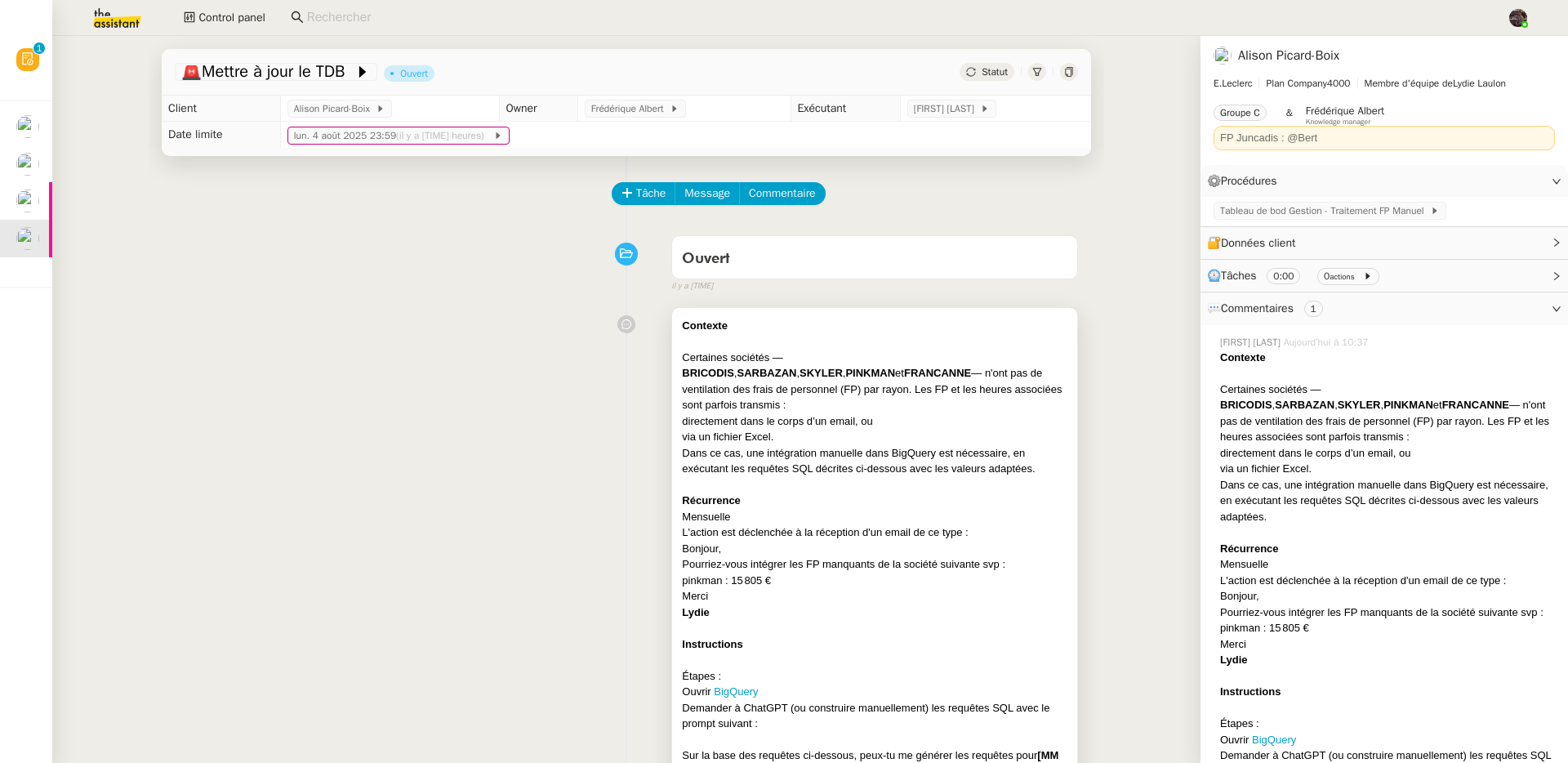 click on "Certaines sociétés —  BRICODIS ,  SARBAZAN ,  SKYLER ,  PINKMAN  et  FRANCANNE  — n'ont pas de ventilation des frais de personnel (FP) par rayon. Les FP et les heures associées sont parfois transmis :" at bounding box center [875, 382] 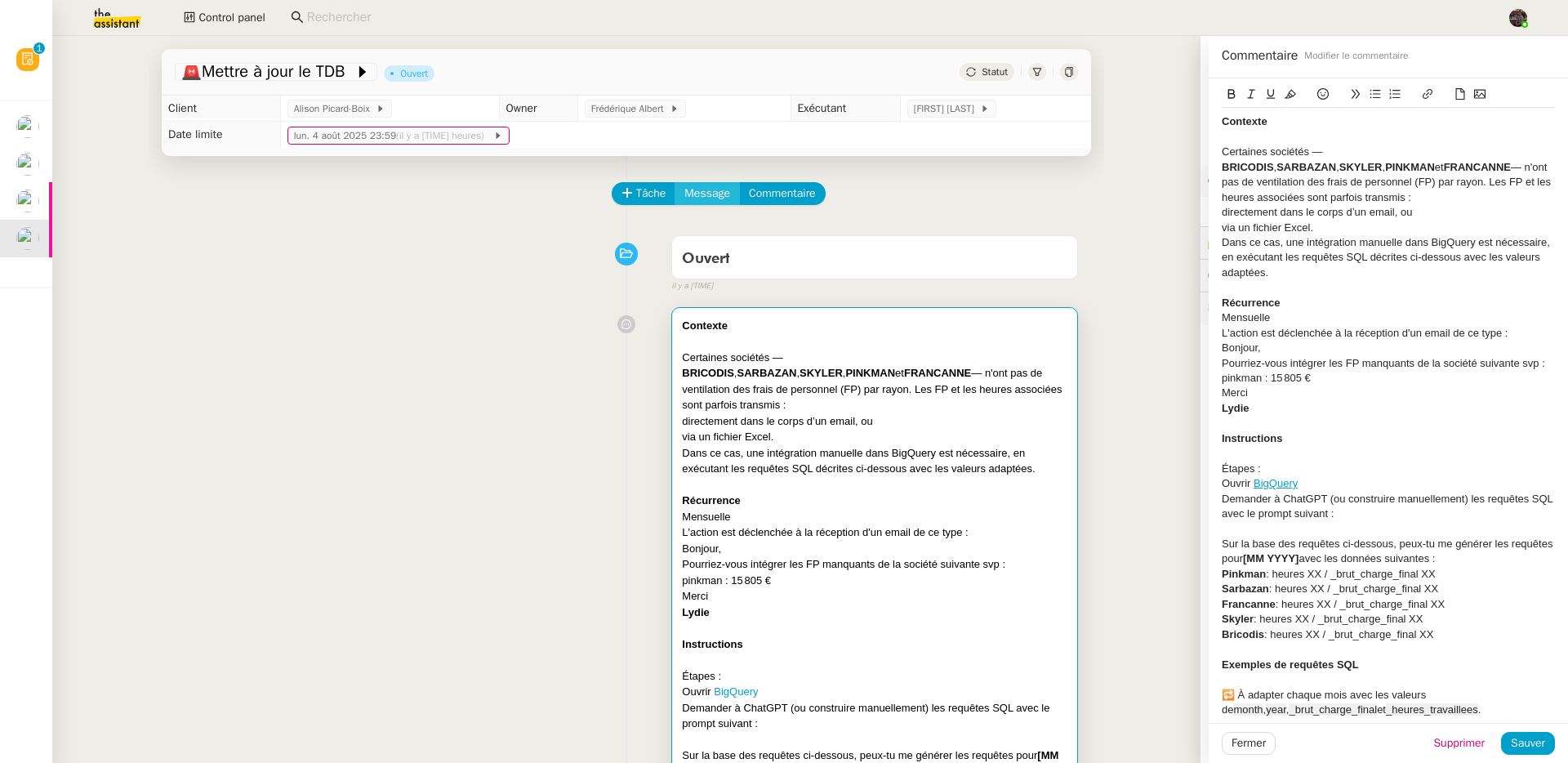 click on "Message" 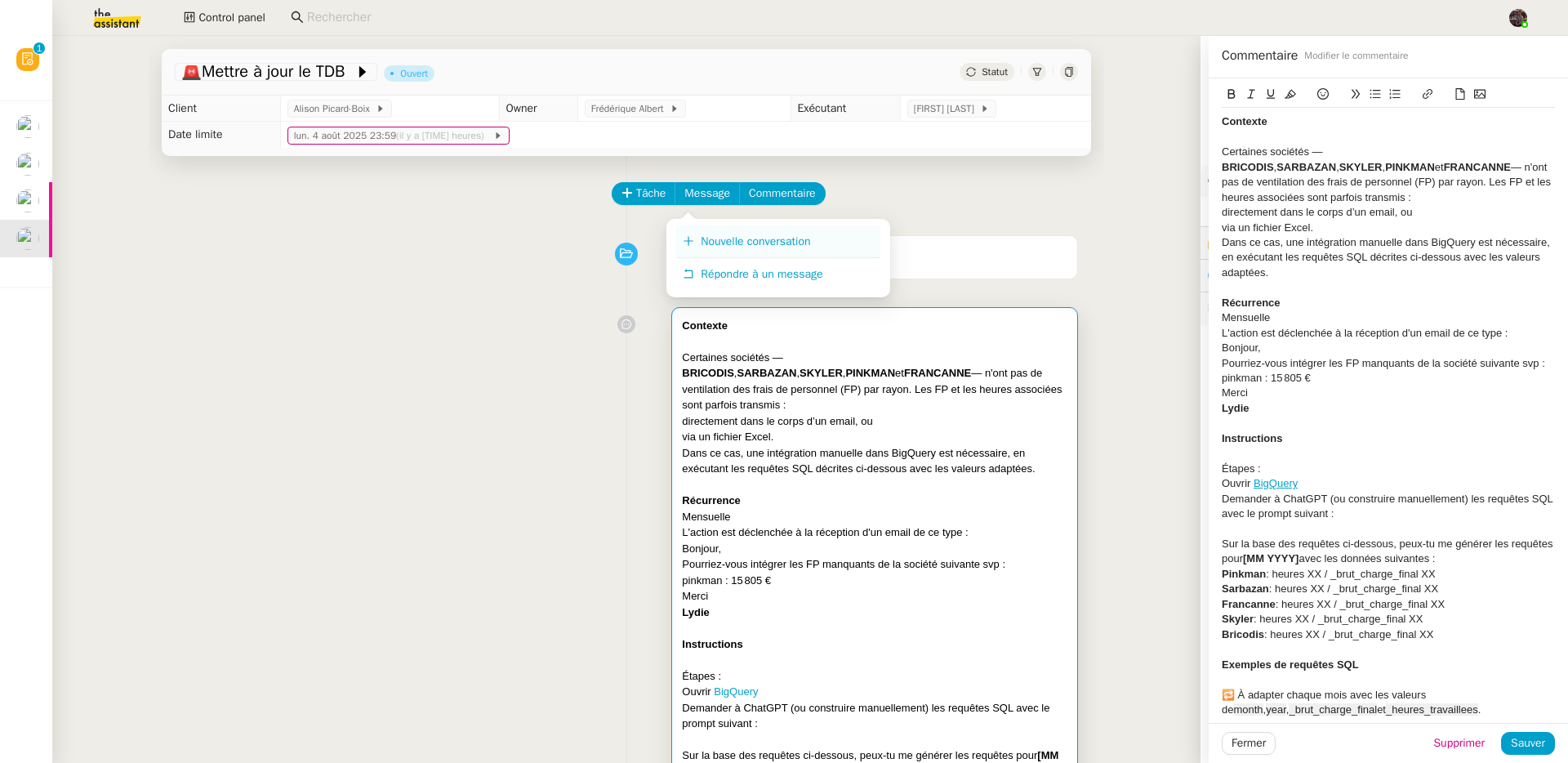 click on "Nouvelle conversation" at bounding box center [778, 242] 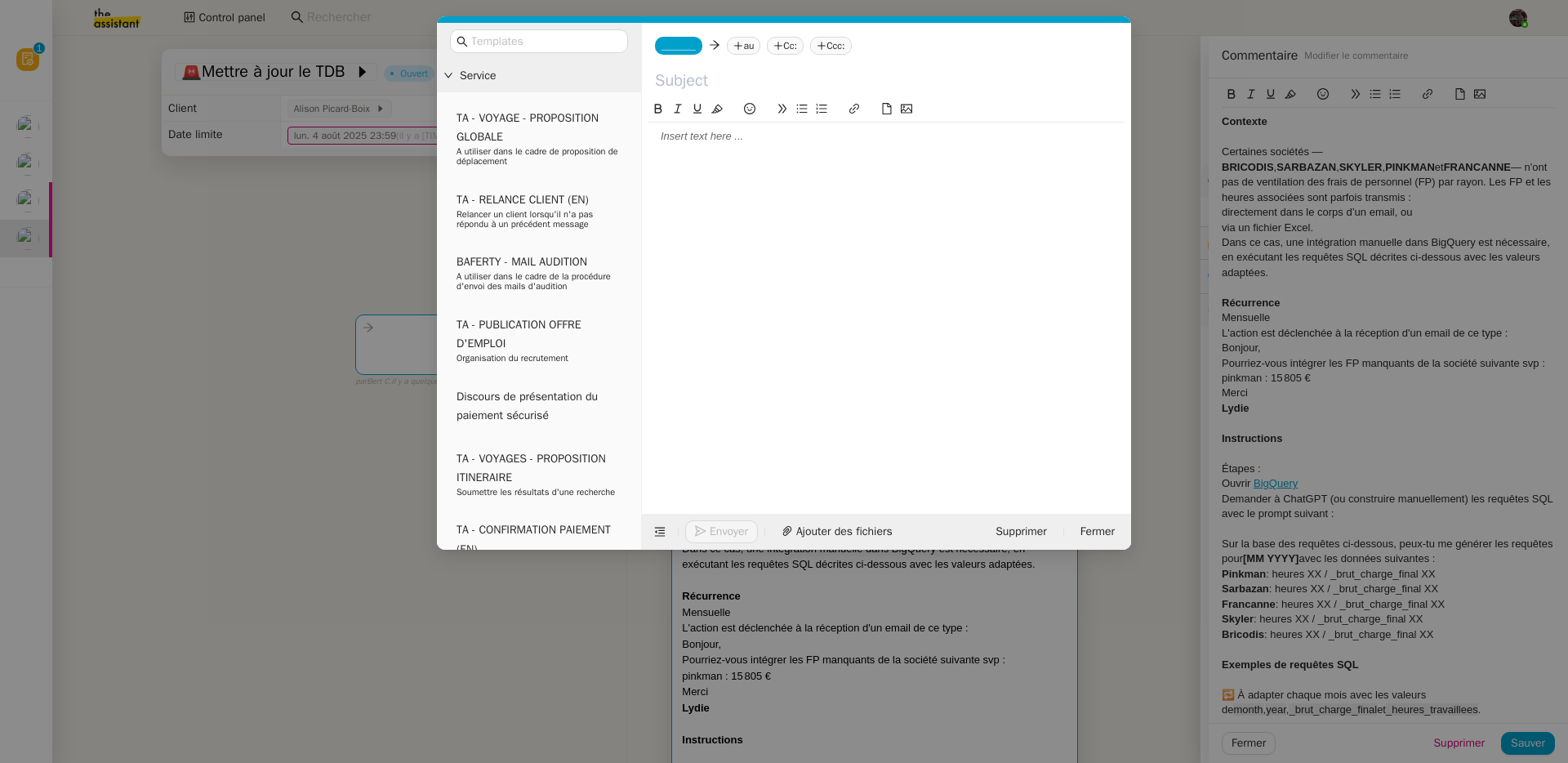 click 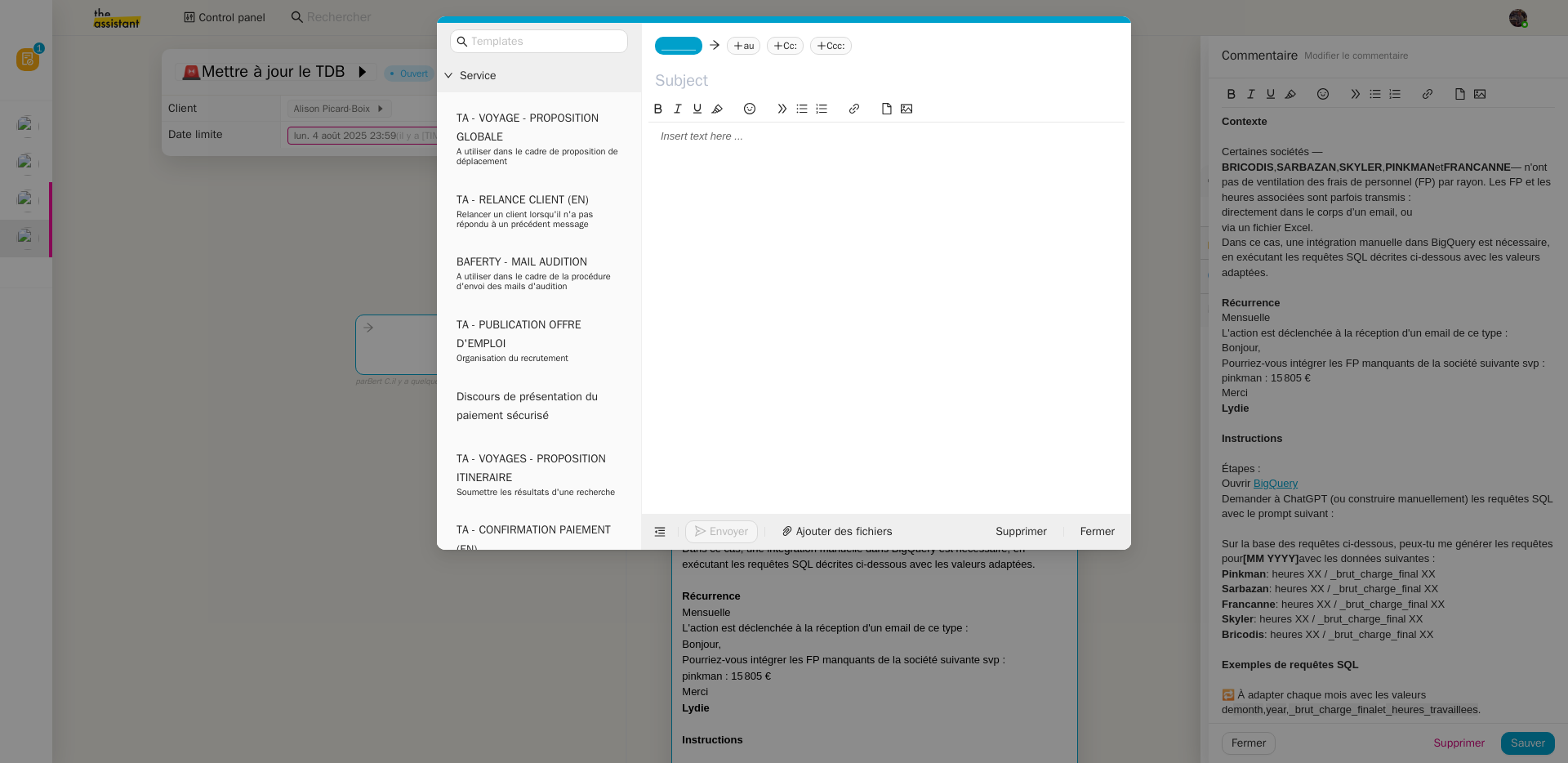 type 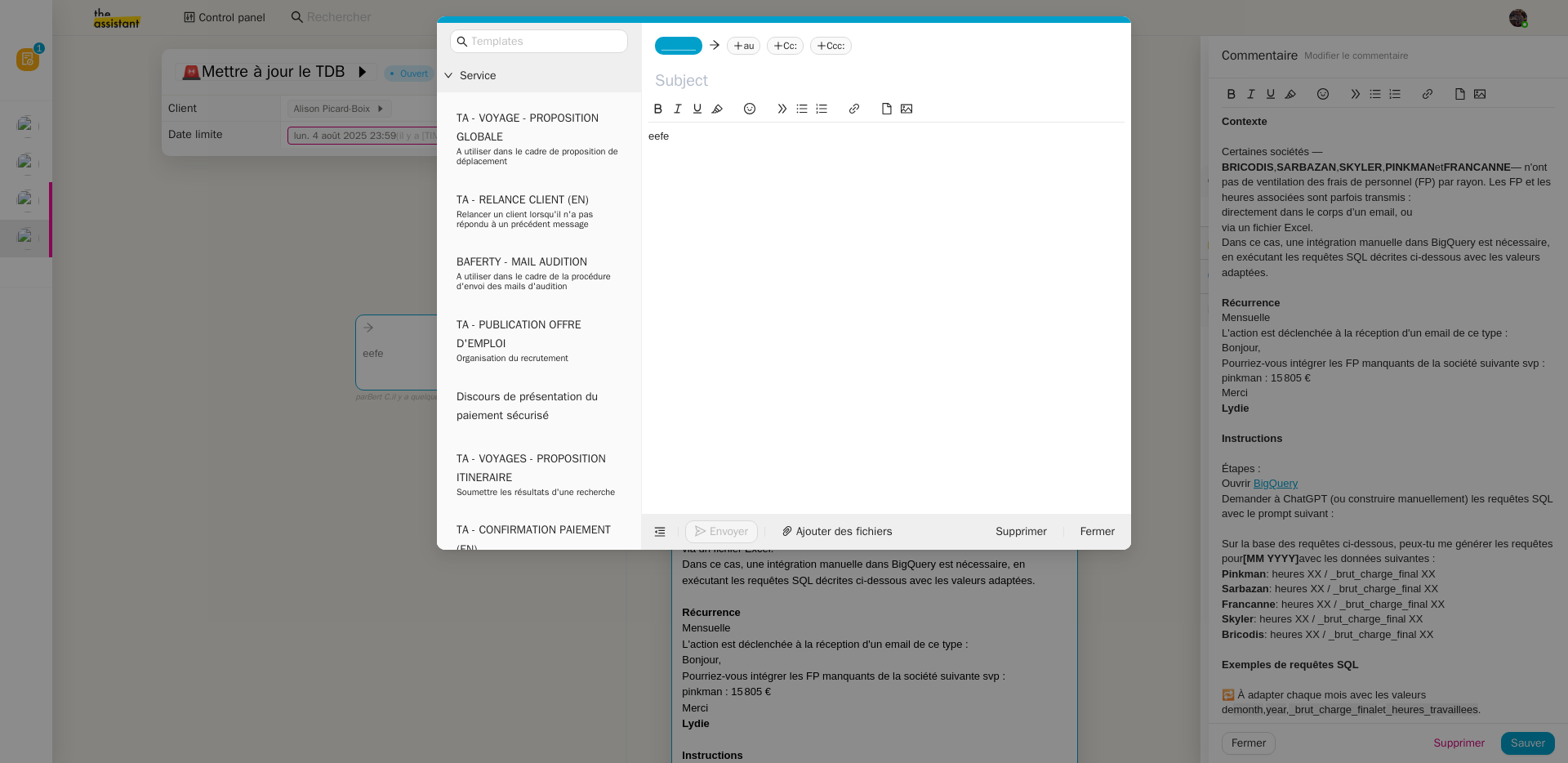 click on "Service TA - VOYAGE - PROPOSITION GLOBALE    A utiliser dans le cadre de proposition de déplacement TA - RELANCE CLIENT (EN)    Relancer un client lorsqu'il n'a pas répondu à un précédent message BAFERTY - MAIL AUDITION    A utiliser dans le cadre de la procédure d'envoi des mails d'audition TA - PUBLICATION OFFRE D'EMPLOI     Organisation du recrutement Discours de présentation du paiement sécurisé    TA - VOYAGES - PROPOSITION ITINERAIRE    Soumettre les résultats d'une recherche TA - CONFIRMATION PAIEMENT (EN)    Confirmer avec le client de modèle de transaction - Attention Plan Pro nécessaire. TA - COURRIER EXPEDIE (recommandé)    A utiliser dans le cadre de l'envoi d'un courrier recommandé TA - PARTAGE DE CALENDRIER (EN)    A utiliser pour demander au client de partager son calendrier afin de faciliter l'accès et la gestion PSPI - Appel de fonds MJL    A utiliser dans le cadre de la procédure d'appel de fonds MJL TA - RELANCE CLIENT    TA - AR PROCEDURES        21 YIELD" at bounding box center (784, 382) 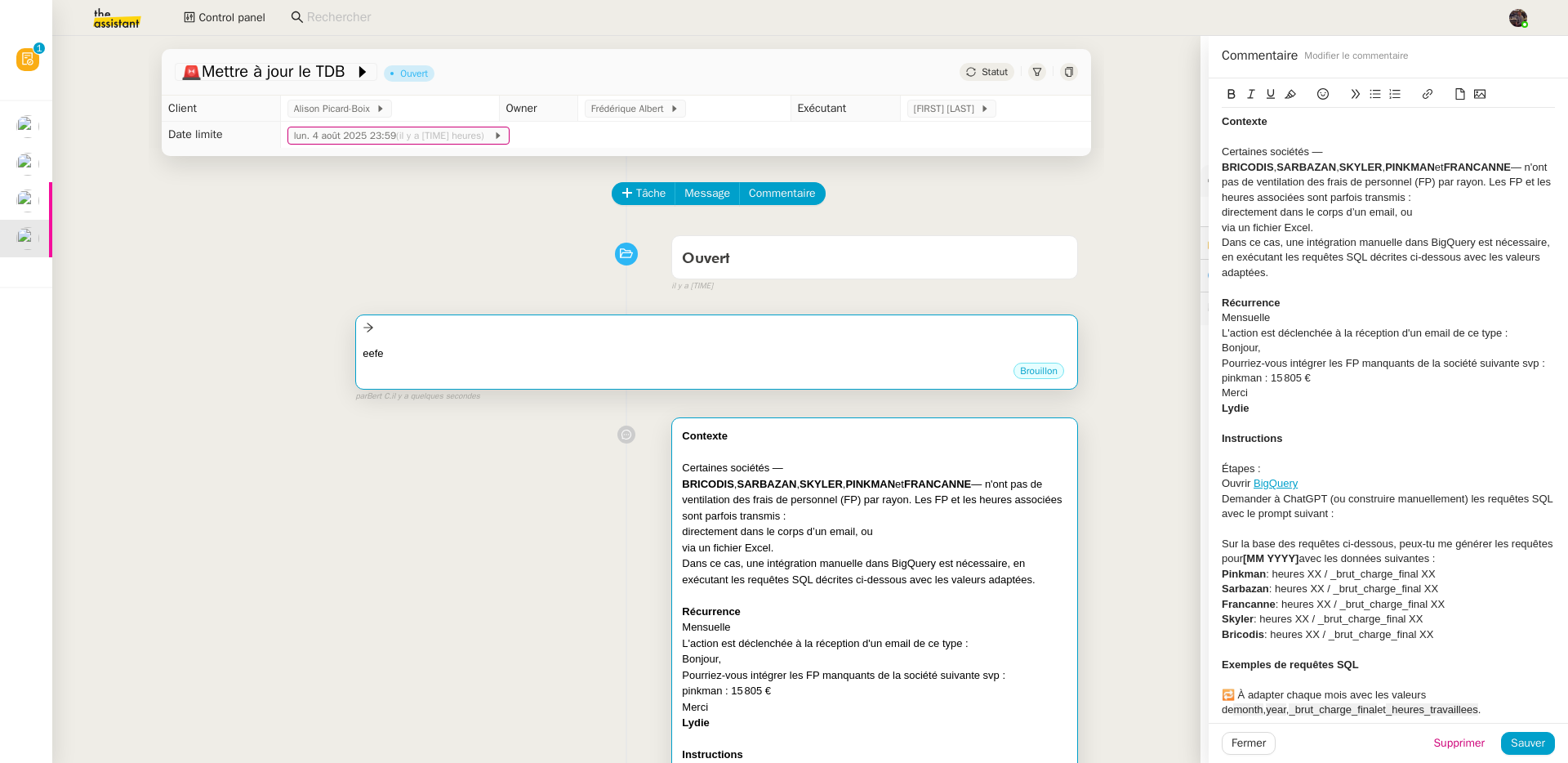 click on "eefe" at bounding box center [716, 354] 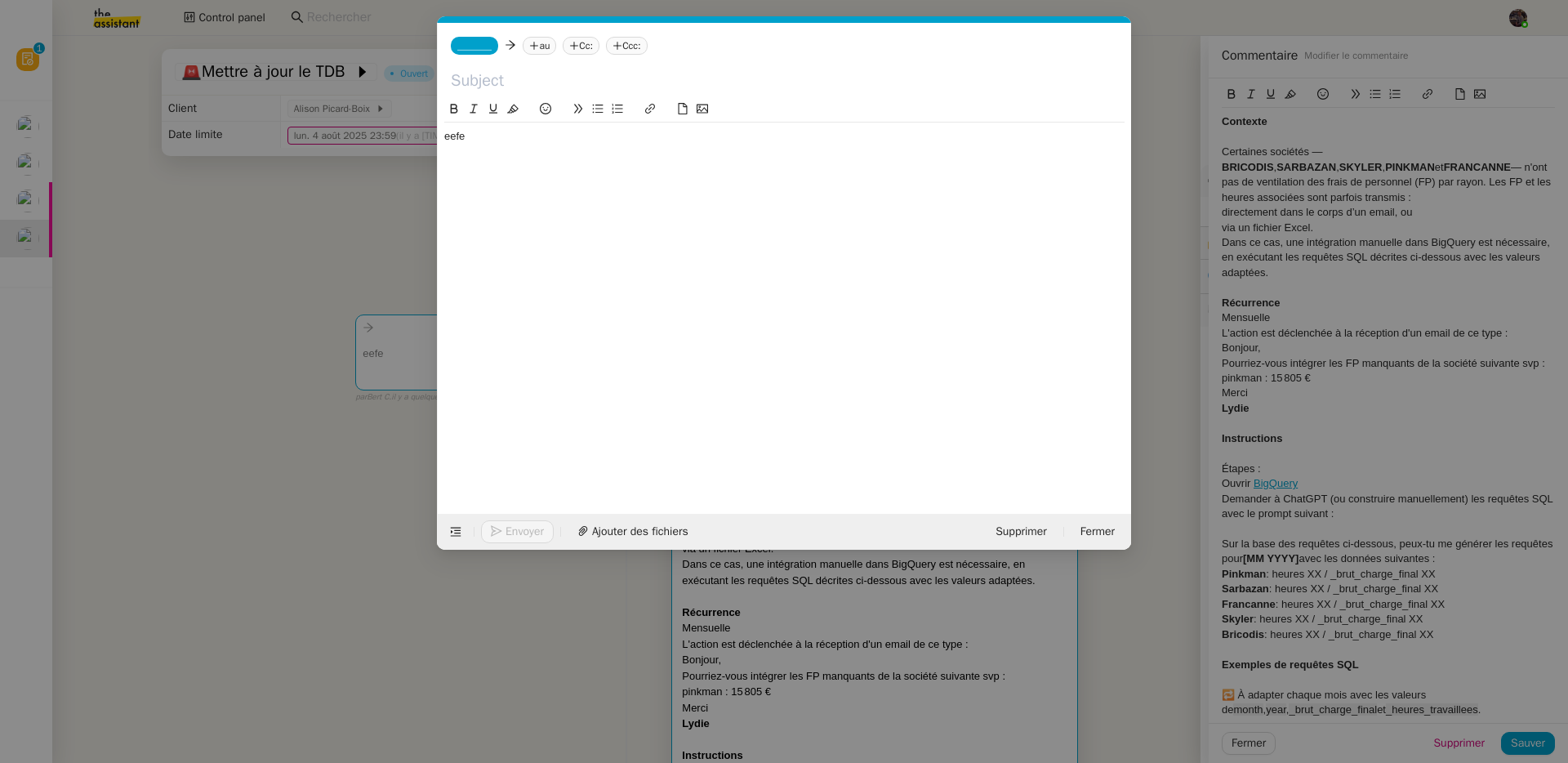 scroll, scrollTop: 0, scrollLeft: 34, axis: horizontal 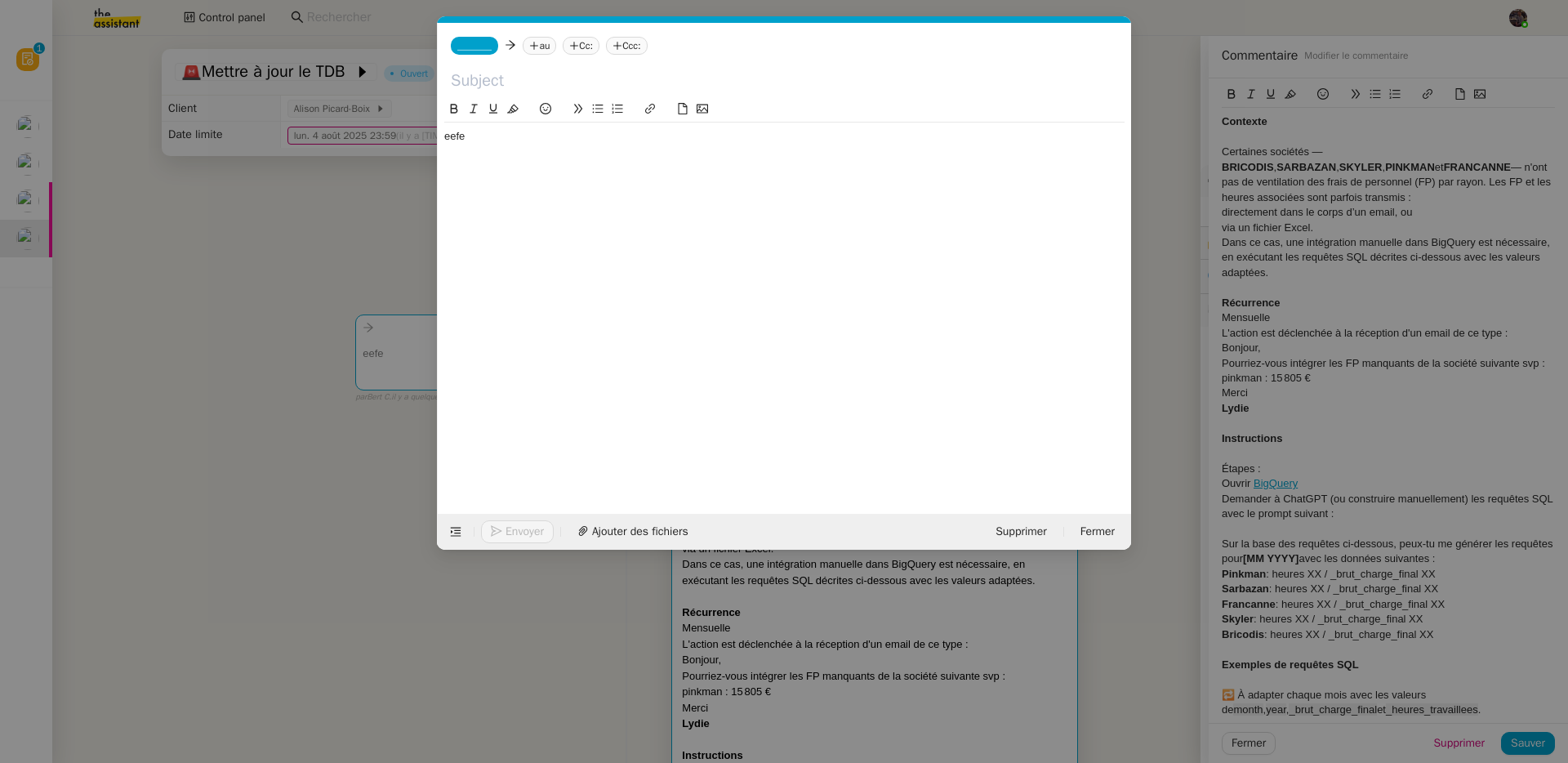 click on "eefe" 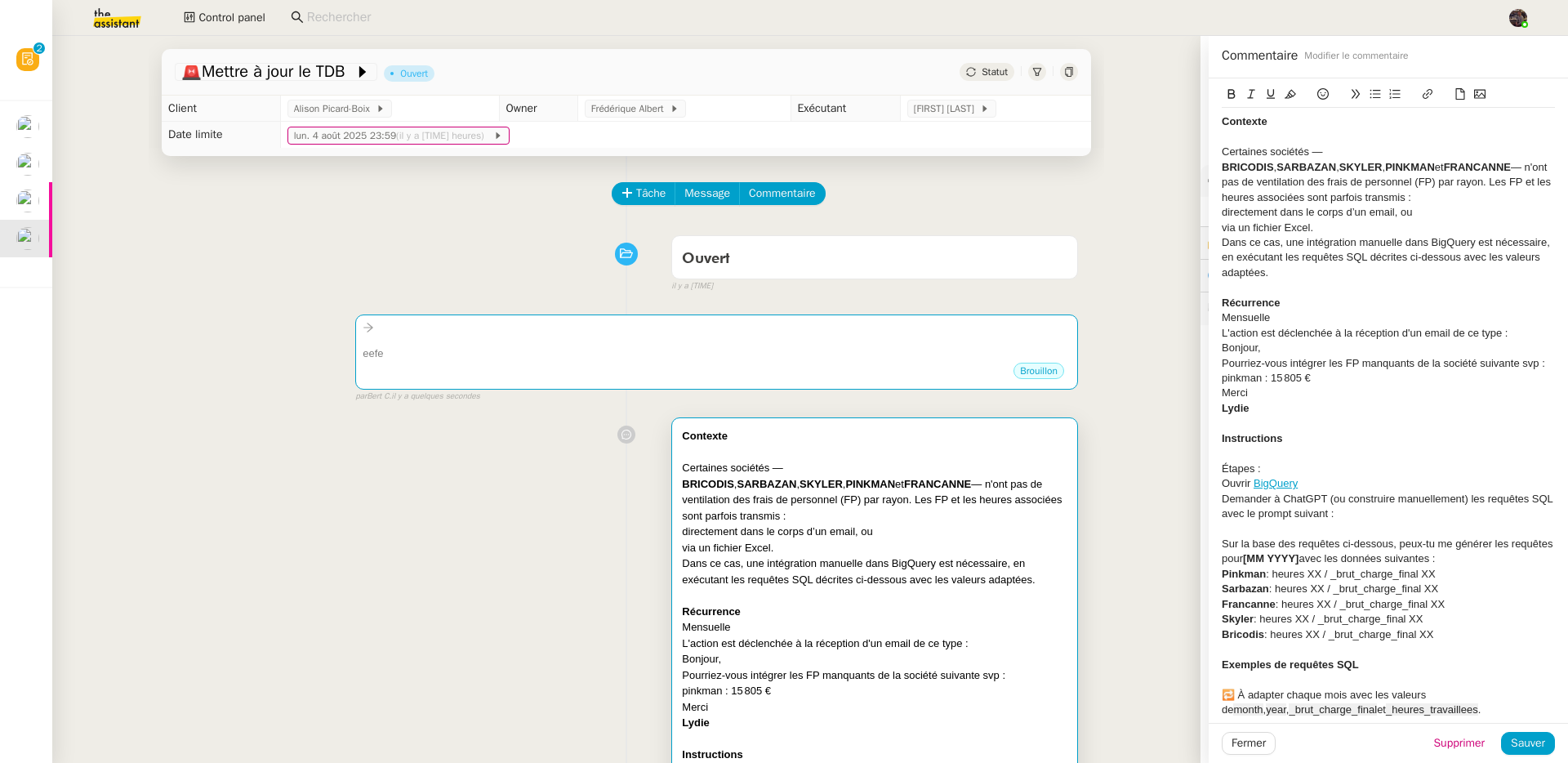 click on "Dans ce cas, une intégration manuelle dans BigQuery est nécessaire, en exécutant les requêtes SQL décrites ci-dessous avec les valeurs adaptées." at bounding box center (875, 571) 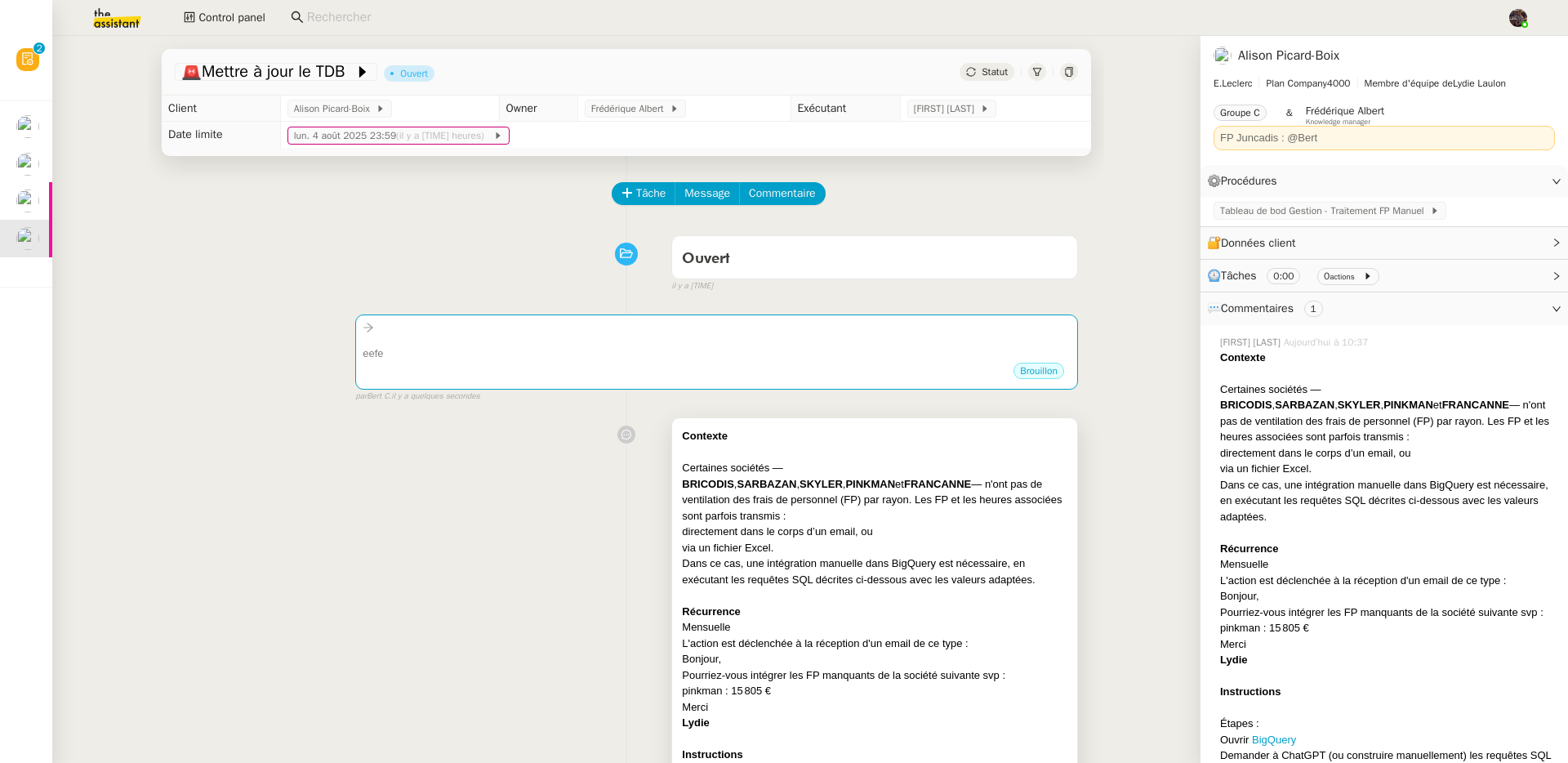 click on "directement dans le corps d’un email, ou" at bounding box center (875, 532) 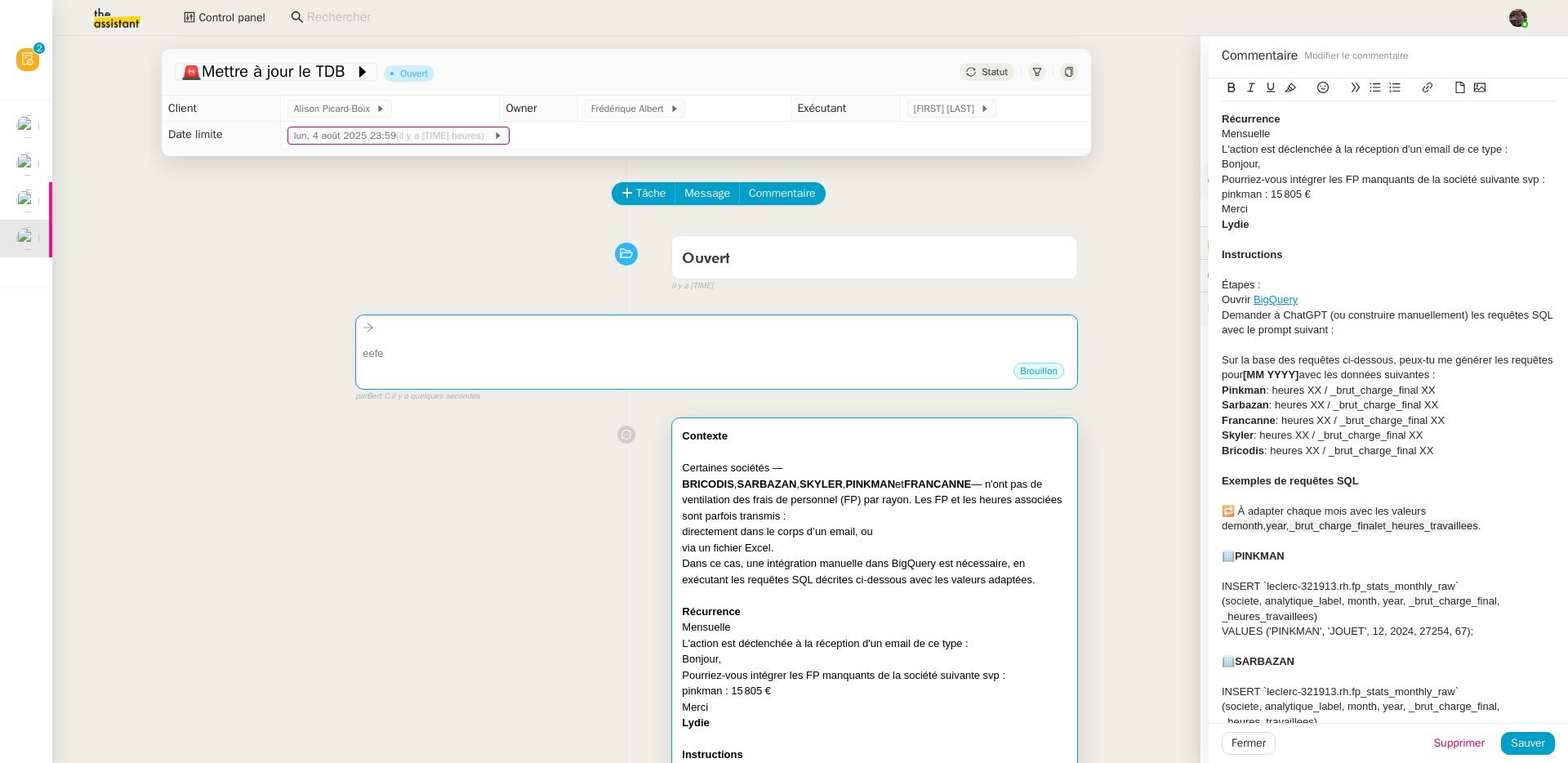 scroll, scrollTop: 0, scrollLeft: 0, axis: both 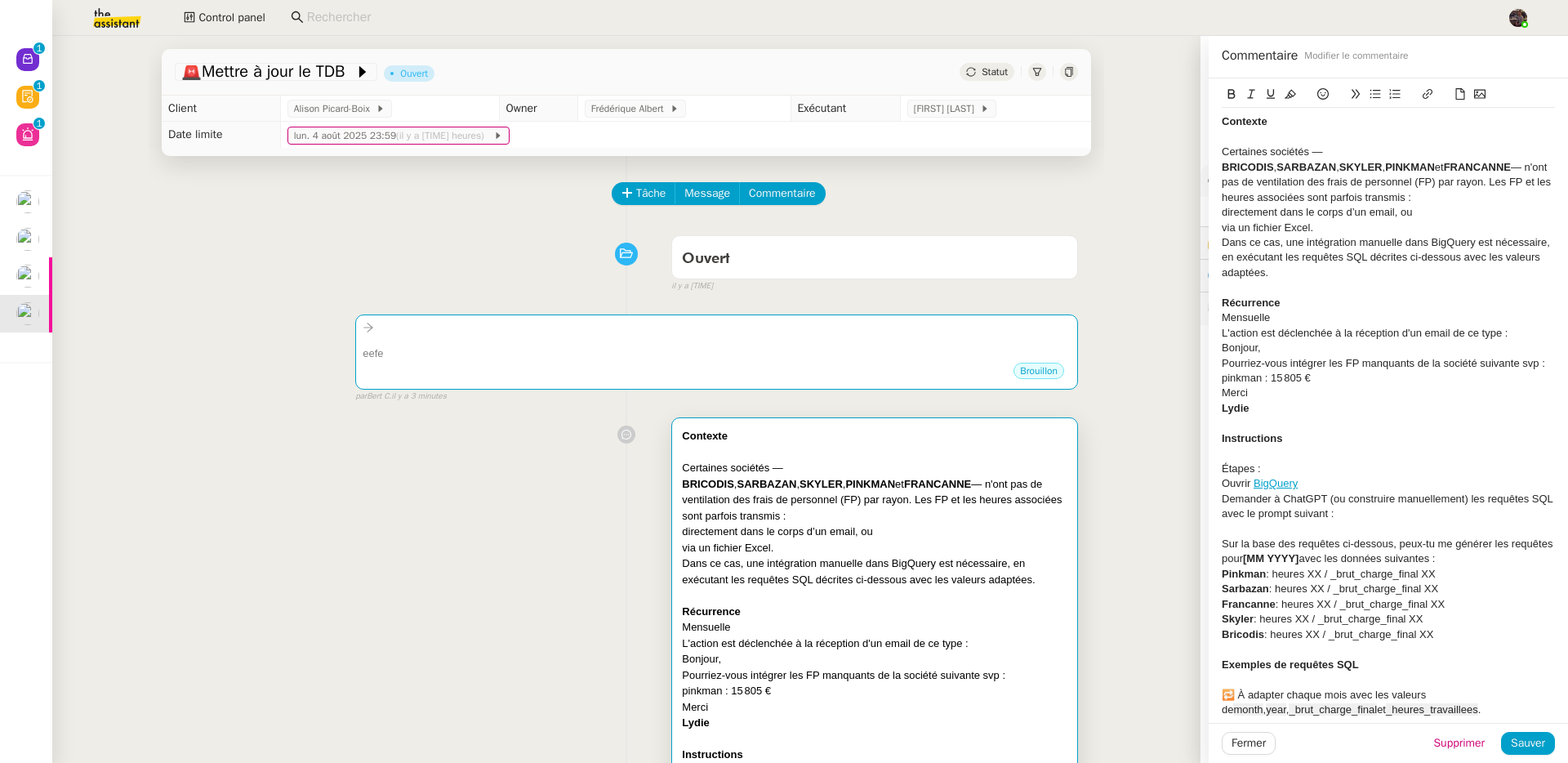click 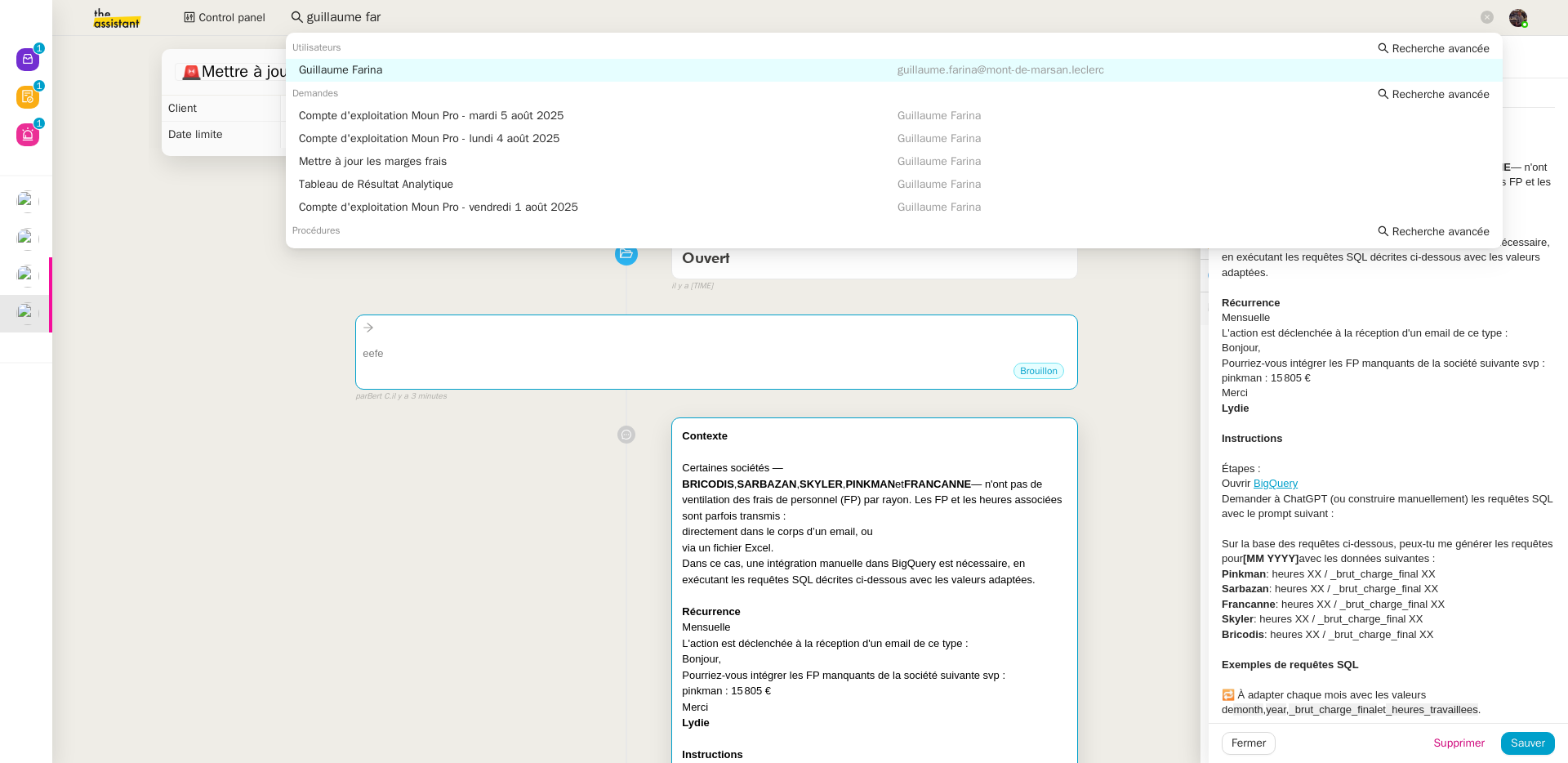 click on "Guillaume Farina" at bounding box center (598, 70) 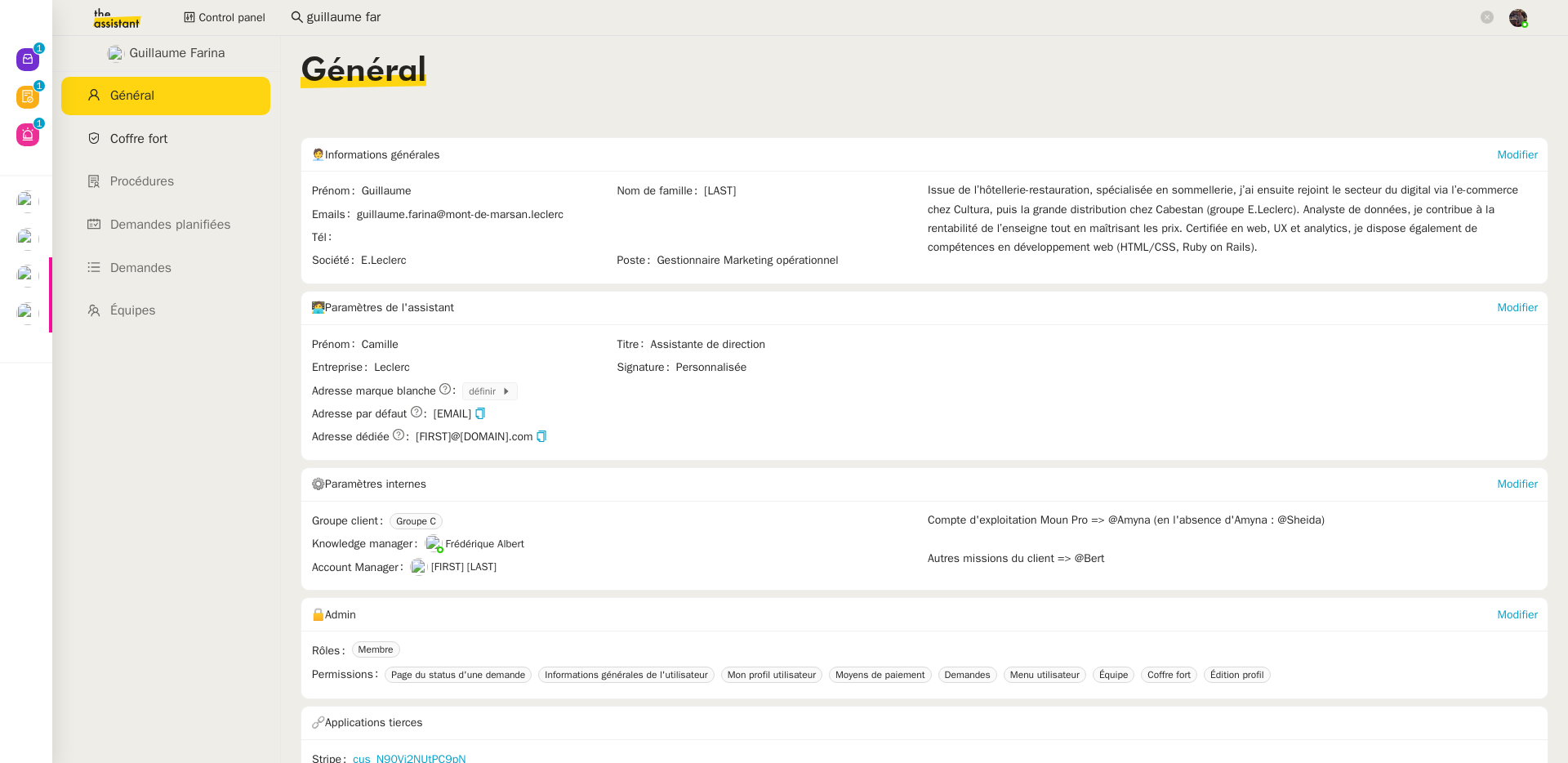click on "Coffre fort" 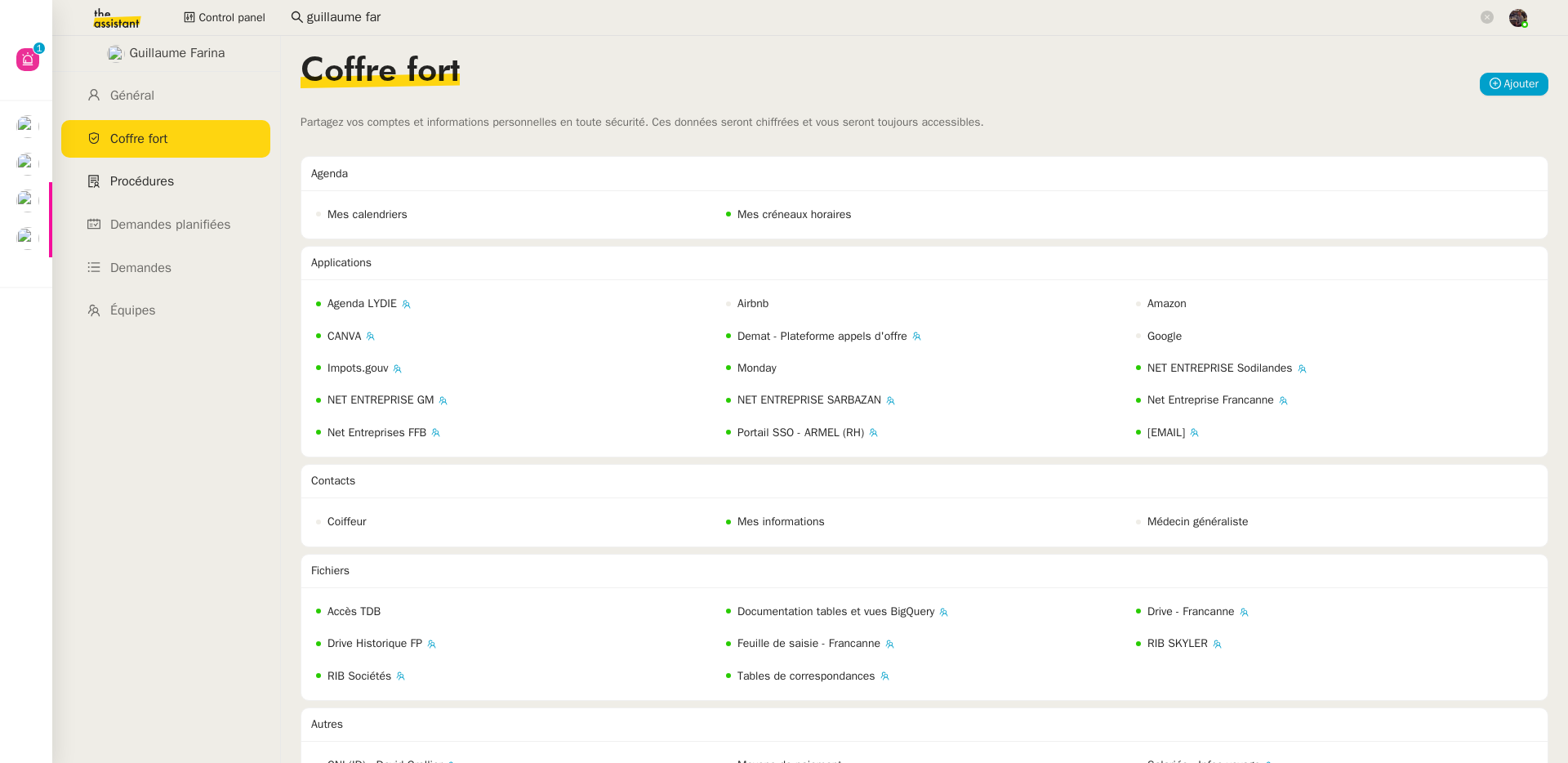 click on "Procédures" 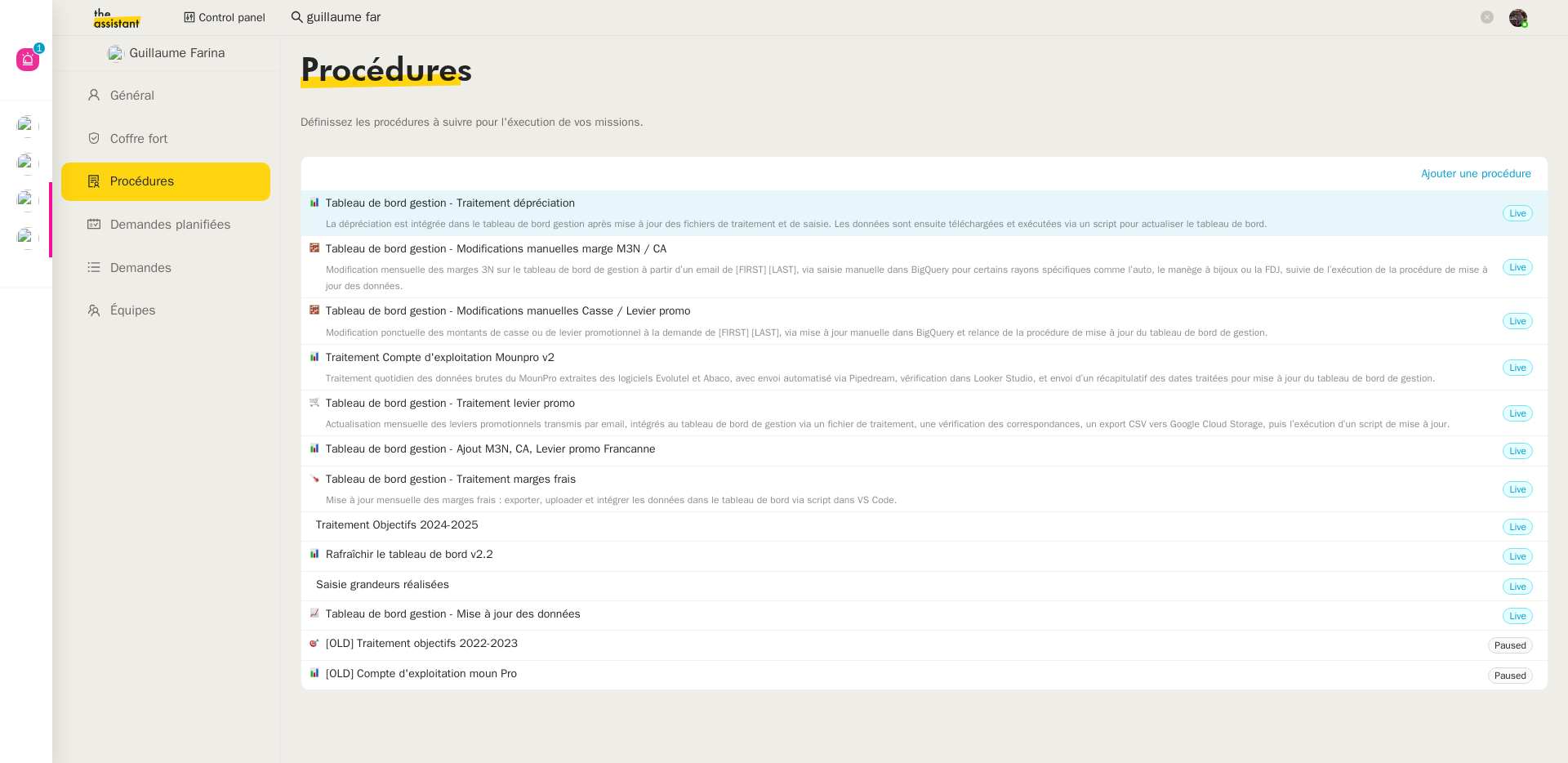 click on "Tableau de bord gestion - Traitement dépréciation" 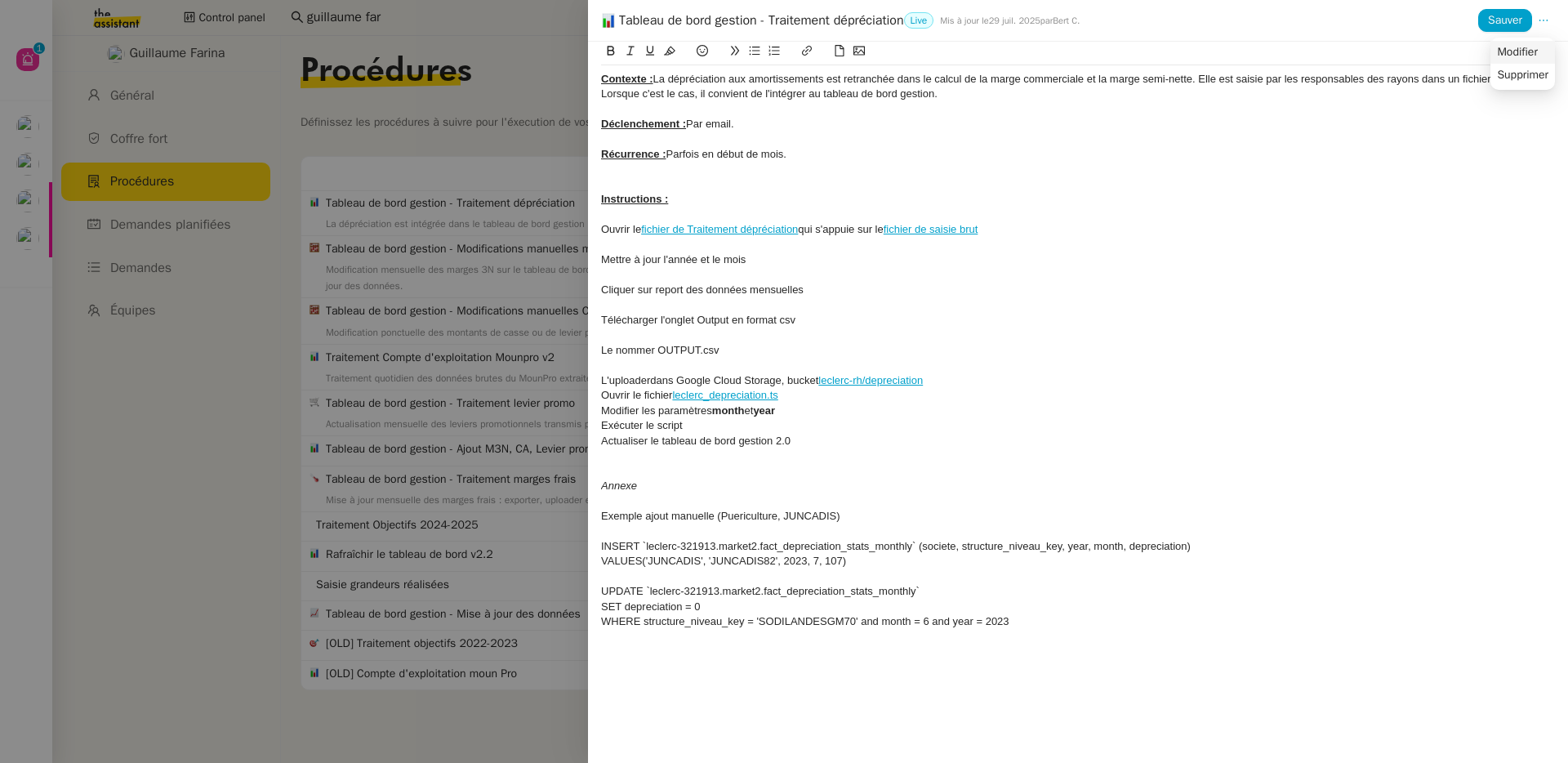 click on "Modifier" at bounding box center [1522, 52] 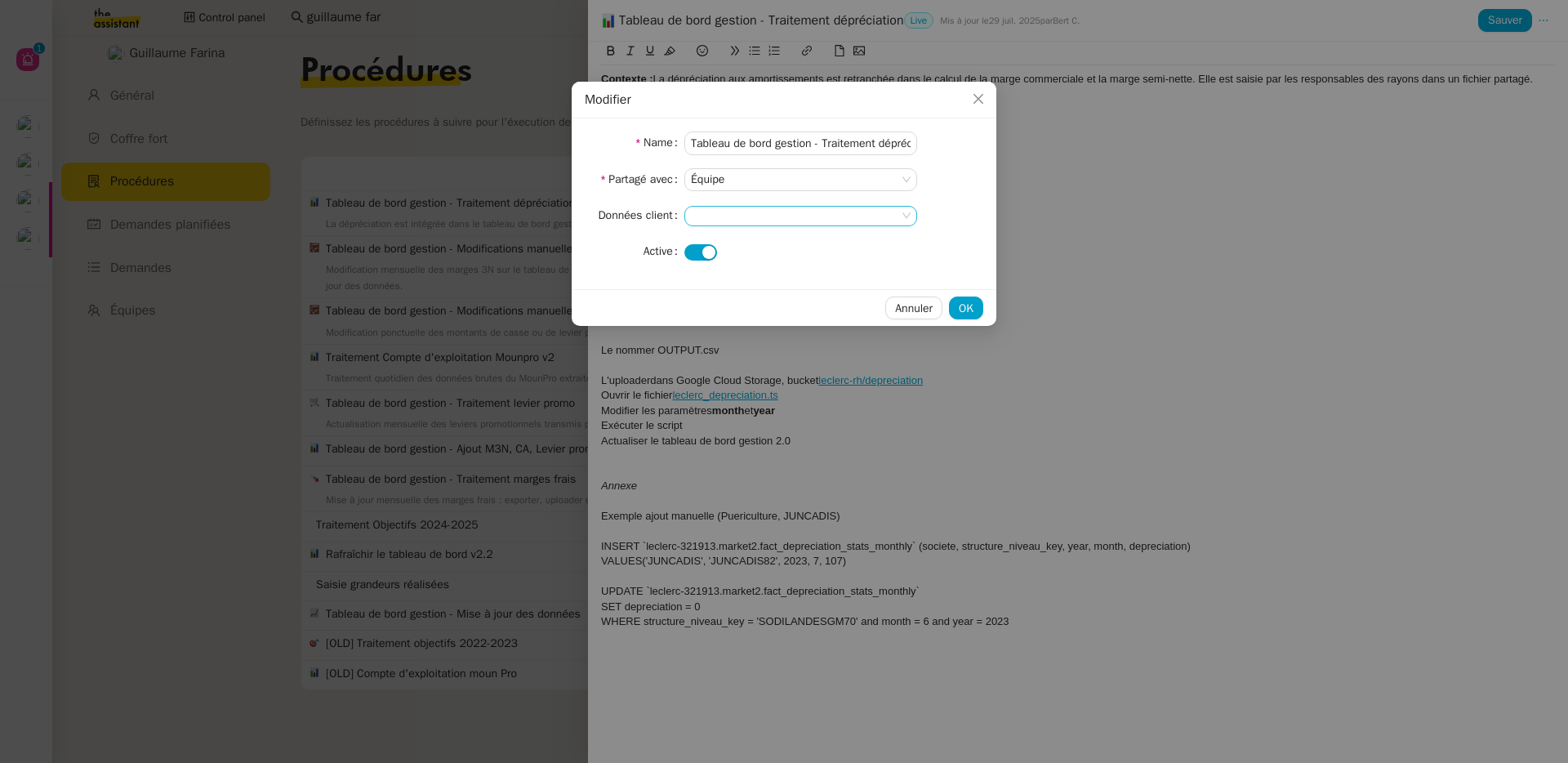 click at bounding box center (800, 216) 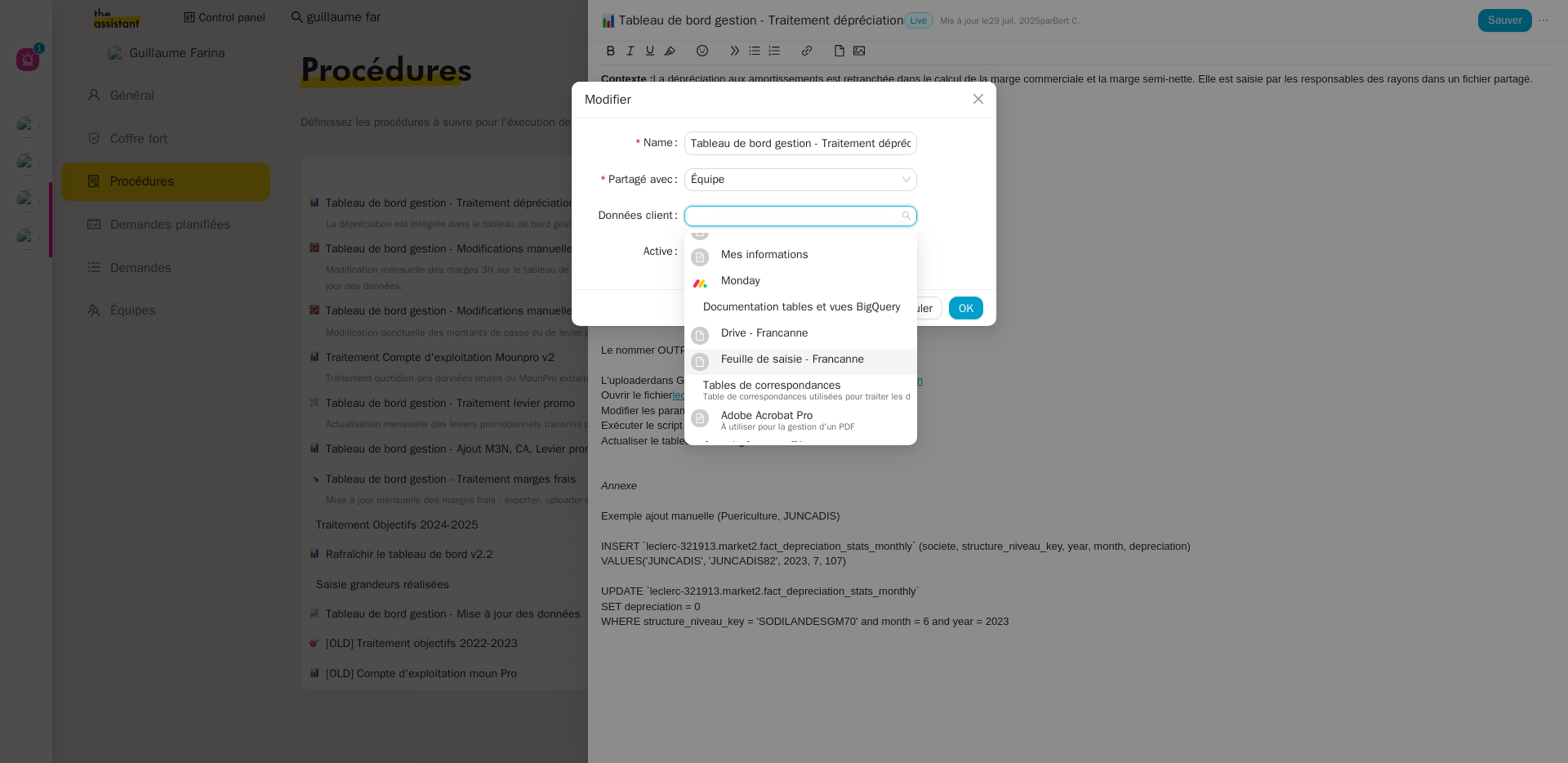 scroll, scrollTop: 0, scrollLeft: 0, axis: both 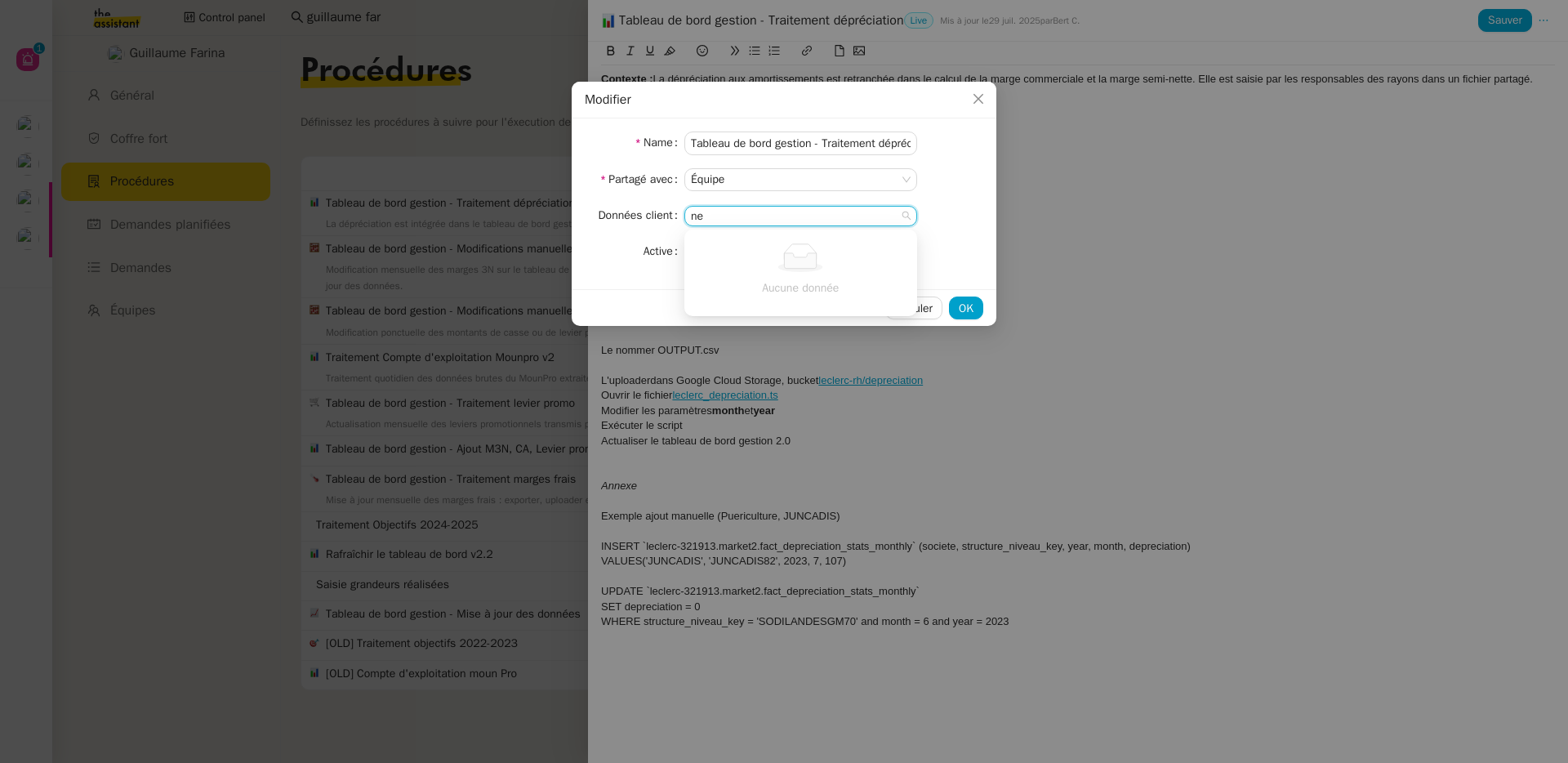 type on "n" 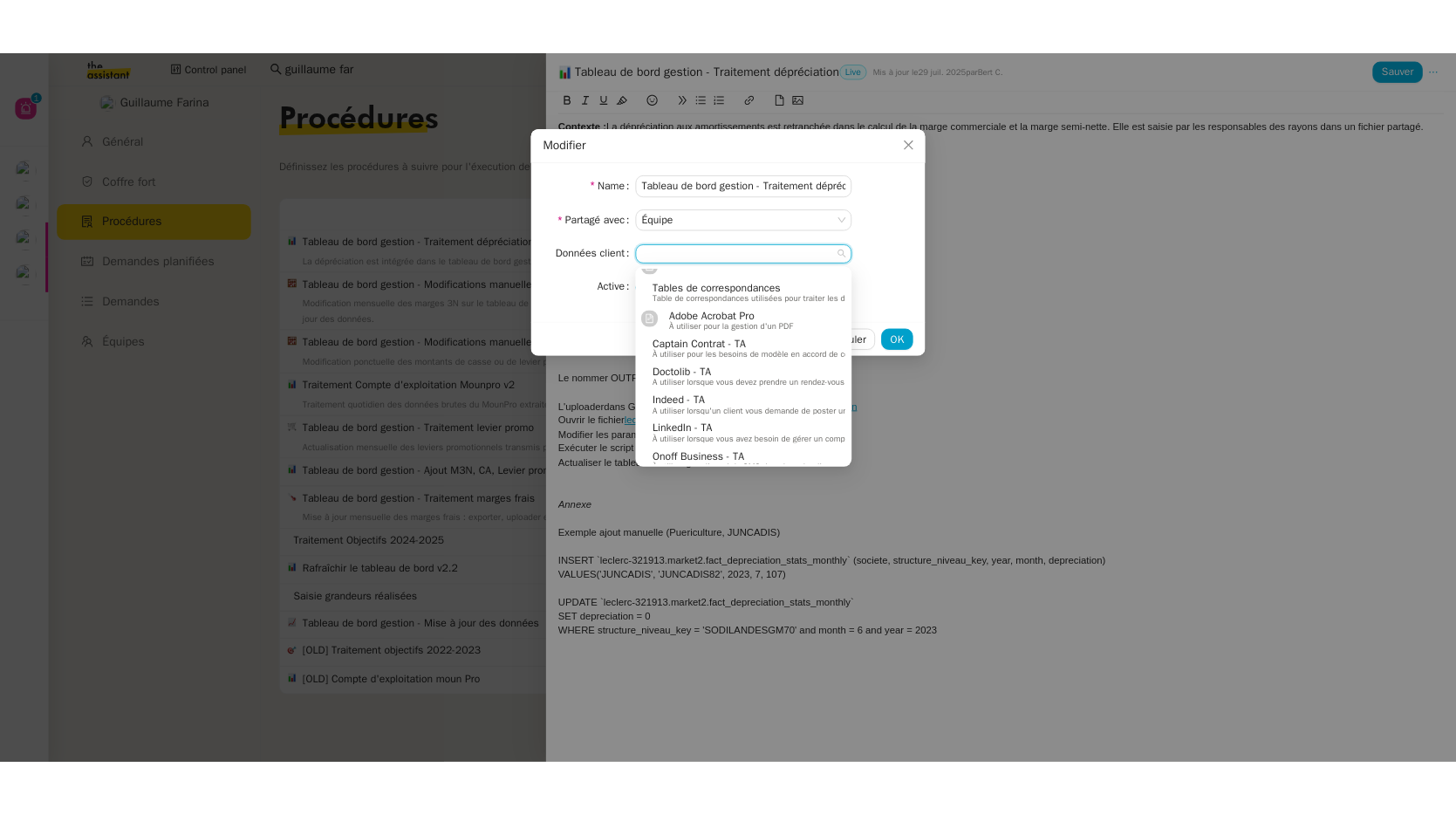 scroll, scrollTop: 0, scrollLeft: 0, axis: both 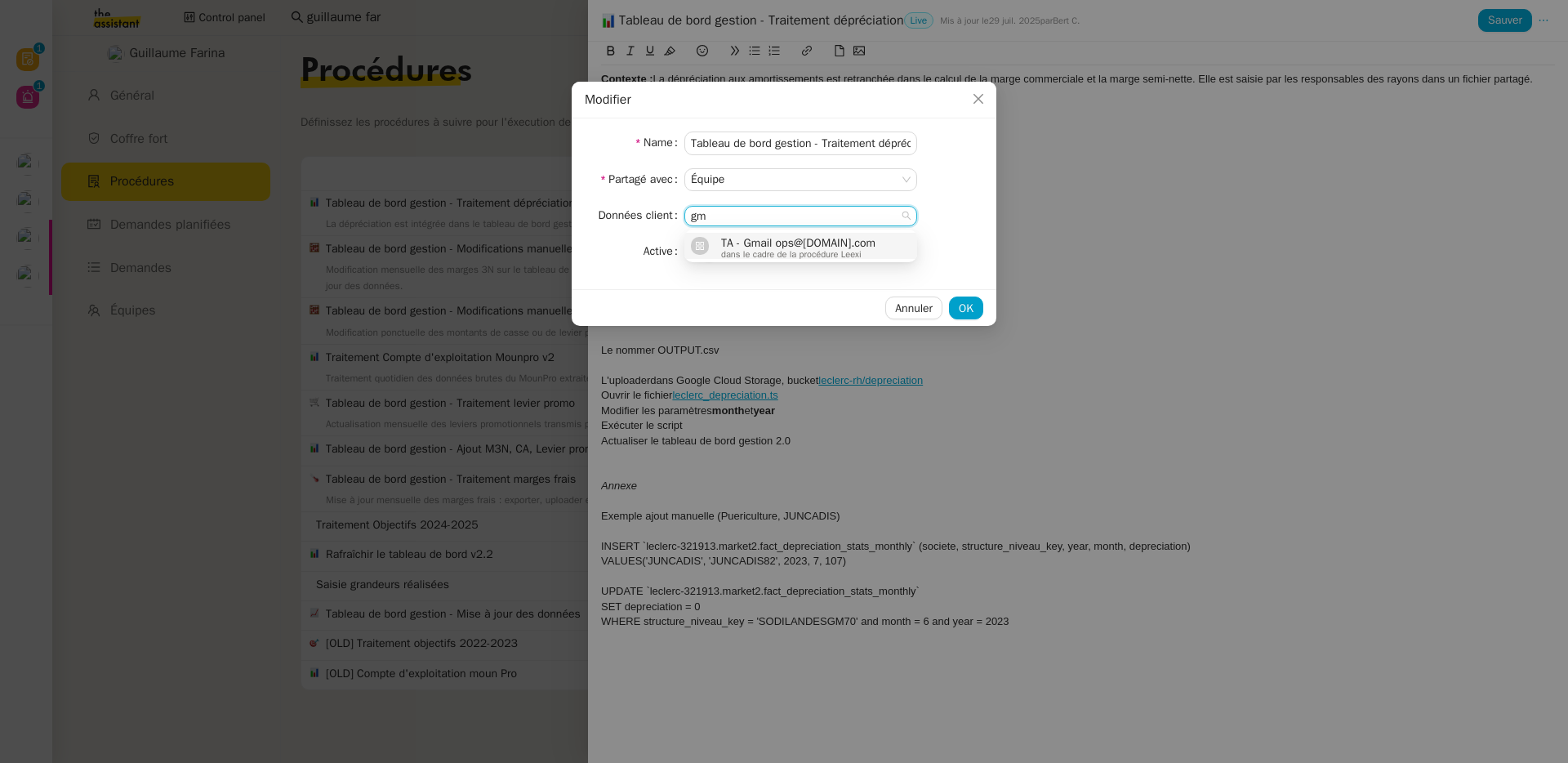 type on "g" 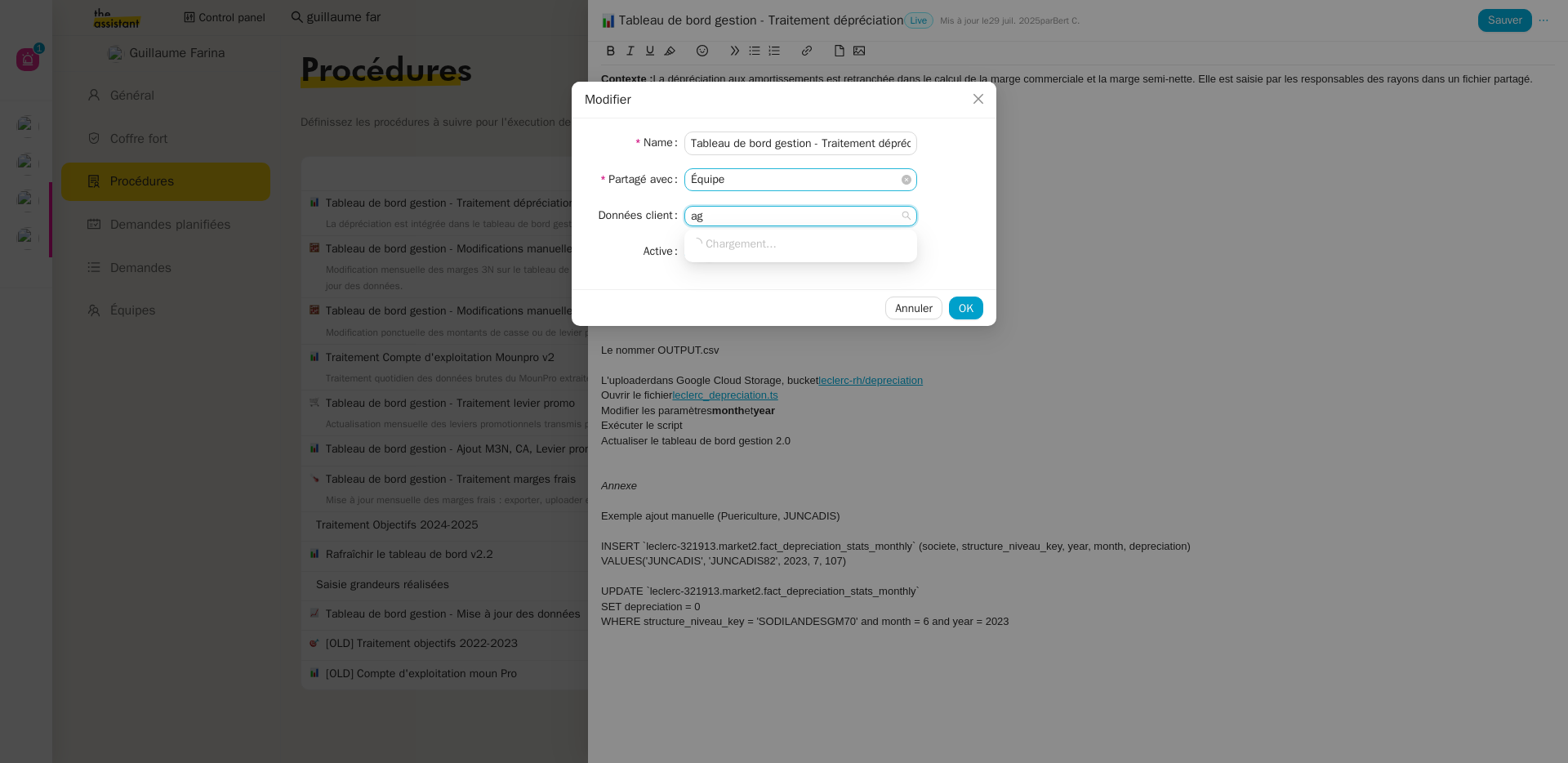 type on "a" 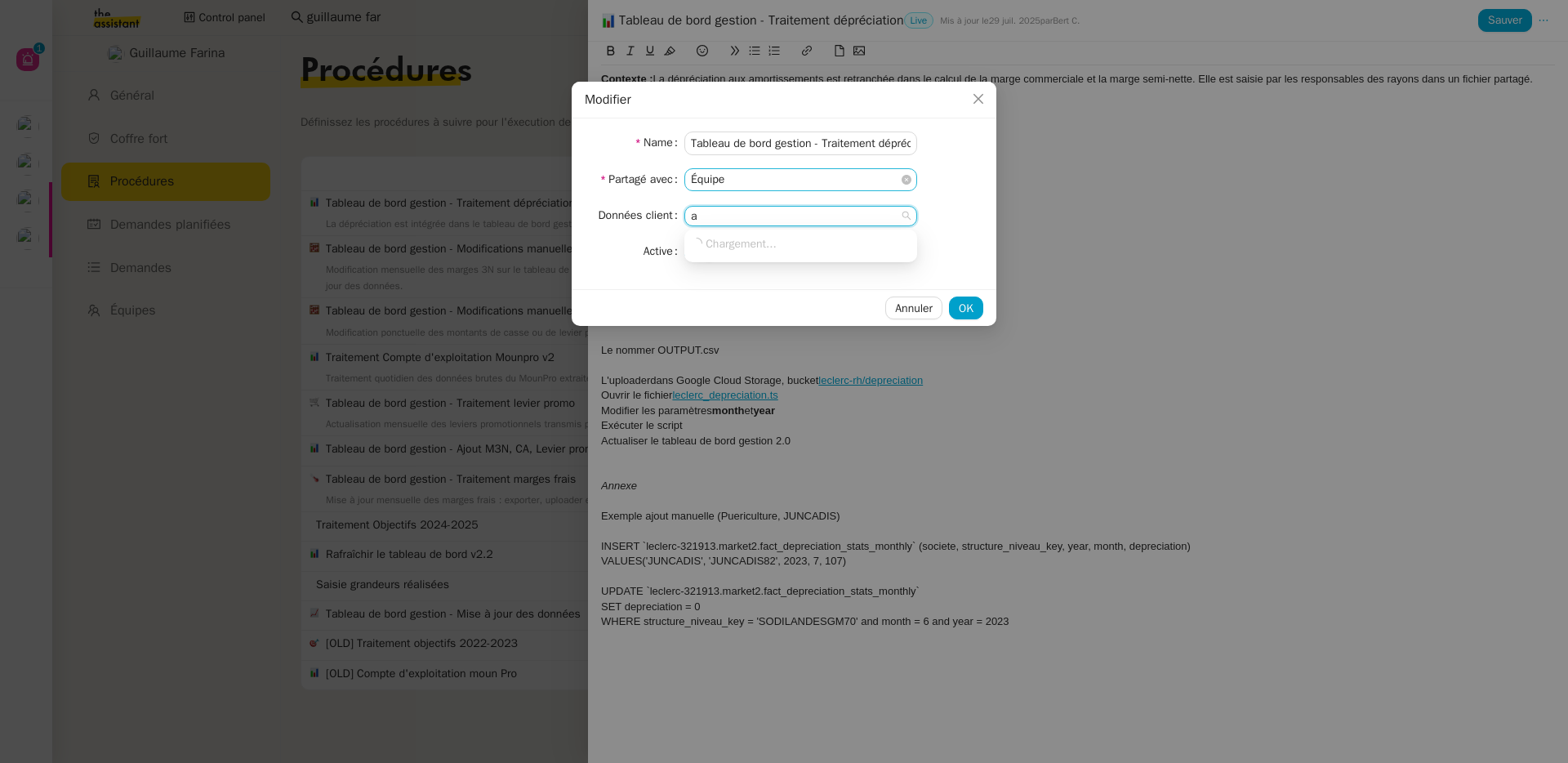 type 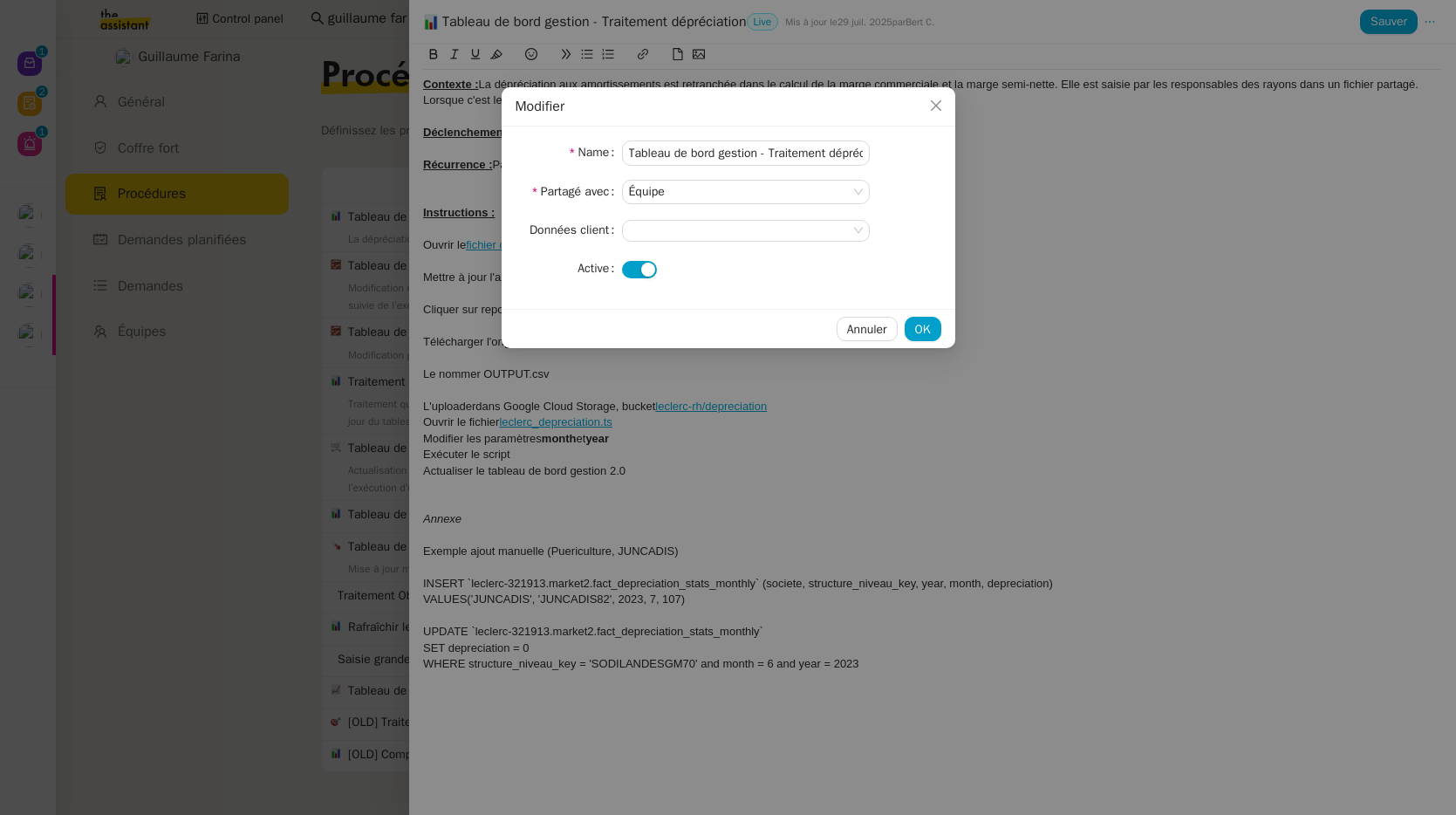 click on "Modifier Name Tableau de bord gestion - Traitement dépréciation Partagé avec Équipe Données client      Active  Annuler   OK" at bounding box center (728, 408) 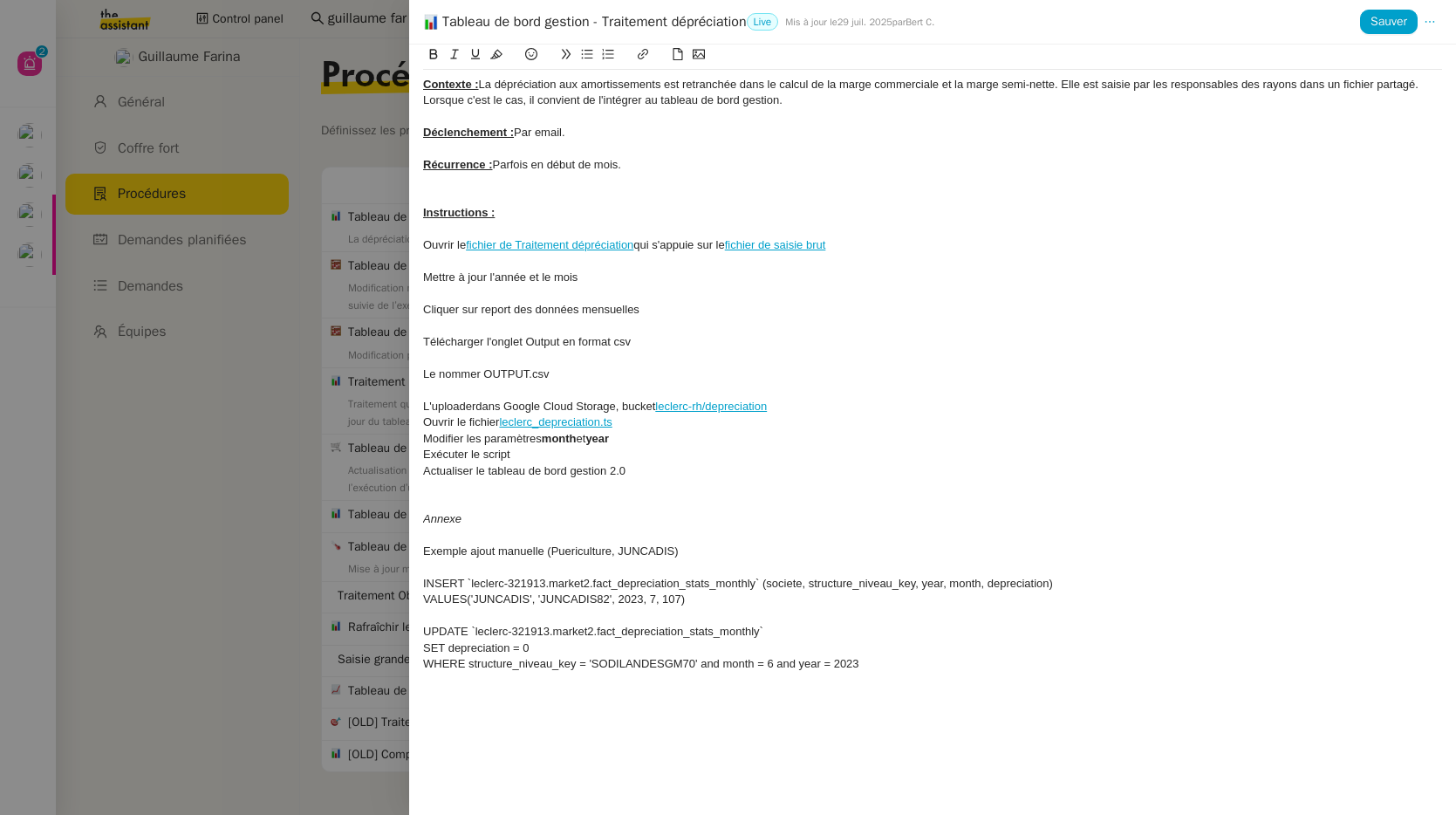 click at bounding box center [728, 408] 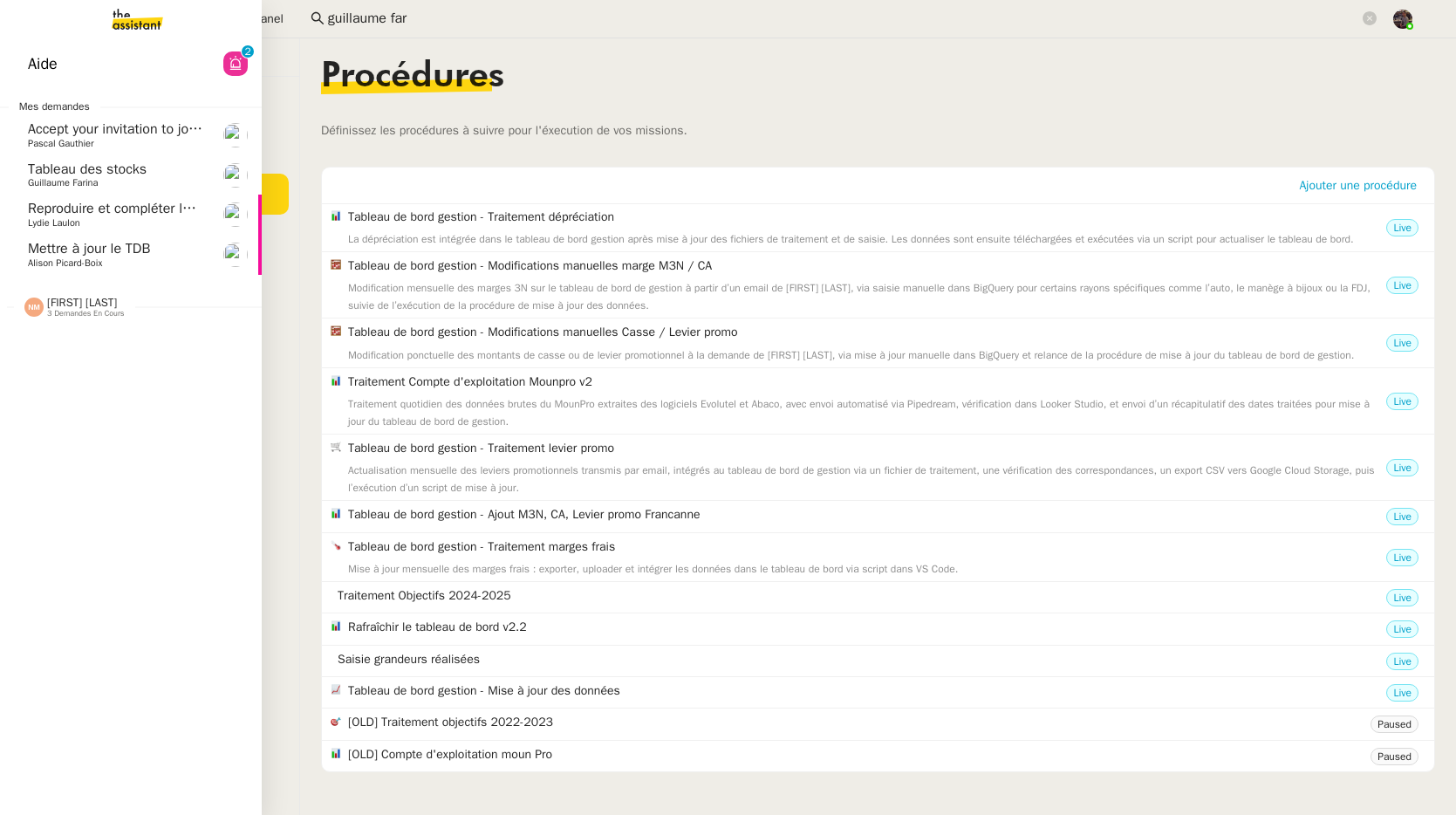 click on "Reproduire et compléter le tableau" 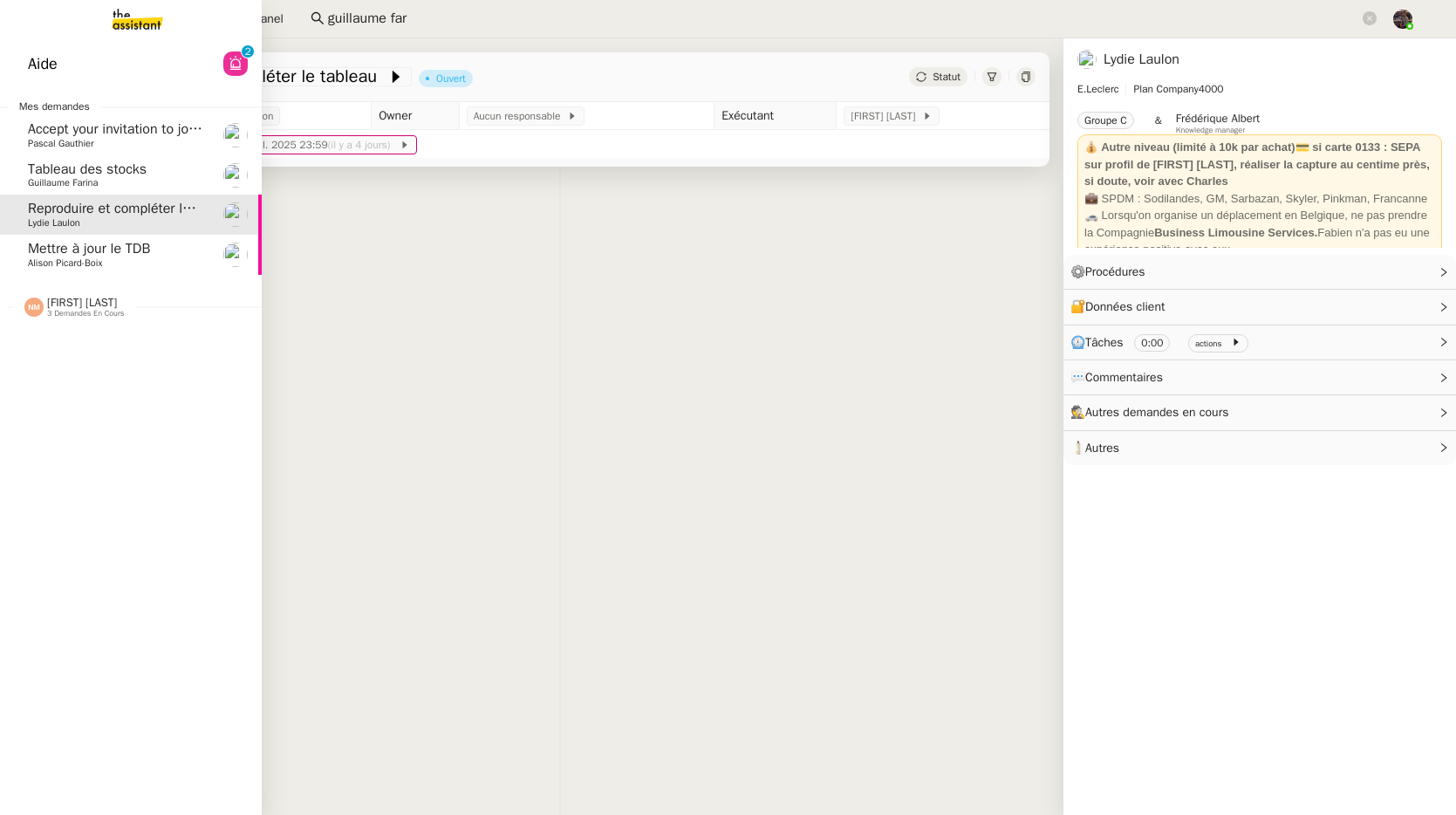 click on "Tableau des stocks" 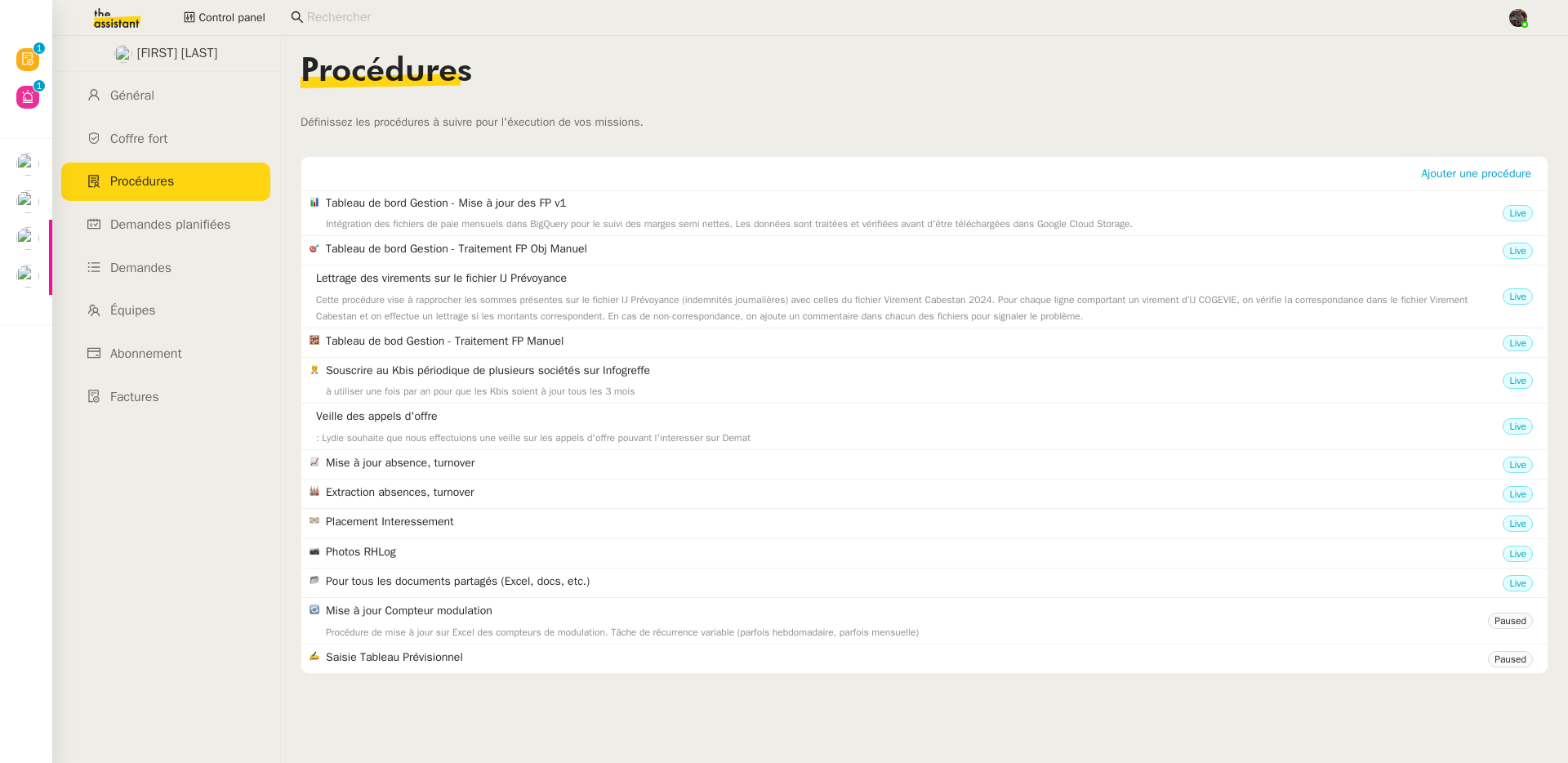 scroll, scrollTop: 0, scrollLeft: 0, axis: both 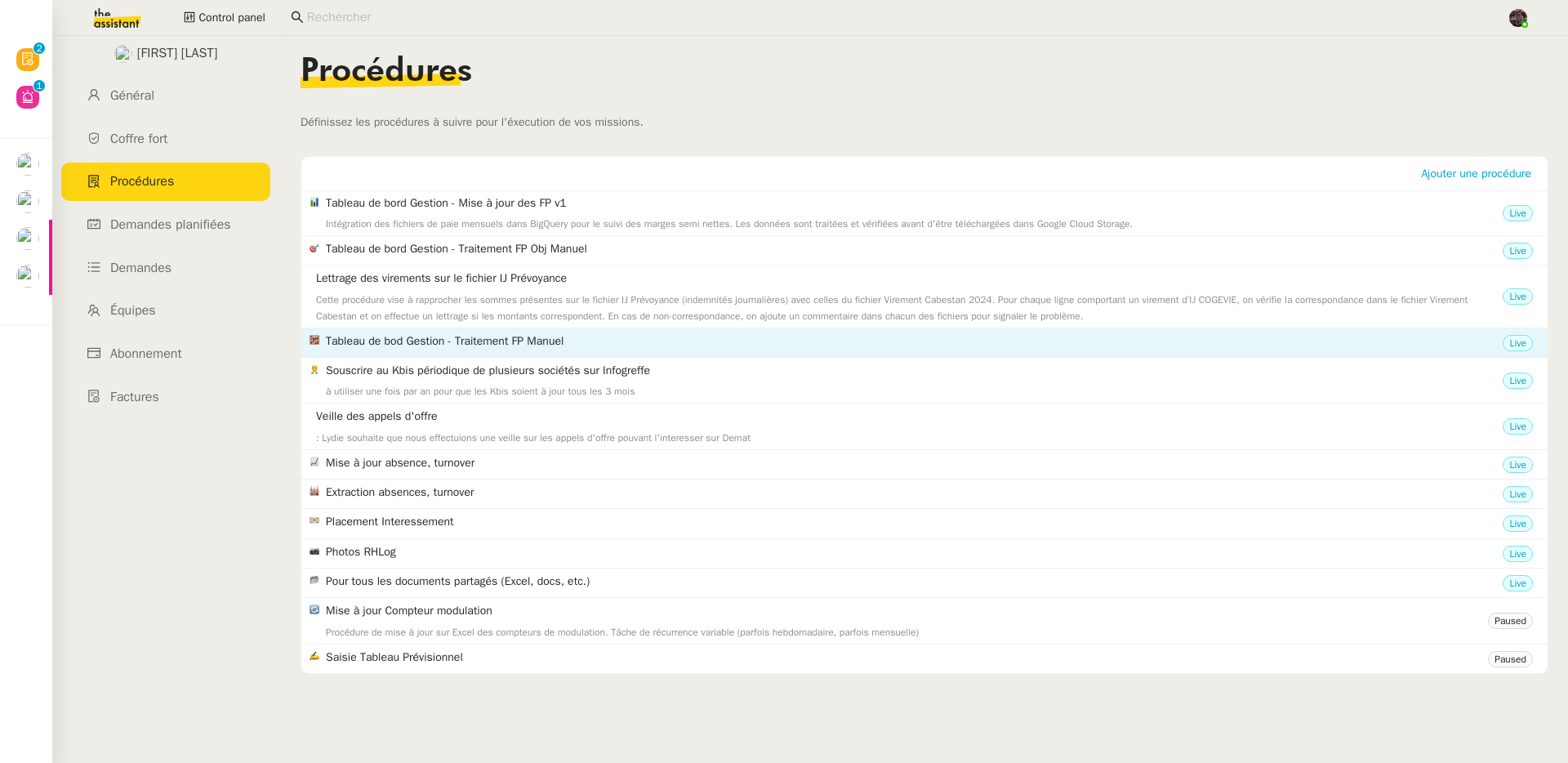 click on "Tableau de bod Gestion - Traitement FP Manuel" 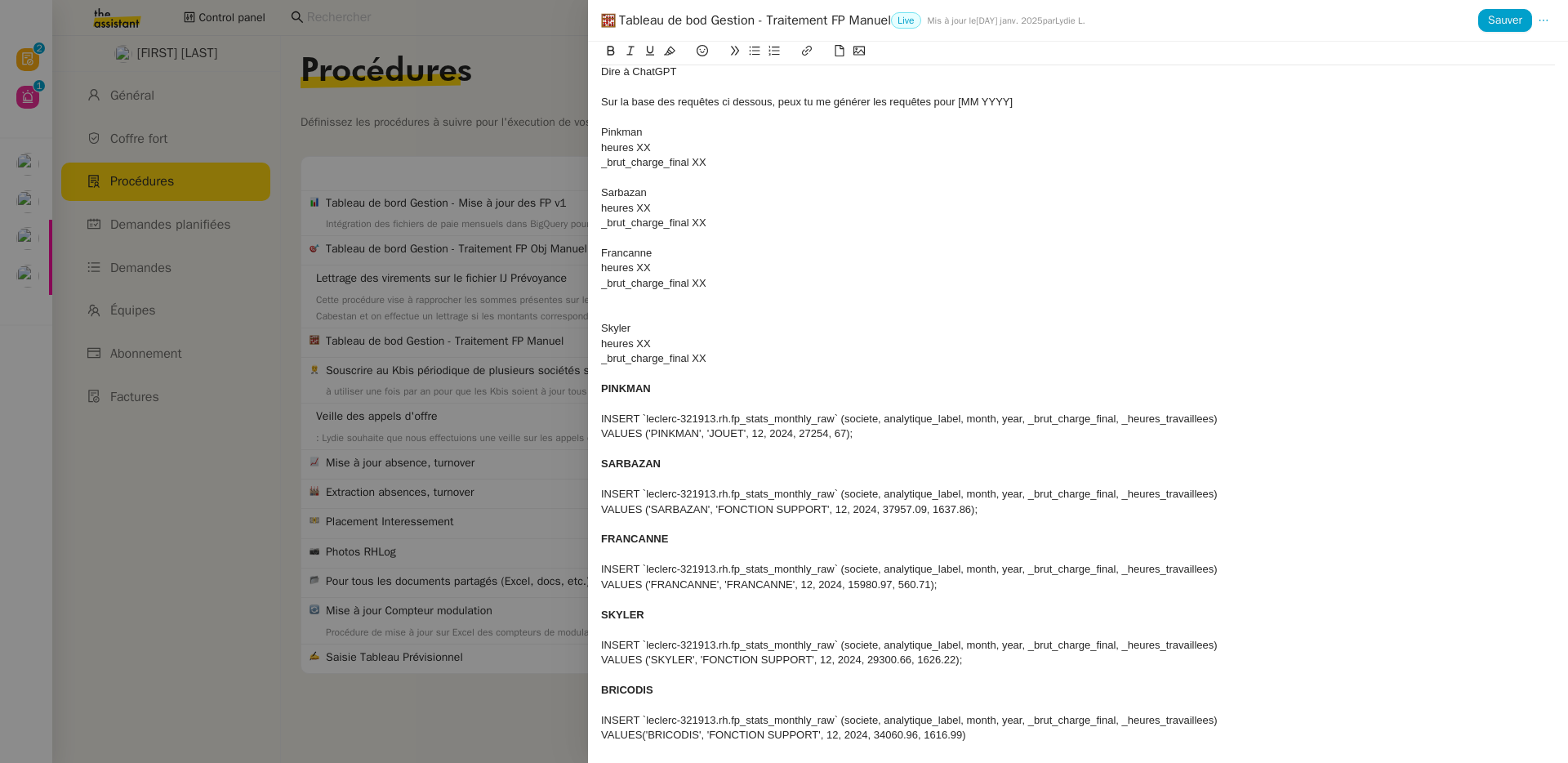 scroll, scrollTop: 0, scrollLeft: 0, axis: both 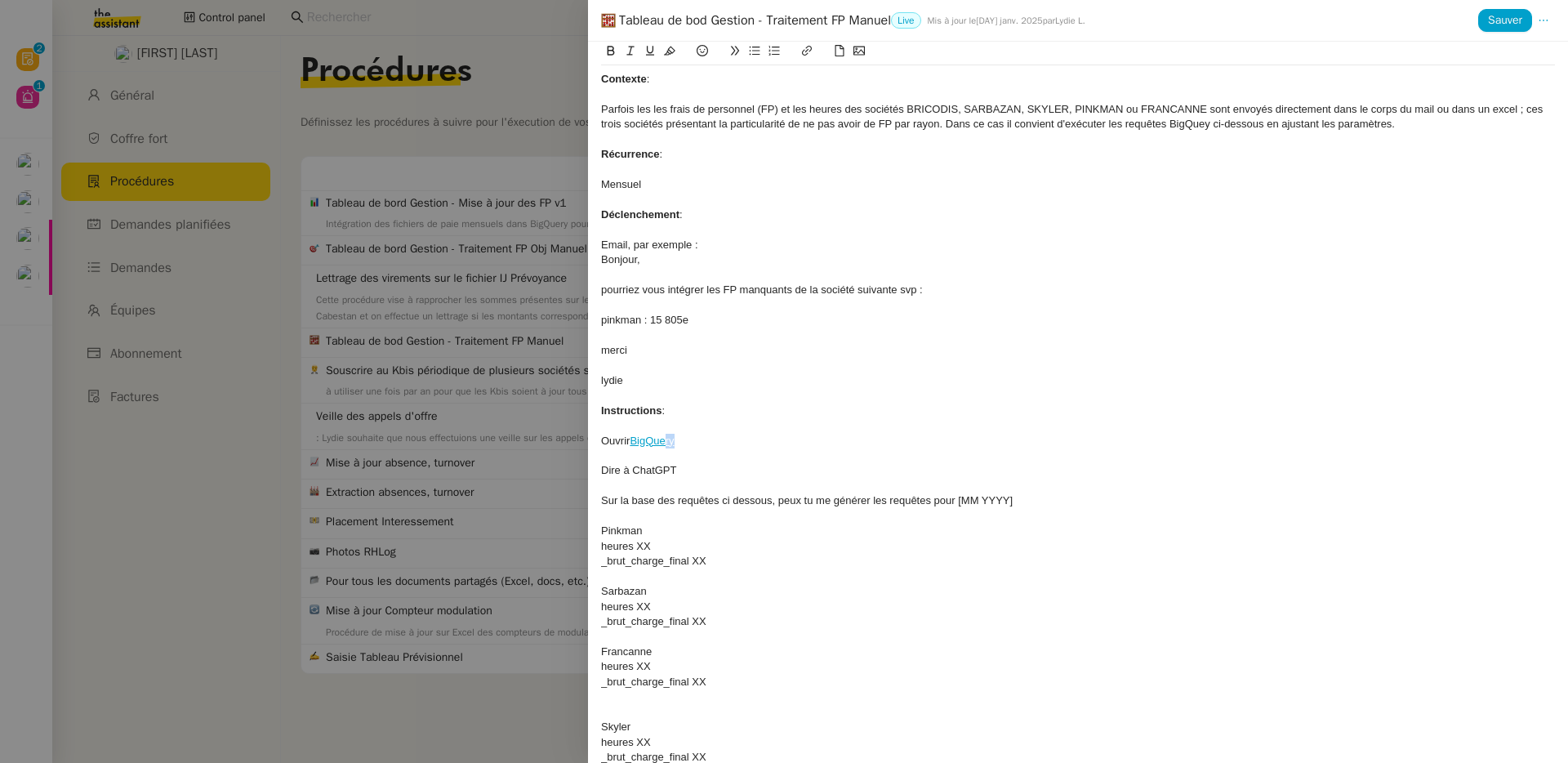 drag, startPoint x: 695, startPoint y: 437, endPoint x: 666, endPoint y: 441, distance: 29.27456 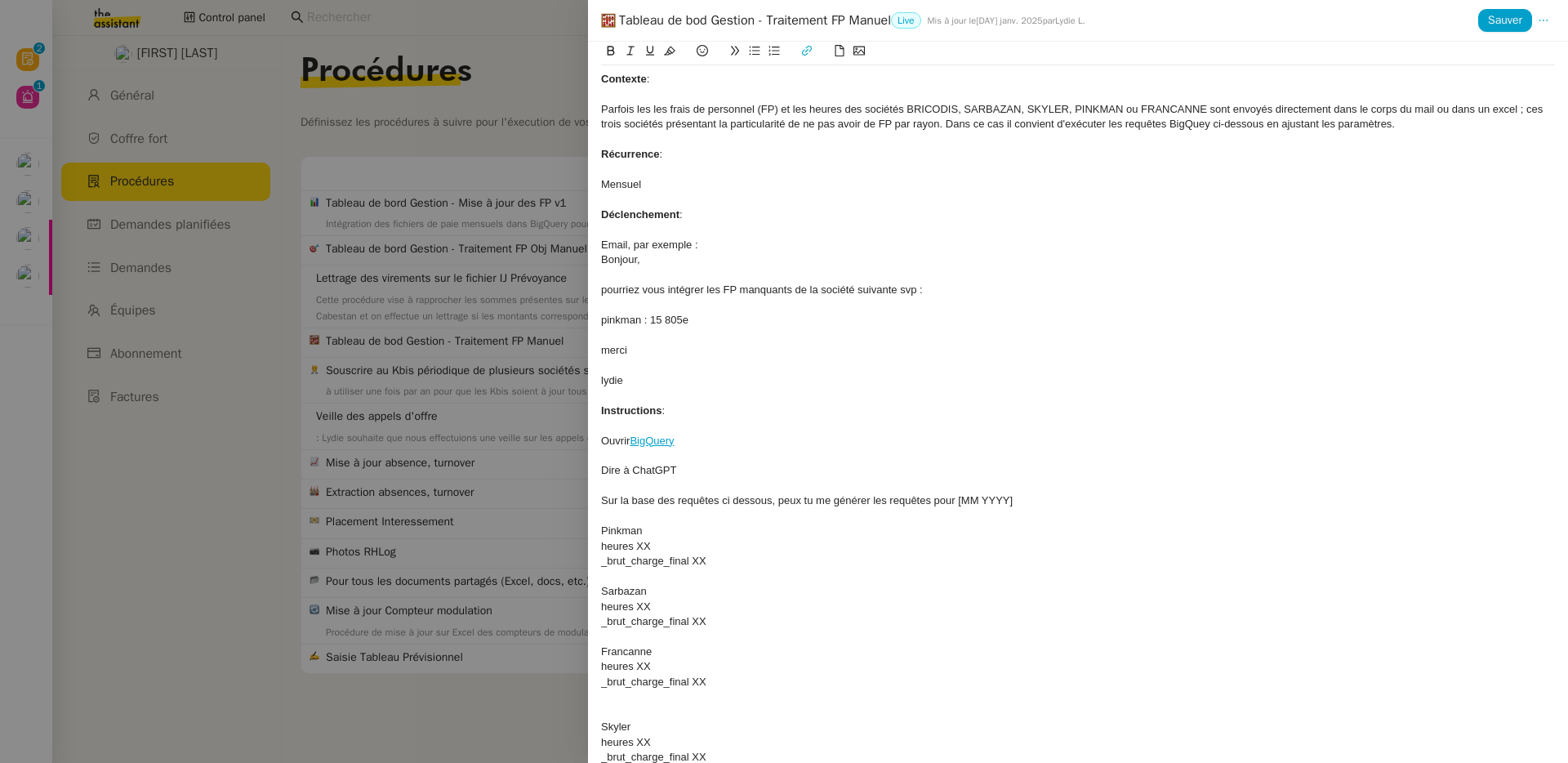 drag, startPoint x: 631, startPoint y: 443, endPoint x: 674, endPoint y: 440, distance: 43.104524 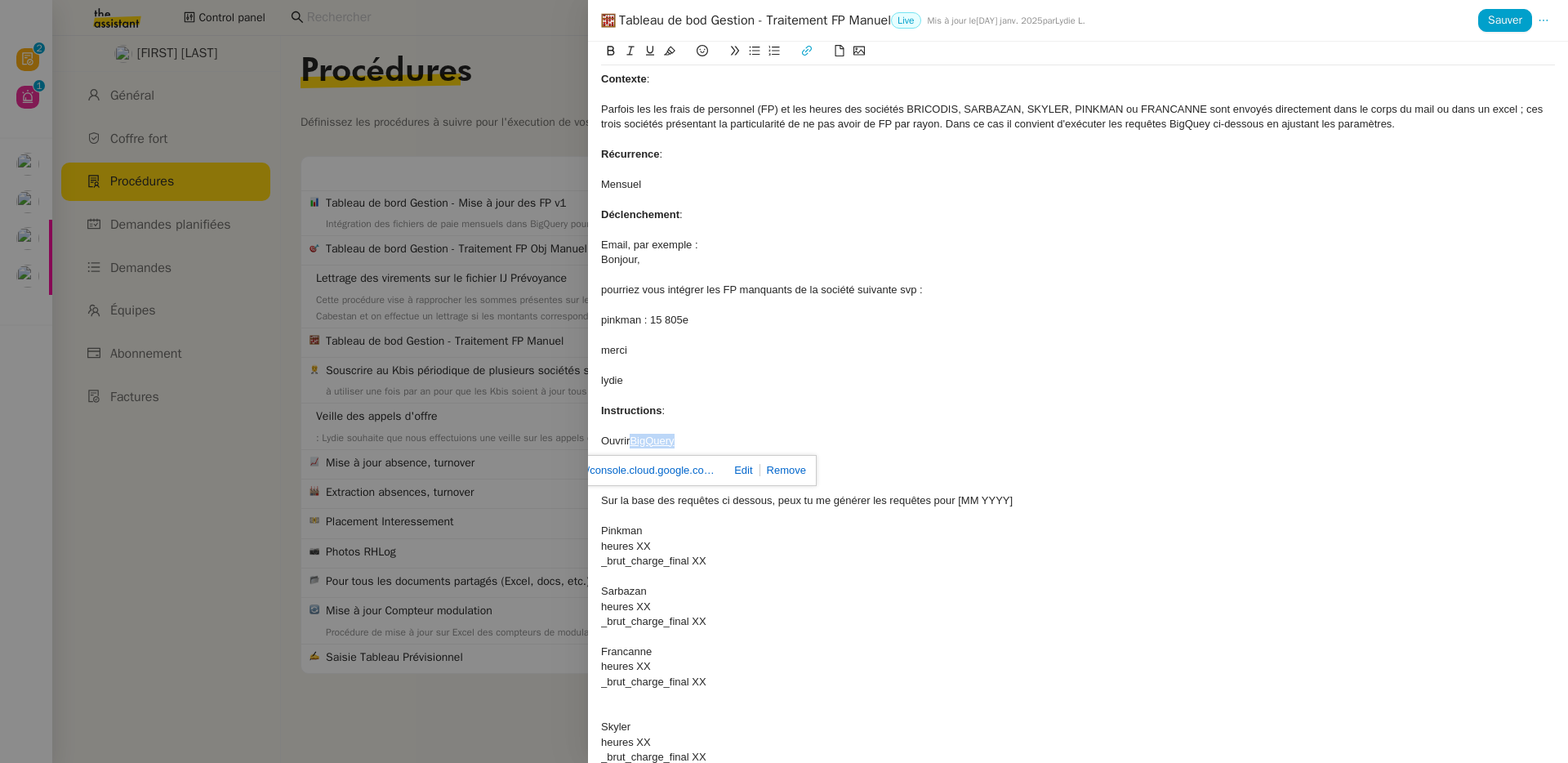 drag, startPoint x: 681, startPoint y: 444, endPoint x: 634, endPoint y: 442, distance: 47.042534 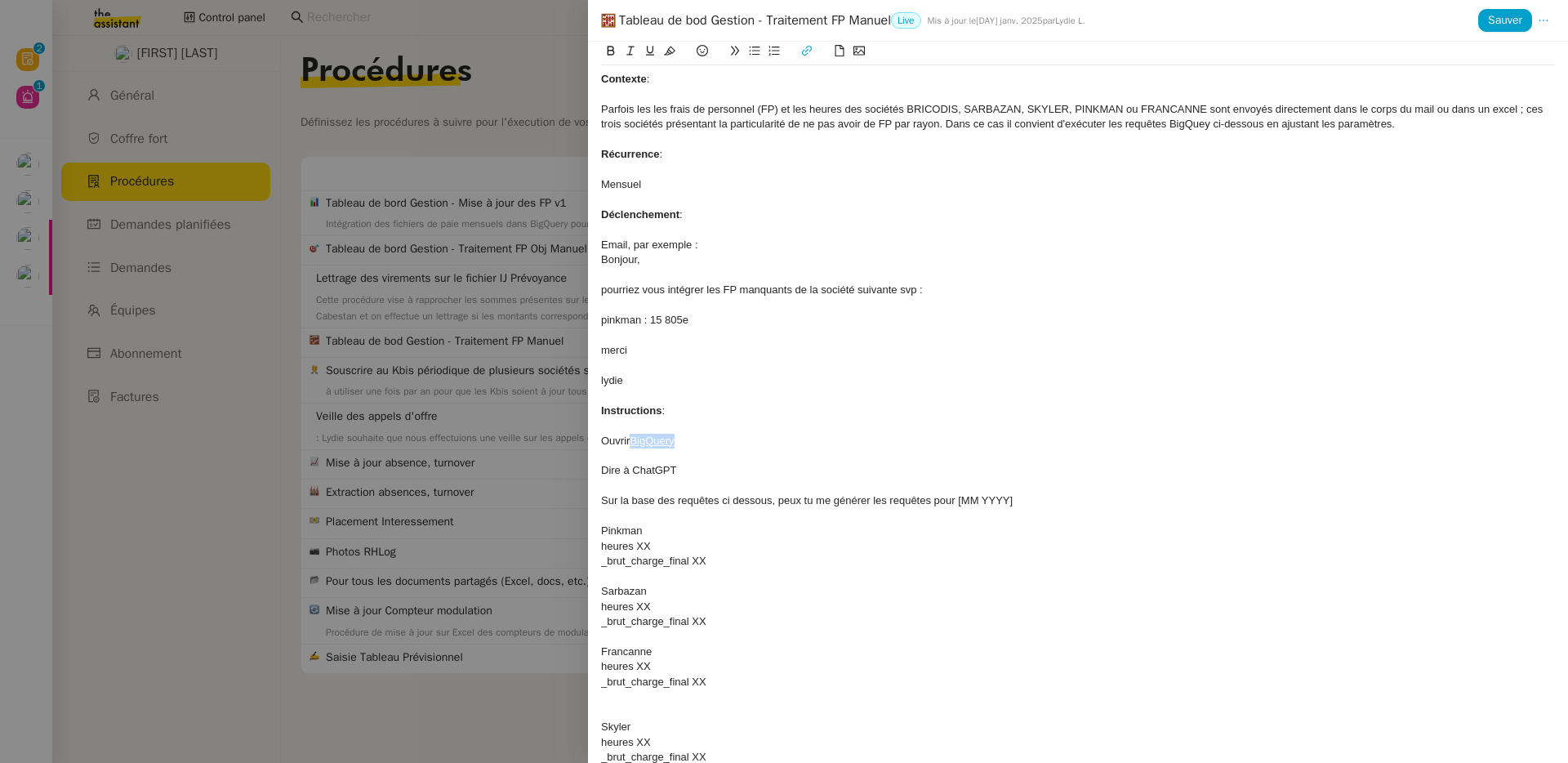 copy on "BigQuery" 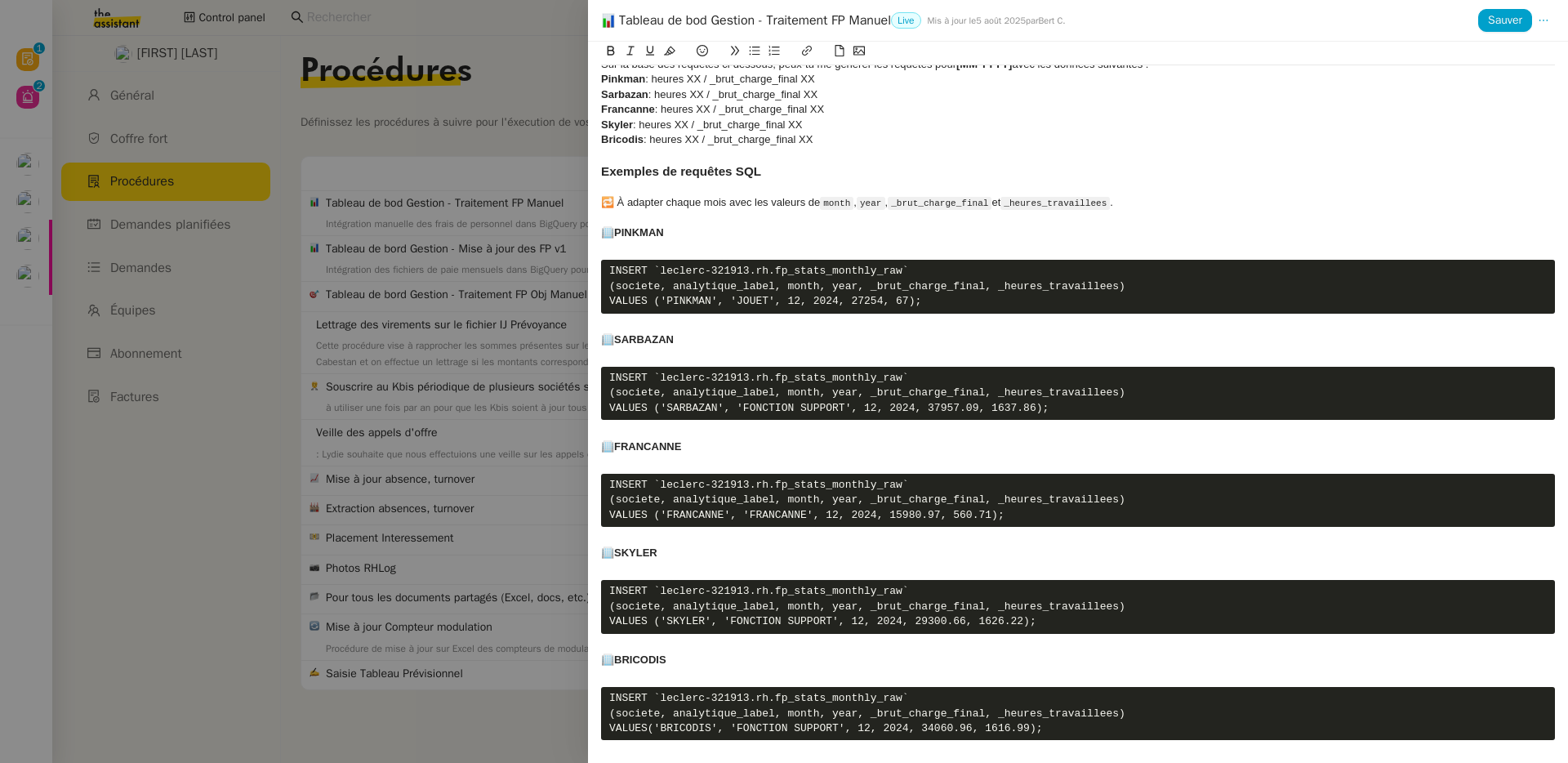 scroll, scrollTop: 370, scrollLeft: 0, axis: vertical 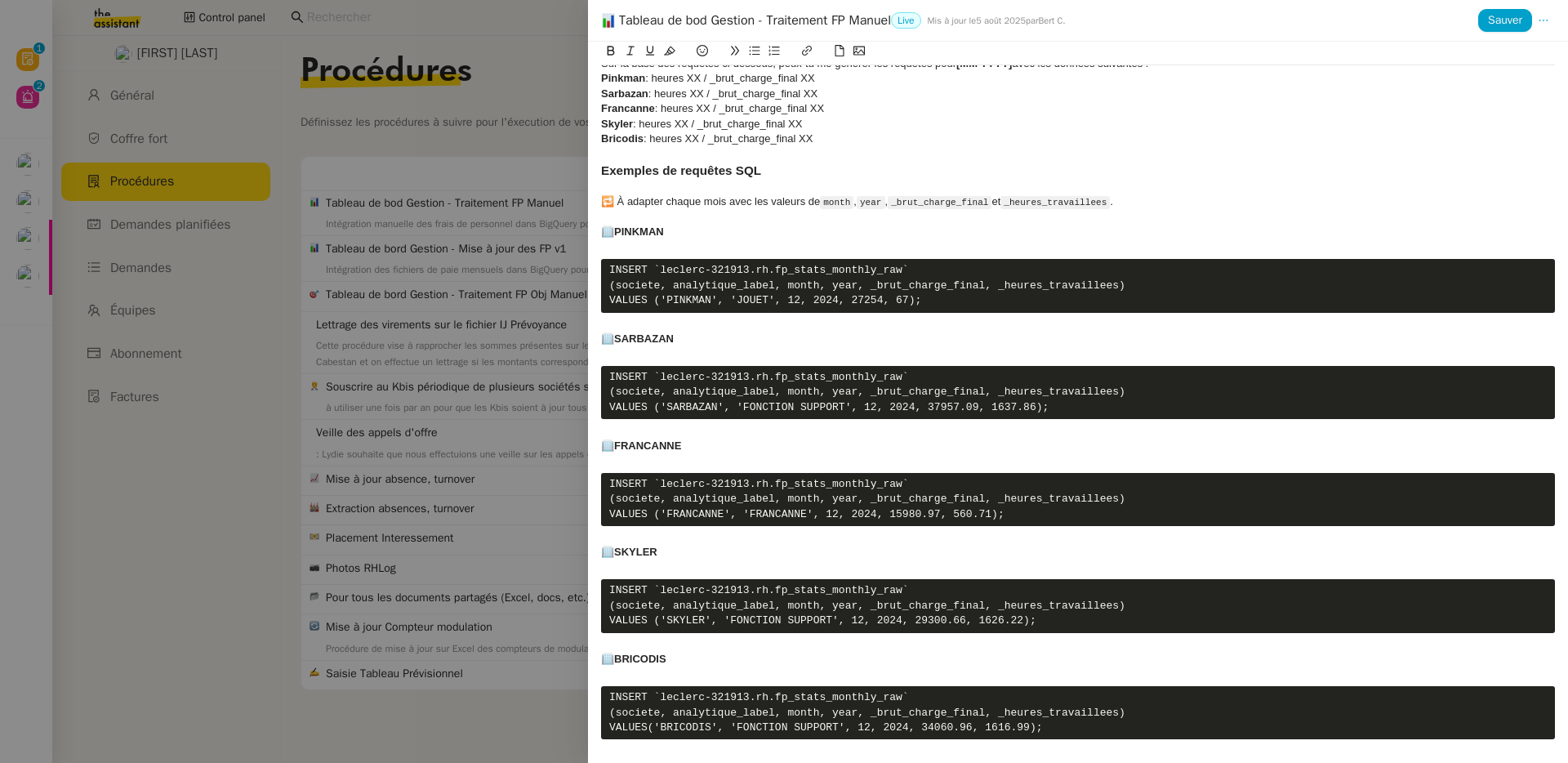 click on "Francanne  : heures XX / _brut_charge_final XX" at bounding box center [1078, 109] 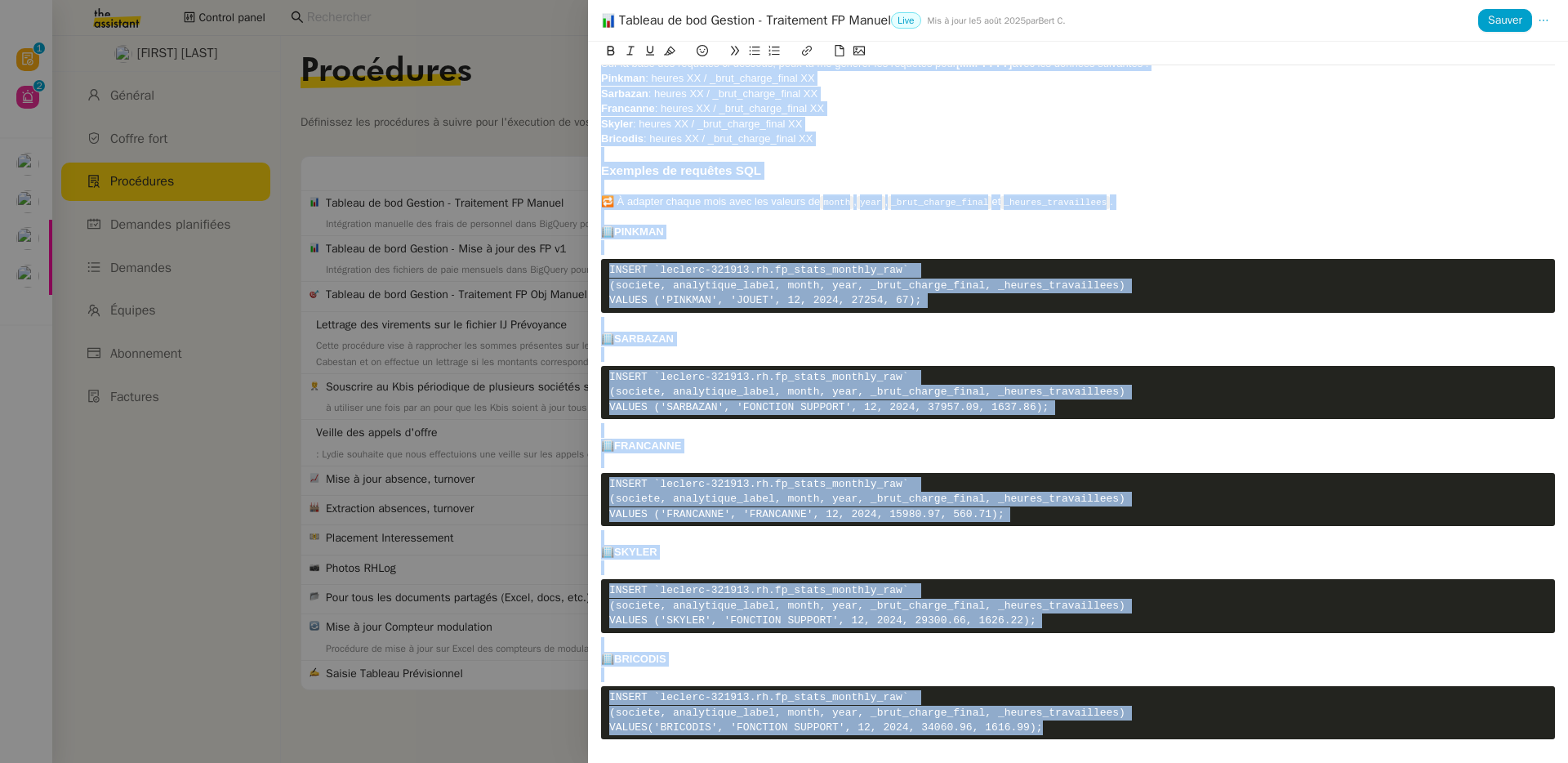 copy on "Contexte Certaines sociétés —  BRICODIS ,  SARBAZAN ,  SKYLER ,  PINKMAN  et  FRANCANNE  — n'ont pas de ventilation des frais de personnel (FP) par rayon. Les FP et les heures associées sont parfois transmis : directement dans le corps d’un email, ou via un fichier Excel. Dans ce cas, une intégration manuelle dans BigQuery est nécessaire, en exécutant les requêtes SQL décrites ci-dessous avec les valeurs adaptées. Récurrence Mensuelle L'action est déclenchée à la réception d'un email de ce type : Bonjour, Pourriez-vous intégrer les FP manquants de la société suivante svp : pinkman : 15 805 € Merci Lydie Instructions Étapes : Ouvrir   BigQuery Demander à ChatGPT (ou construire manuellement) les requêtes SQL avec le prompt suivant : Sur la base des requêtes ci-dessous, peux-tu me générer les requêtes pour  [MM YYYY]  avec les données suivantes : Pinkman  : heures XX / _brut_charge_final XX Sarbazan  : heures XX / _brut_charge_final XX Francanne  : heures XX / _brut_charge_final XX Skyler  : heures XX / _brut..." 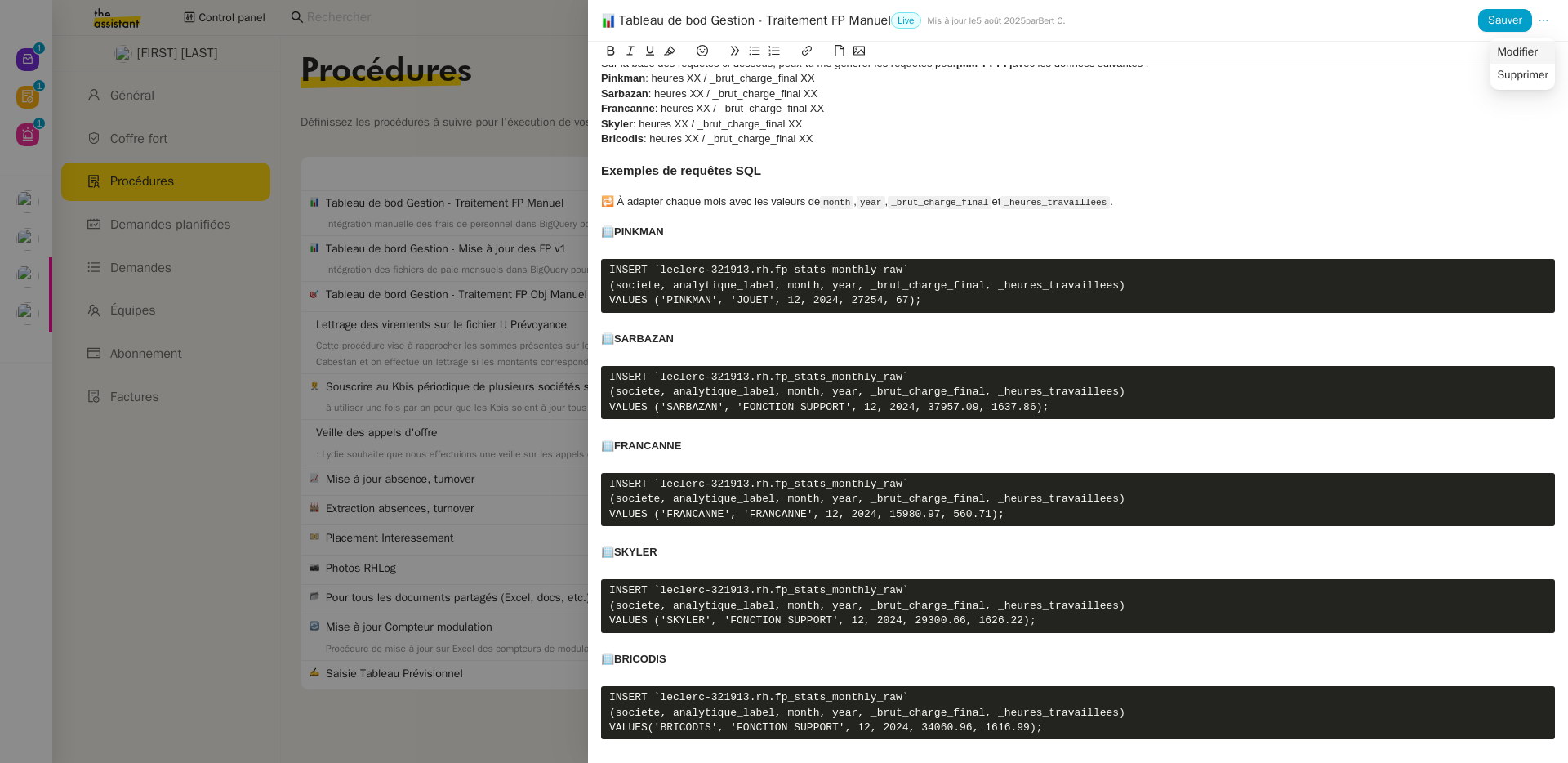 click on "Modifier" at bounding box center [1522, 52] 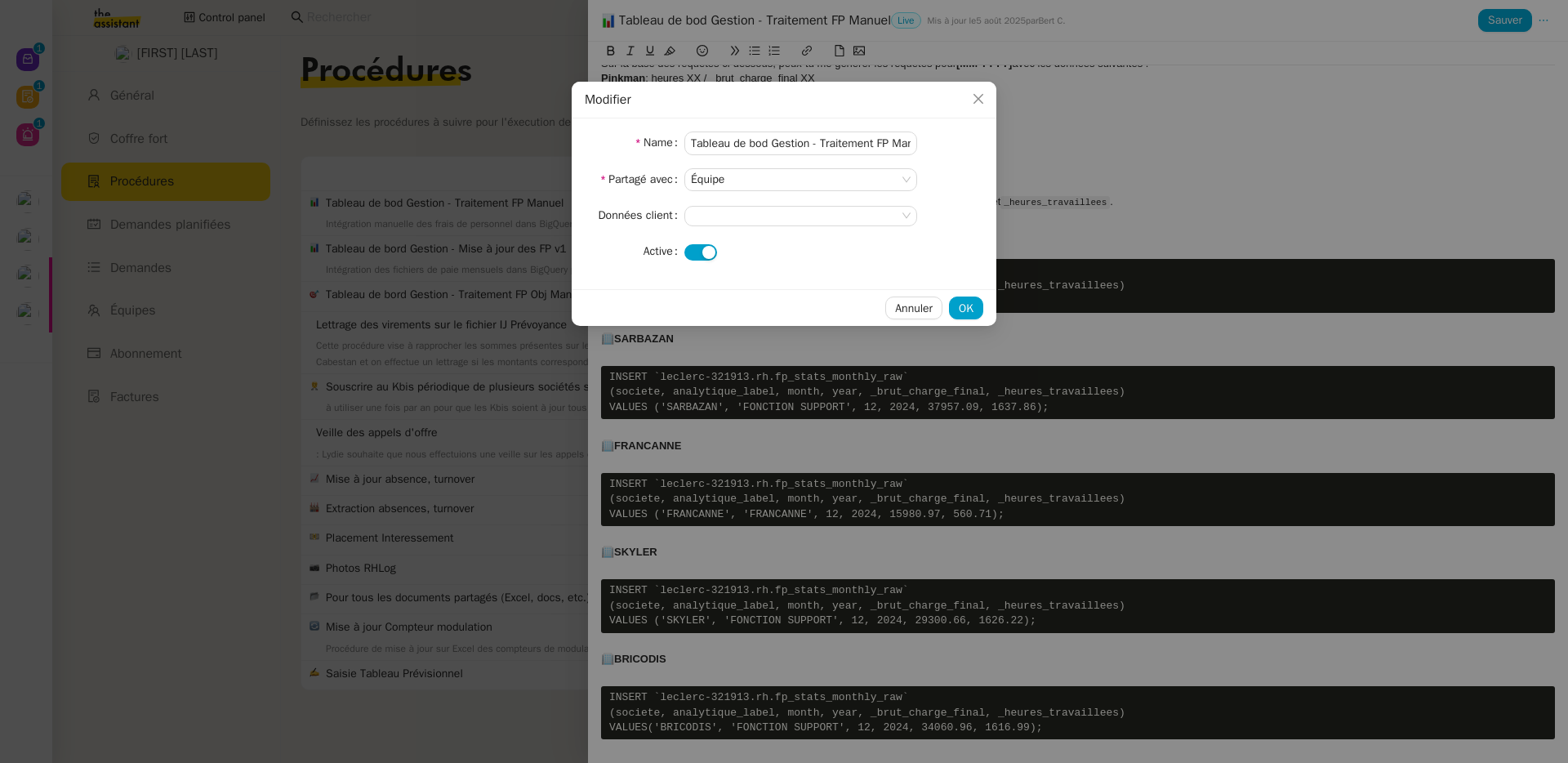 click on "Name Tableau de bod Gestion - Traitement FP Manuel Partagé avec Équipe Données client      Active" at bounding box center (784, 197) 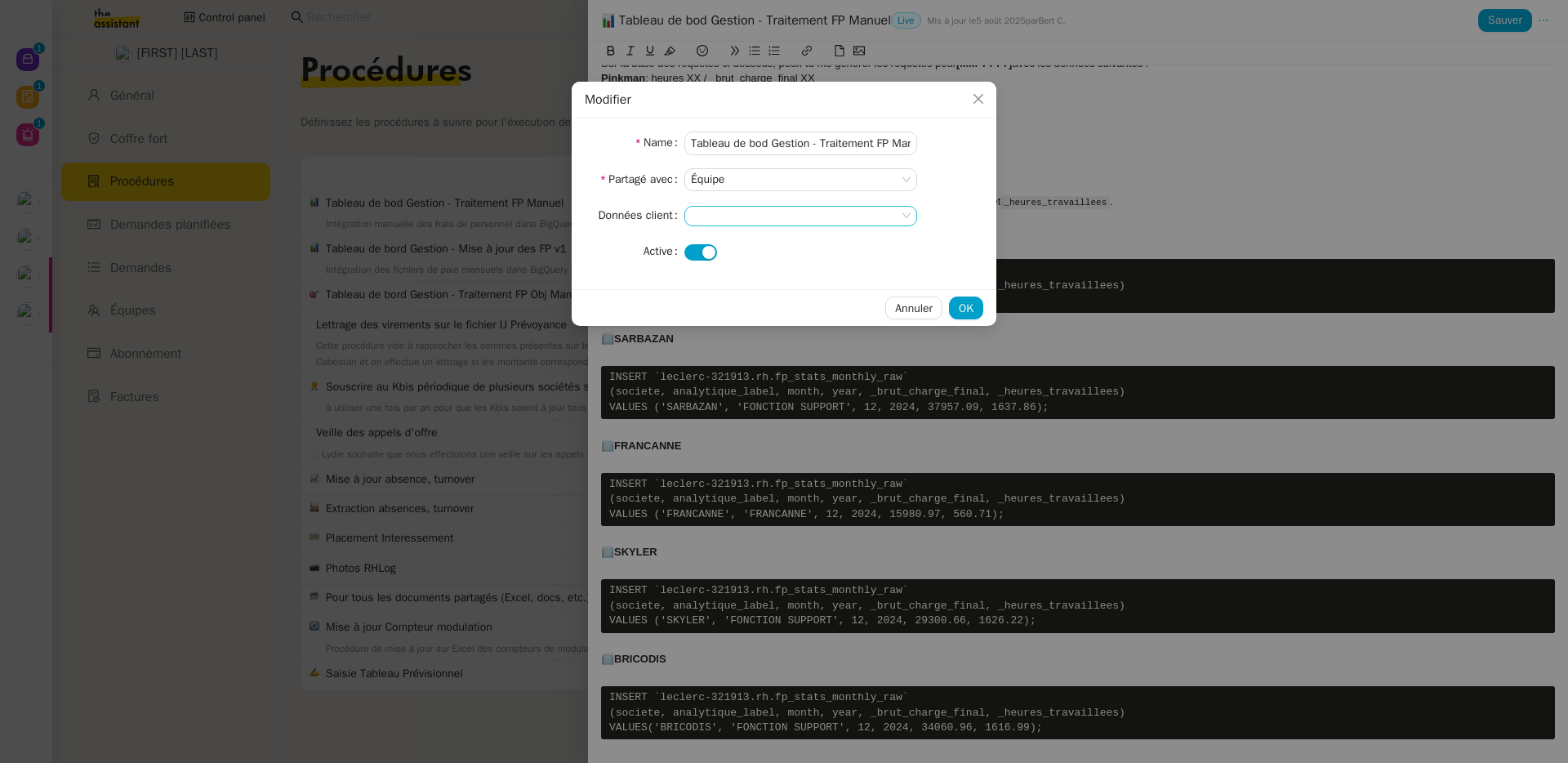 click at bounding box center [800, 216] 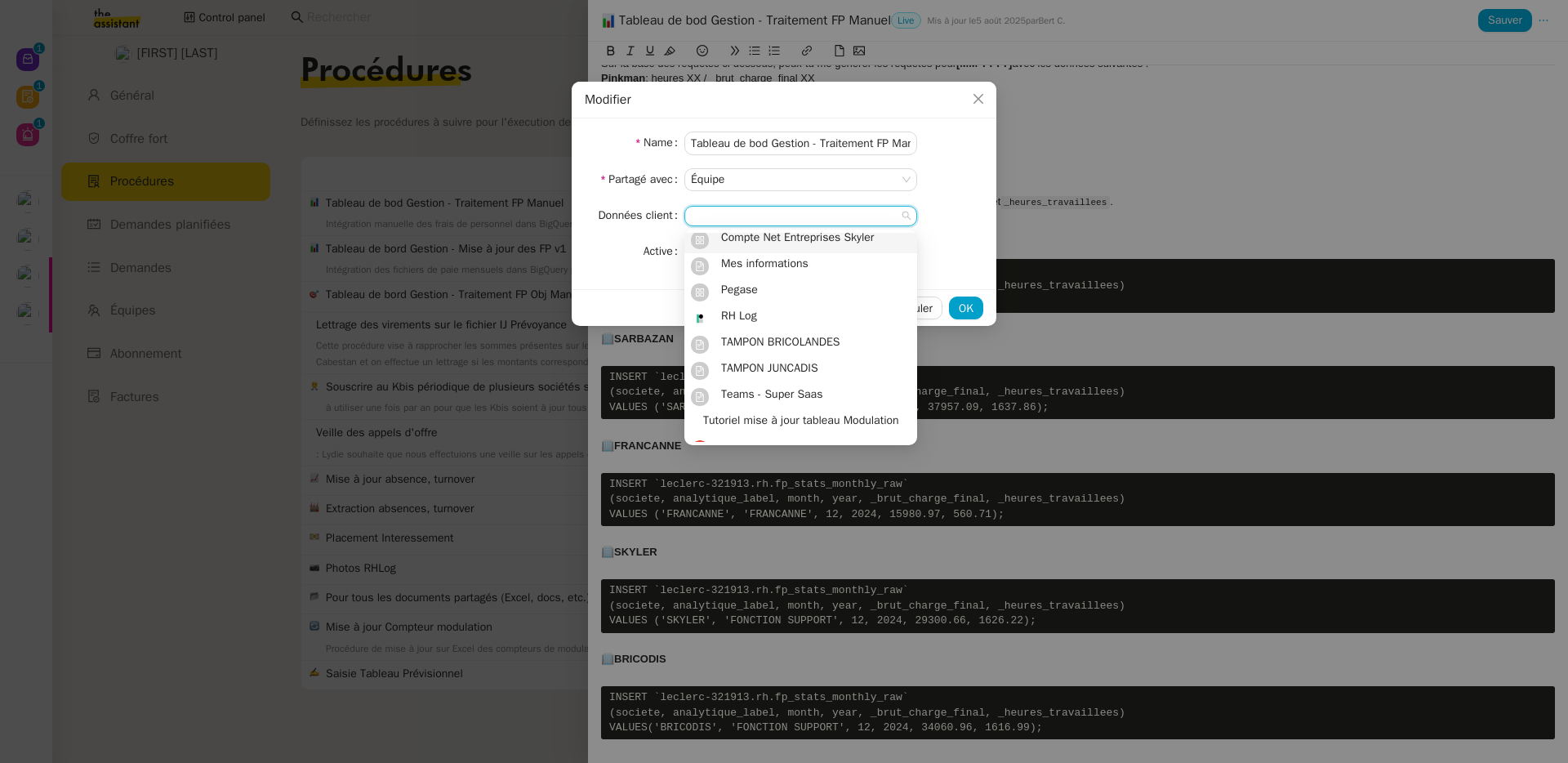 scroll, scrollTop: 0, scrollLeft: 0, axis: both 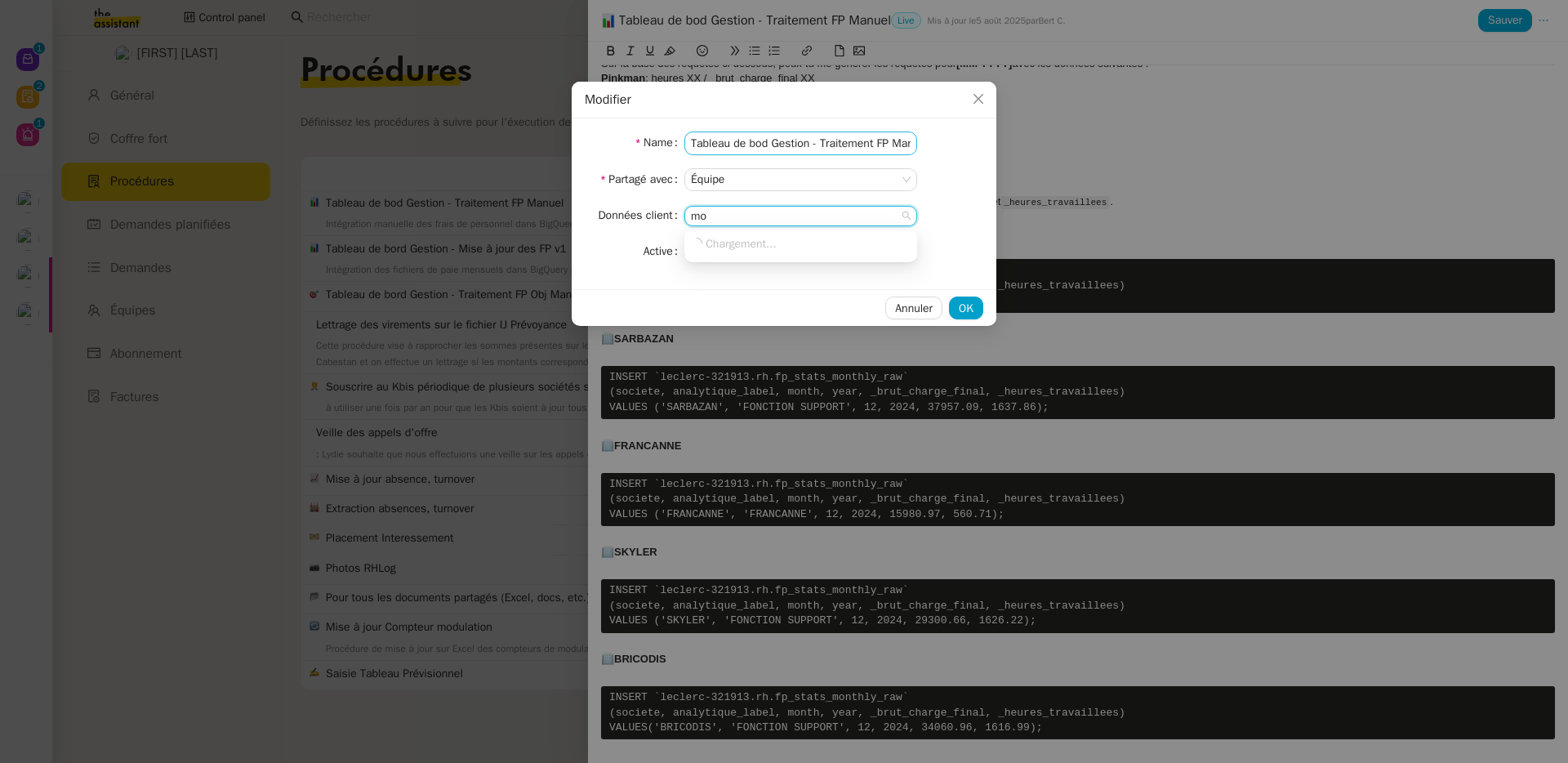 type on "m" 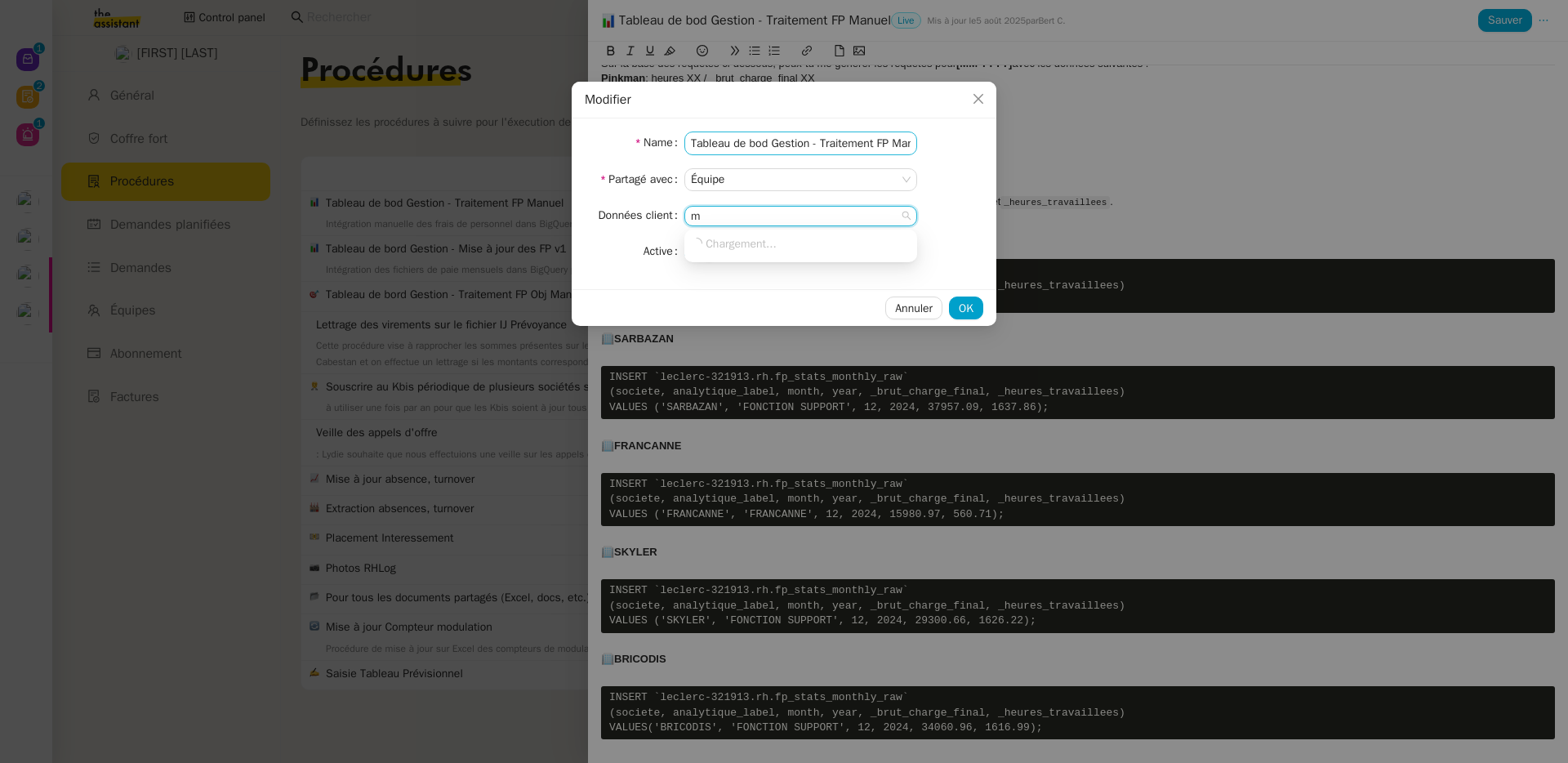 type 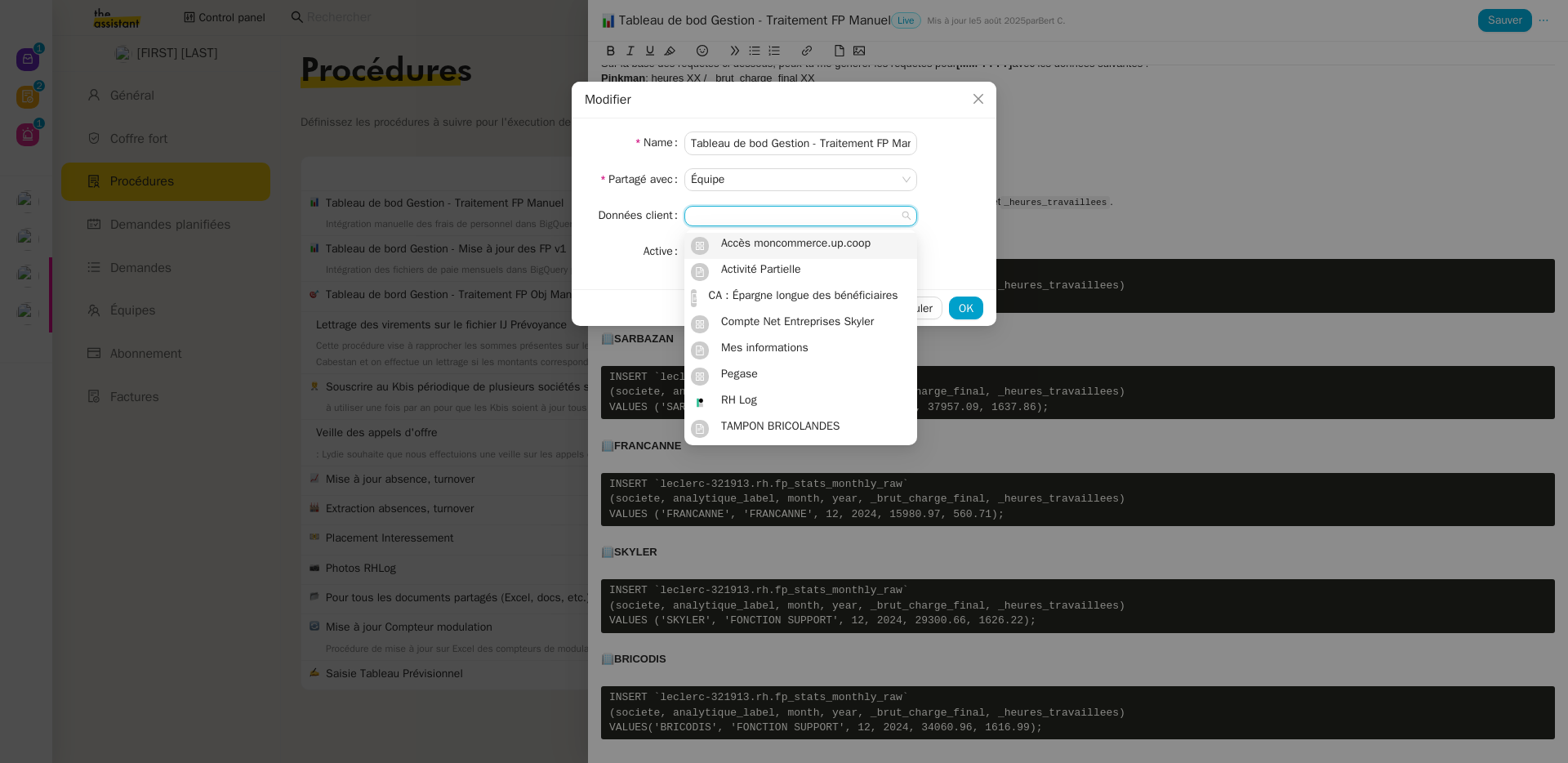 click on "Name Tableau de bod Gestion - Traitement FP Manuel Partagé avec Équipe Données client      Active" at bounding box center [784, 197] 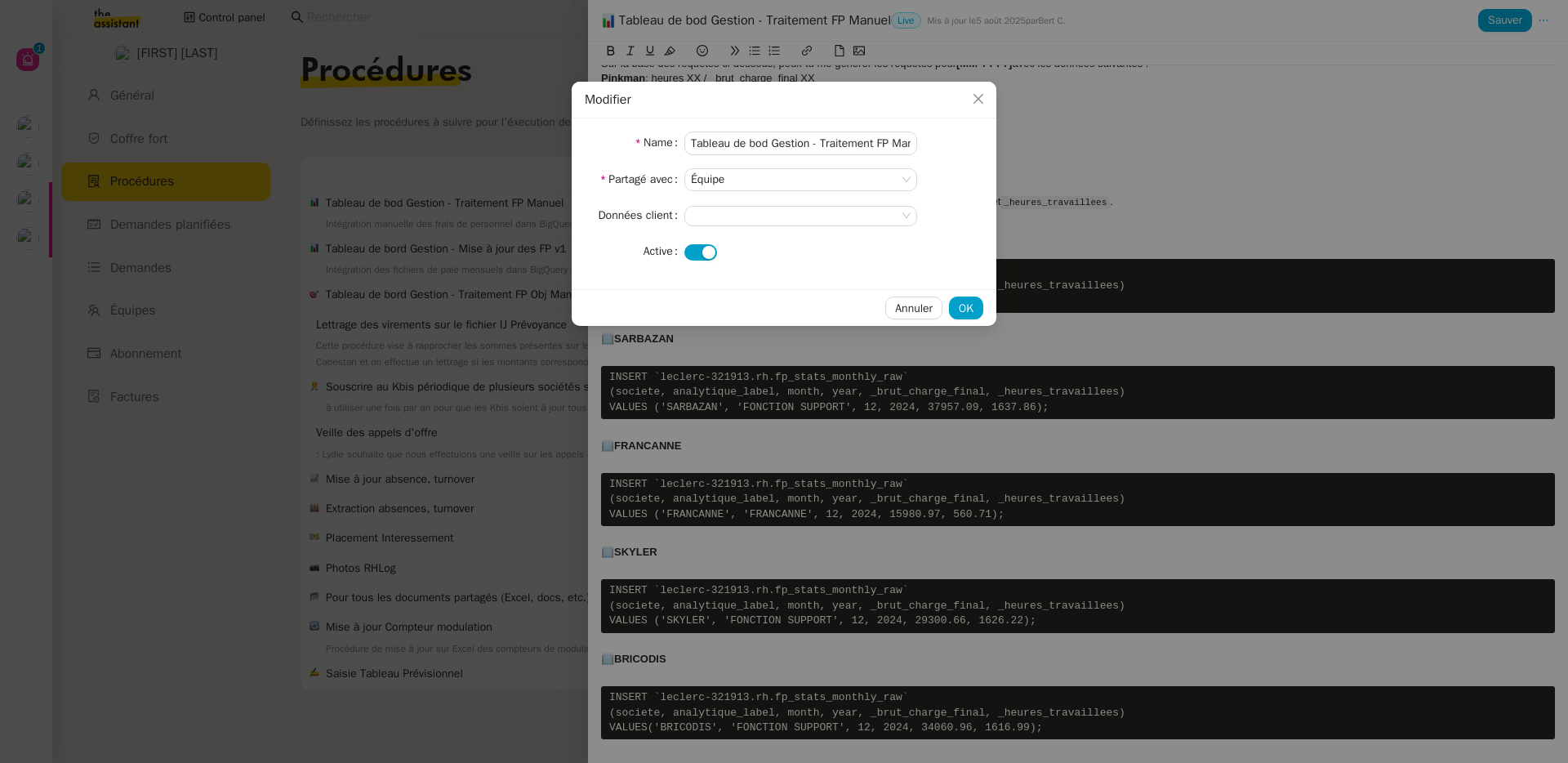 click on "Modifier Name Tableau de bod Gestion - Traitement FP Manuel Partagé avec Équipe Données client      Active  Annuler   OK" at bounding box center [784, 382] 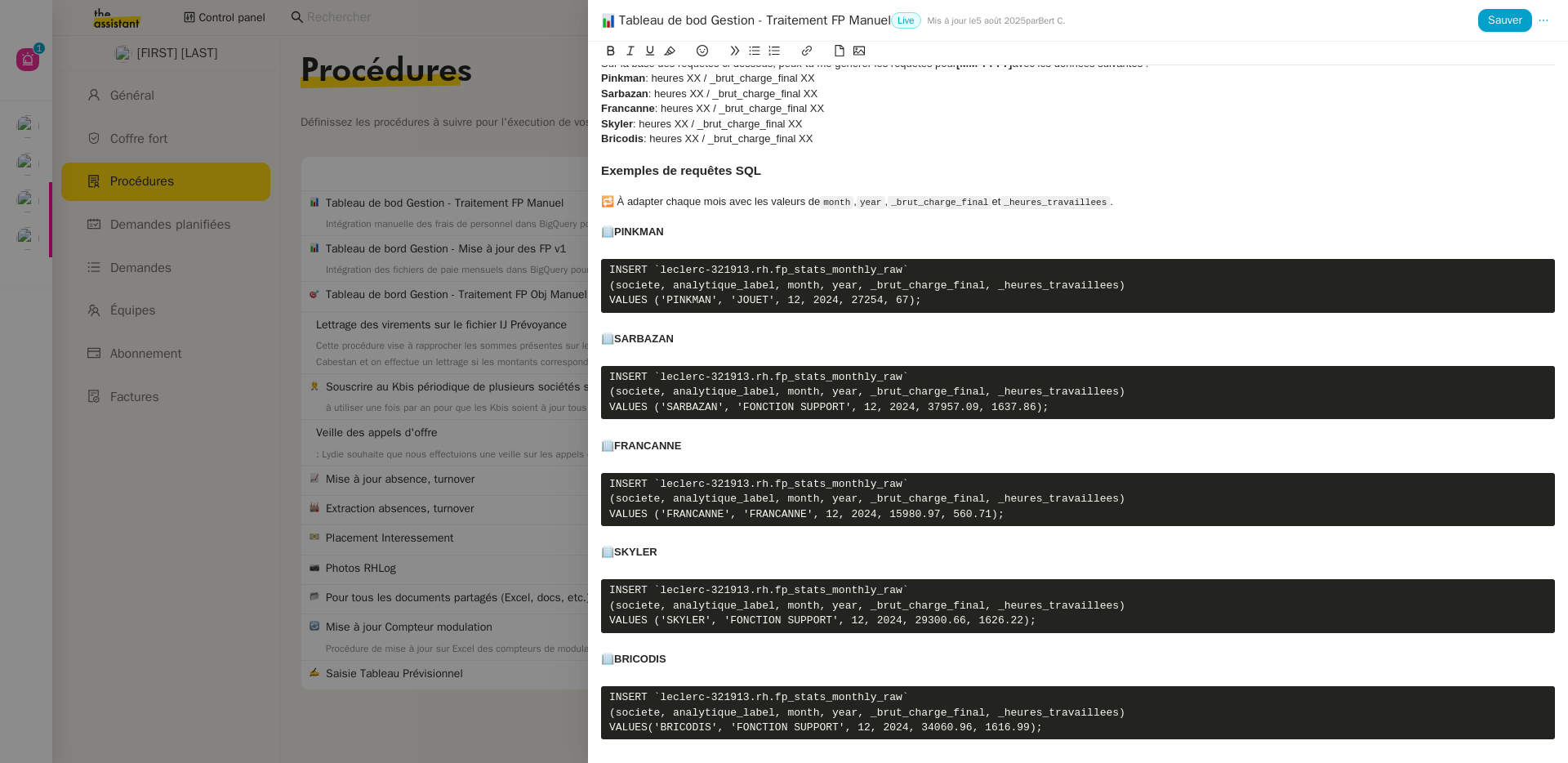 click at bounding box center [784, 382] 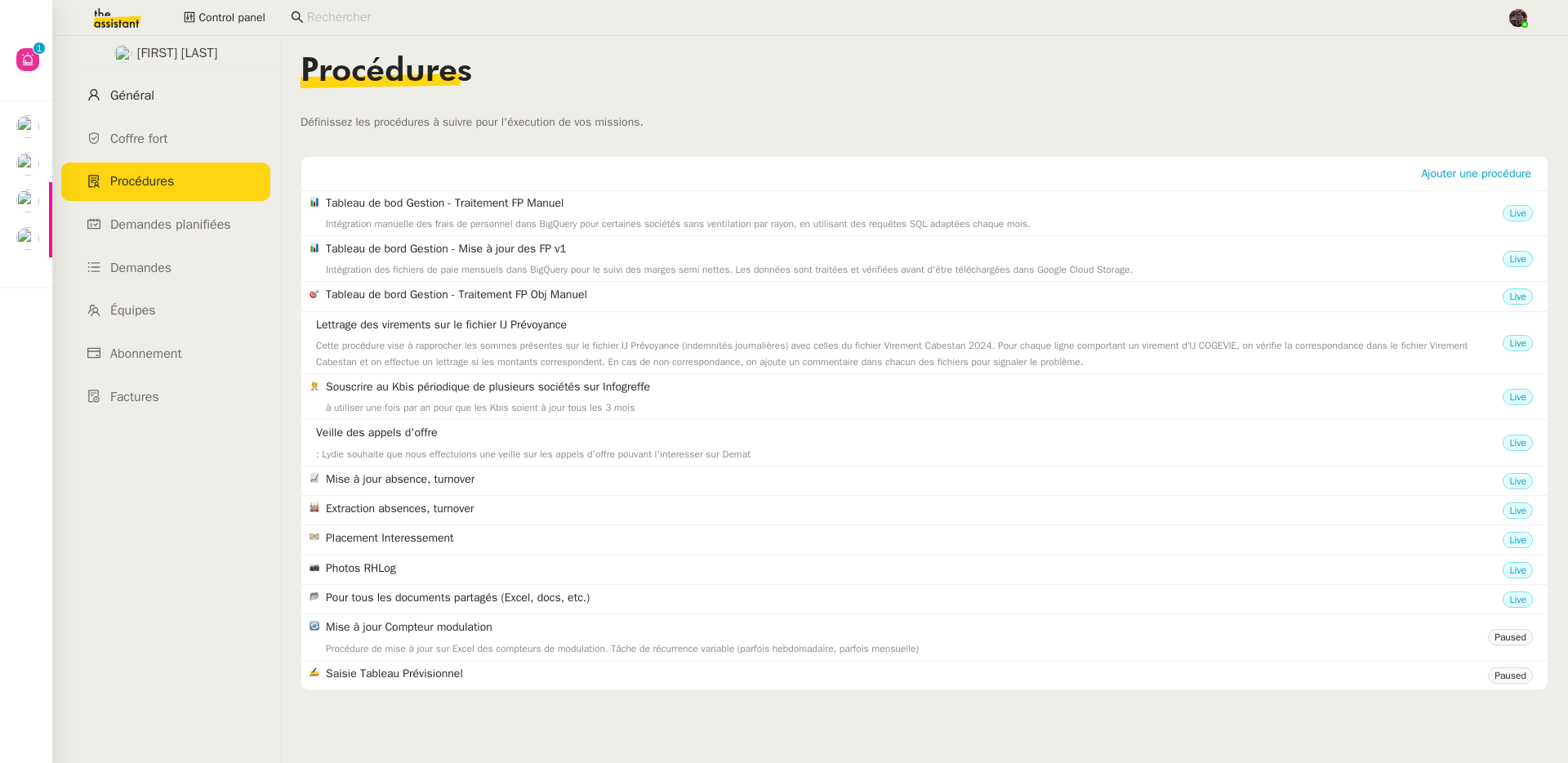 click on "Général" 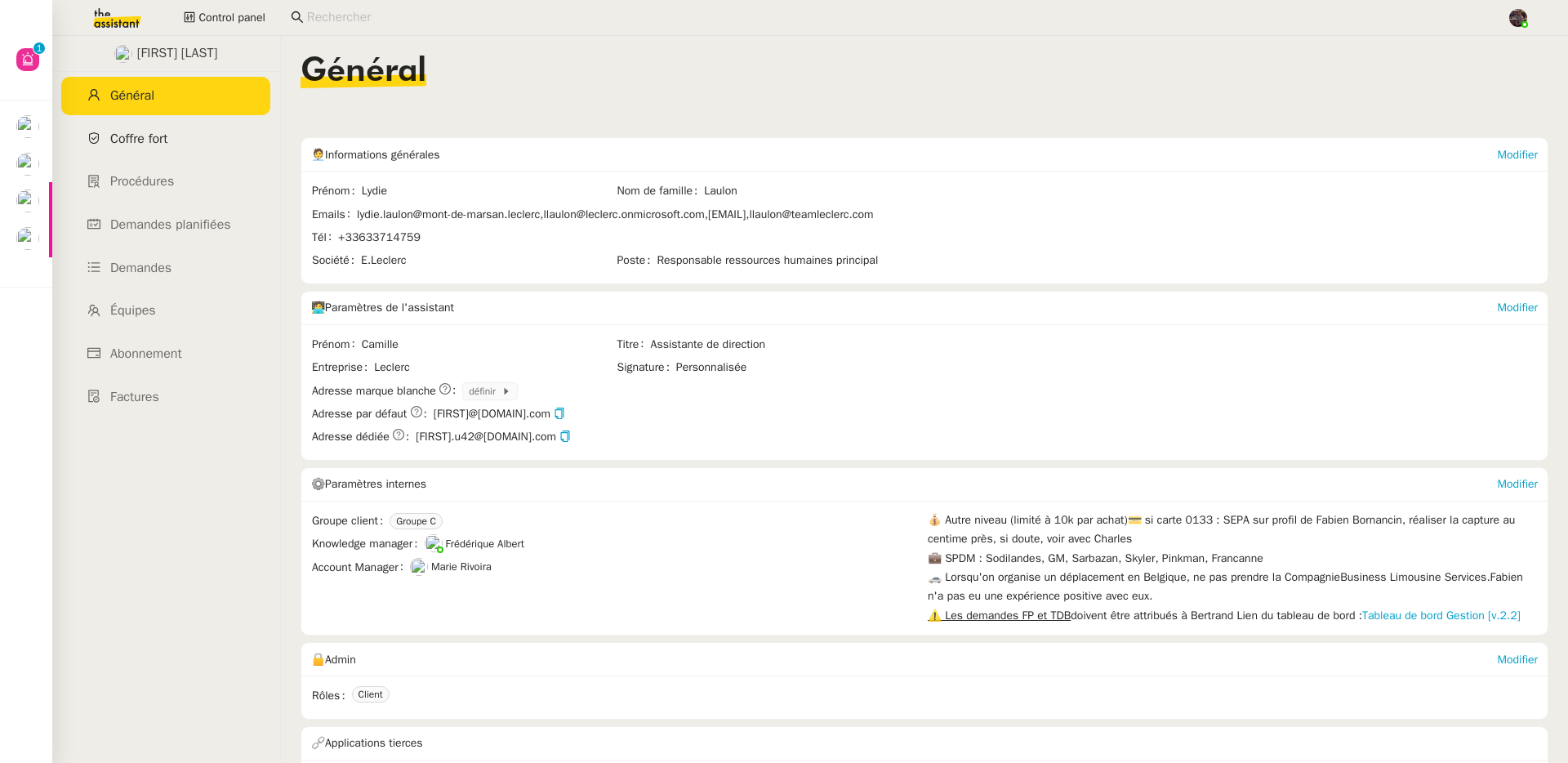 click on "Coffre fort" 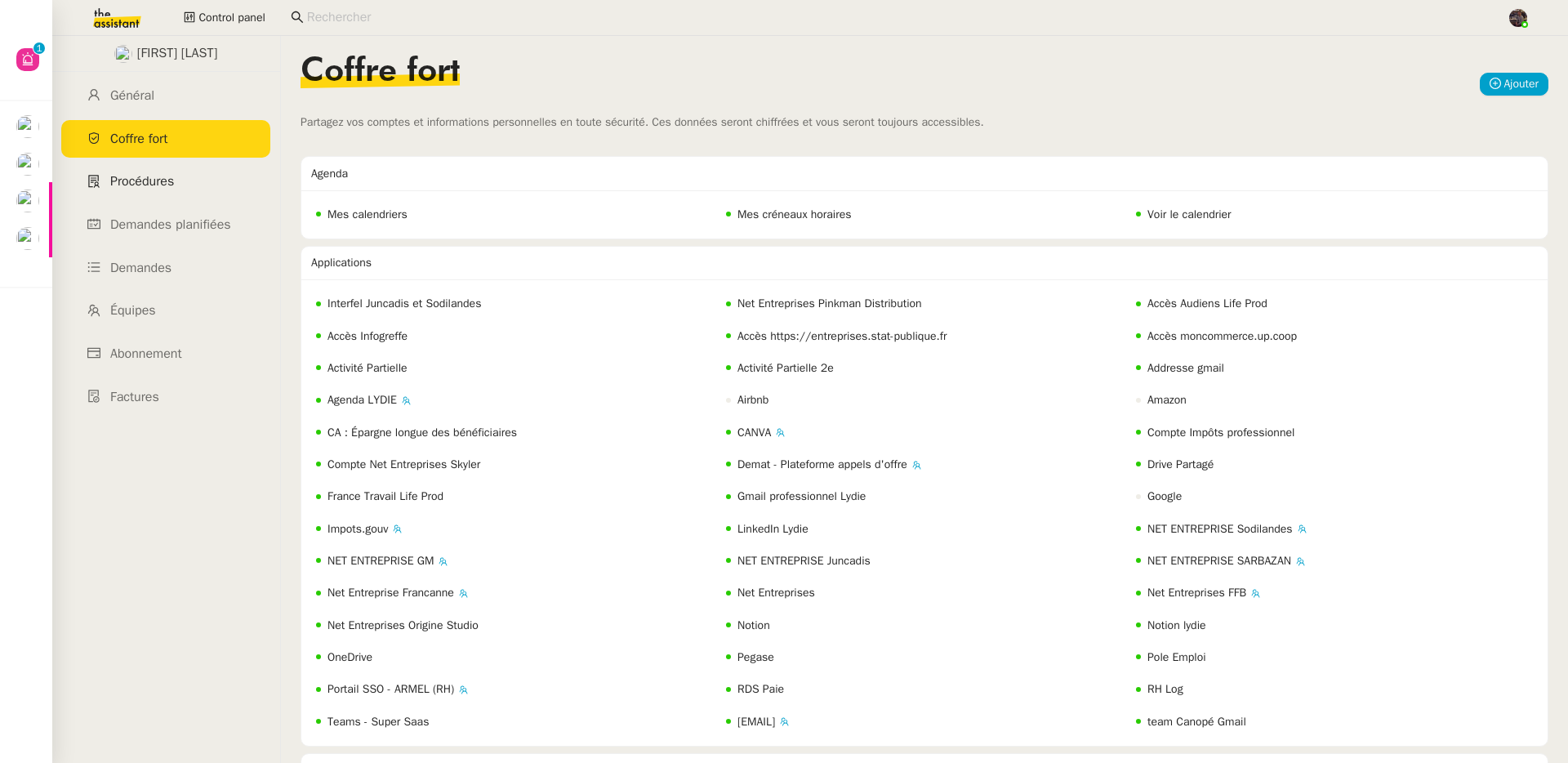click on "Procédures" 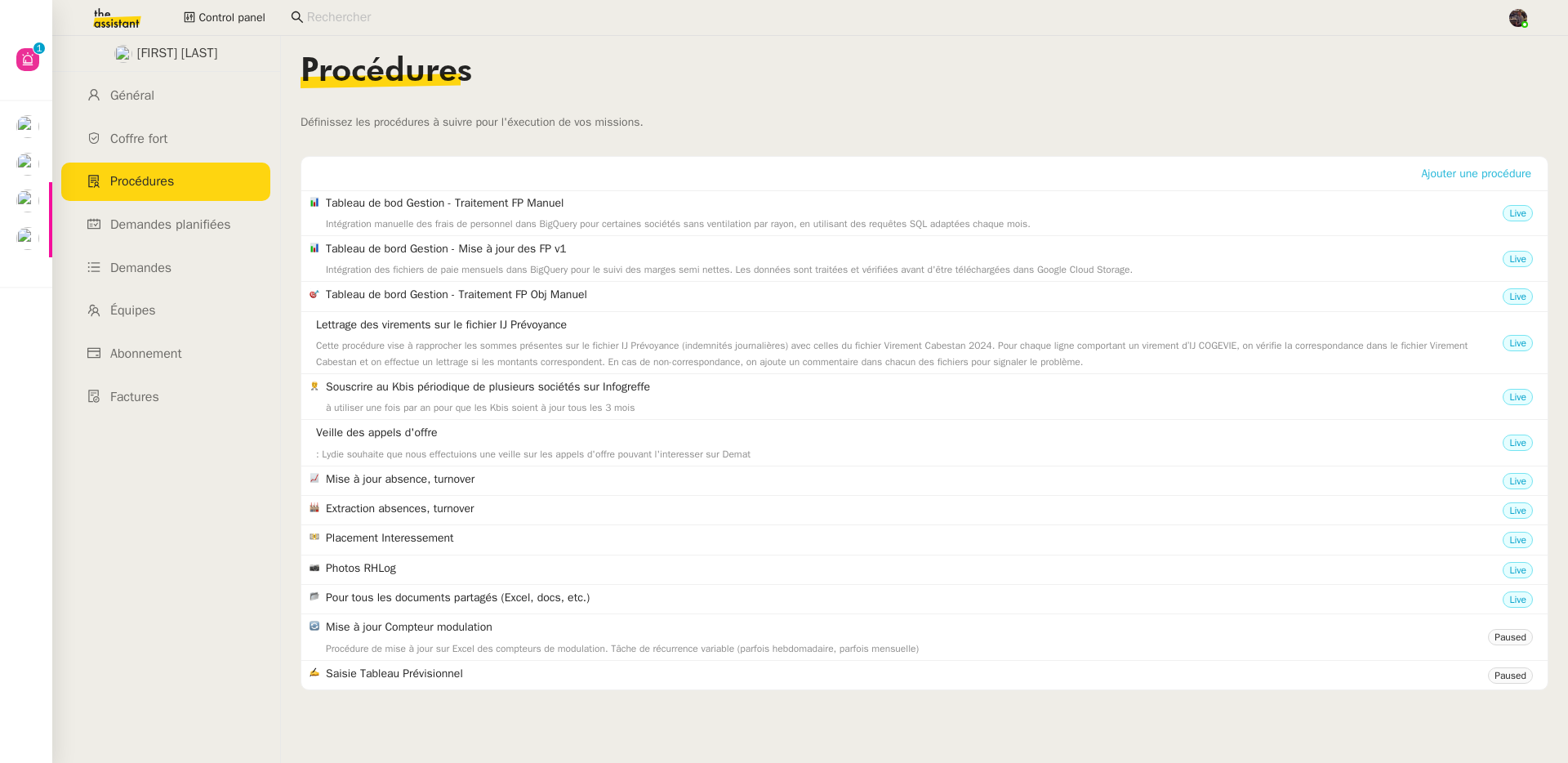 click on "Ajouter une procédure" 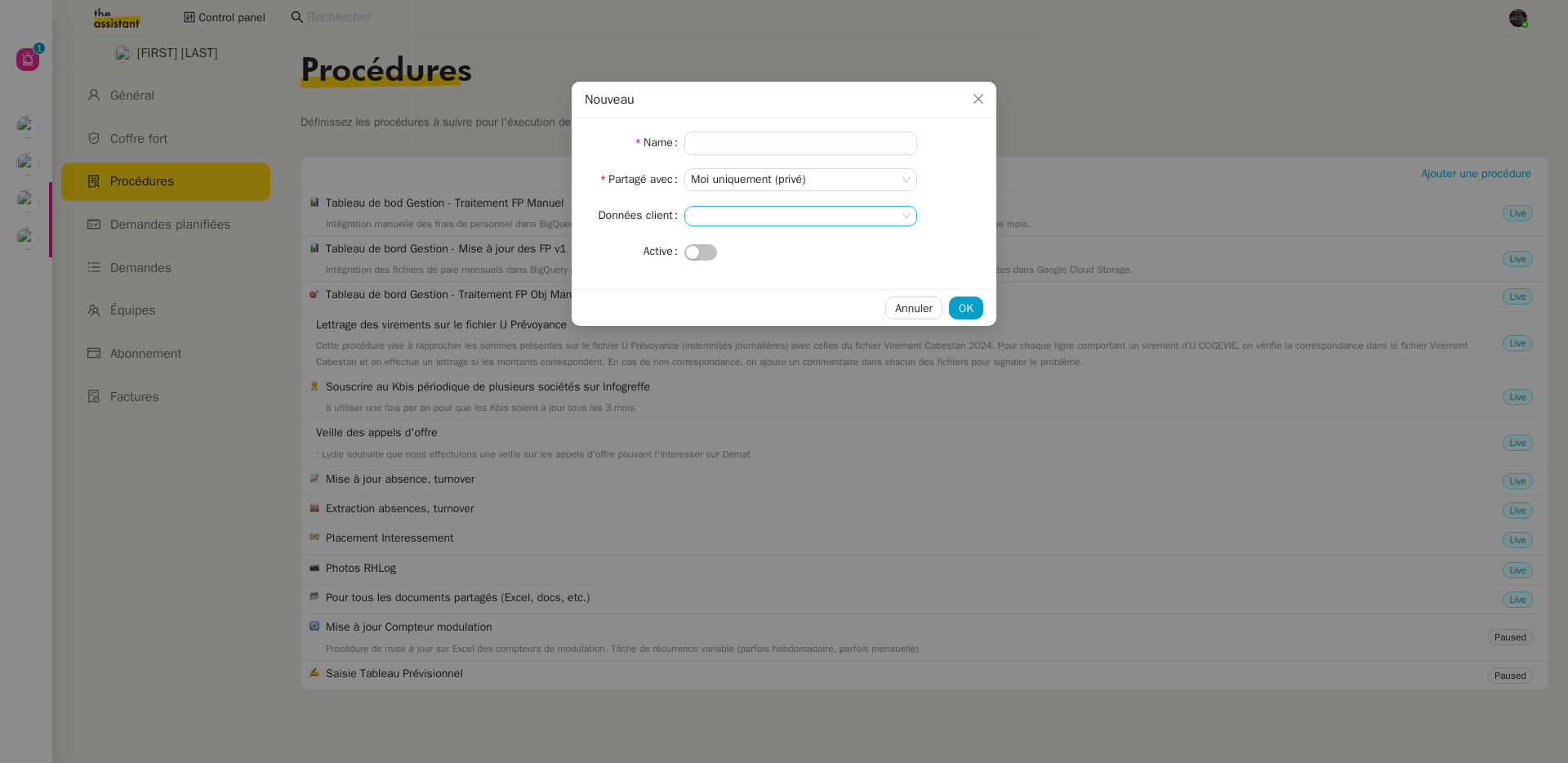 click at bounding box center (800, 216) 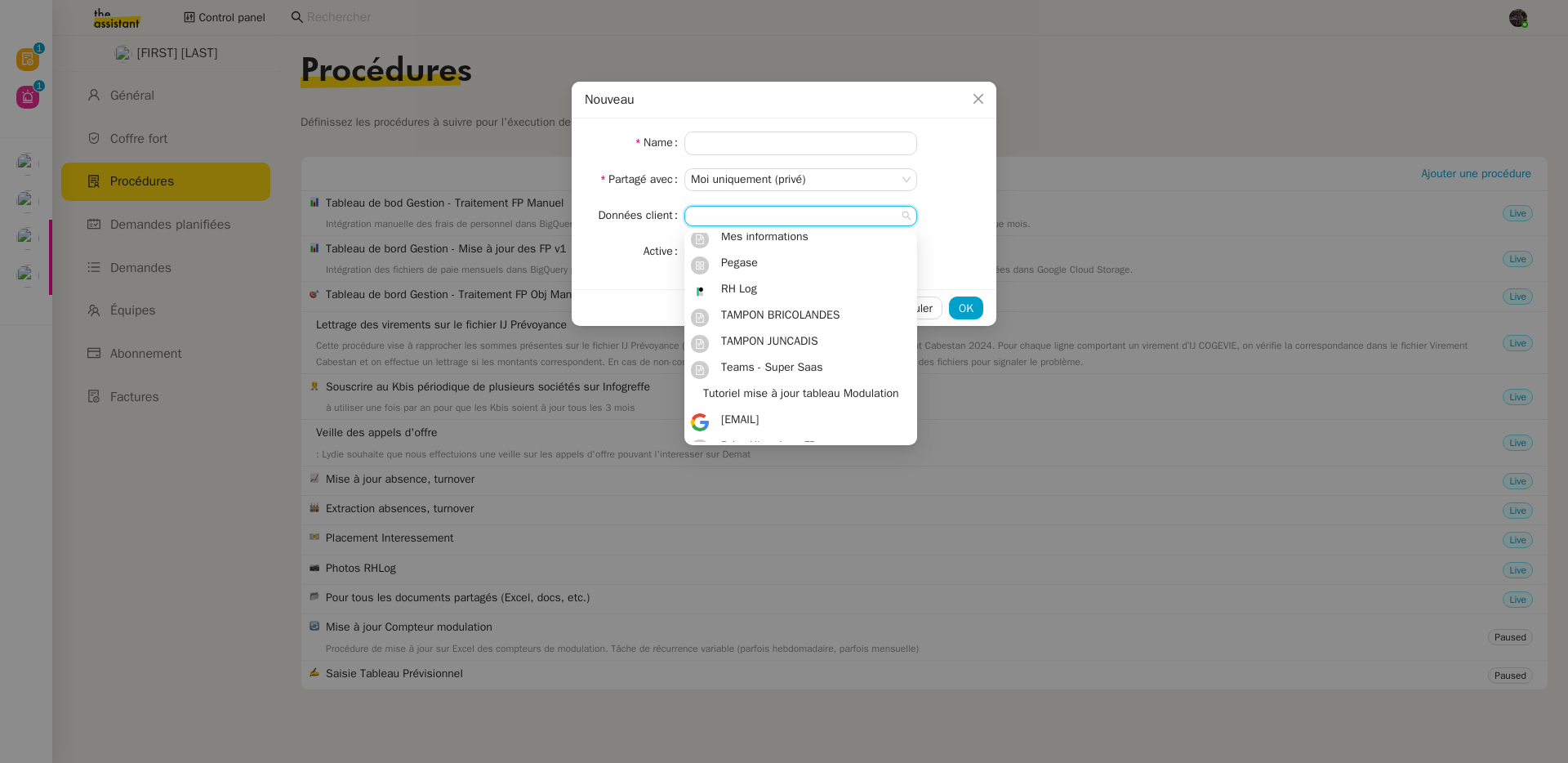 scroll, scrollTop: 0, scrollLeft: 0, axis: both 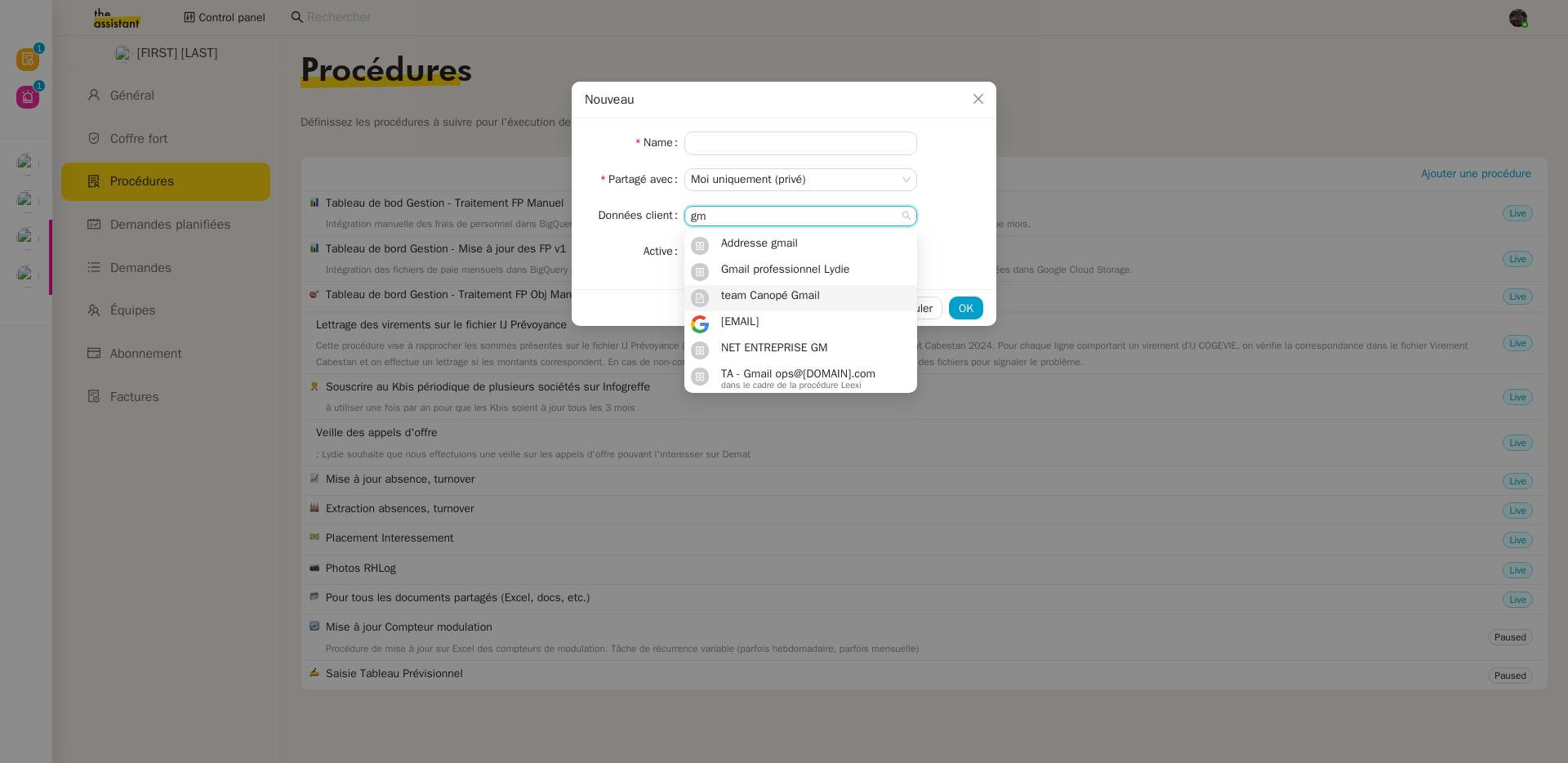 type on "g" 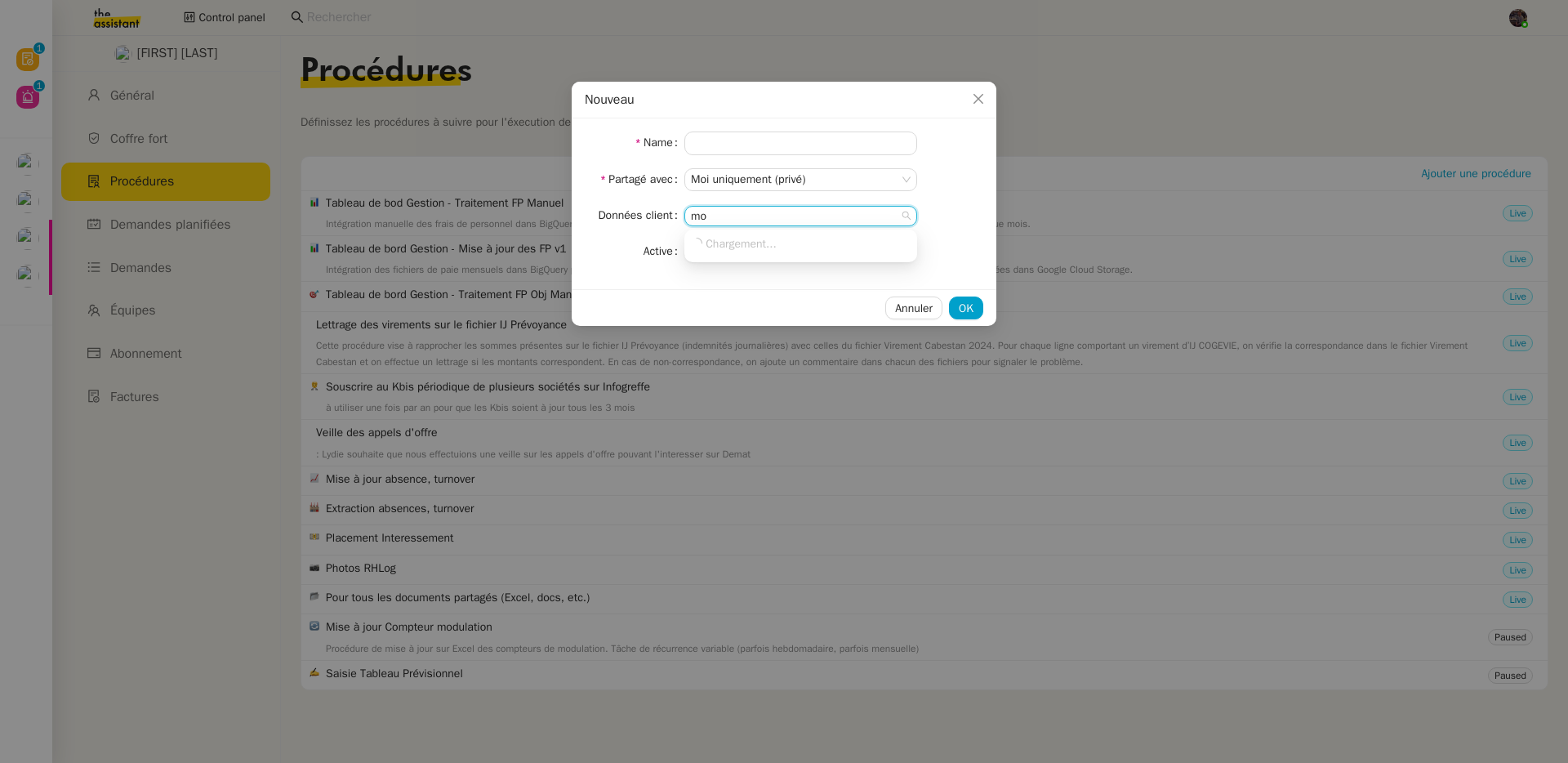 type on "m" 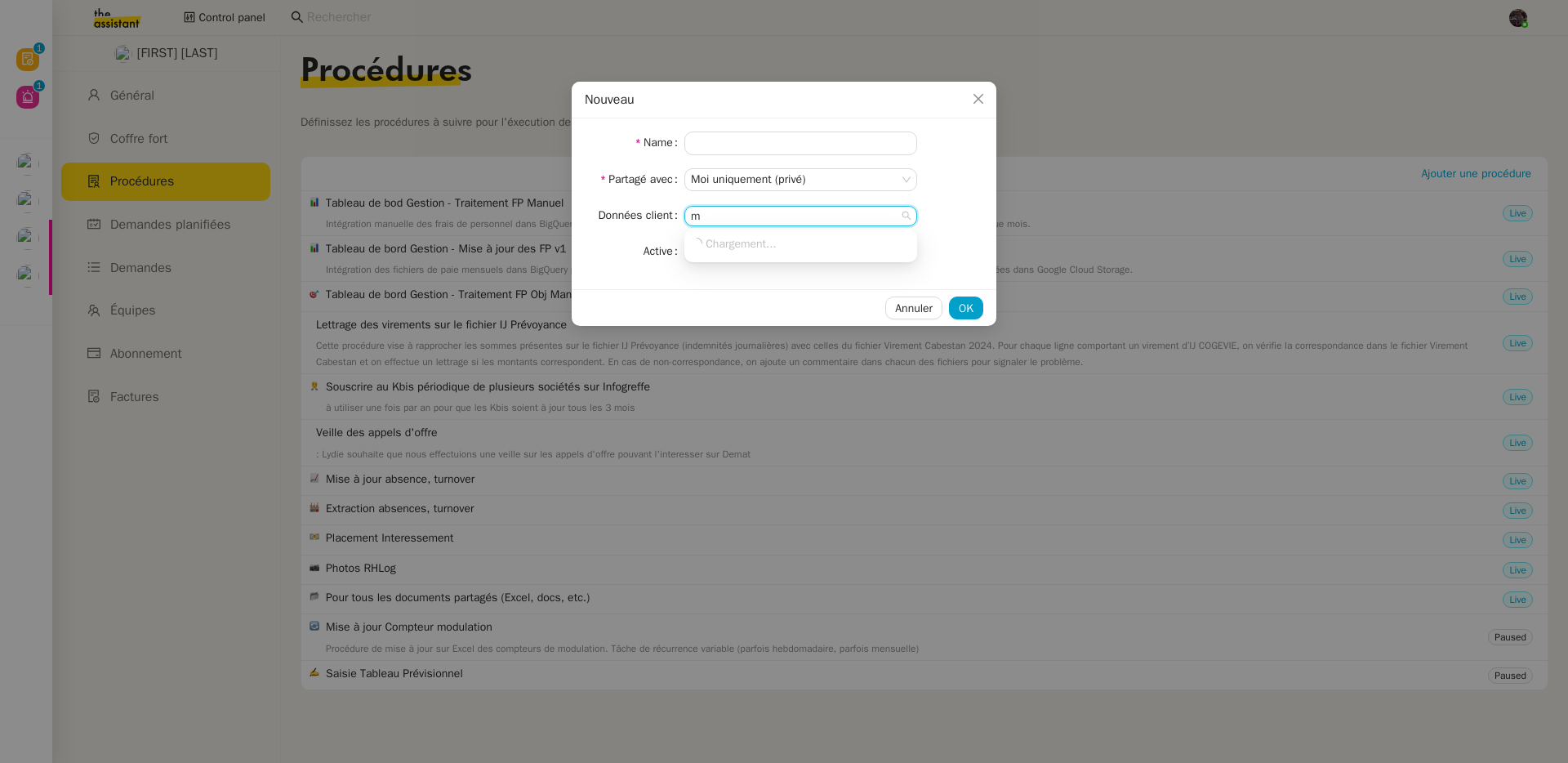 type 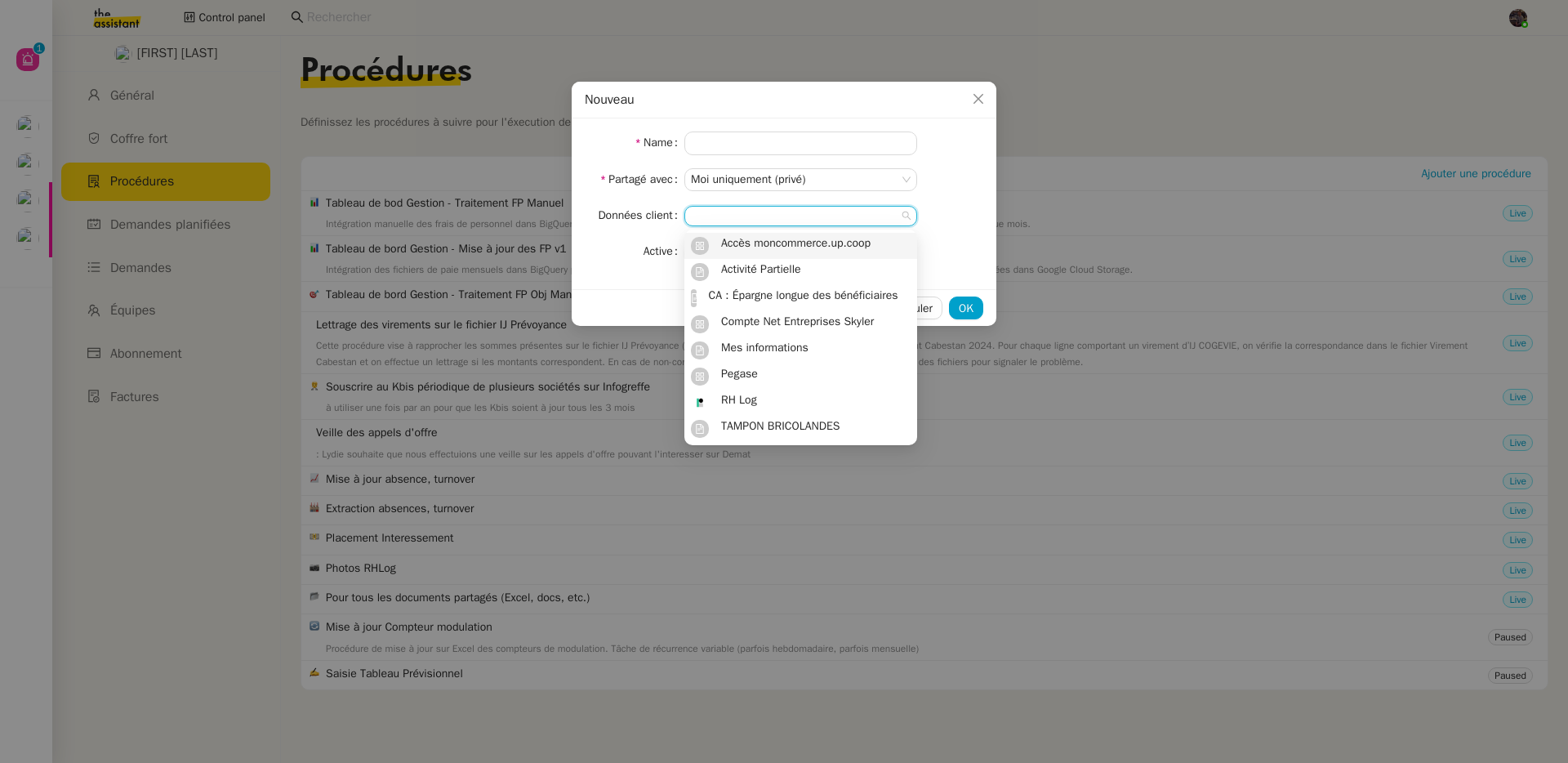 click on "Nouveau Name Partagé avec Moi uniquement (privé) Données client      Active  Annuler   OK" at bounding box center (784, 382) 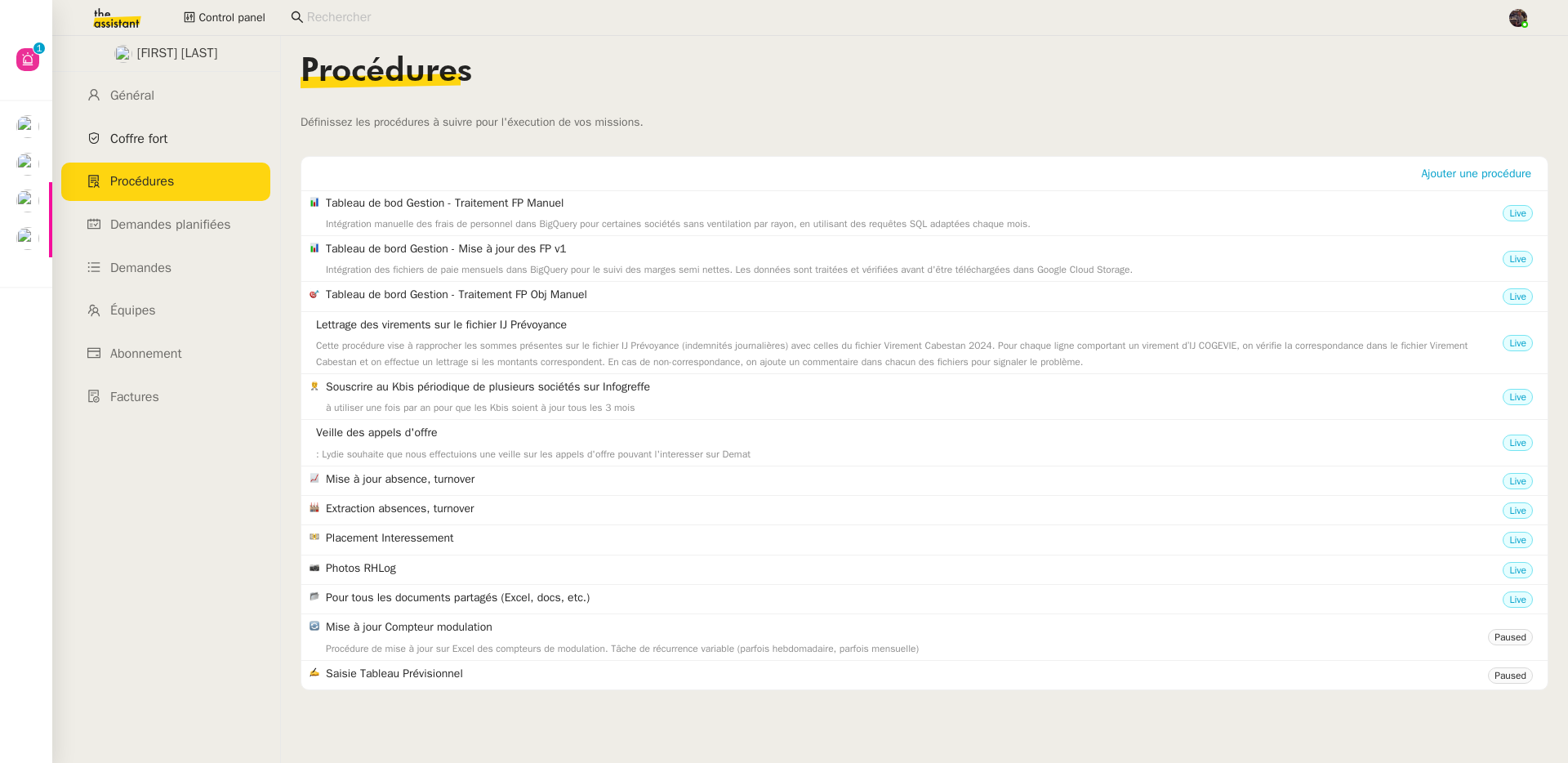 click on "Coffre fort" 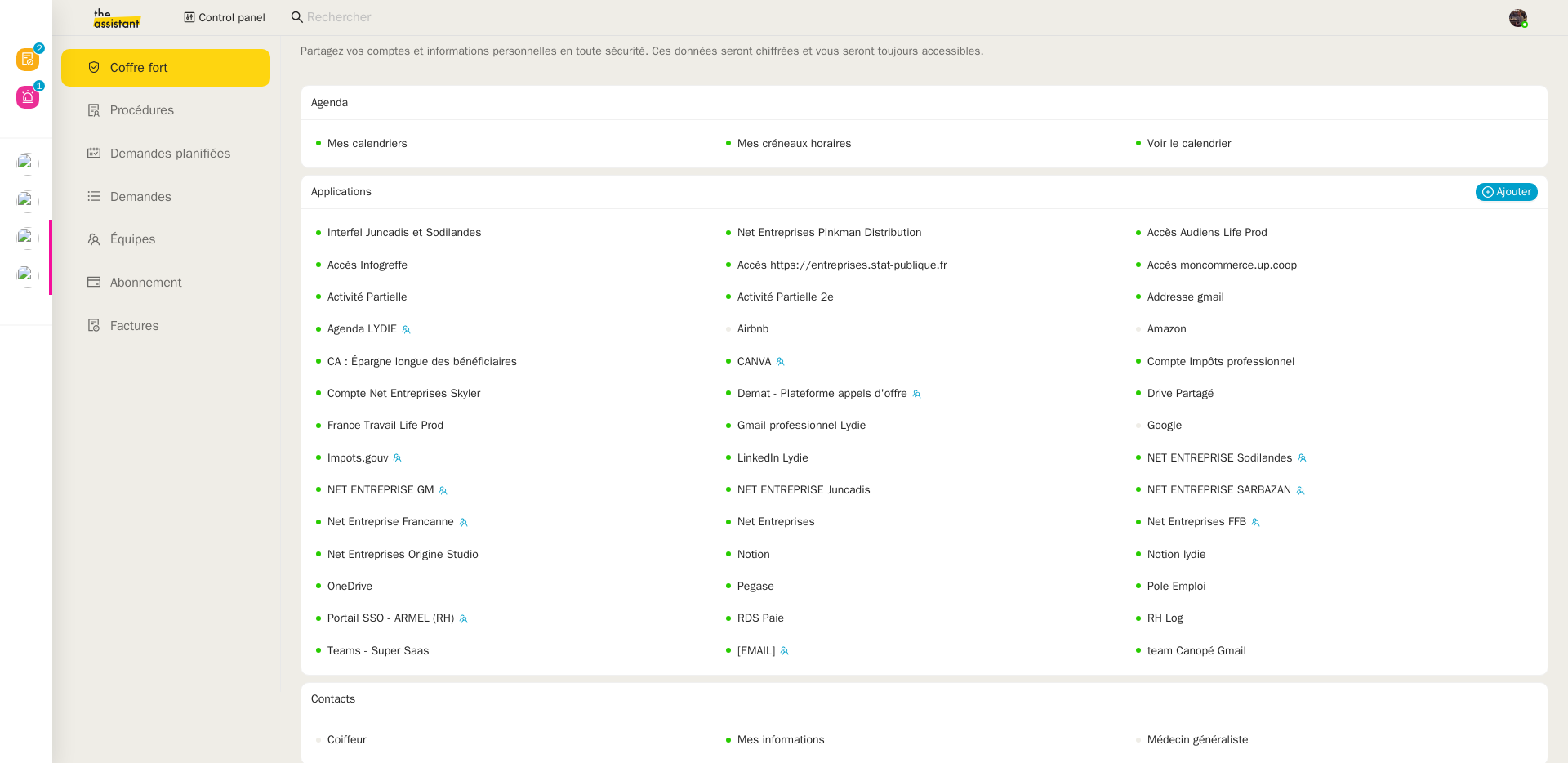 scroll, scrollTop: 0, scrollLeft: 0, axis: both 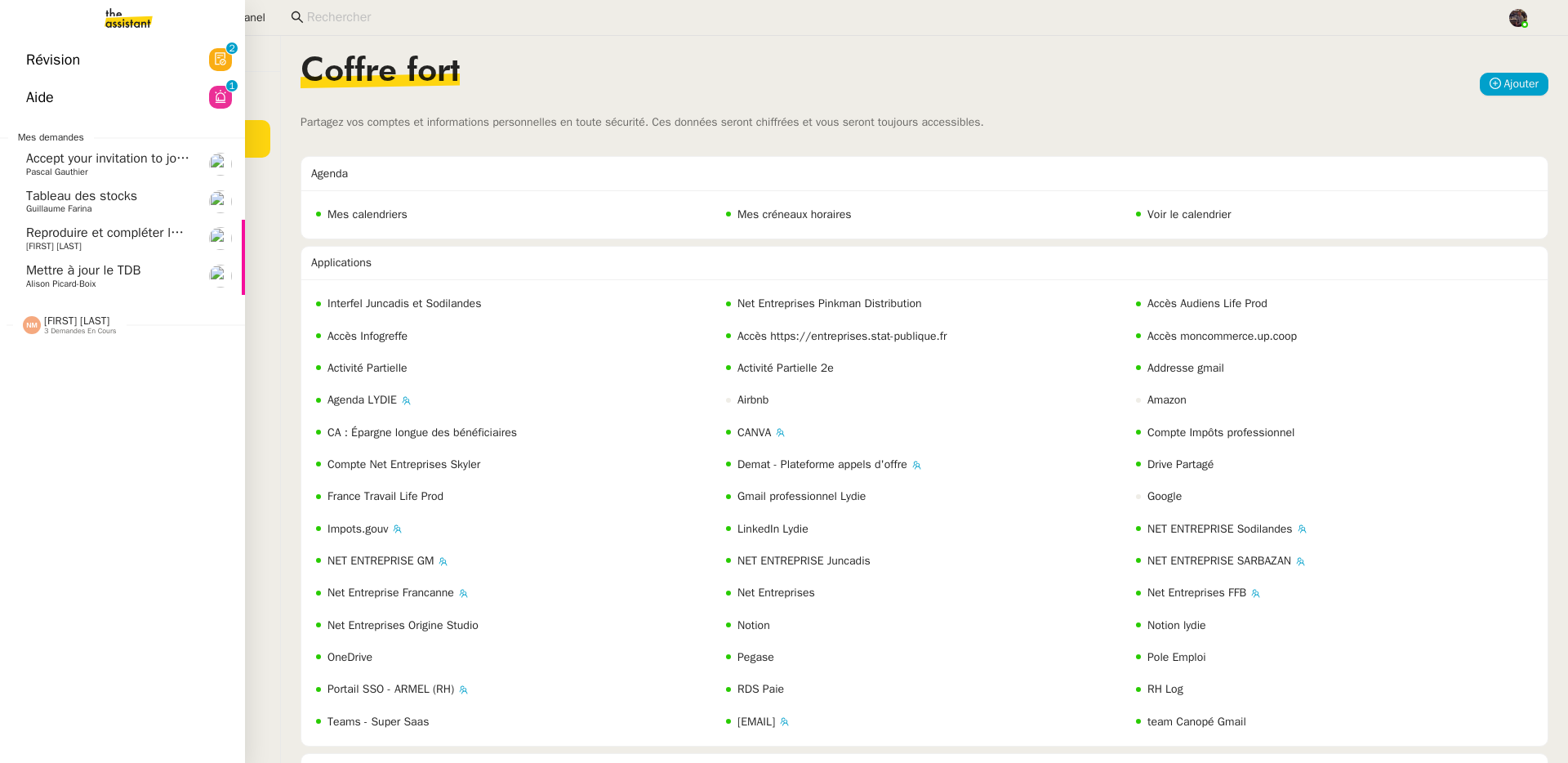 click on "Alison Picard-Boix" 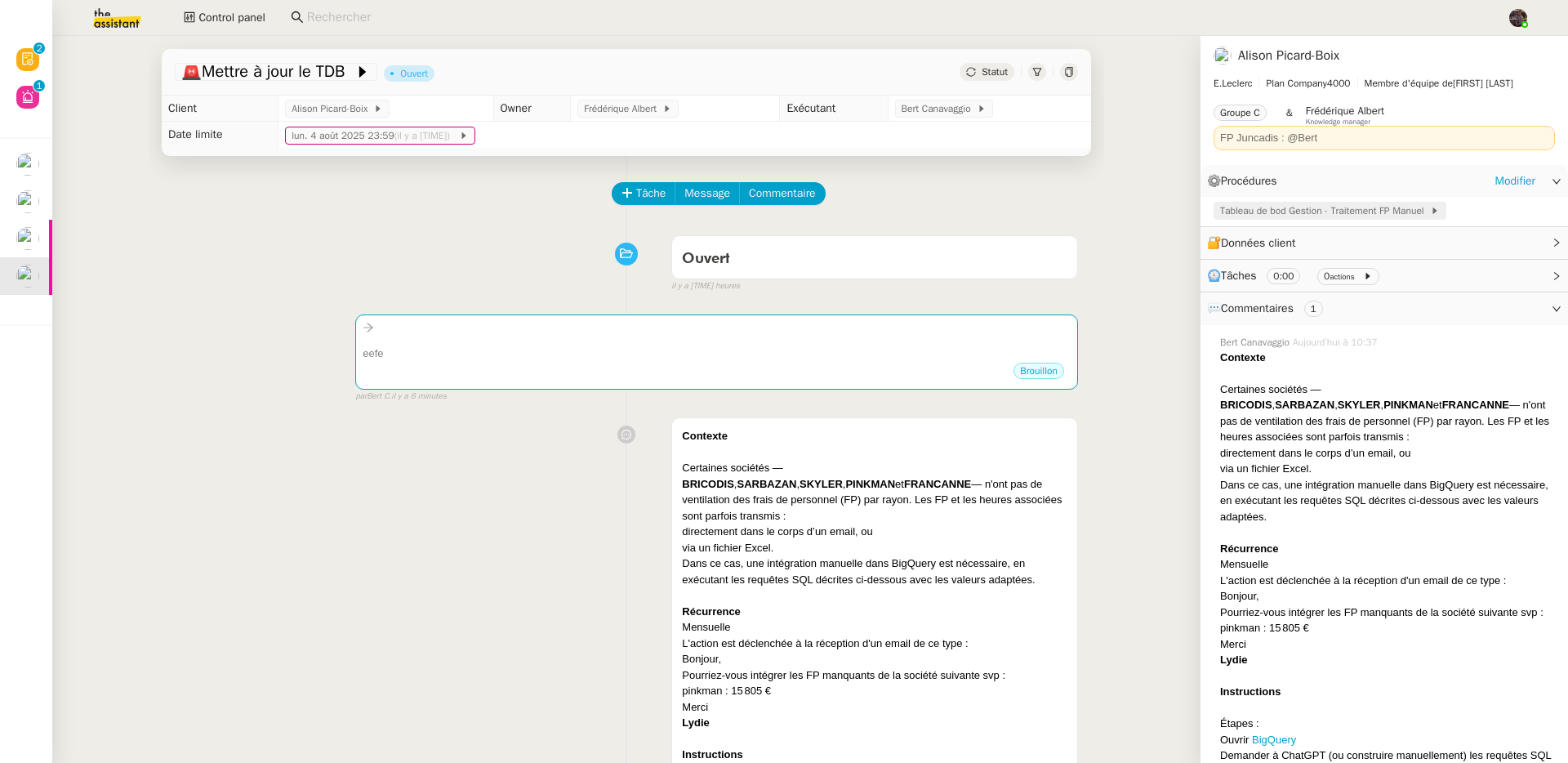click on "Tableau de bod Gestion - Traitement FP Manuel" 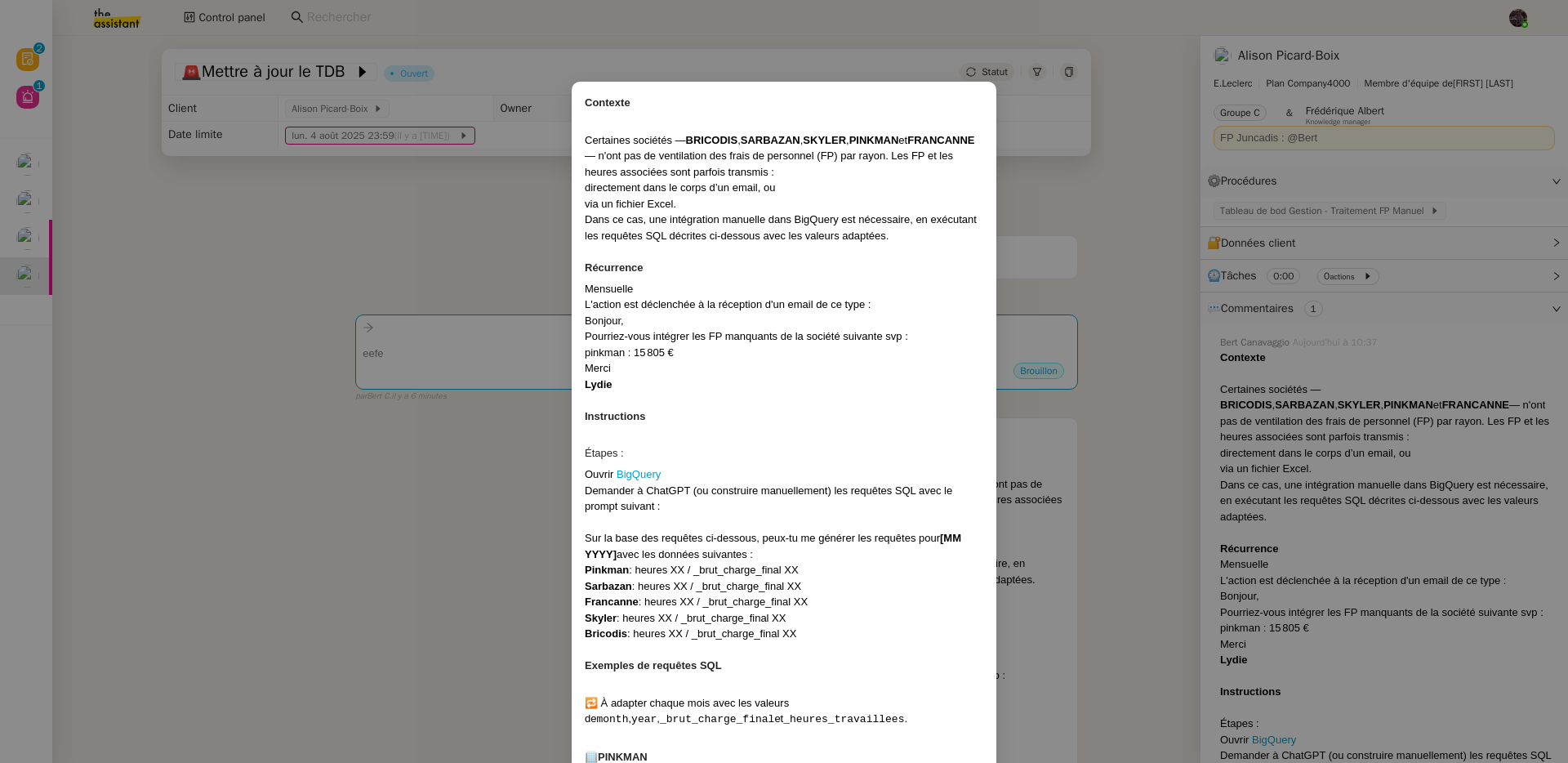 click on "Contexte Certaines sociétés —  BRICODIS ,  SARBAZAN ,  SKYLER ,  PINKMAN  et  FRANCANNE  — n'ont pas de ventilation des frais de personnel (FP) par rayon. Les FP et les heures associées sont parfois transmis : directement dans le corps d’un email, ou via un fichier Excel. Dans ce cas, une intégration manuelle dans BigQuery est nécessaire, en exécutant les requêtes SQL décrites ci-dessous avec les valeurs adaptées. Récurrence Mensuelle L'action est déclenchée à la réception d'un email de ce type : Bonjour, Pourriez-vous intégrer les FP manquants de la société suivante svp : pinkman : 15 805 € Merci Lydie Instructions Étapes : Ouvrir   BigQuery Demander à ChatGPT (ou construire manuellement) les requêtes SQL avec le prompt suivant : Sur la base des requêtes ci-dessous, peux-tu me générer les requêtes pour  [MM YYYY]  avec les données suivantes : Pinkman  : heures XX / _brut_charge_final XX Sarbazan  : heures XX / _brut_charge_final XX Francanne Skyler Bricodis month ,  year ," at bounding box center [784, 382] 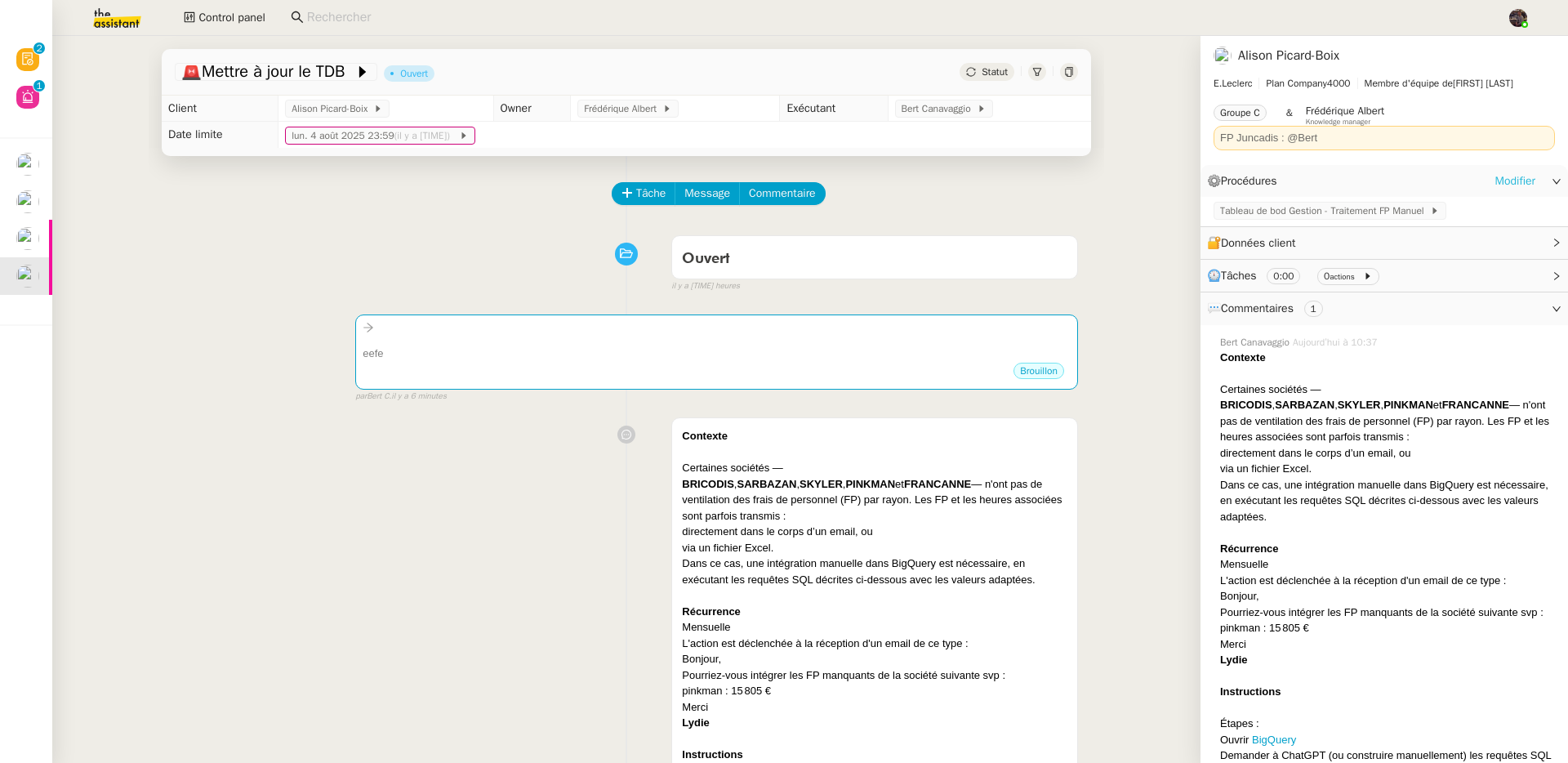 click on "Modifier" 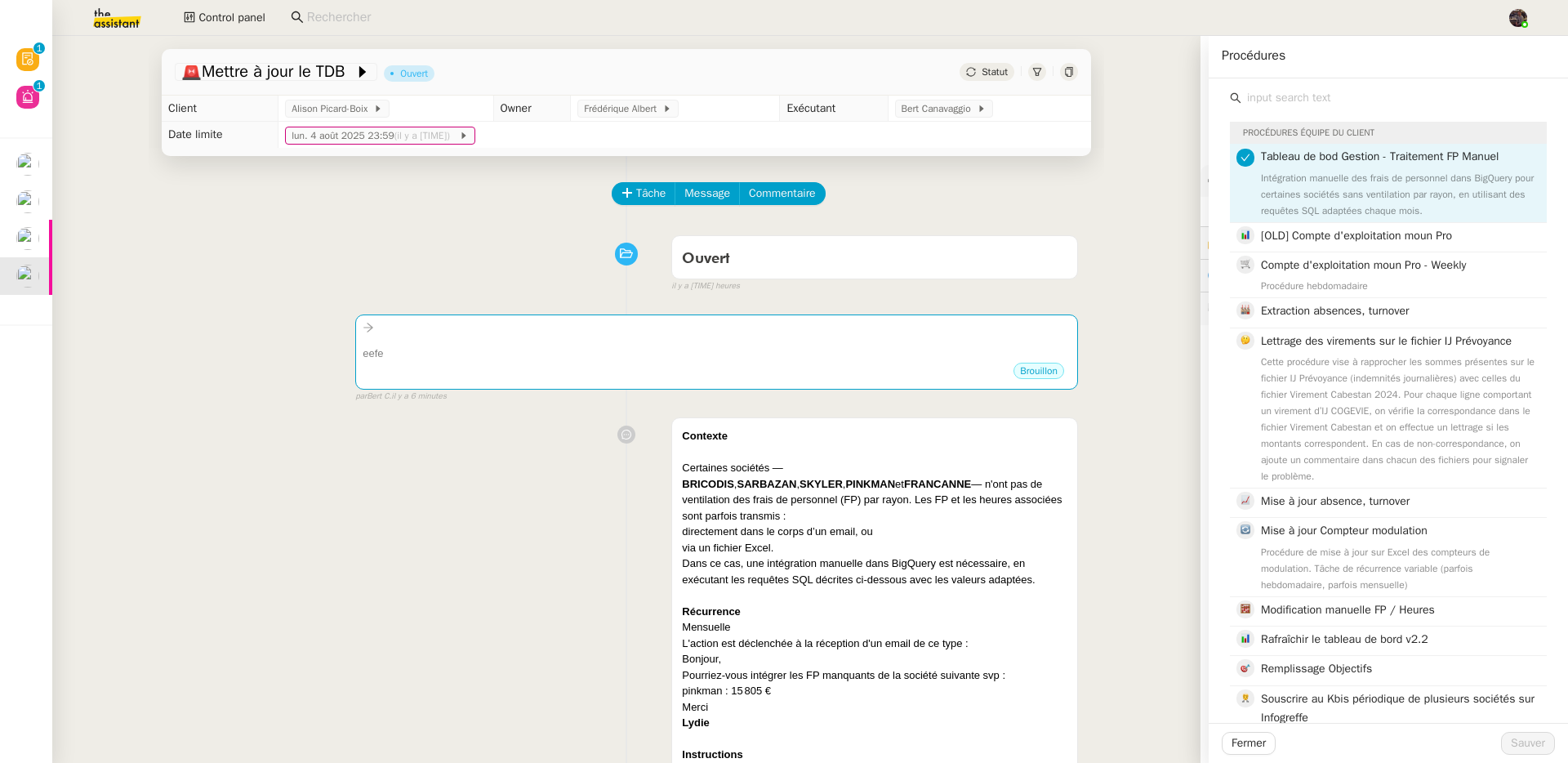 click on "Tâche Message Commentaire Veuillez patienter une erreur s'est produite 👌👌👌 message envoyé ✌️✌️✌️ Veuillez d'abord attribuer un client Une erreur s'est produite, veuillez réessayer Ouvert false il y a 13 heures 👌👌👌 message envoyé ✌️✌️✌️ une erreur s'est produite 👌👌👌 message envoyé ✌️✌️✌️ Votre message va être revu ✌️✌️✌️ une erreur s'est produite La taille des fichiers doit être de 10Mb au maximum.
eefe ••• Brouillon false par   Bert C.   il y a 6 minutes 👌👌👌 message envoyé ✌️✌️✌️ une erreur s'est produite 👌👌👌 message envoyé ✌️✌️✌️ Votre message va être revu ✌️✌️✌️ une erreur s'est produite La taille des fichiers doit être de 10Mb au maximum. 👌👌👌 message envoyé ✌️✌️✌️ Votre message va être revu ✌️✌️✌️ une erreur s'est produite La taille des fichiers doit être de 10Mb au maximum.
Contexte Certaines sociétés —" 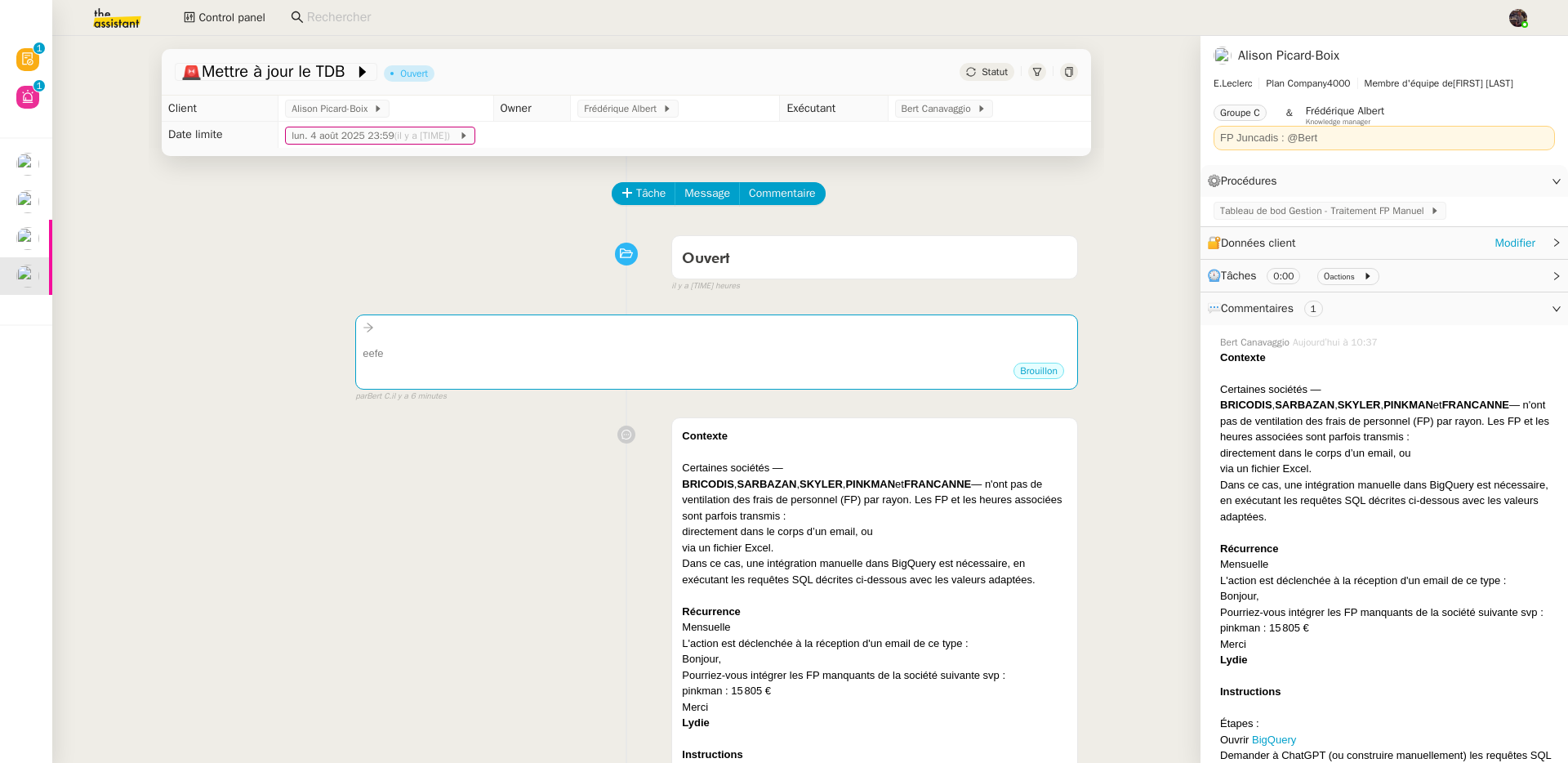 click on "🔐  Données client     Modifier" 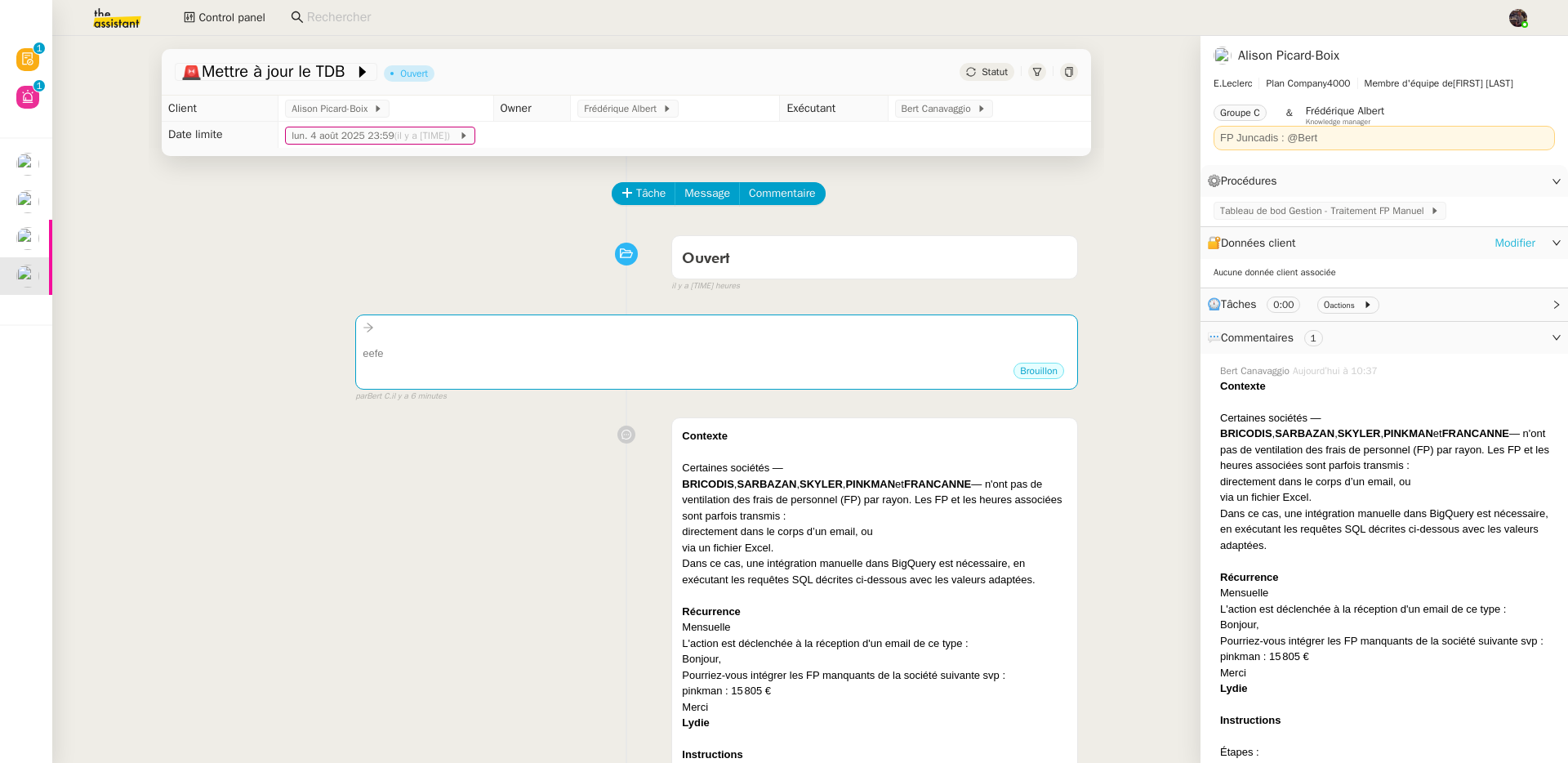 click on "Modifier" 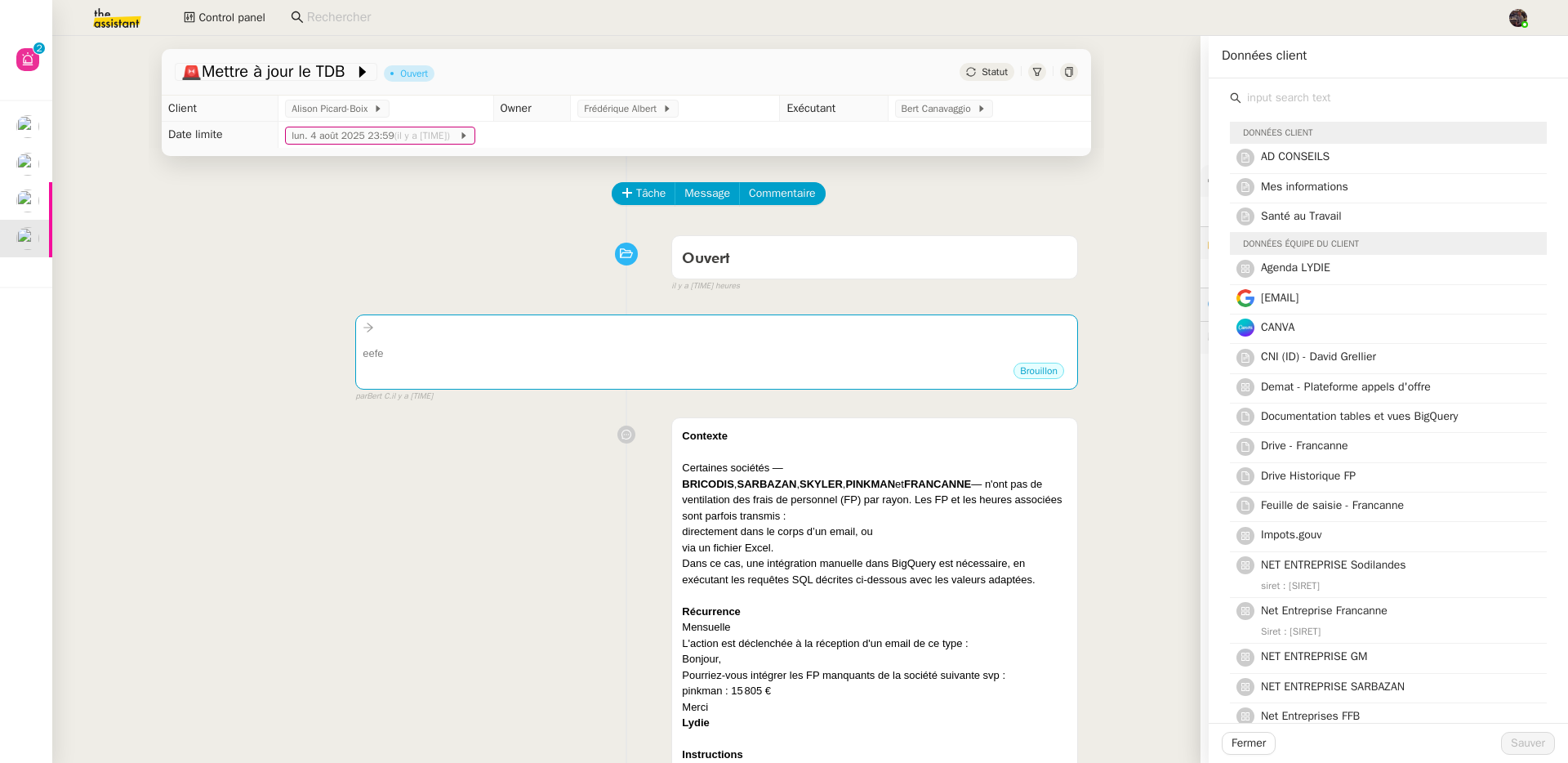 click on "Tâche Message Commentaire" 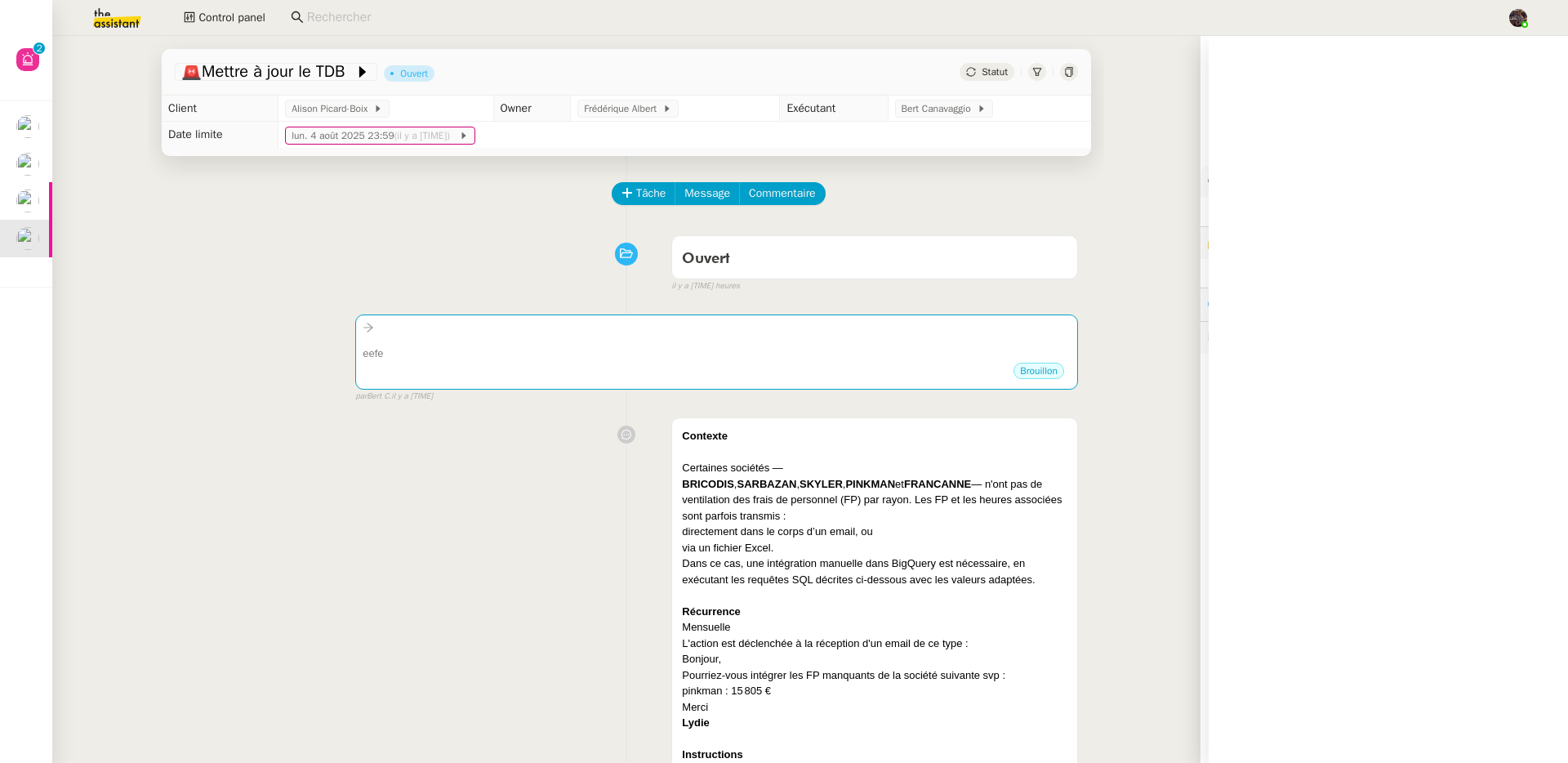 click on "Alison Picard-Boix" 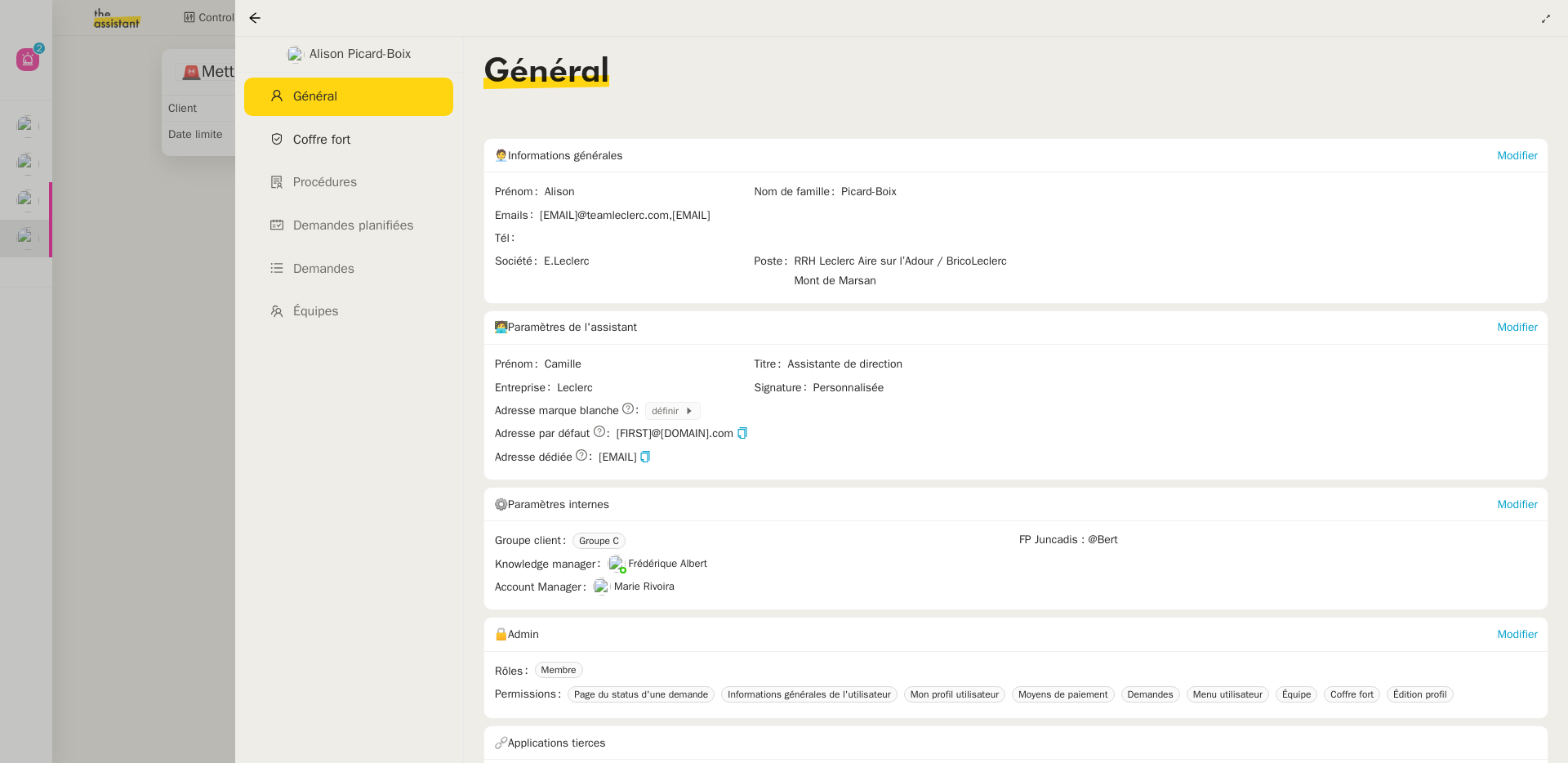 click on "Coffre fort" 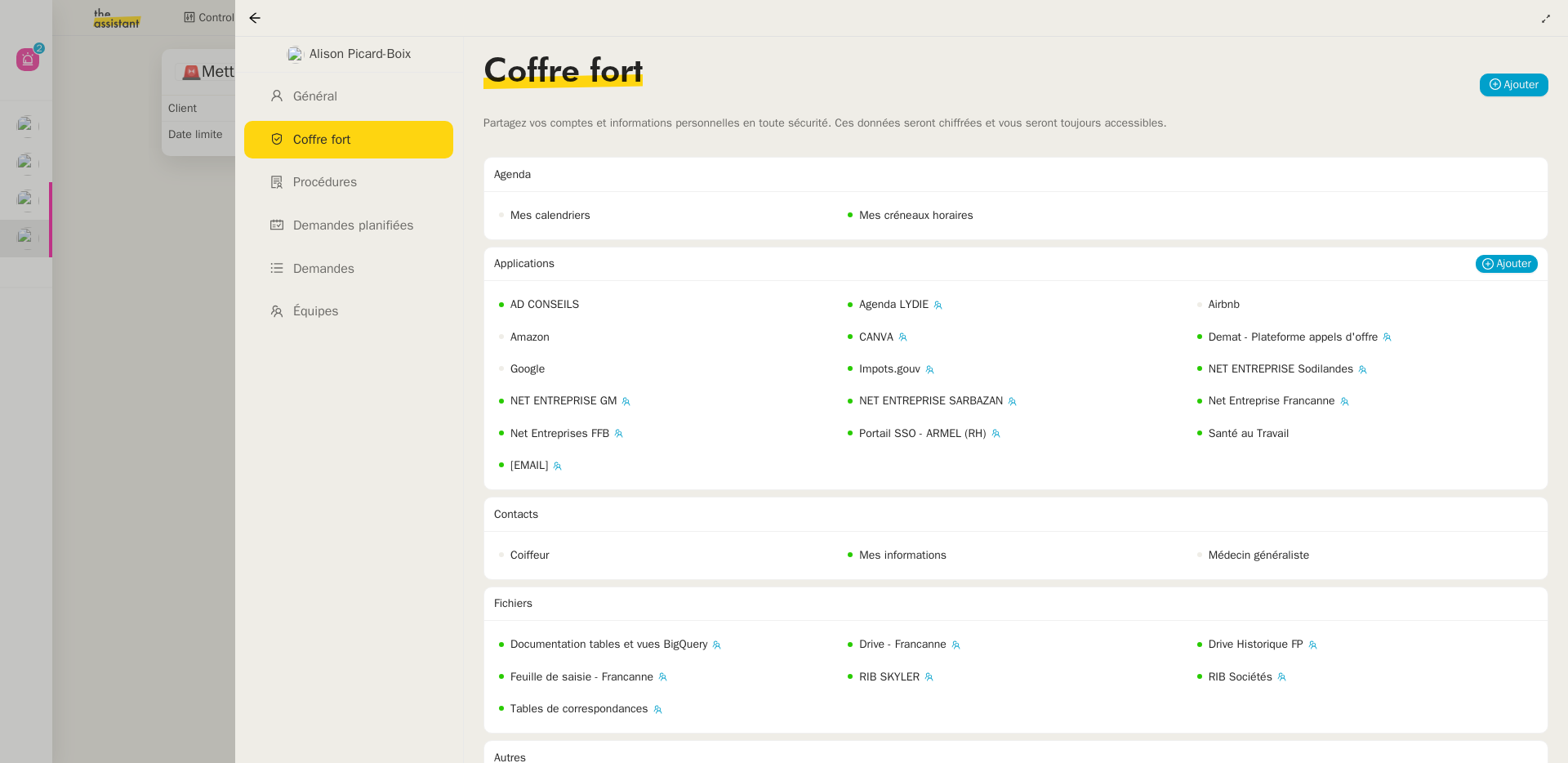 click on "CANVA" at bounding box center [1015, 337] 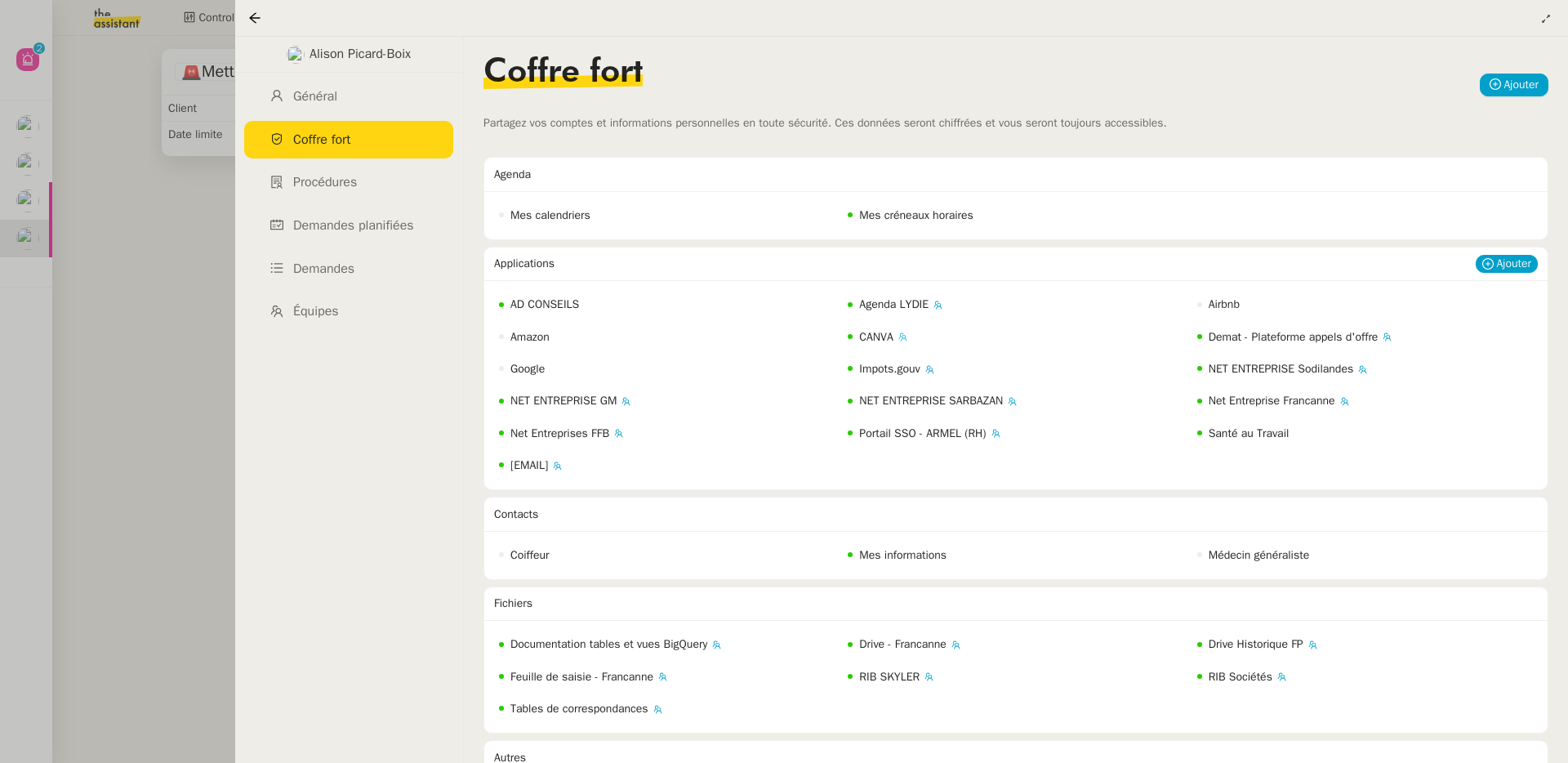 click on "CANVA" at bounding box center (875, 337) 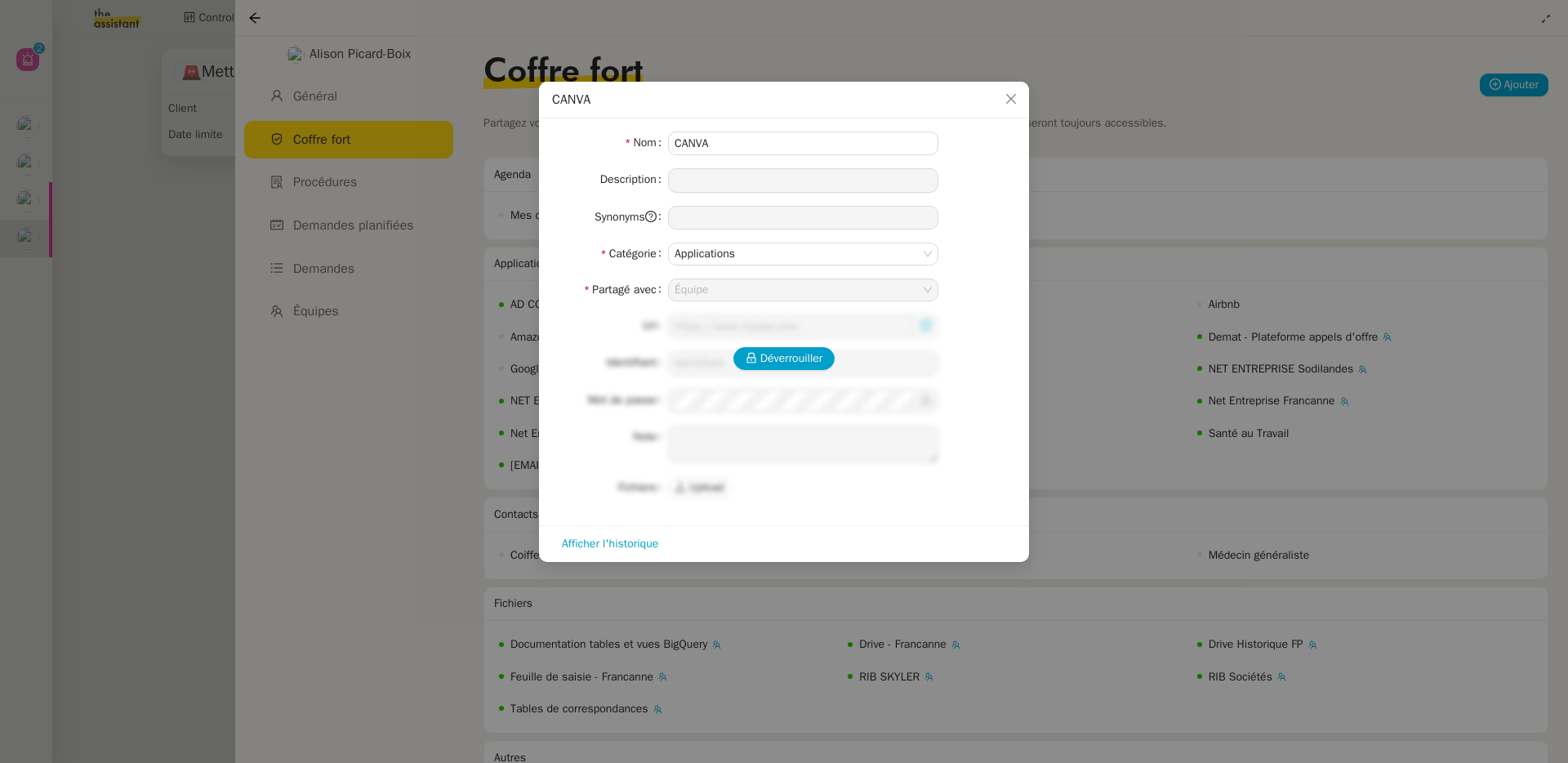 click on "CANVA  Nom CANVA Description  Synonyms  Catégorie Applications Partagé avec Équipe Déverrouiller Url Identifiant Mot de passe Note Fichiers Upload Afficher l'historique" at bounding box center [784, 382] 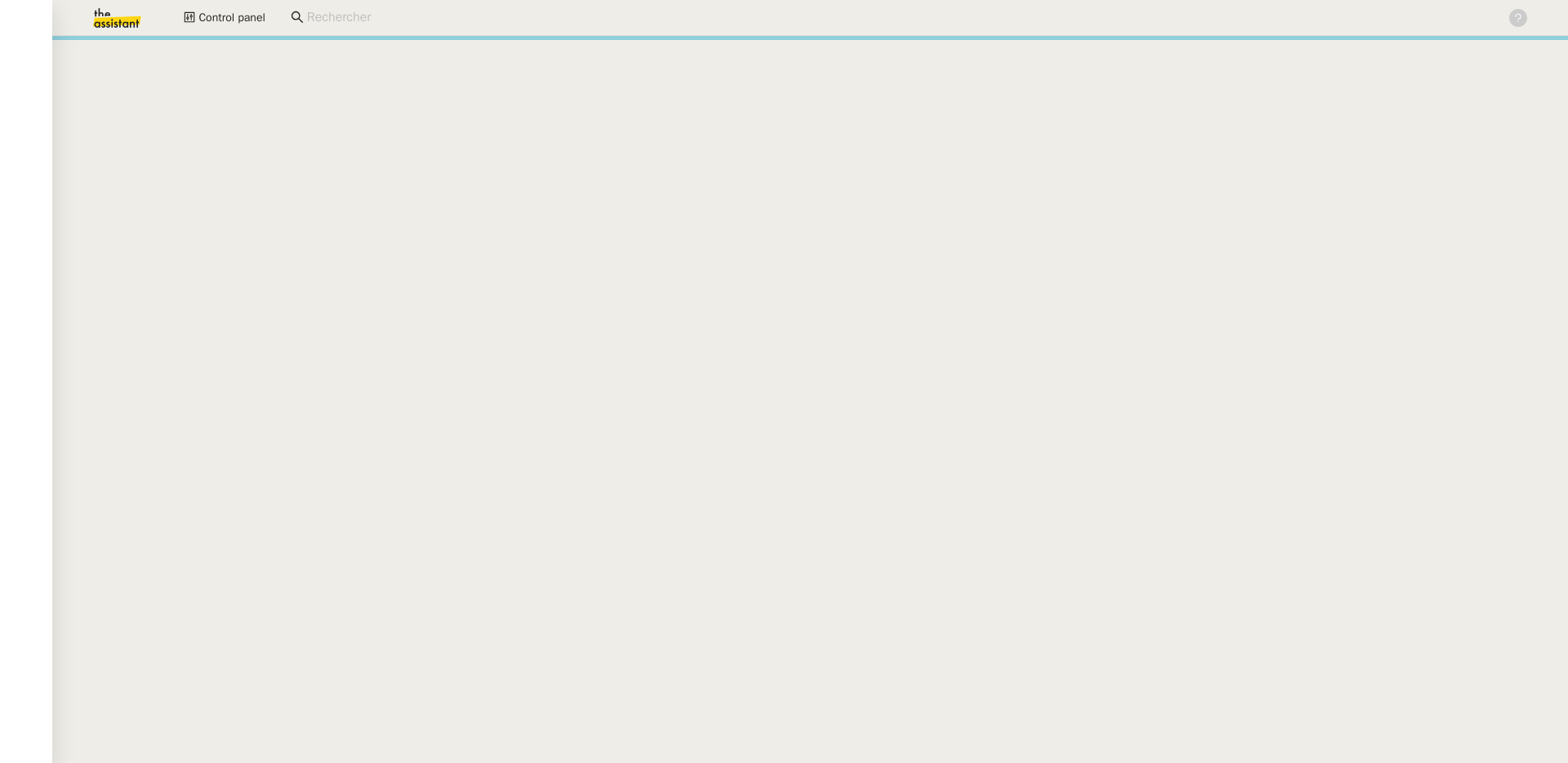 scroll, scrollTop: 0, scrollLeft: 0, axis: both 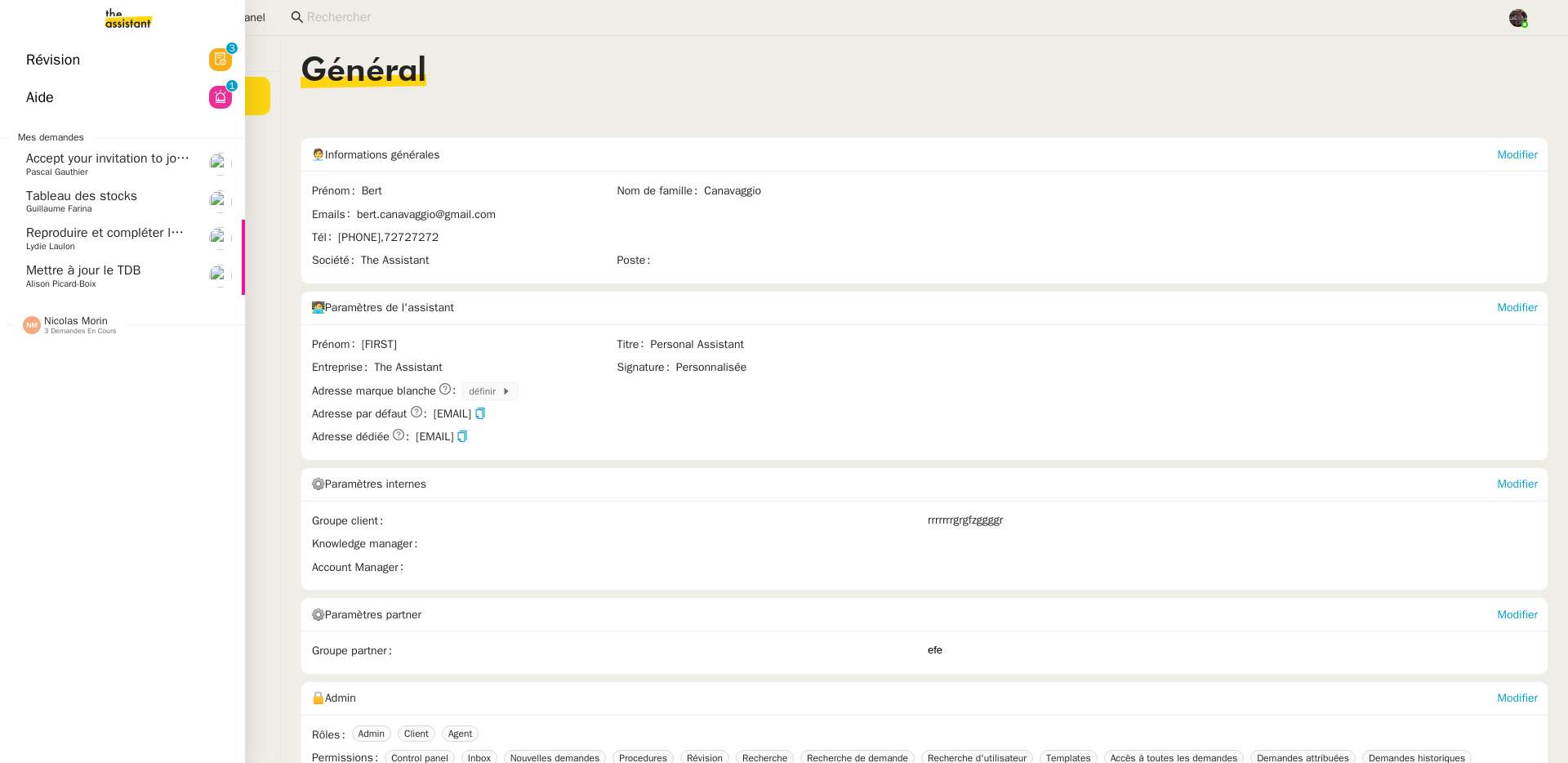 click on "Alison Picard-Boix" 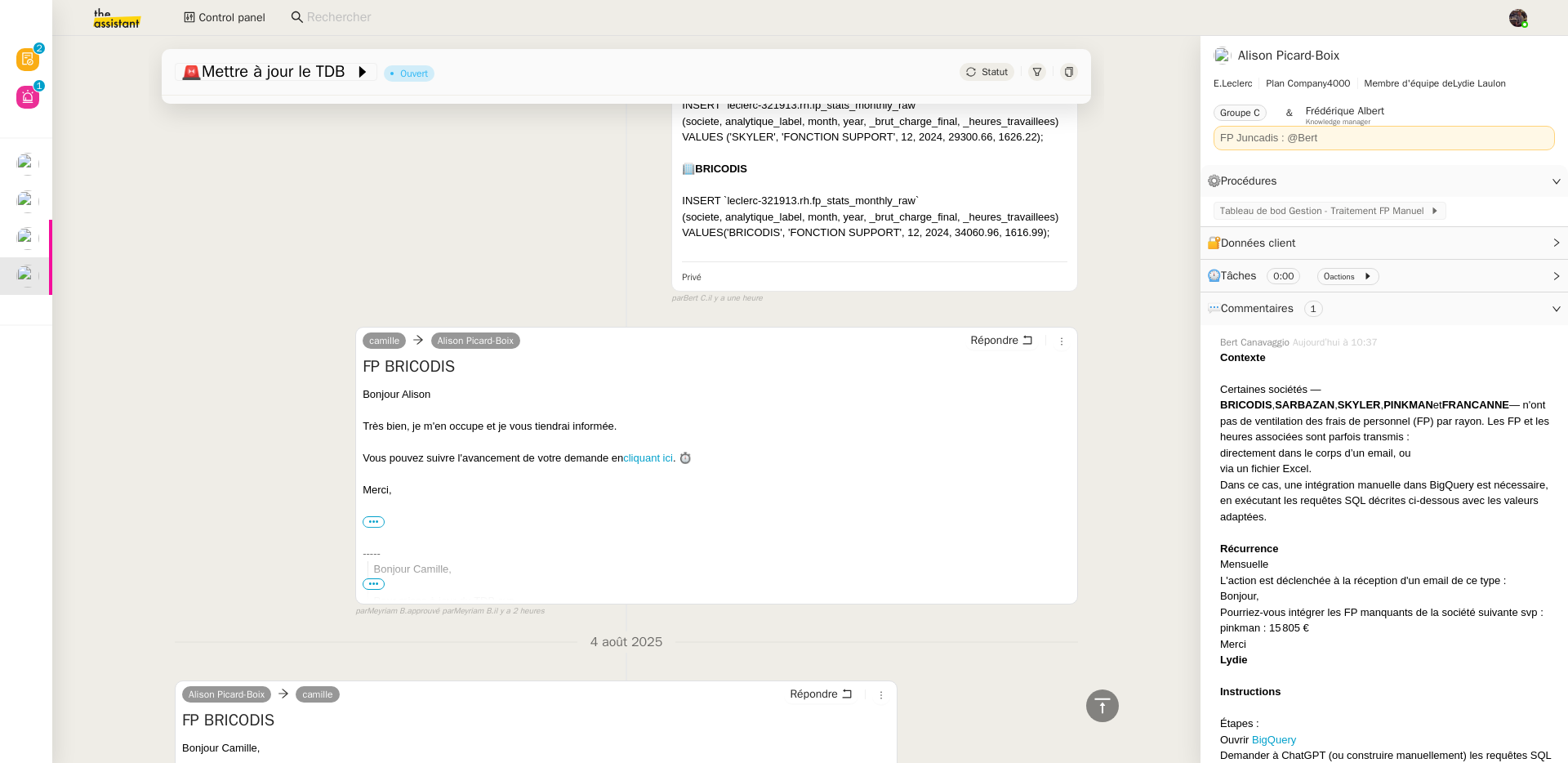 scroll, scrollTop: 1516, scrollLeft: 0, axis: vertical 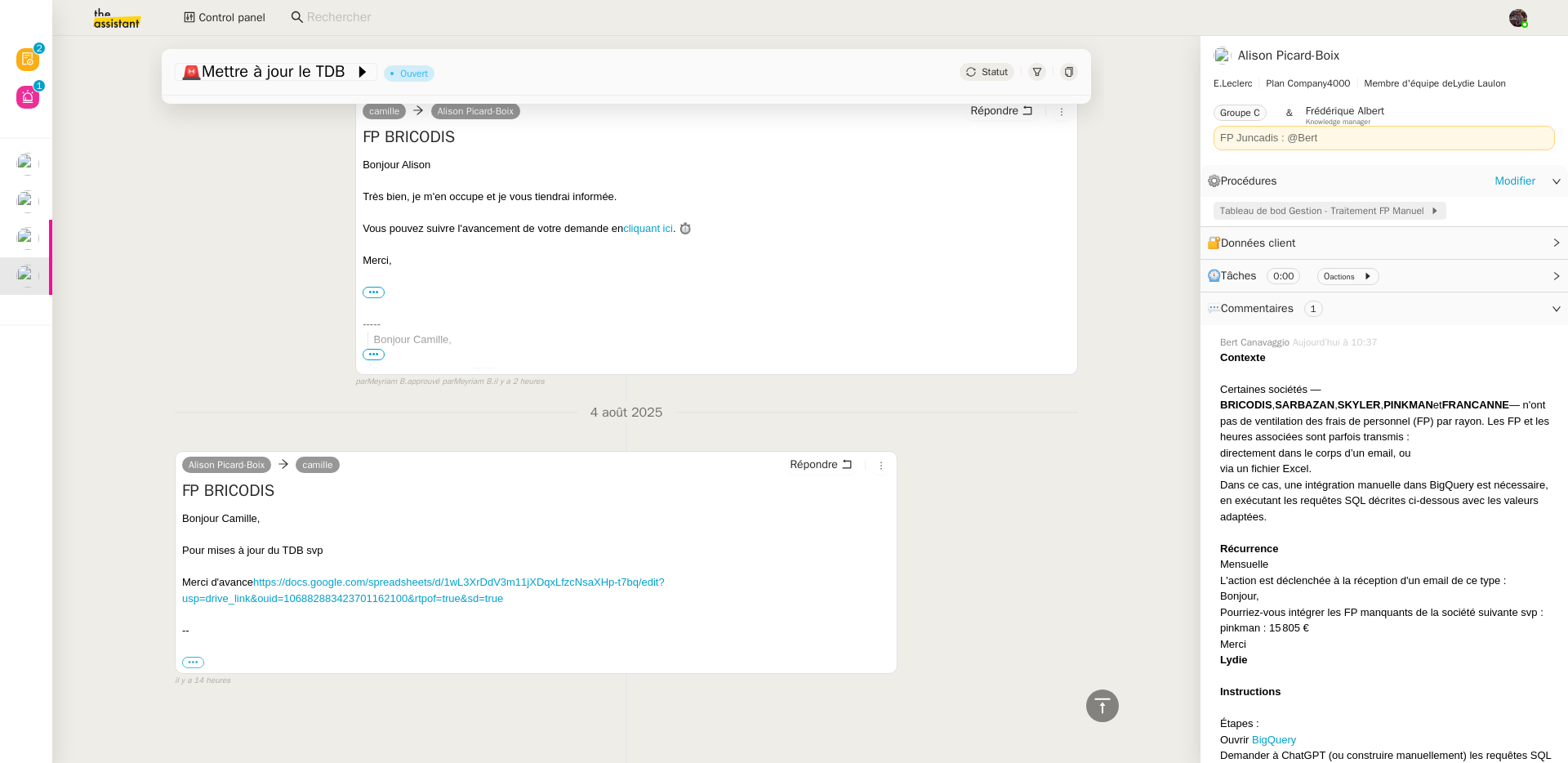 click on "Tableau de bod Gestion - Traitement FP Manuel" 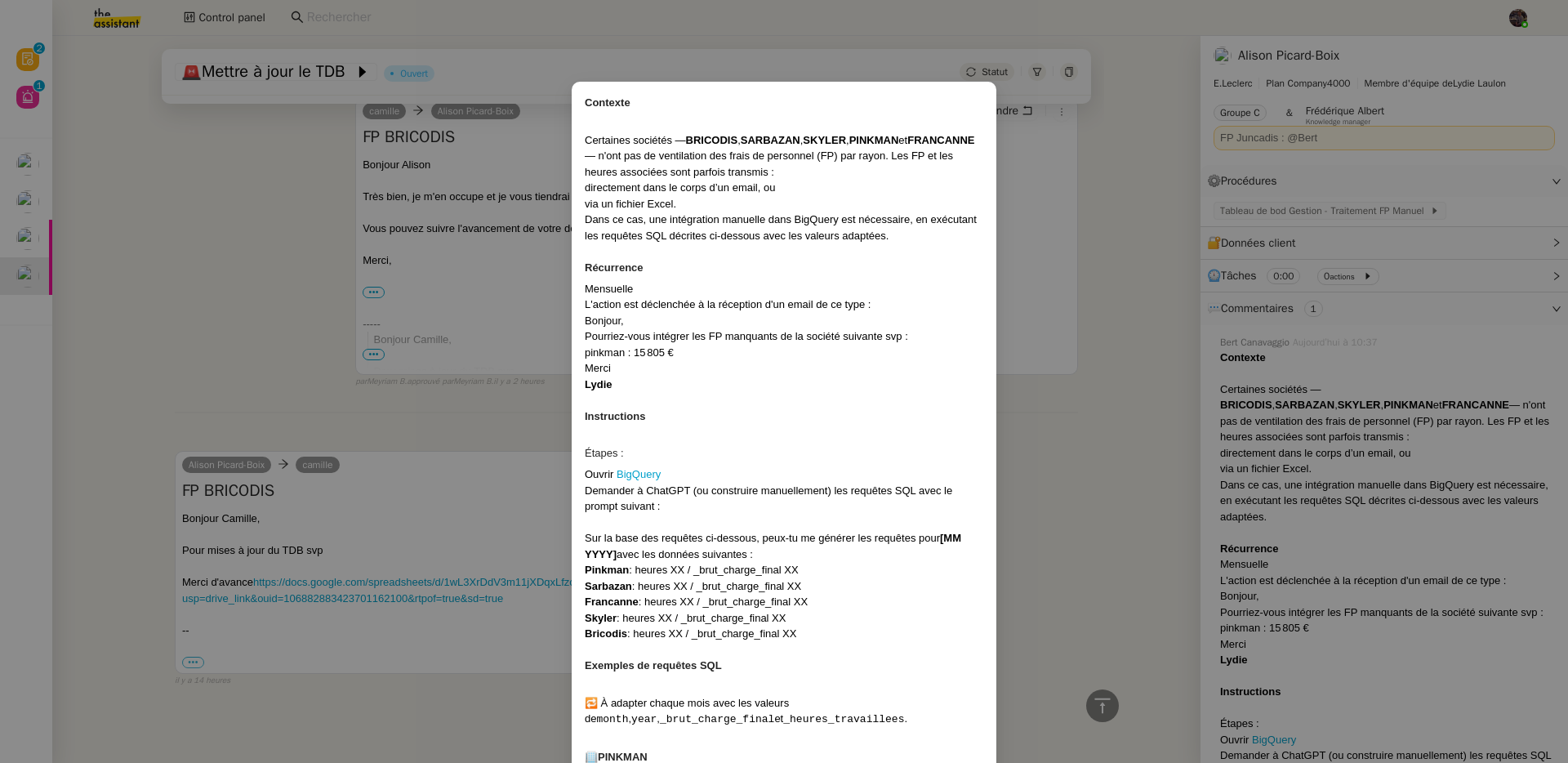 click on "Contexte Certaines sociétés —  BRICODIS ,  SARBAZAN ,  SKYLER ,  PINKMAN  et  FRANCANNE  — n'ont pas de ventilation des frais de personnel (FP) par rayon. Les FP et les heures associées sont parfois transmis : directement dans le corps d’un email, ou via un fichier Excel. Dans ce cas, une intégration manuelle dans BigQuery est nécessaire, en exécutant les requêtes SQL décrites ci-dessous avec les valeurs adaptées. Récurrence Mensuelle L'action est déclenchée à la réception d'un email de ce type : Bonjour, Pourriez-vous intégrer les FP manquants de la société suivante svp : pinkman : 15 805 € Merci Lydie Instructions Étapes : Ouvrir   BigQuery Demander à ChatGPT (ou construire manuellement) les requêtes SQL avec le prompt suivant : Sur la base des requêtes ci-dessous, peux-tu me générer les requêtes pour  [MM YYYY]  avec les données suivantes : Pinkman  : heures XX / _brut_charge_final XX Sarbazan  : heures XX / _brut_charge_final XX Francanne Skyler Bricodis month ,  year ," at bounding box center [784, 382] 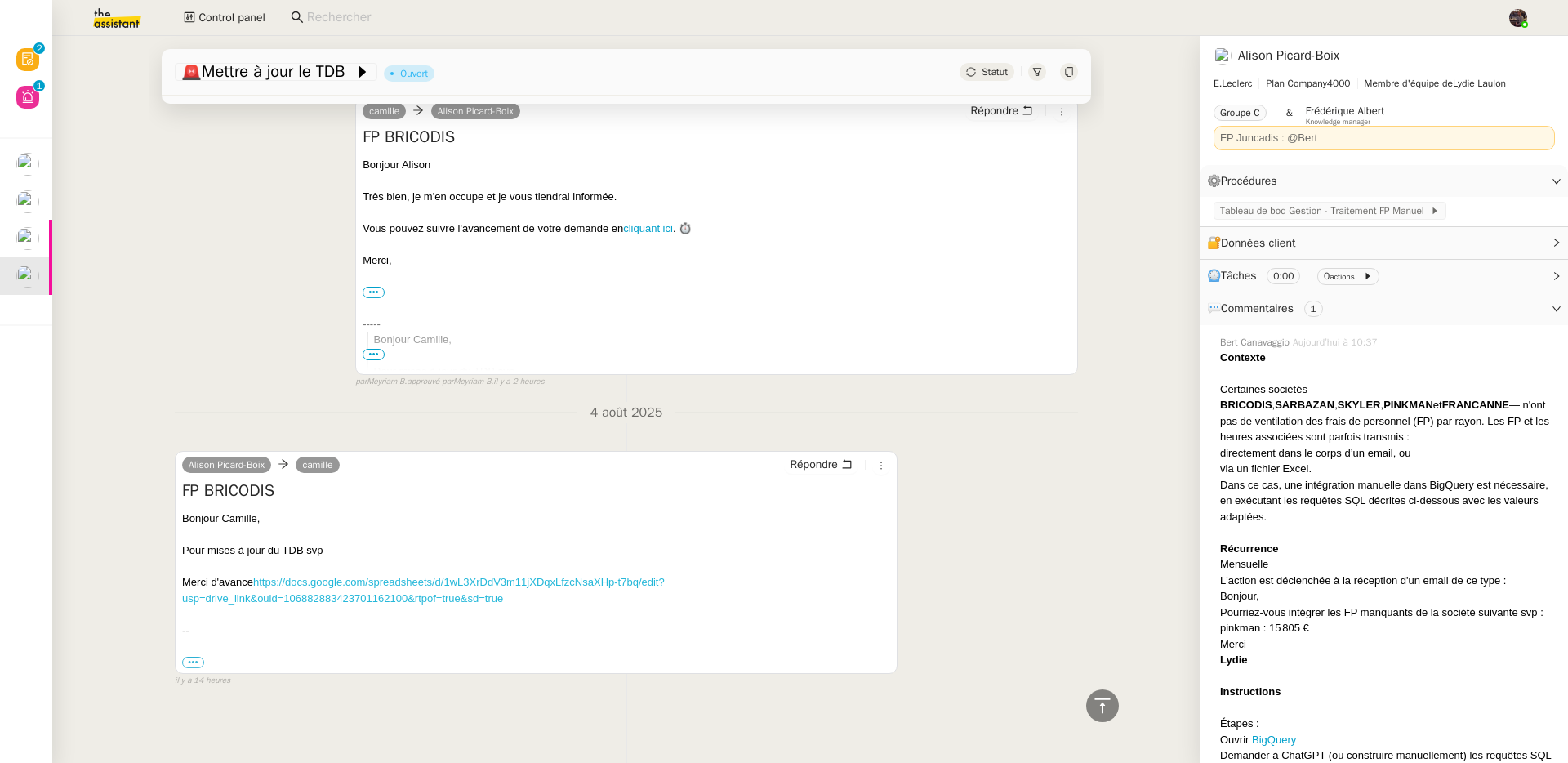 click on "https://docs.google.com/spreadsheets/d/1wL3XrDdV3m11jXDqxLfzcNsaXHp-t7bq/edit?usp=drive_link&ouid=106882883423701162100&rtpof=true&sd=true" at bounding box center [423, 590] 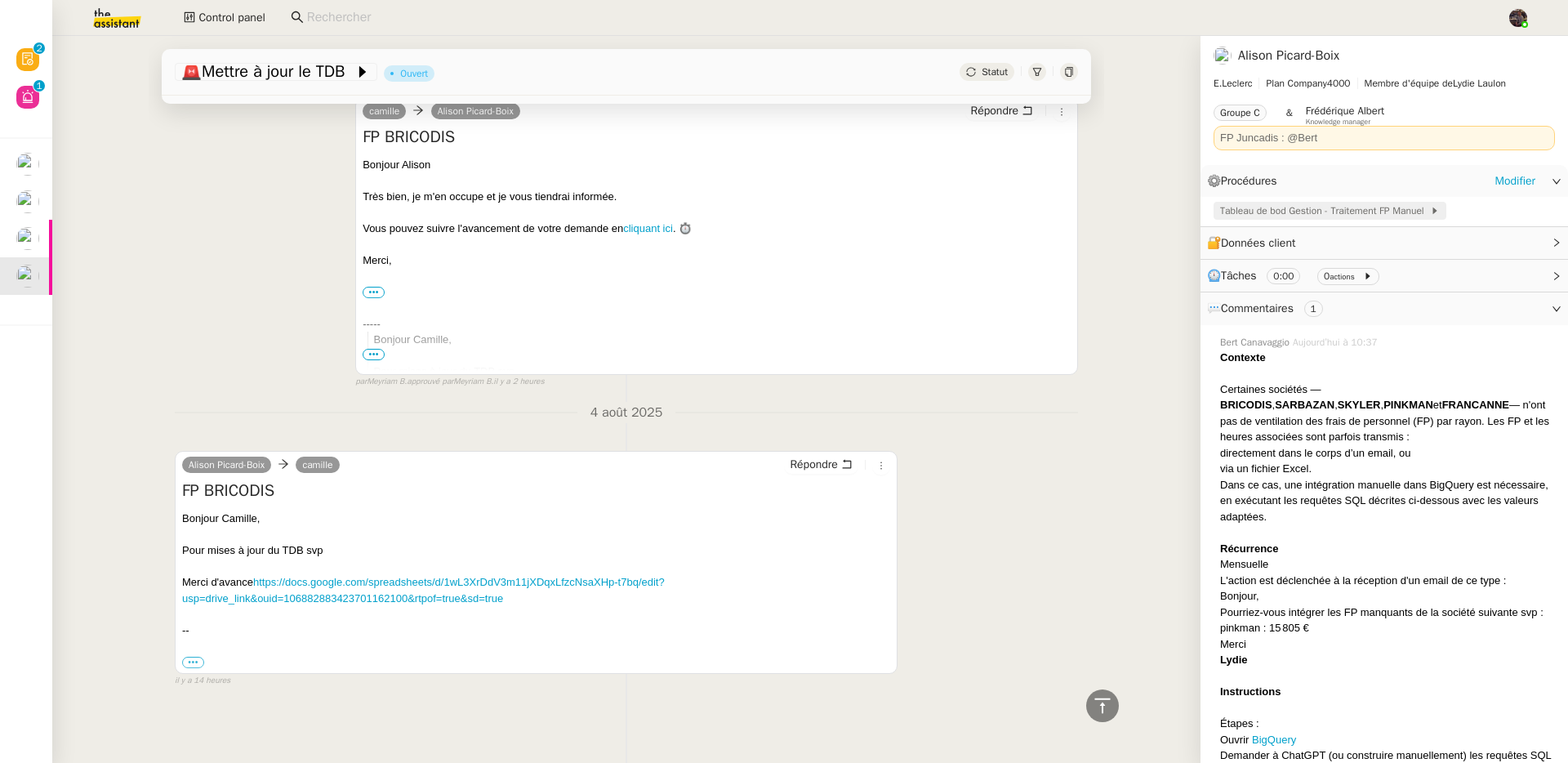click on "Tableau de bod Gestion - Traitement FP Manuel" 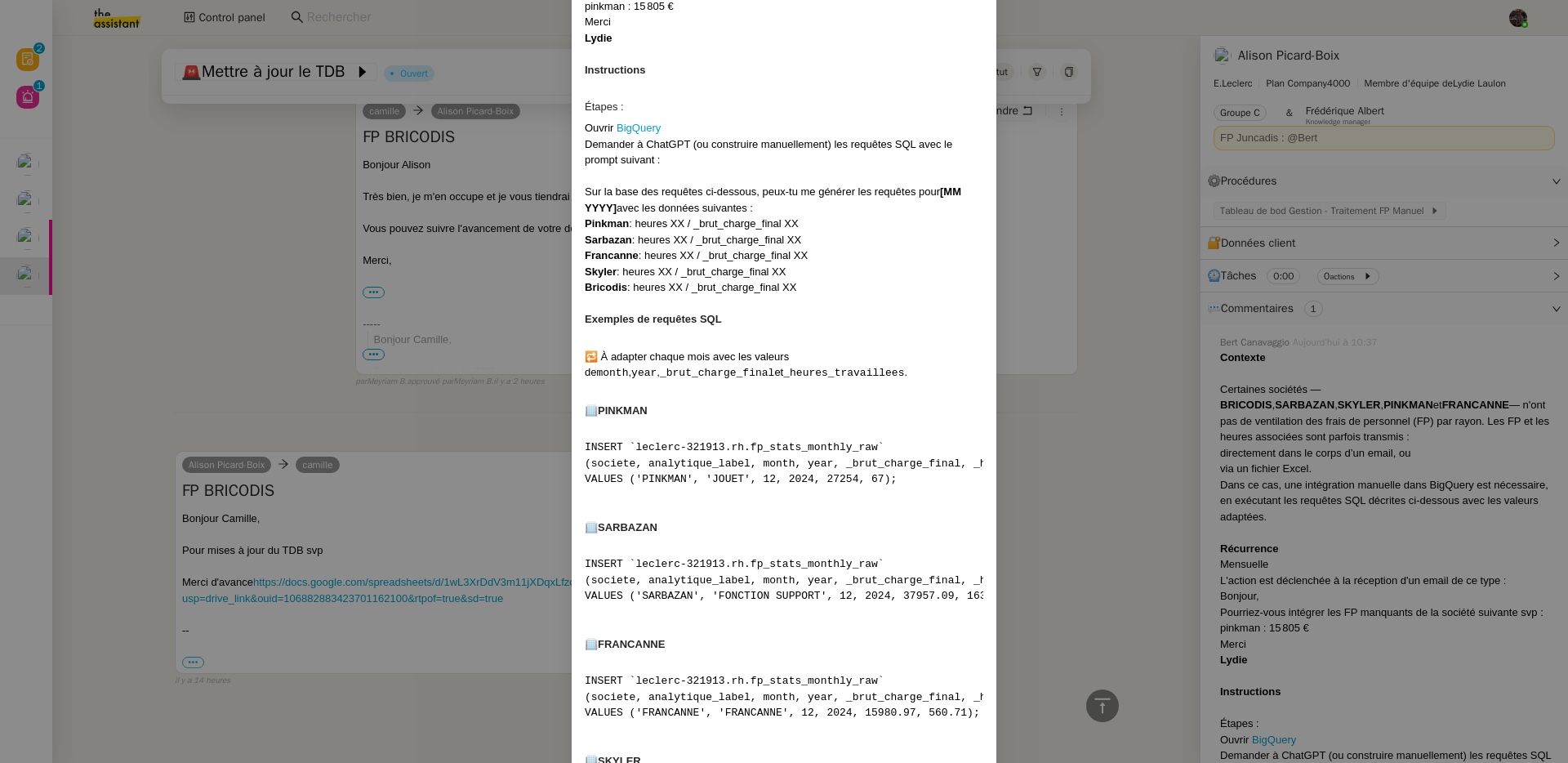 scroll, scrollTop: 618, scrollLeft: 0, axis: vertical 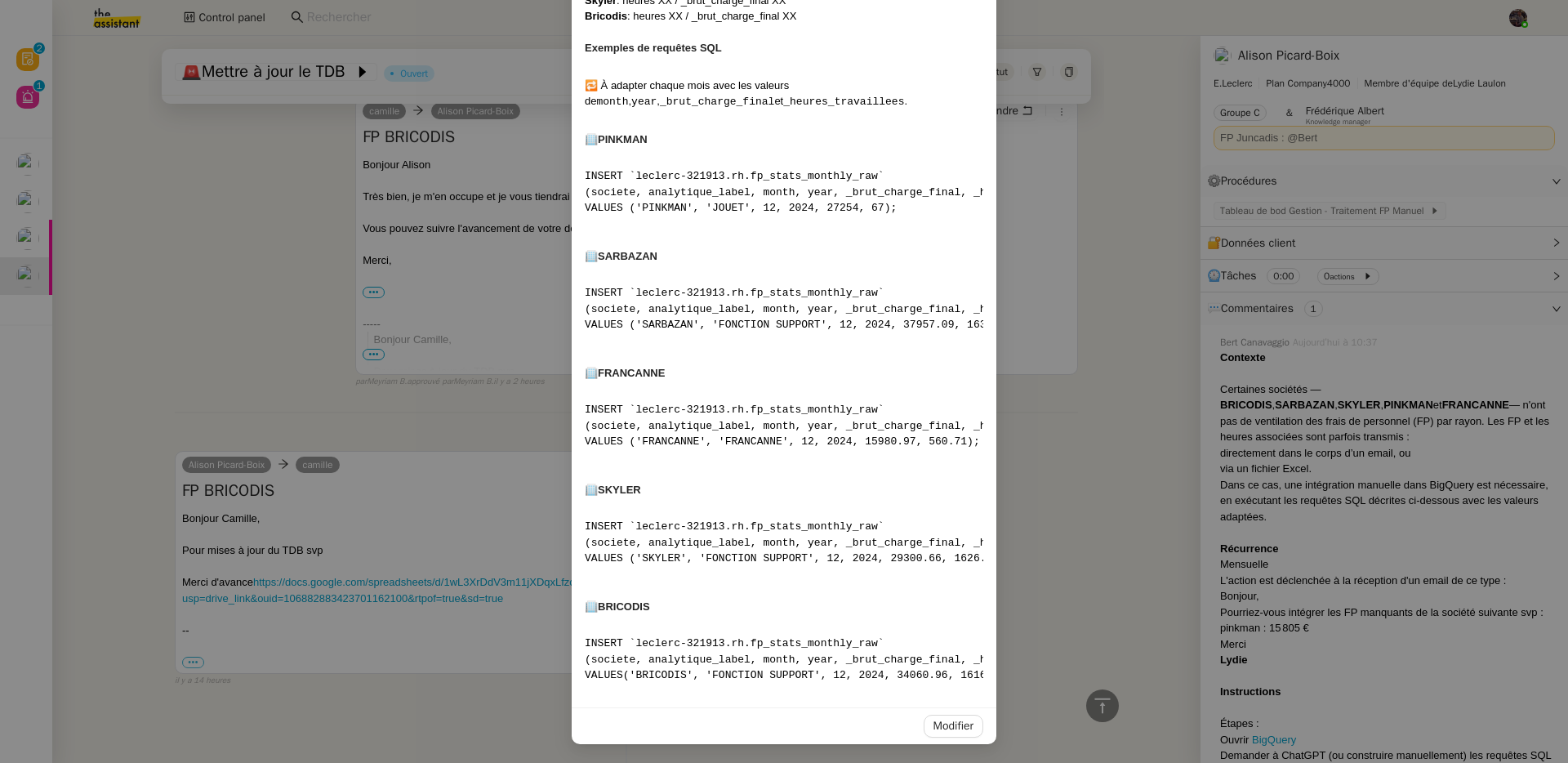 click at bounding box center (784, 161) 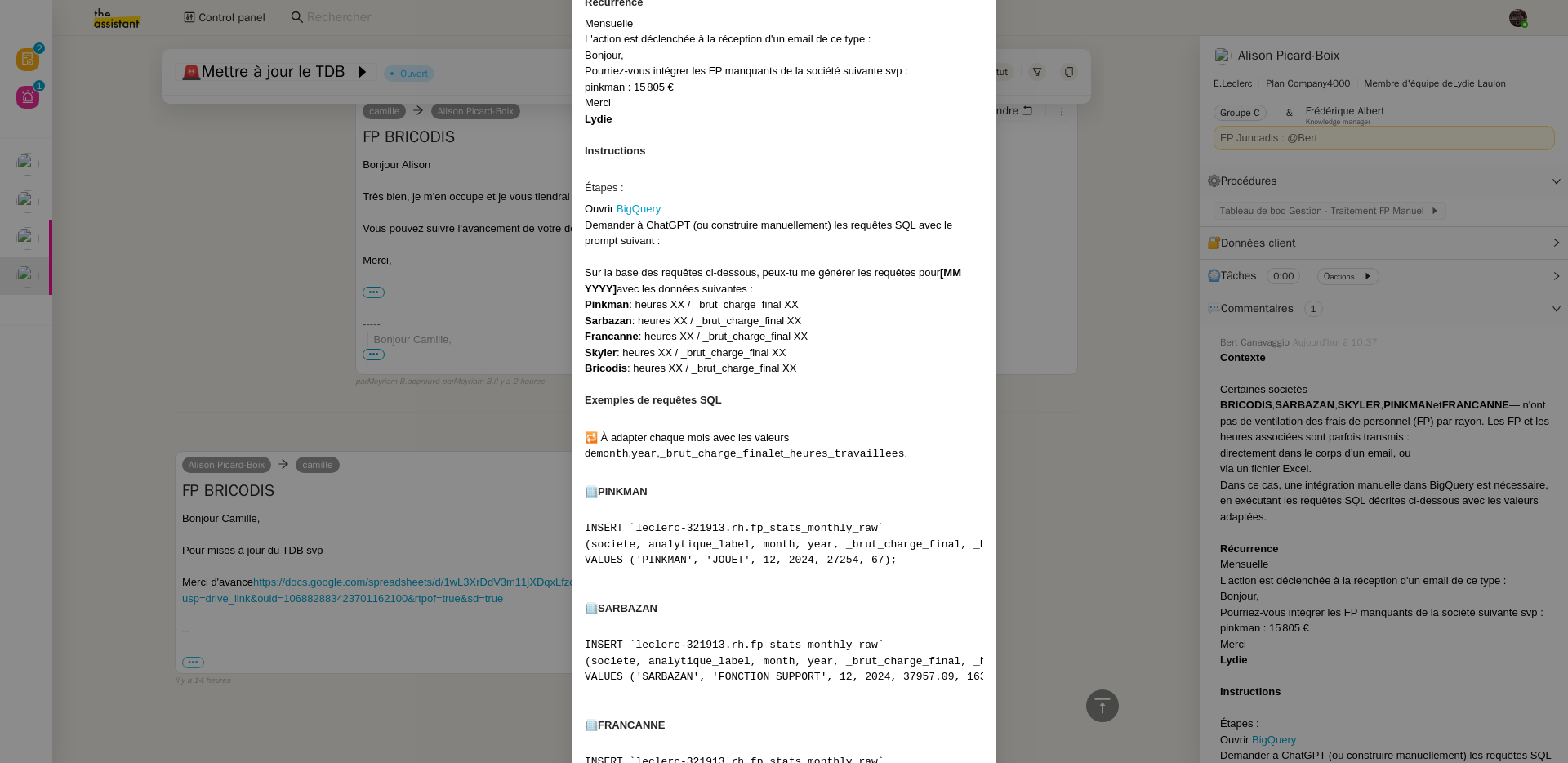 scroll, scrollTop: 618, scrollLeft: 0, axis: vertical 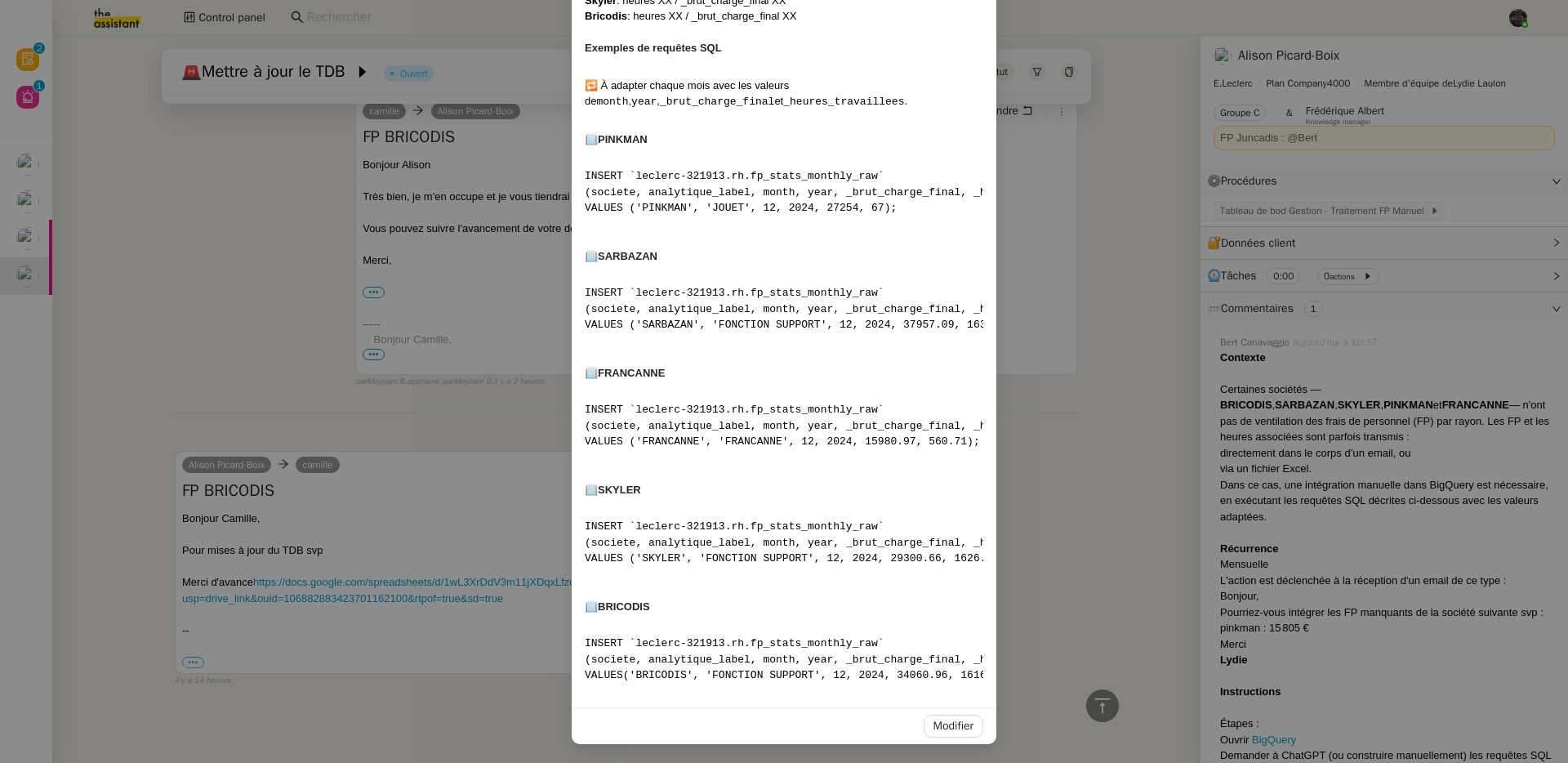 click on "INSERT `leclerc-321913.rh.fp_stats_monthly_raw`
(societe, analytique_label, month, year, _brut_charge_final, _heures_travaillees)
VALUES('BRICODIS', 'FONCTION SUPPORT', 12, 2024, 34060.96, 1616.99);" at bounding box center (784, 659) 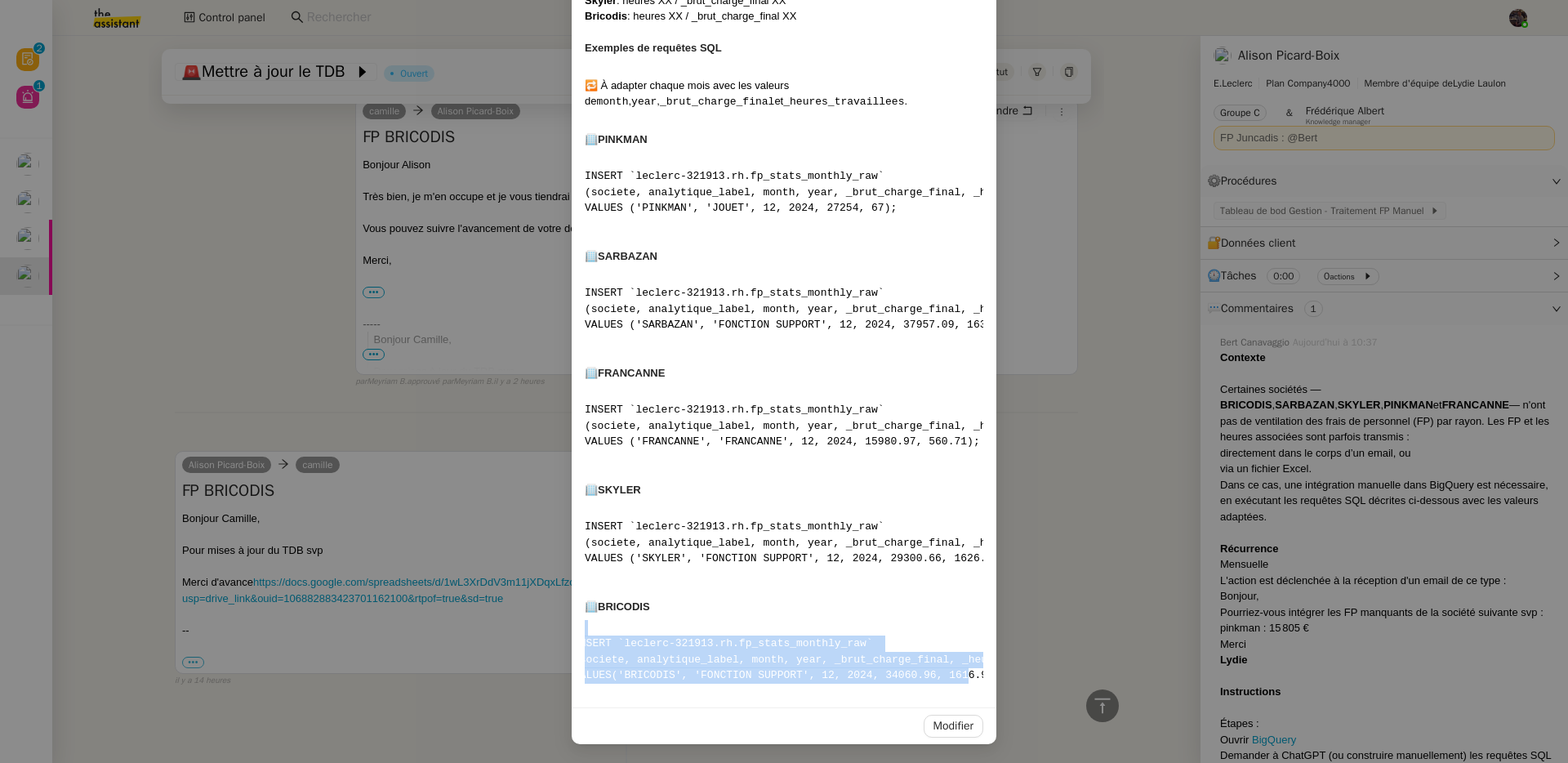 scroll, scrollTop: 0, scrollLeft: 0, axis: both 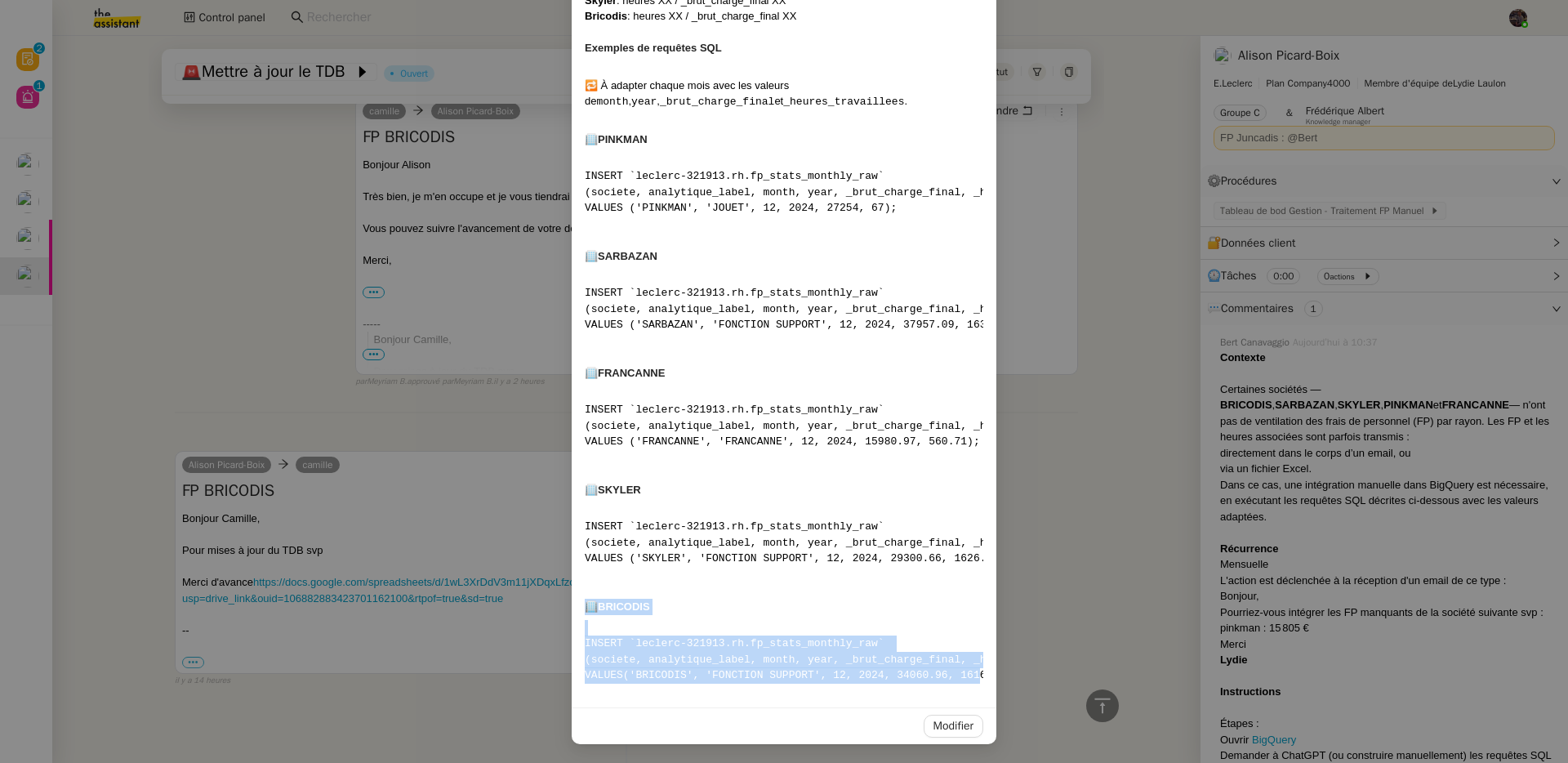 drag, startPoint x: 978, startPoint y: 678, endPoint x: 567, endPoint y: 606, distance: 417.25891 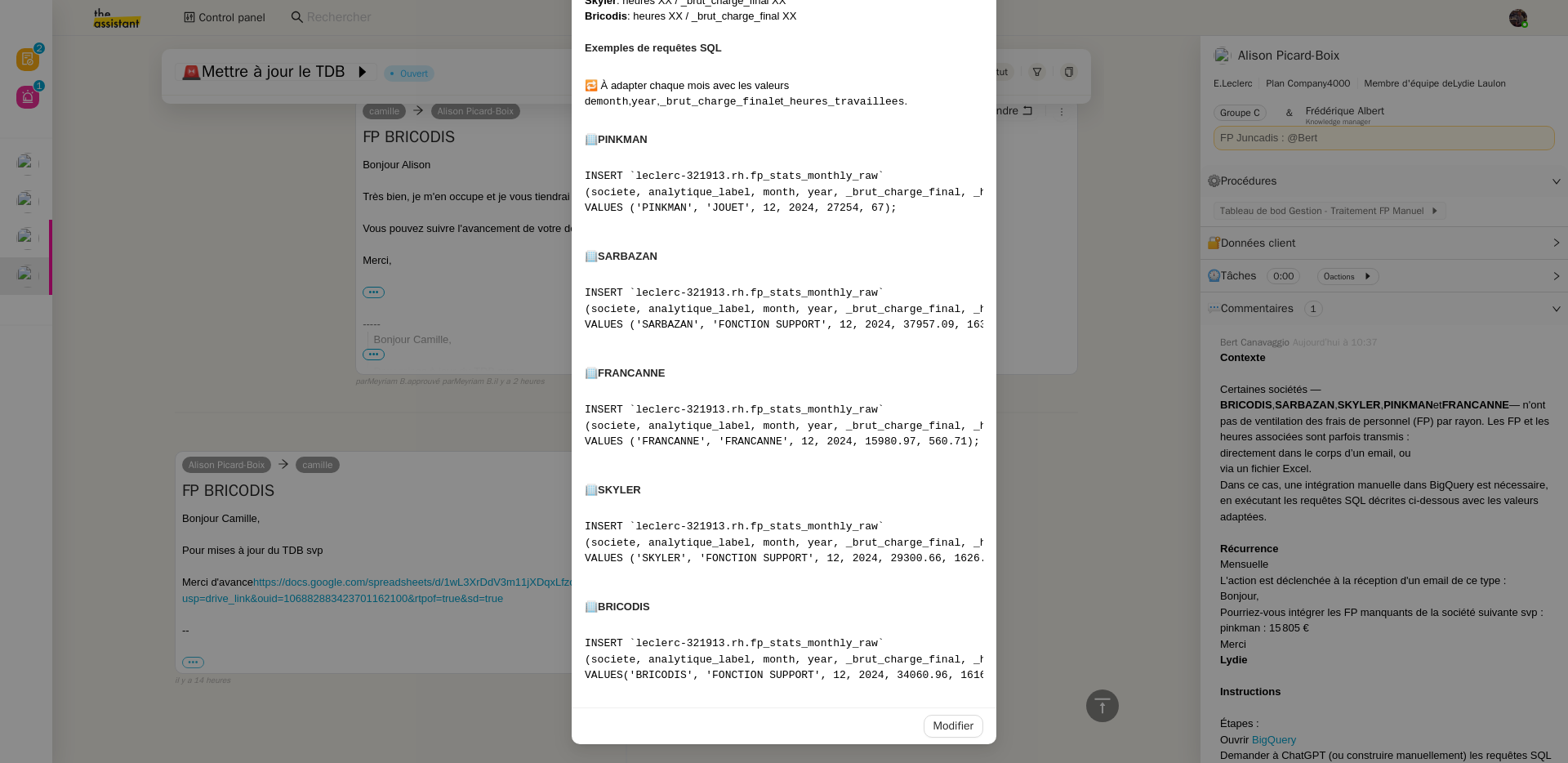 scroll, scrollTop: 272, scrollLeft: 0, axis: vertical 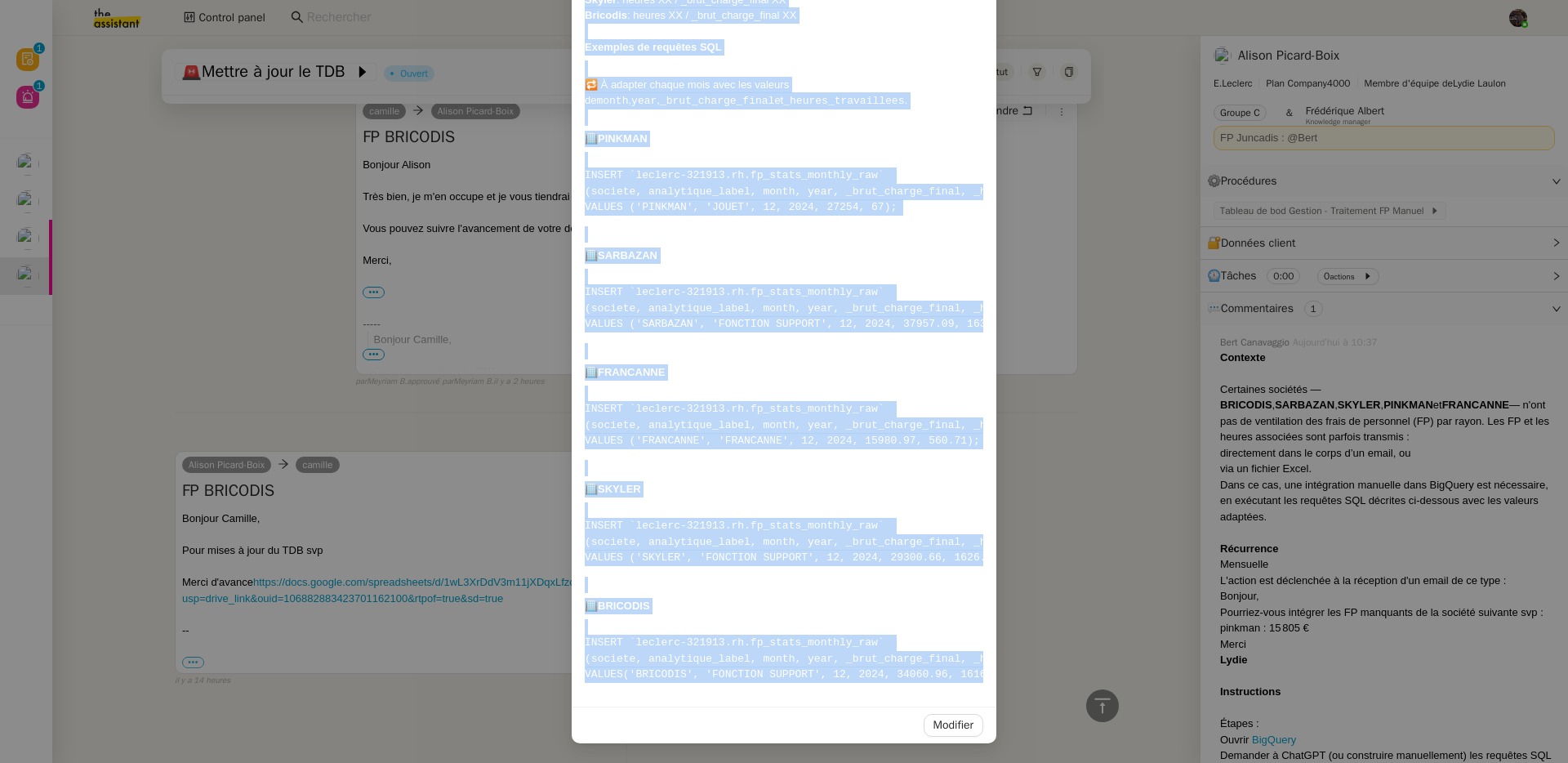 drag, startPoint x: 581, startPoint y: 262, endPoint x: 976, endPoint y: 720, distance: 604.805 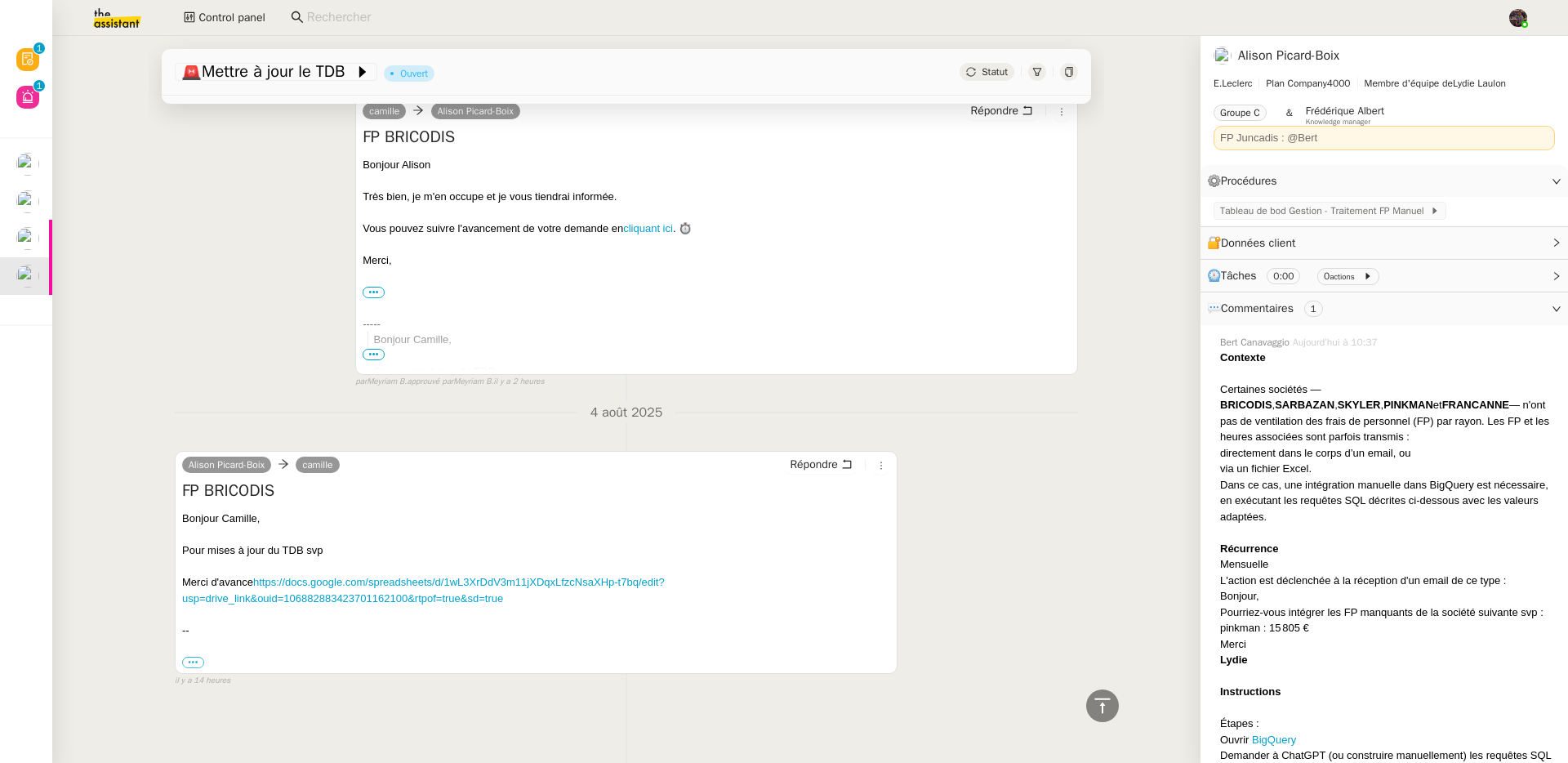 scroll, scrollTop: 545, scrollLeft: 0, axis: vertical 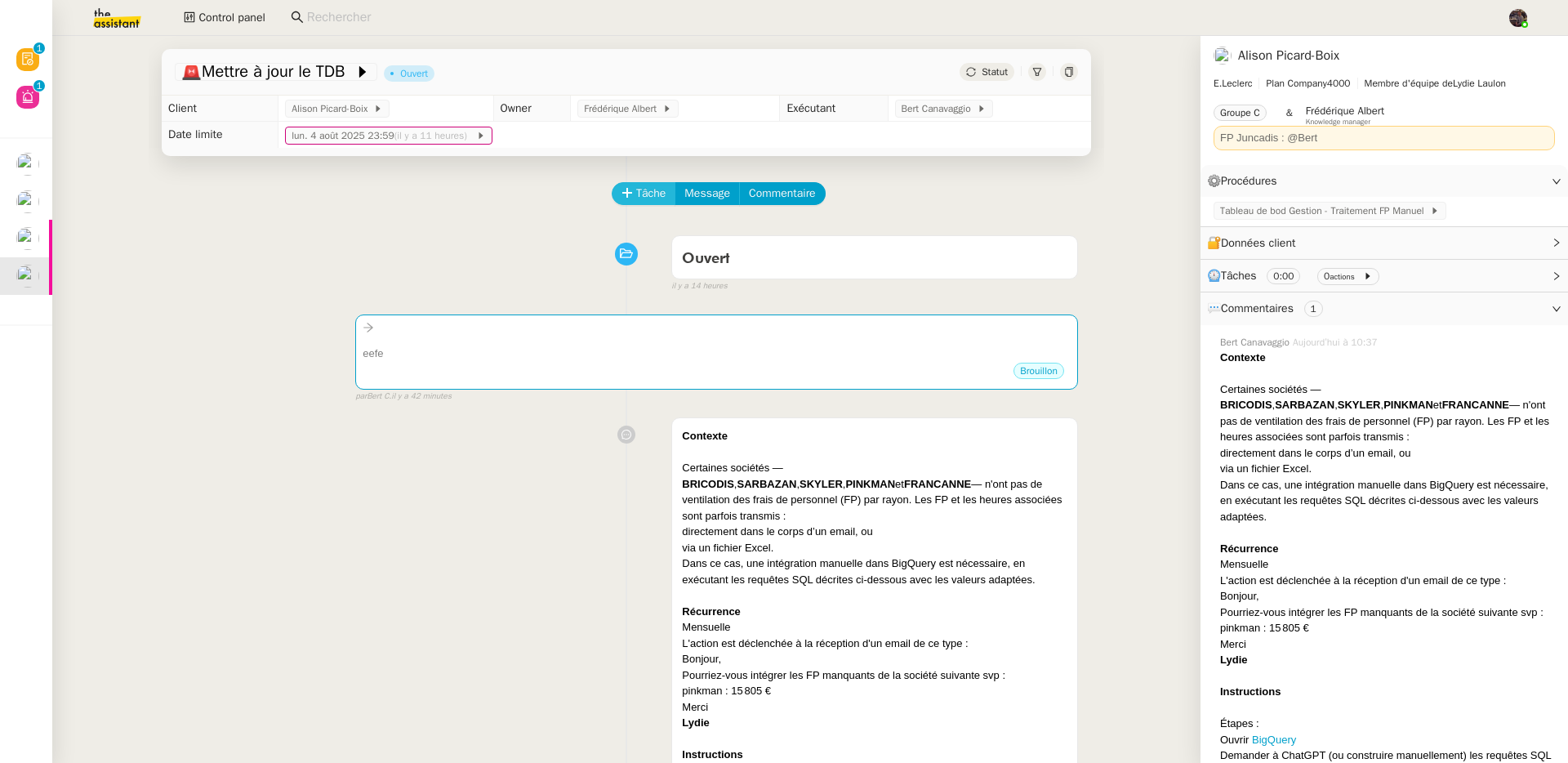 click on "Tâche" 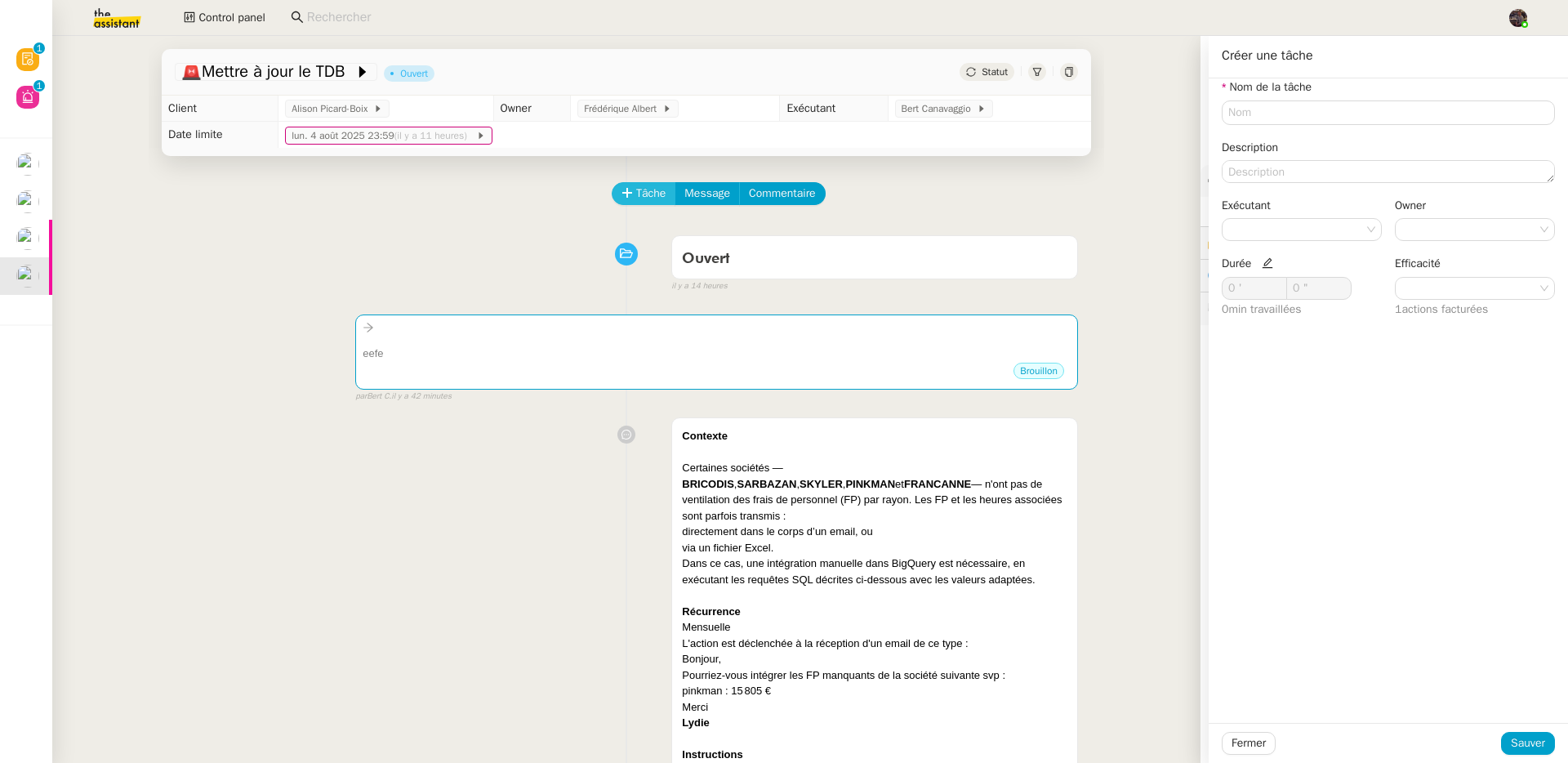 type 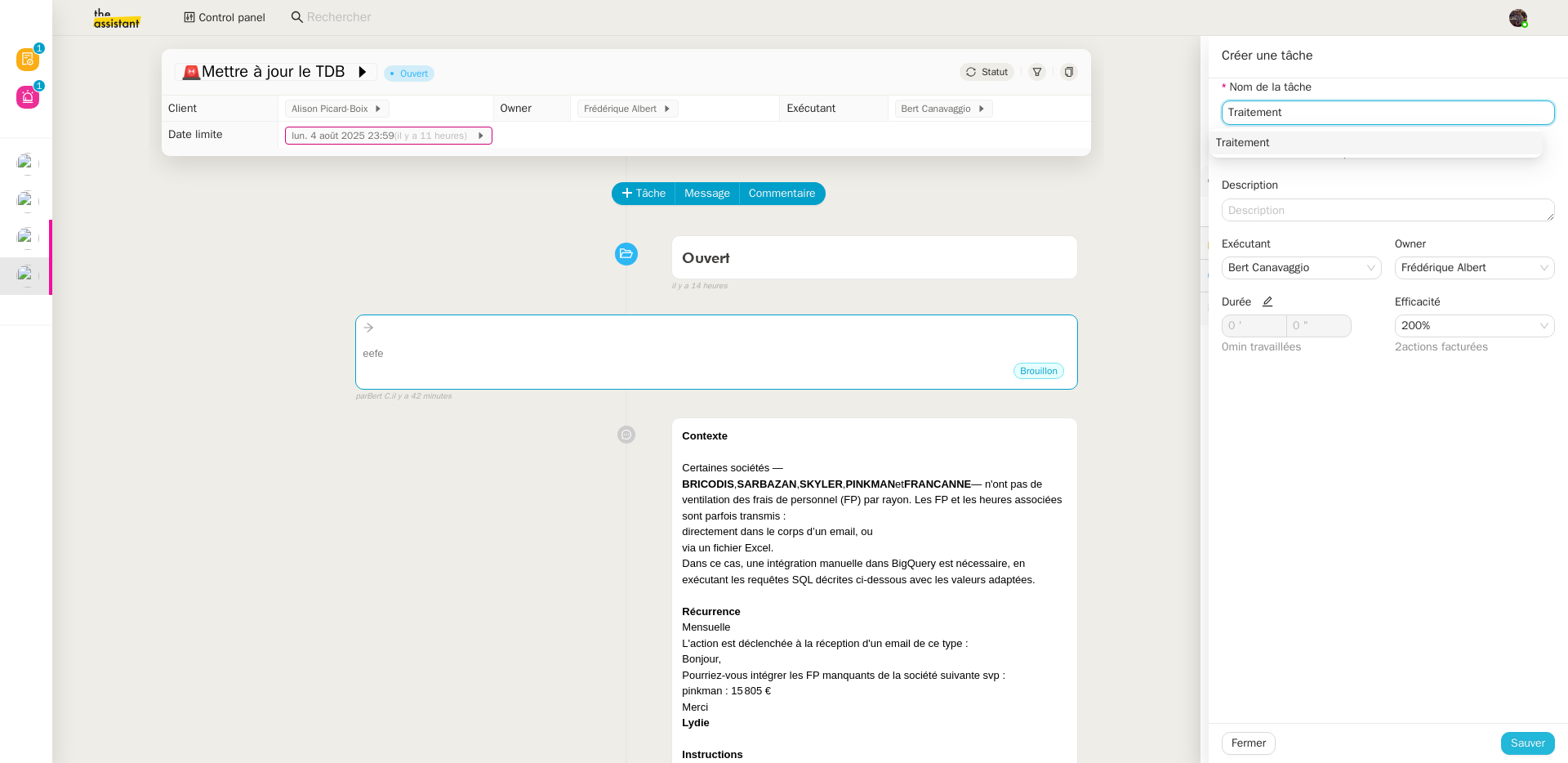 type on "Traitement" 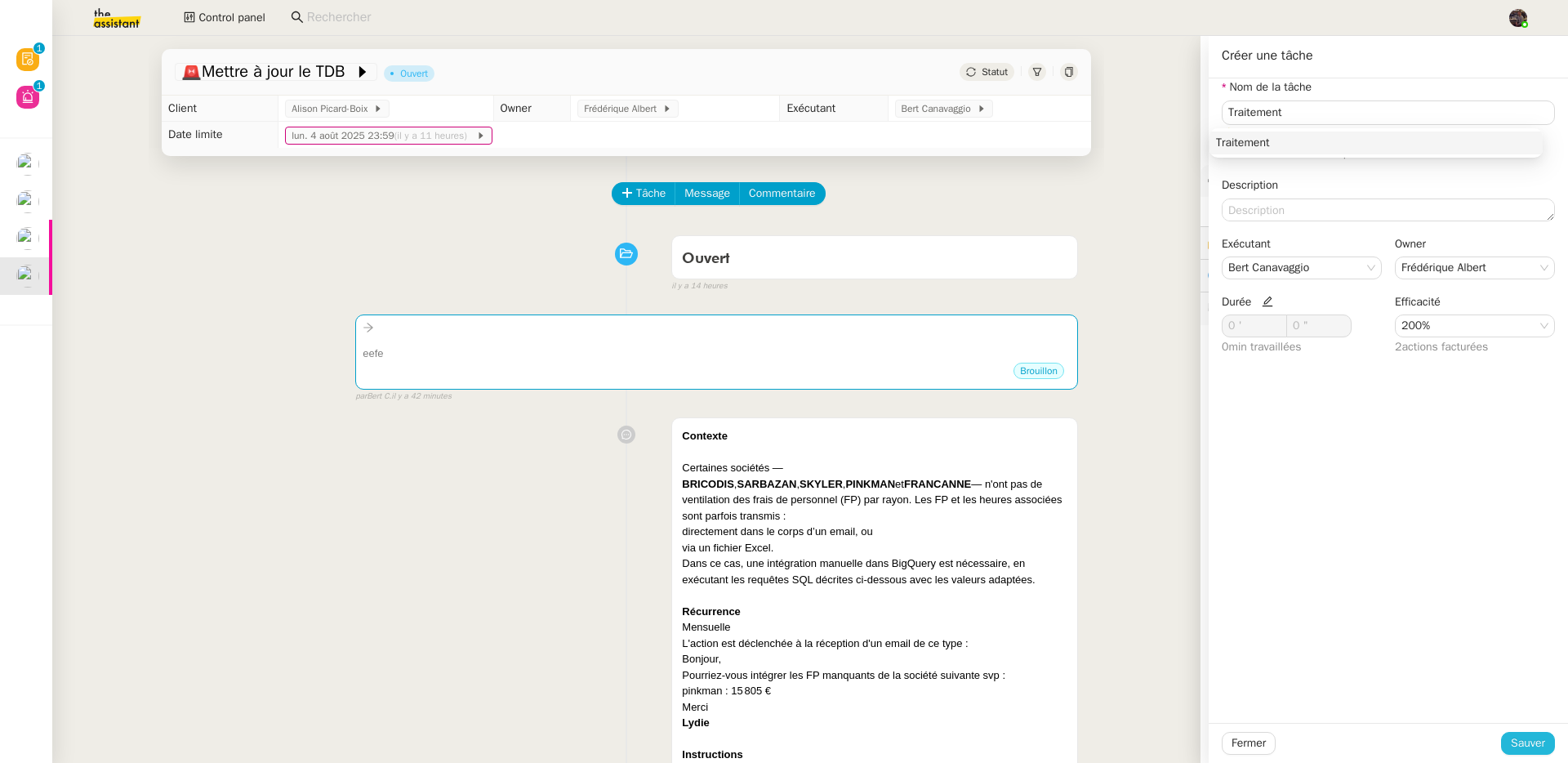 click on "Sauver" 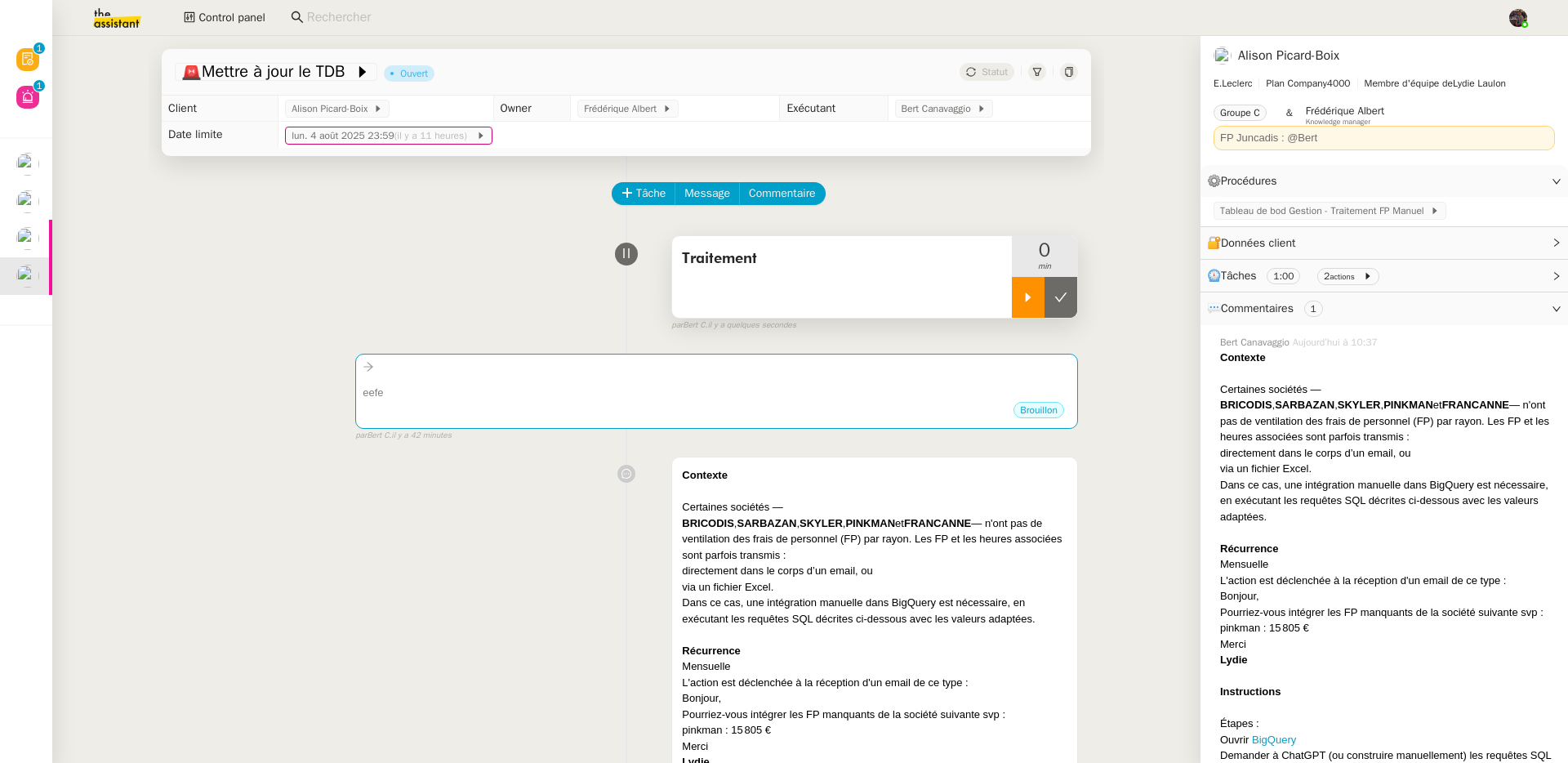 click 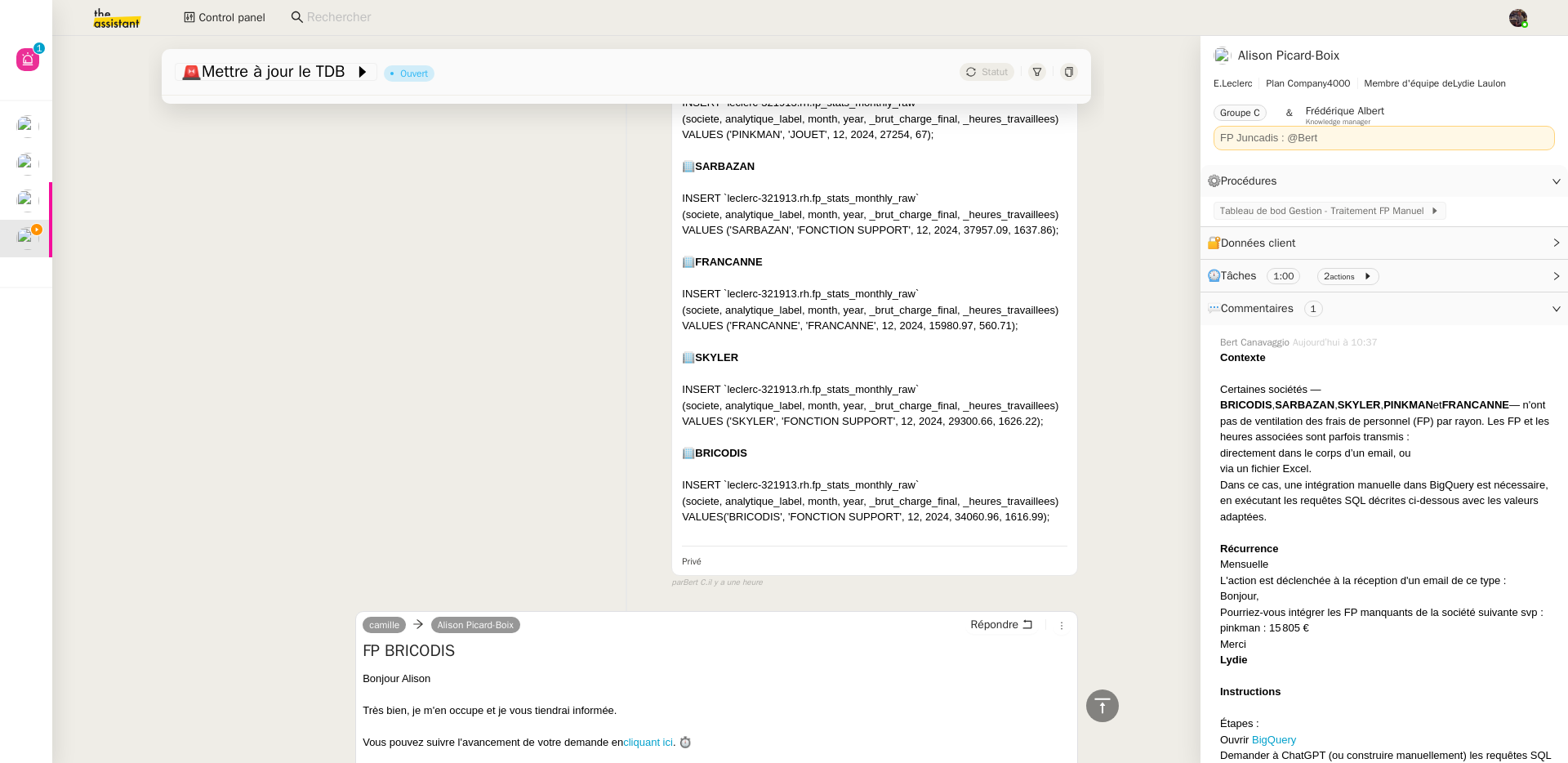scroll, scrollTop: 1555, scrollLeft: 0, axis: vertical 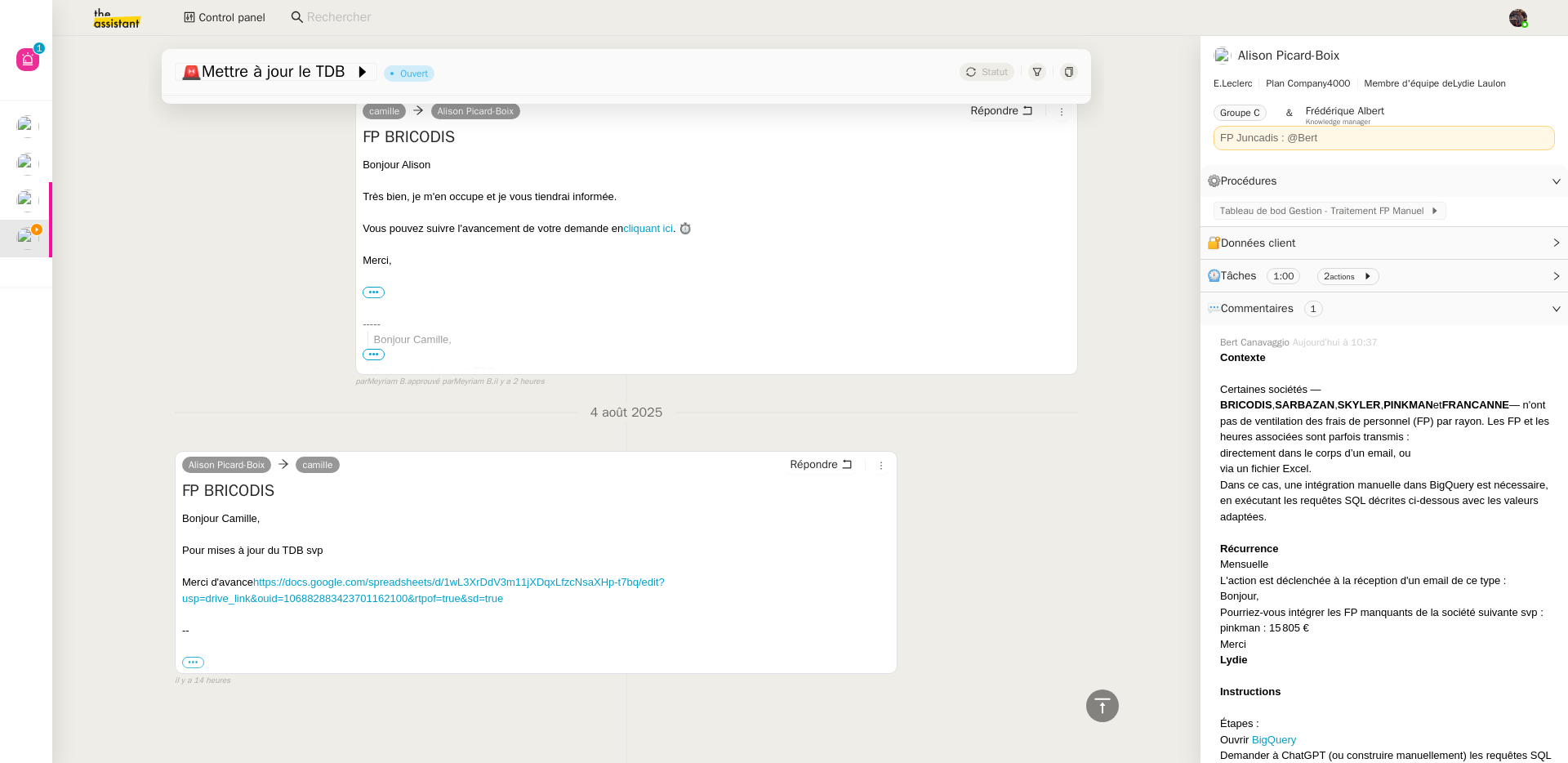 click on "Merci d'avance  https://docs.google.com/spreadsheets/d/1wL3XrDdV3m11jXDqxLfzcNsaXHp-t7bq/edit?usp=drive_link&ouid=106882883423701162100&rtpof=true&sd=true" at bounding box center [536, 590] 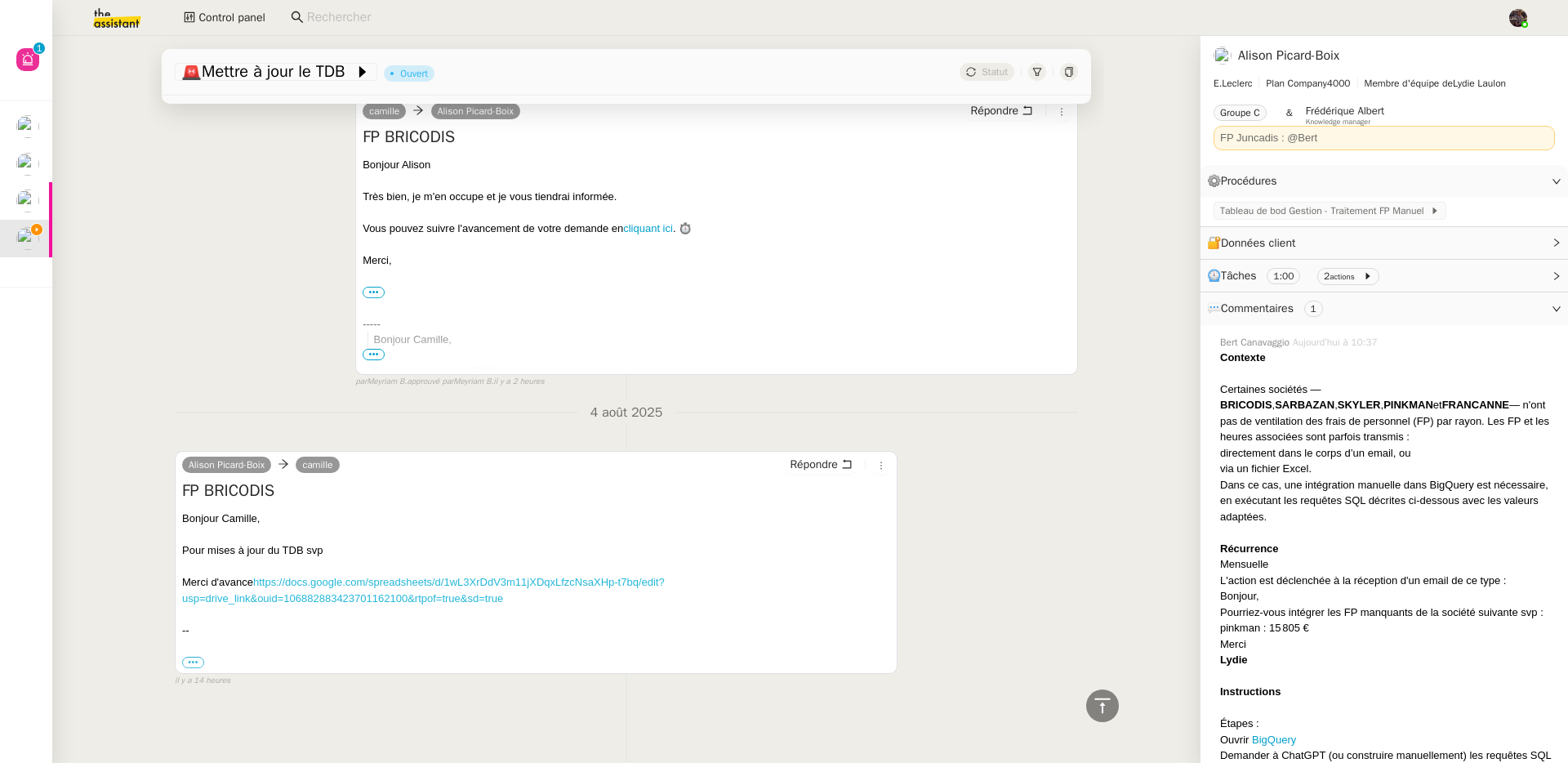 click on "https://docs.google.com/spreadsheets/d/1wL3XrDdV3m11jXDqxLfzcNsaXHp-t7bq/edit?usp=drive_link&ouid=106882883423701162100&rtpof=true&sd=true" at bounding box center [423, 590] 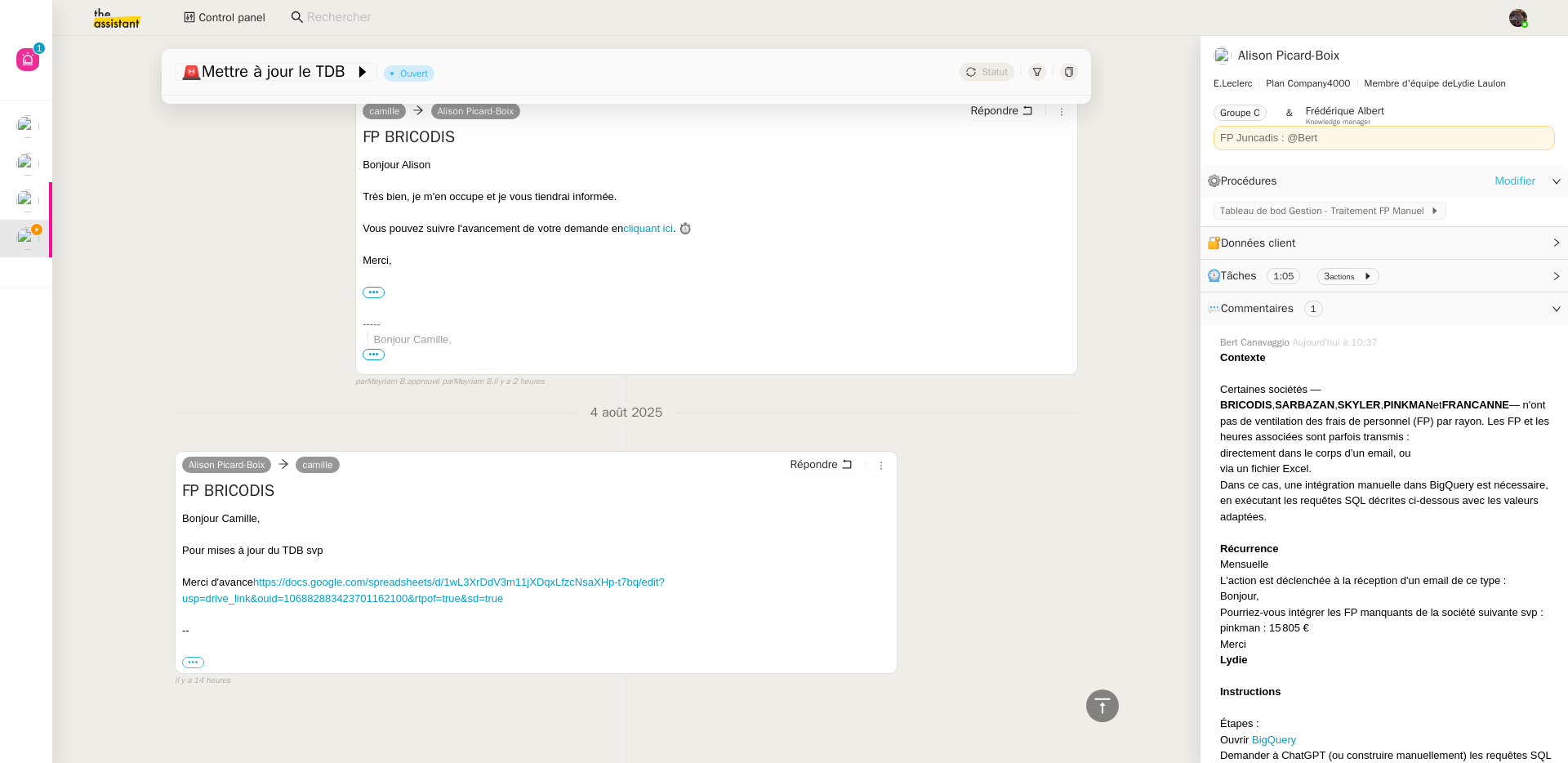 click on "Modifier" 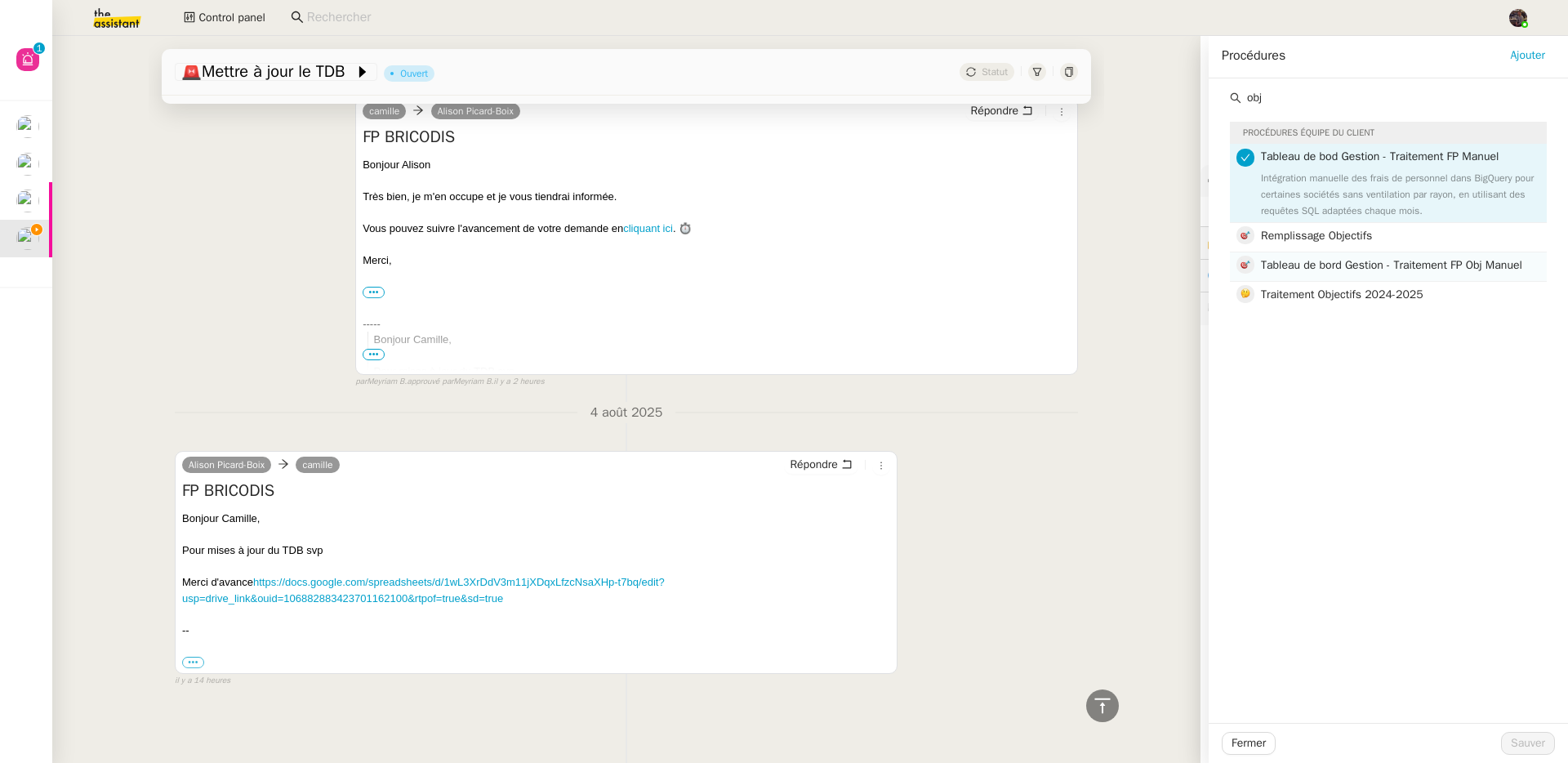 type on "obj" 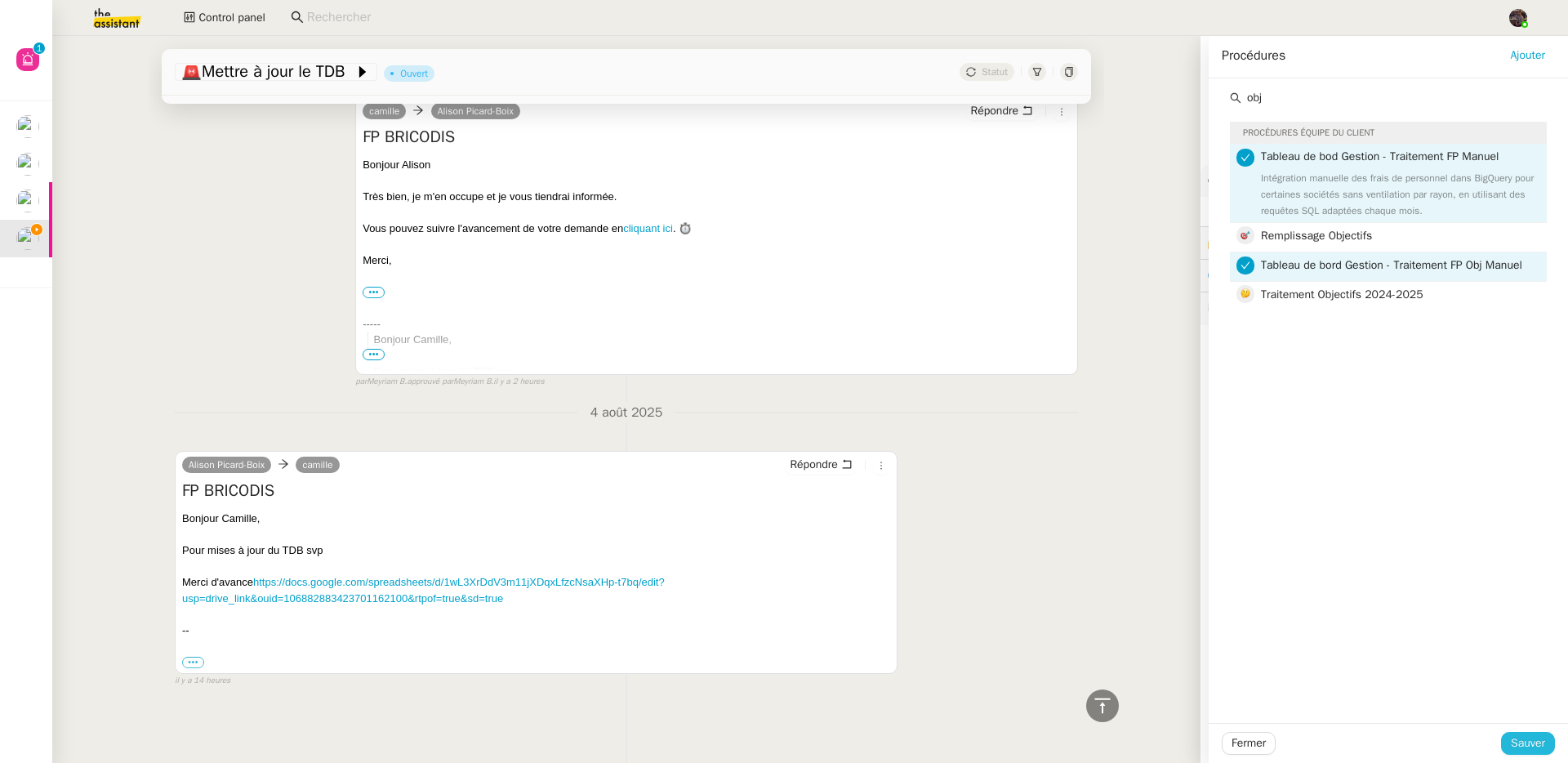 click on "Sauver" 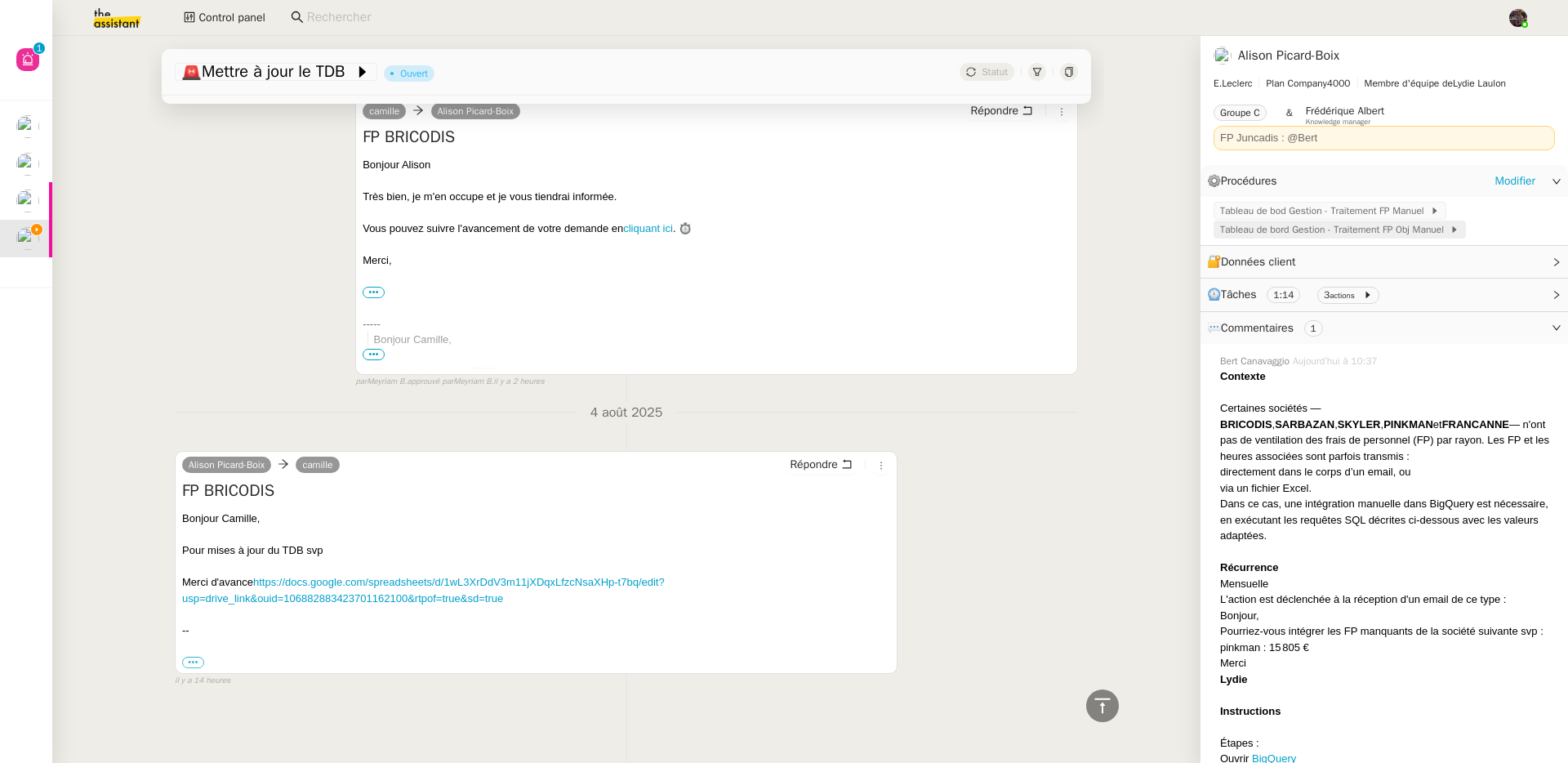click on "Tableau de bord Gestion - Traitement FP Obj Manuel" 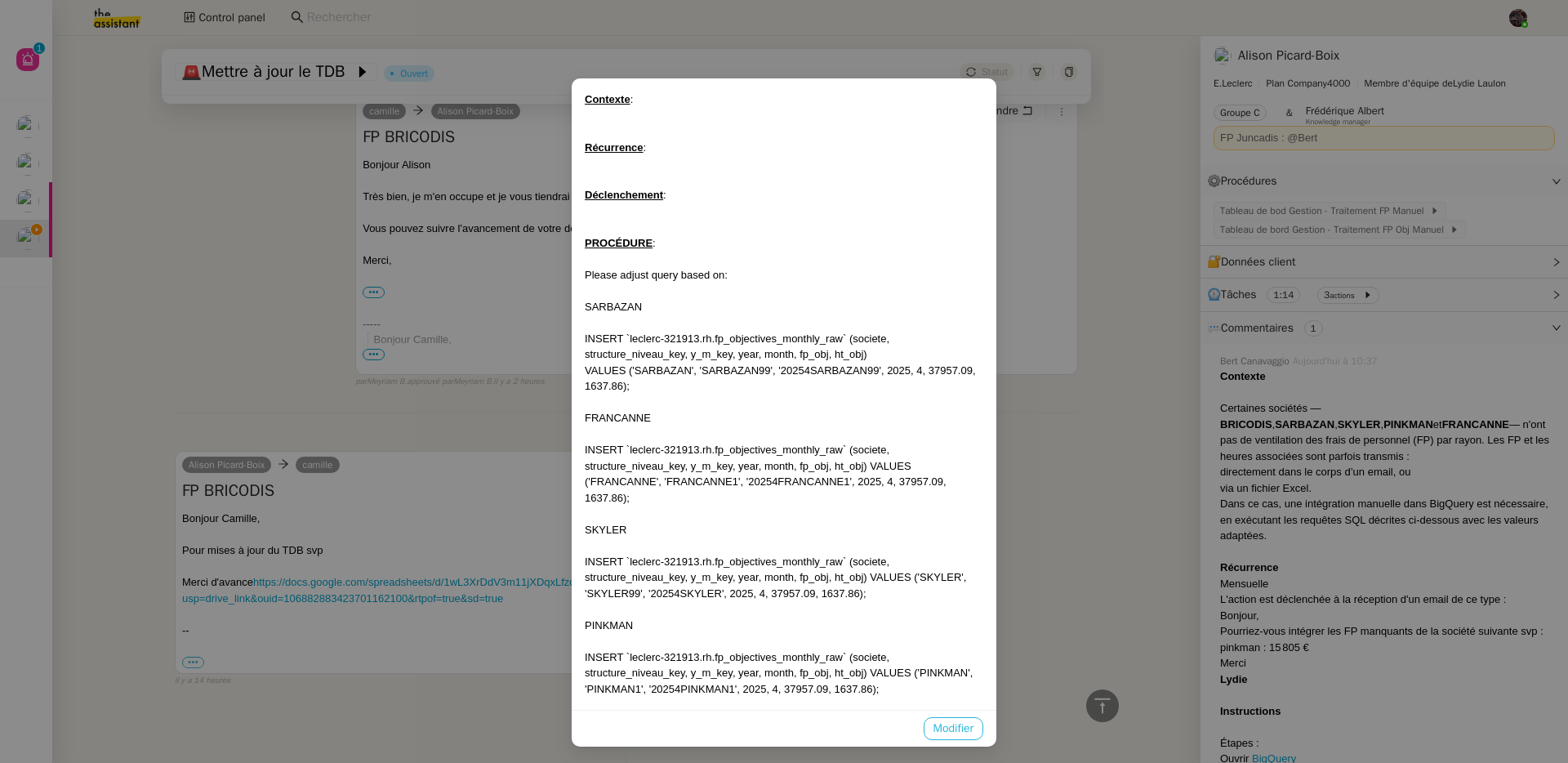 scroll, scrollTop: 7, scrollLeft: 0, axis: vertical 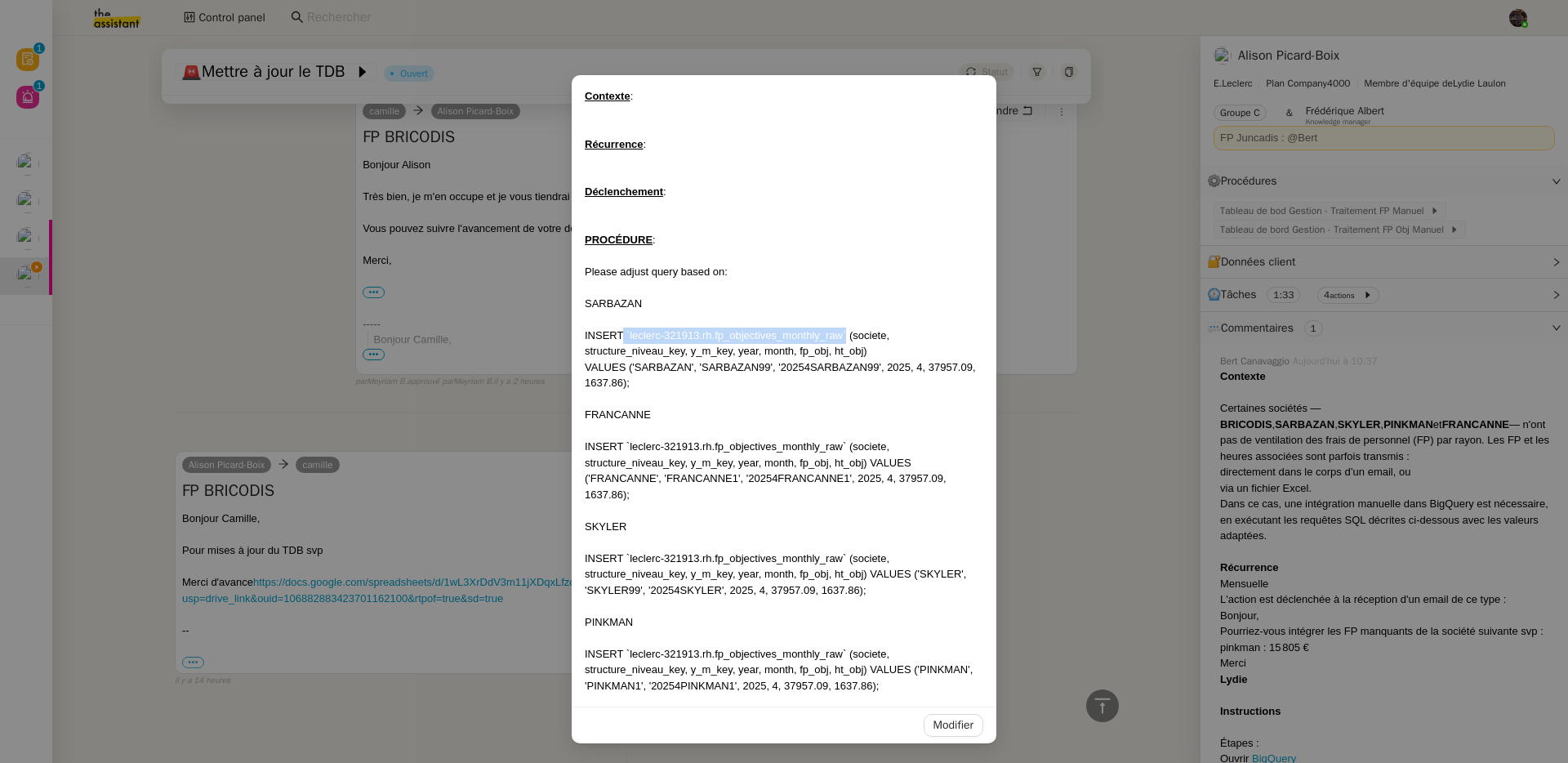 drag, startPoint x: 843, startPoint y: 336, endPoint x: 617, endPoint y: 342, distance: 226.0796 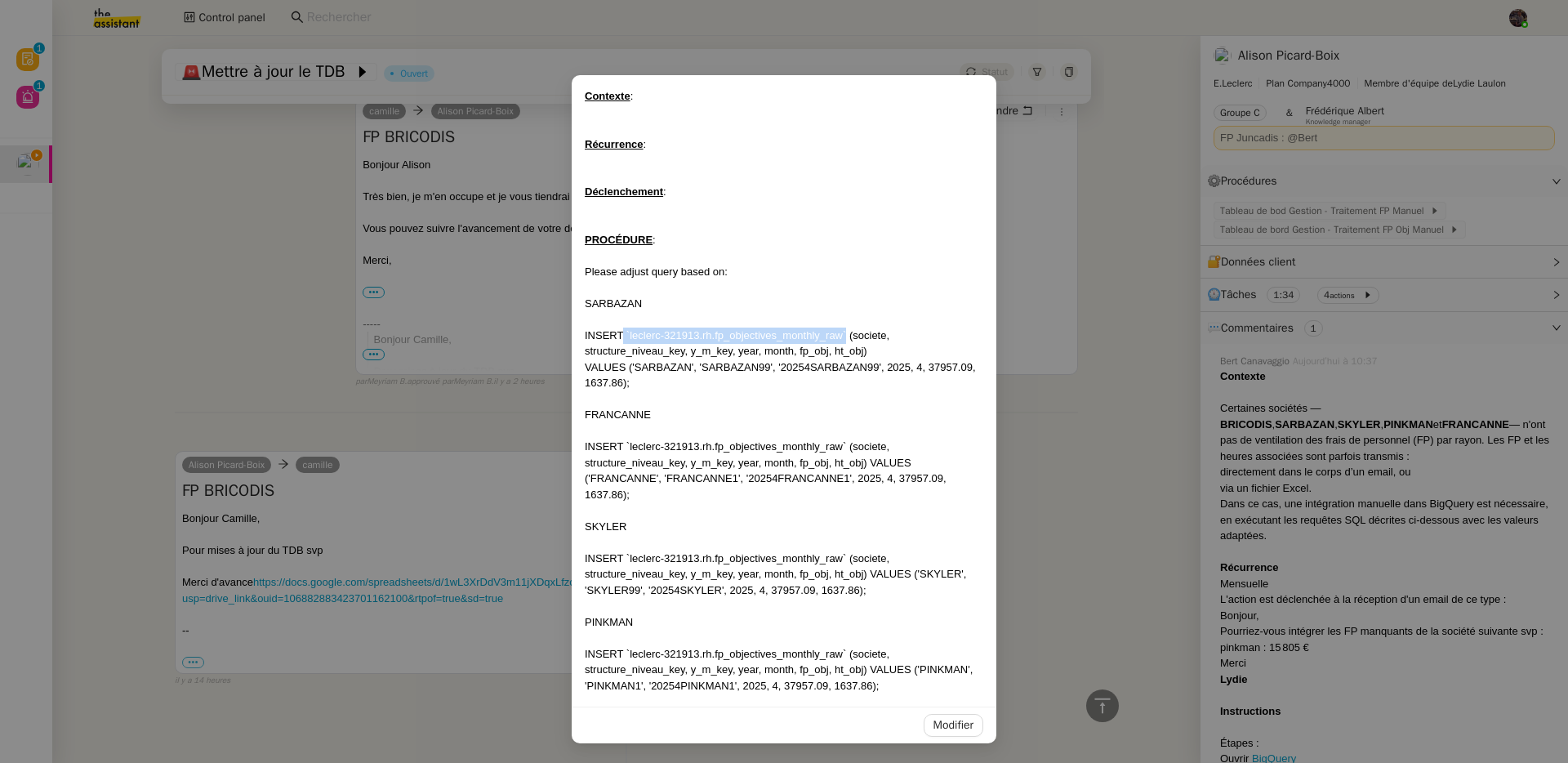 copy on "`leclerc-321913.rh.fp_objectives_monthly_raw`" 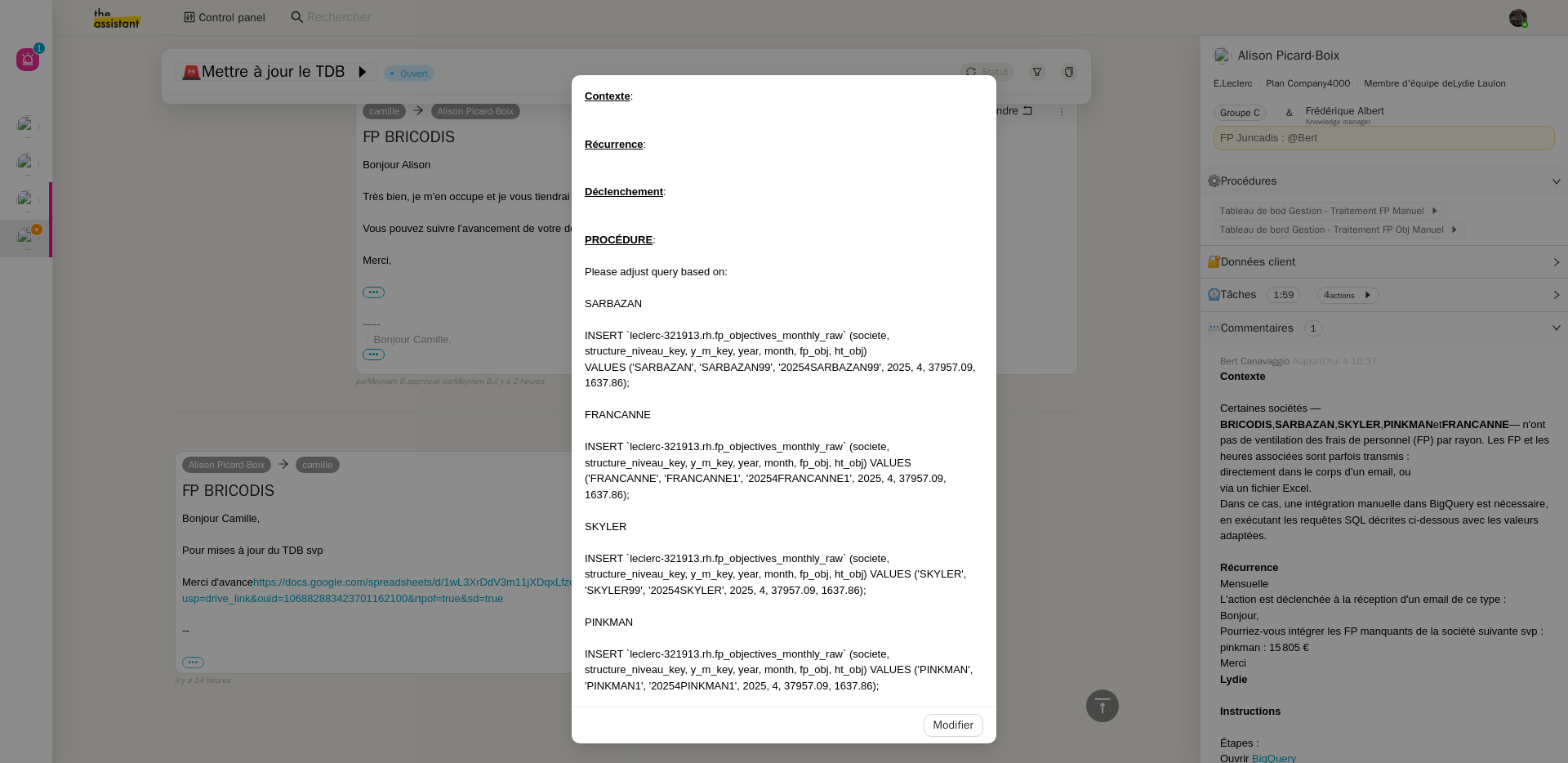 click on "VALUES ('SARBAZAN', 'SARBAZAN99', '20254SARBAZAN99', 2025, 4, 37957.09, 1637.86);" at bounding box center [784, 375] 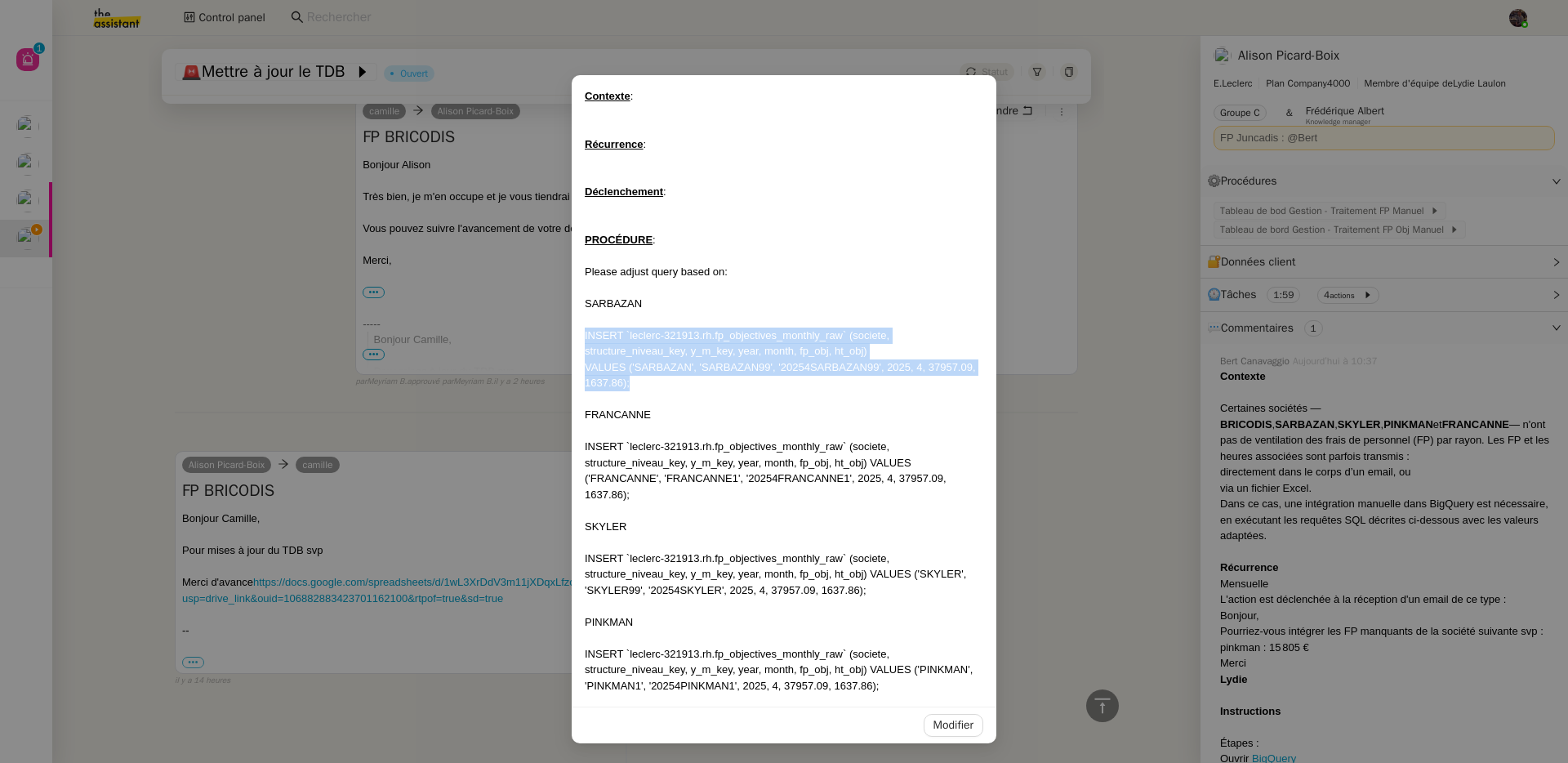 drag, startPoint x: 653, startPoint y: 386, endPoint x: 567, endPoint y: 332, distance: 101.54802 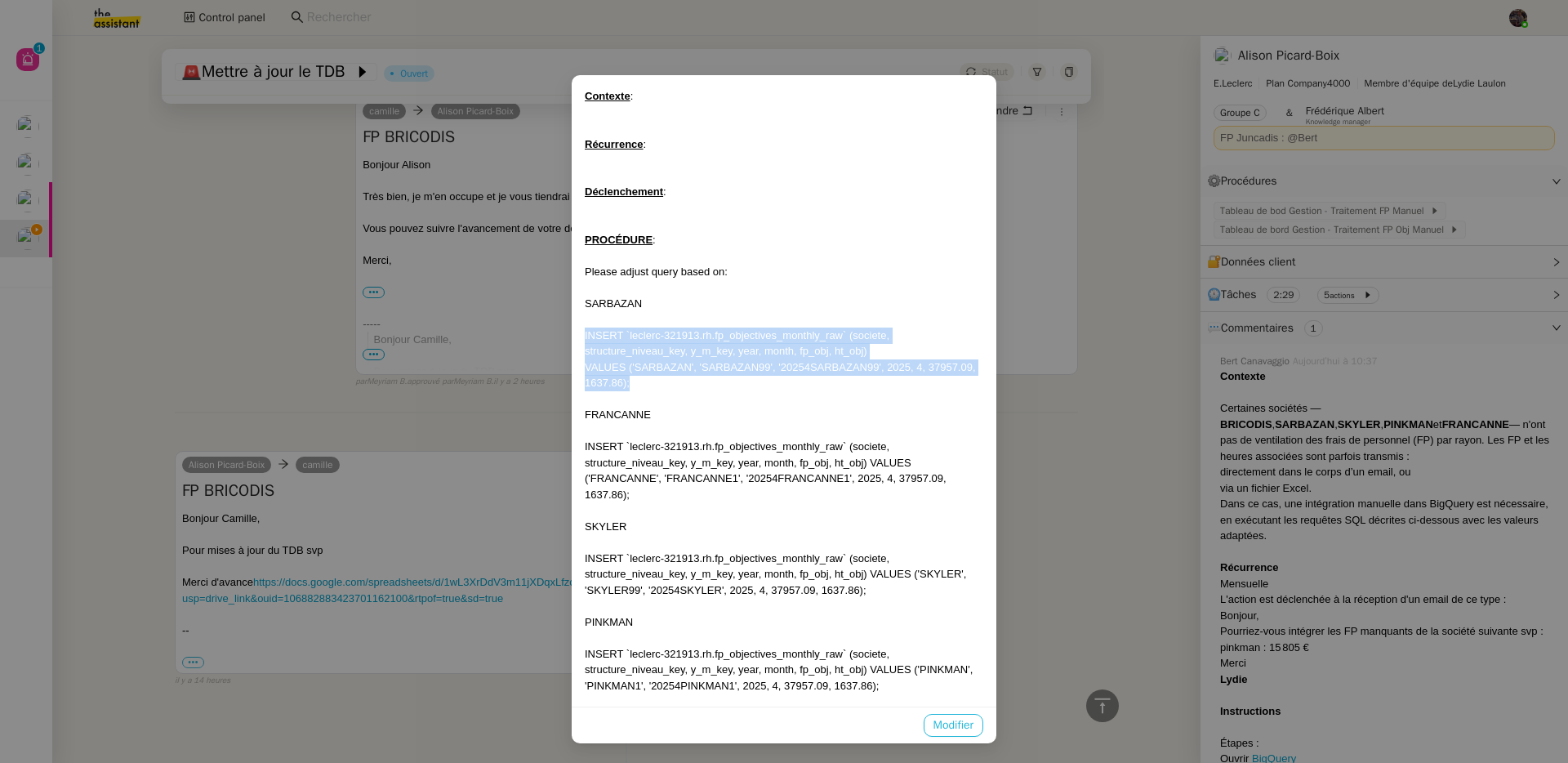 click on "Modifier" at bounding box center [953, 725] 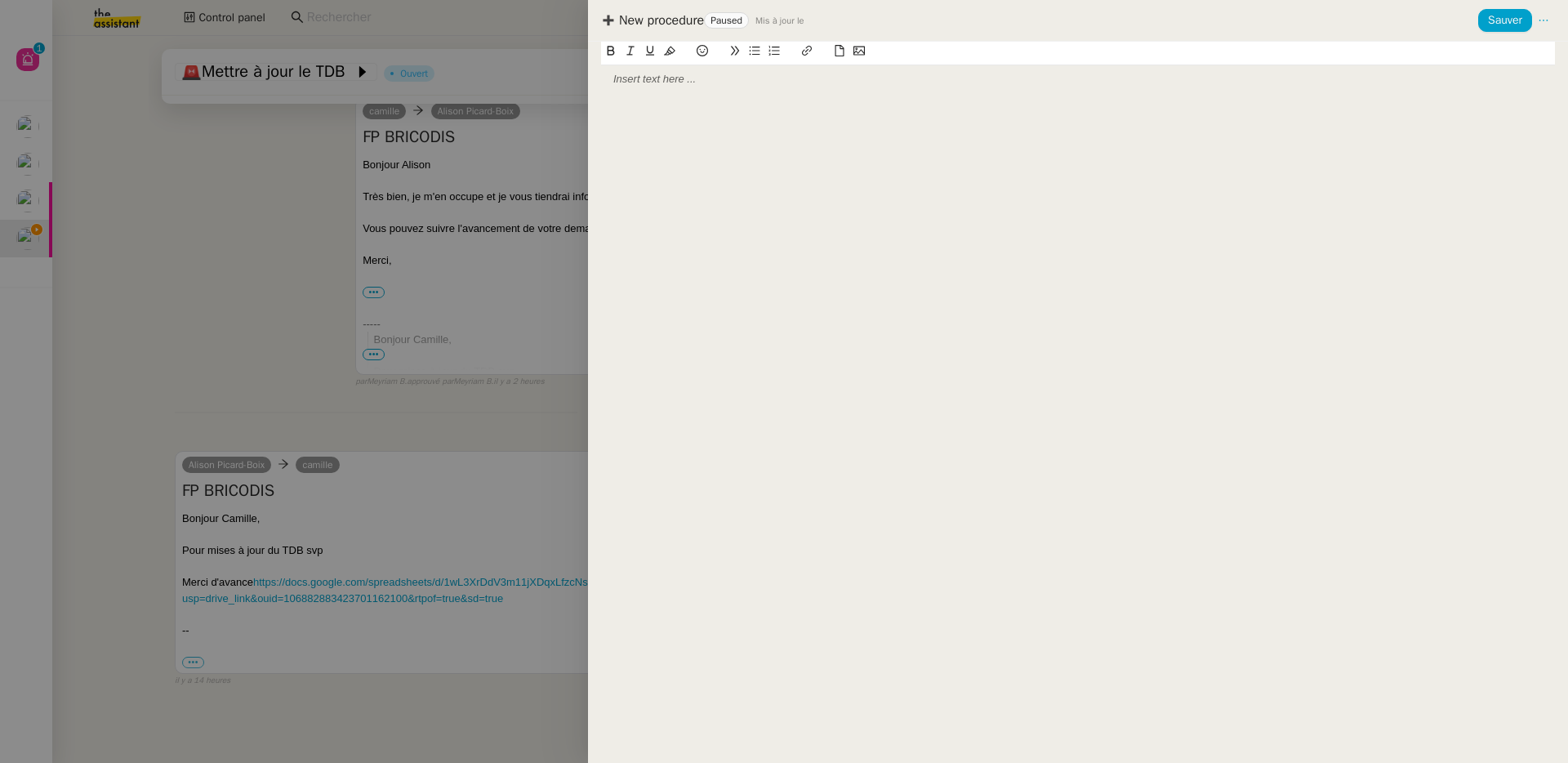 scroll, scrollTop: 0, scrollLeft: 0, axis: both 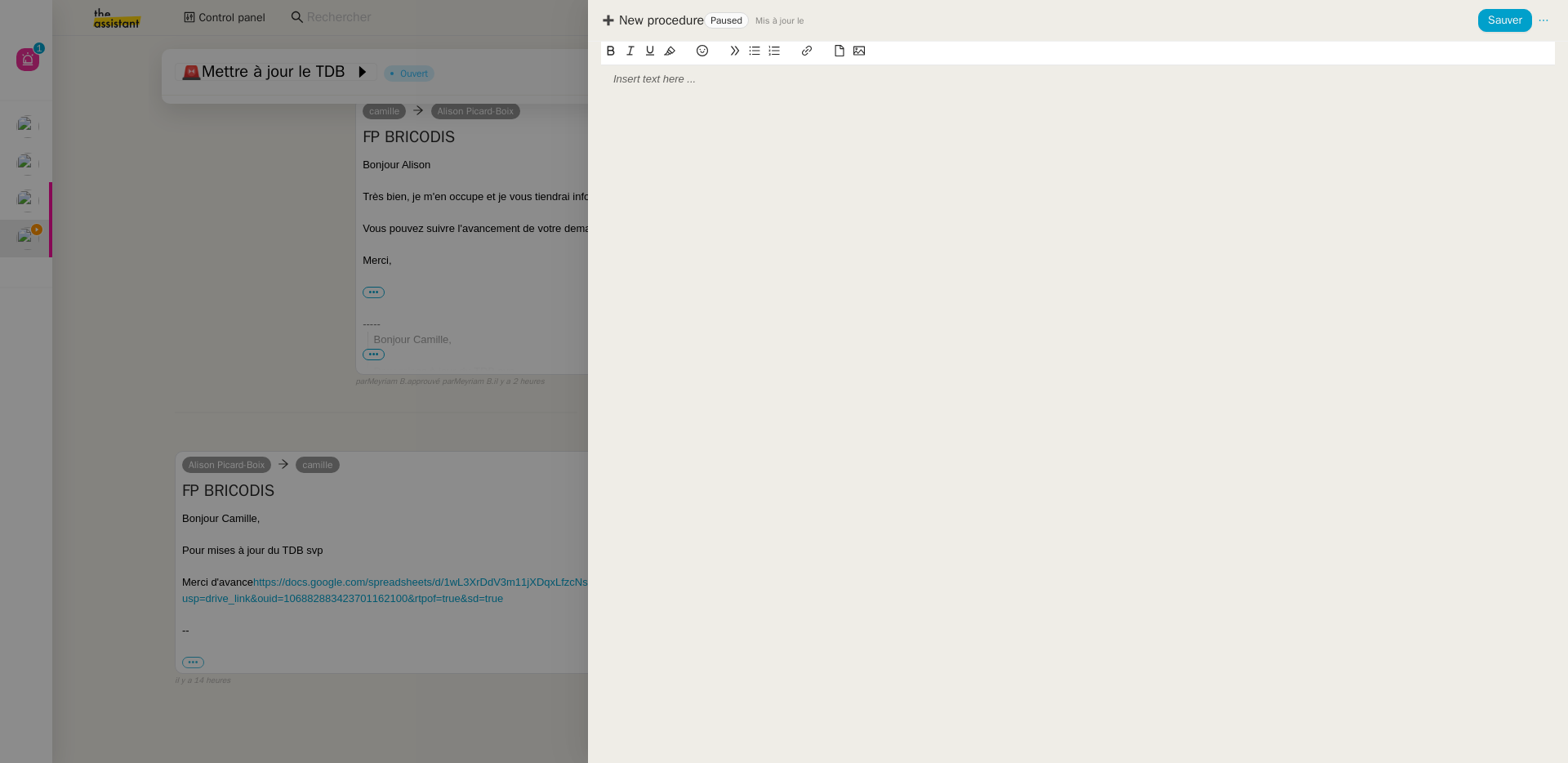 click at bounding box center (784, 382) 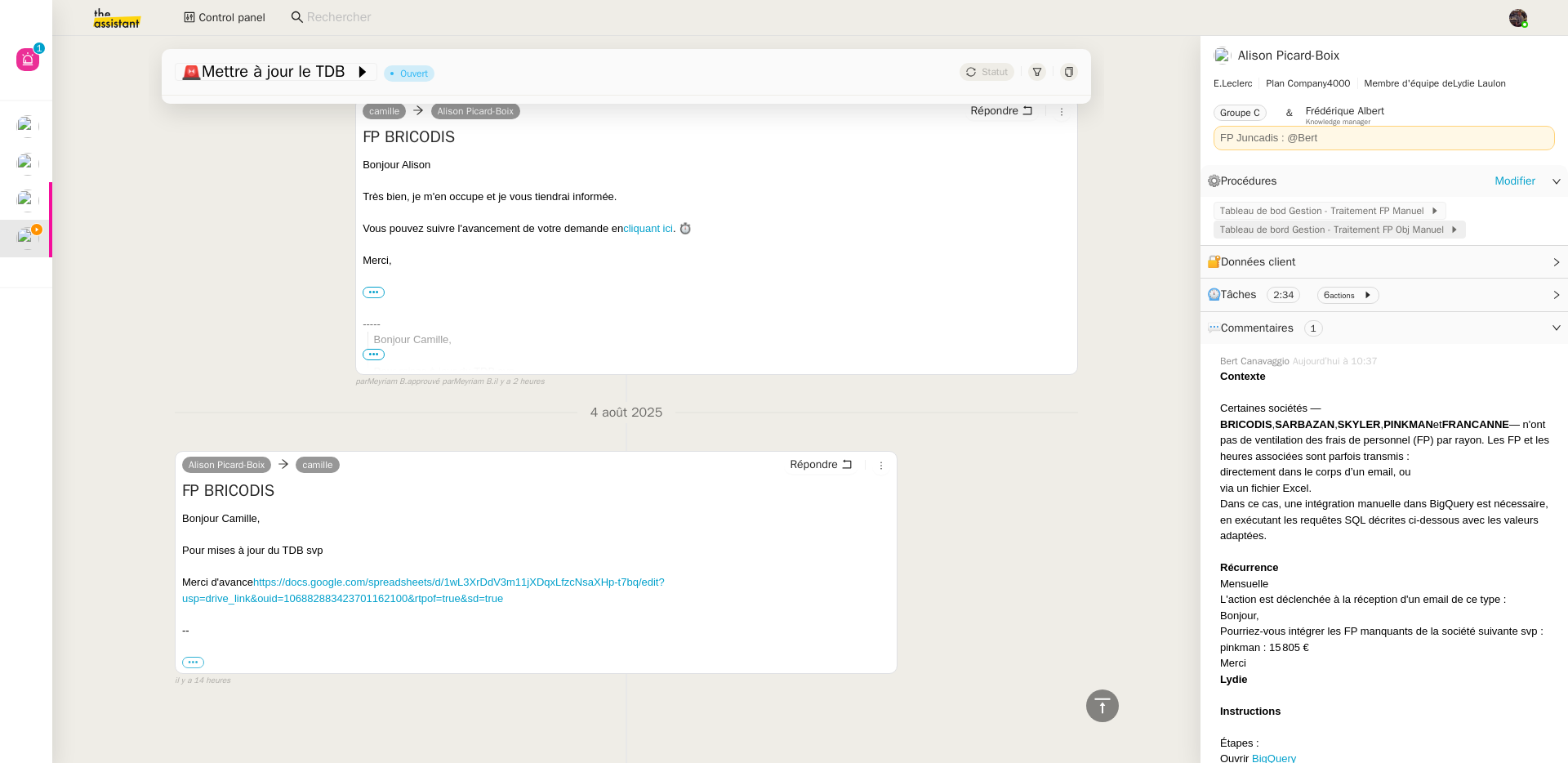 click on "Tableau de bord Gestion - Traitement FP Obj Manuel" 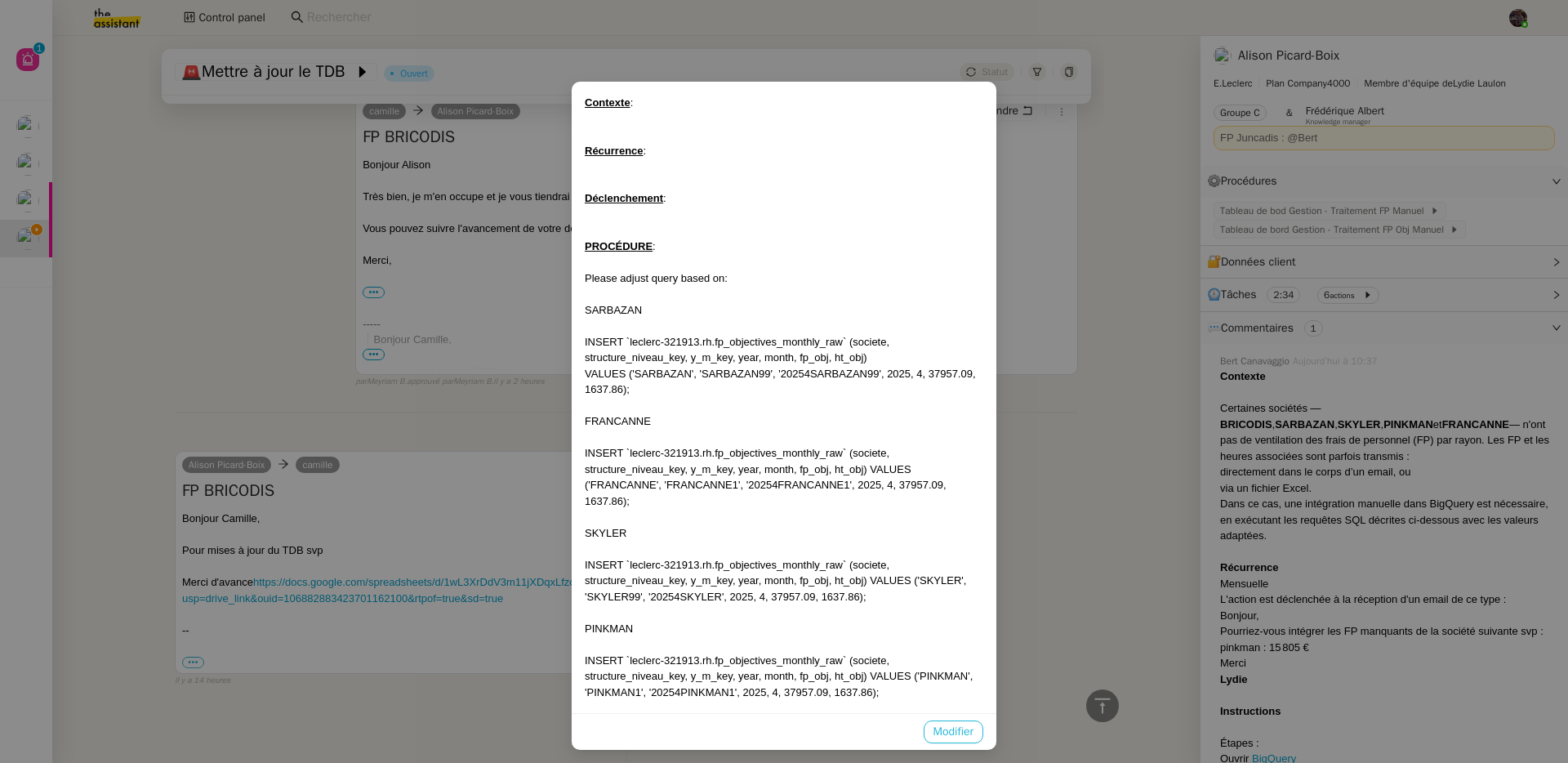 click on "Modifier" at bounding box center [953, 731] 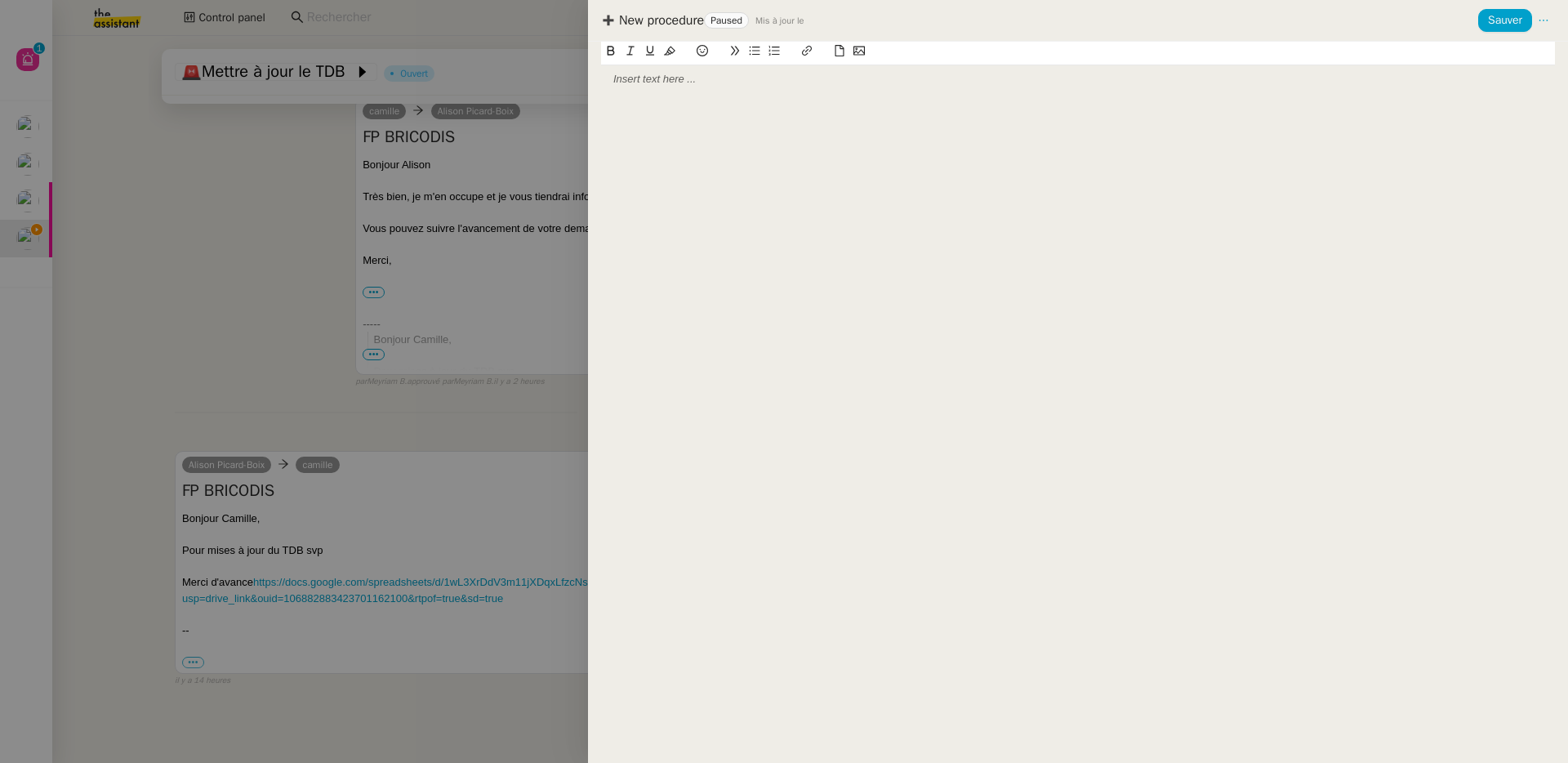 click at bounding box center [1078, 79] 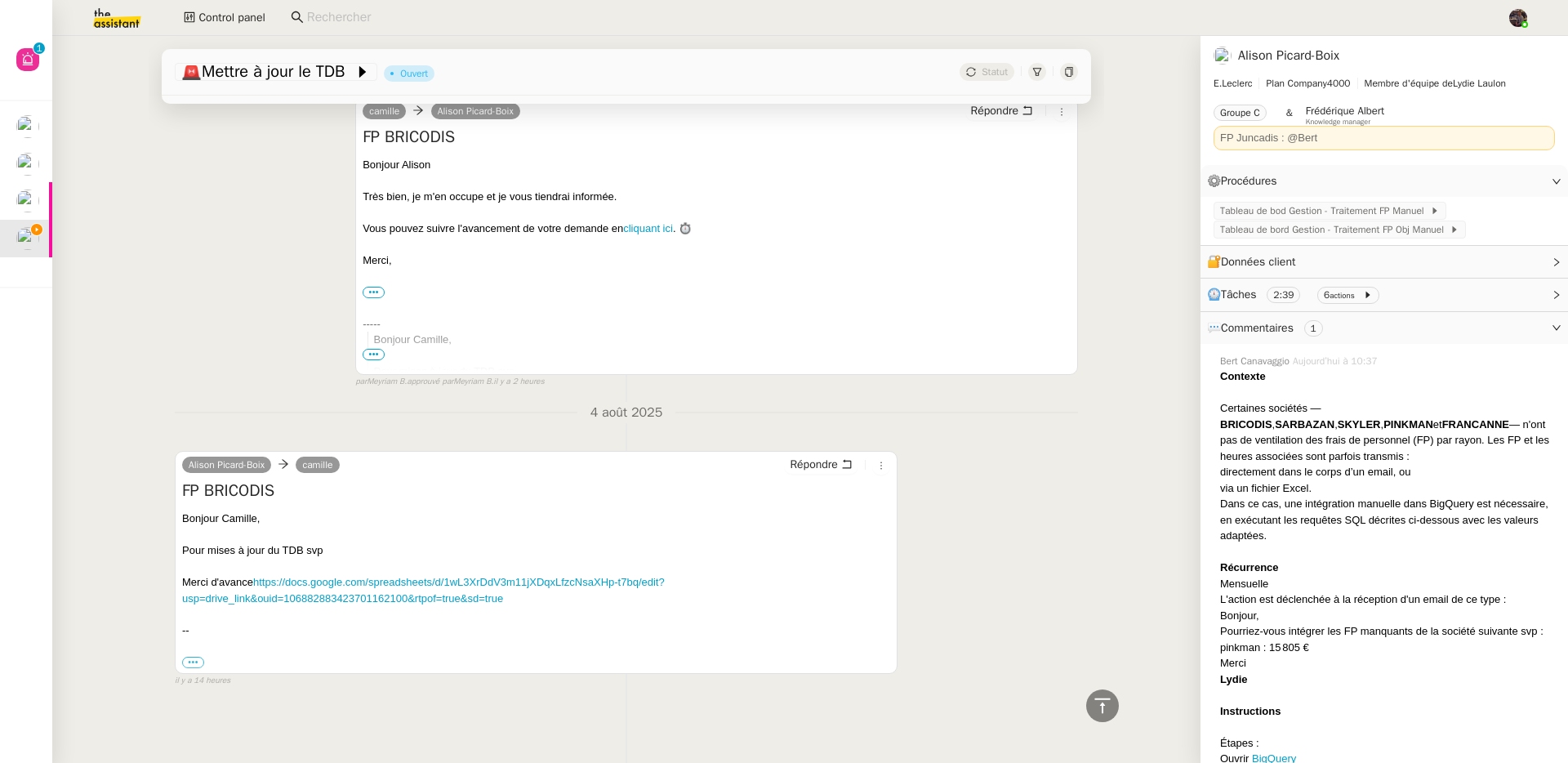 click on "Alison Picard-Boix" 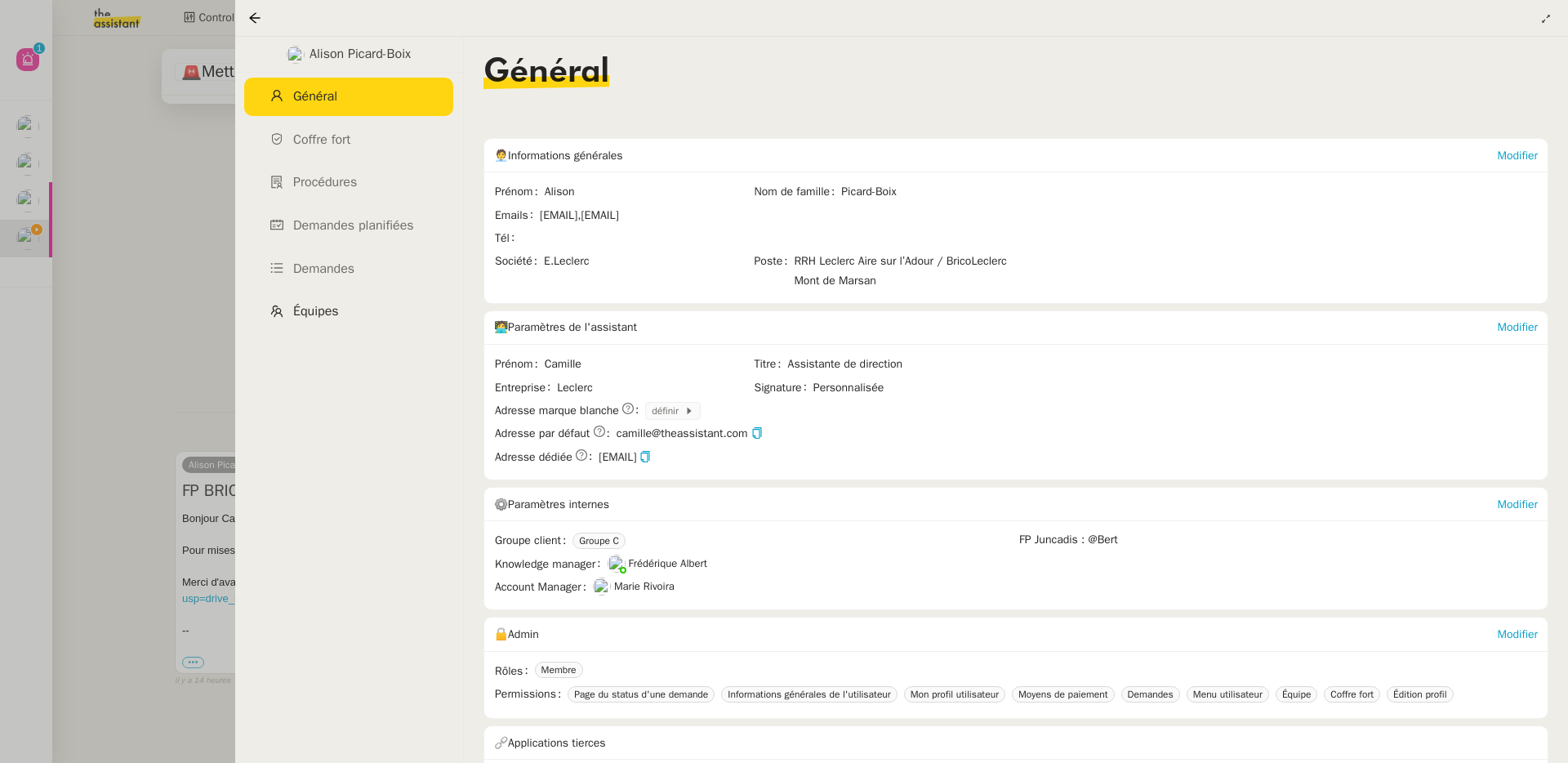 click on "Équipes" 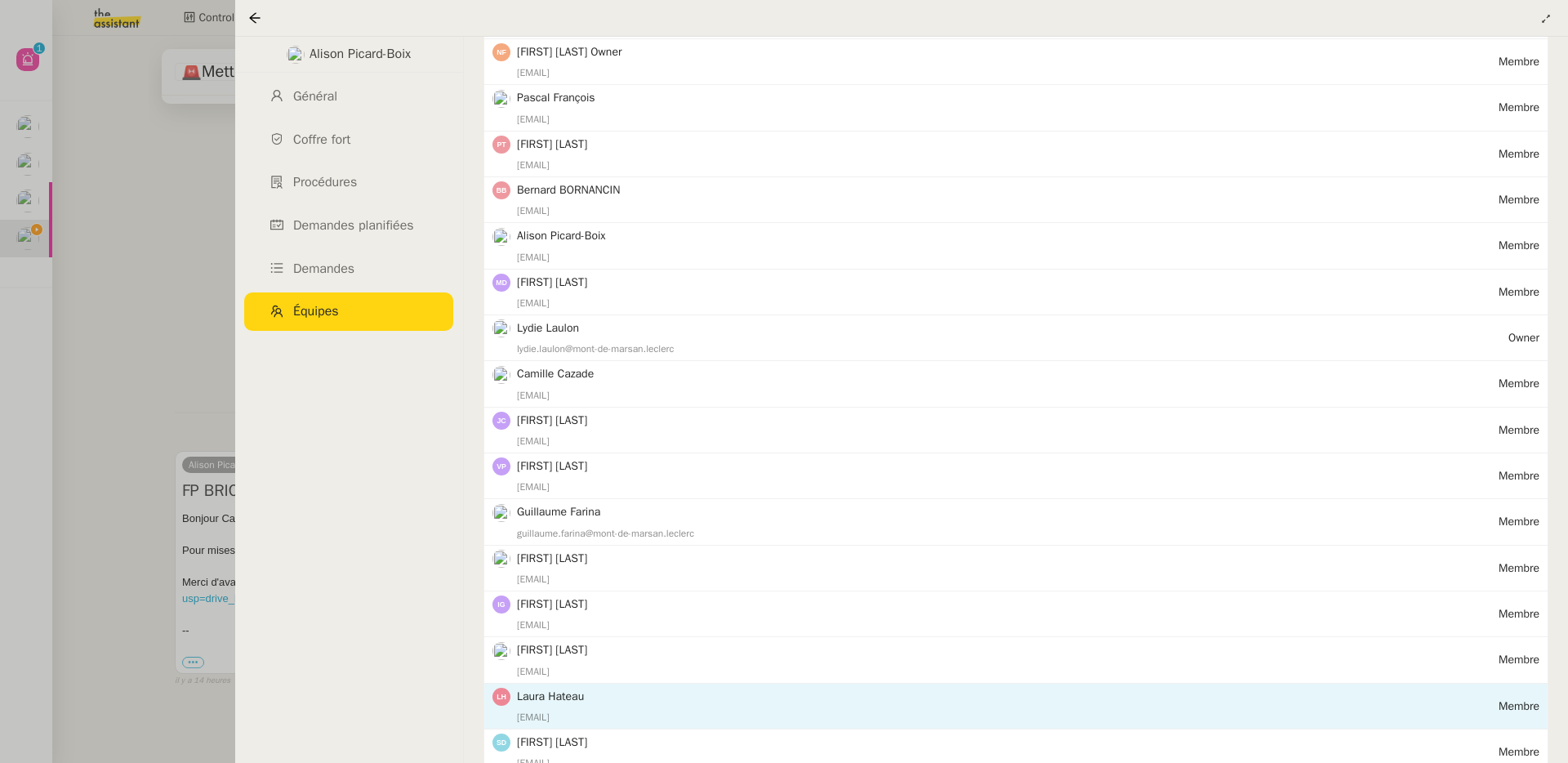 scroll, scrollTop: 910, scrollLeft: 0, axis: vertical 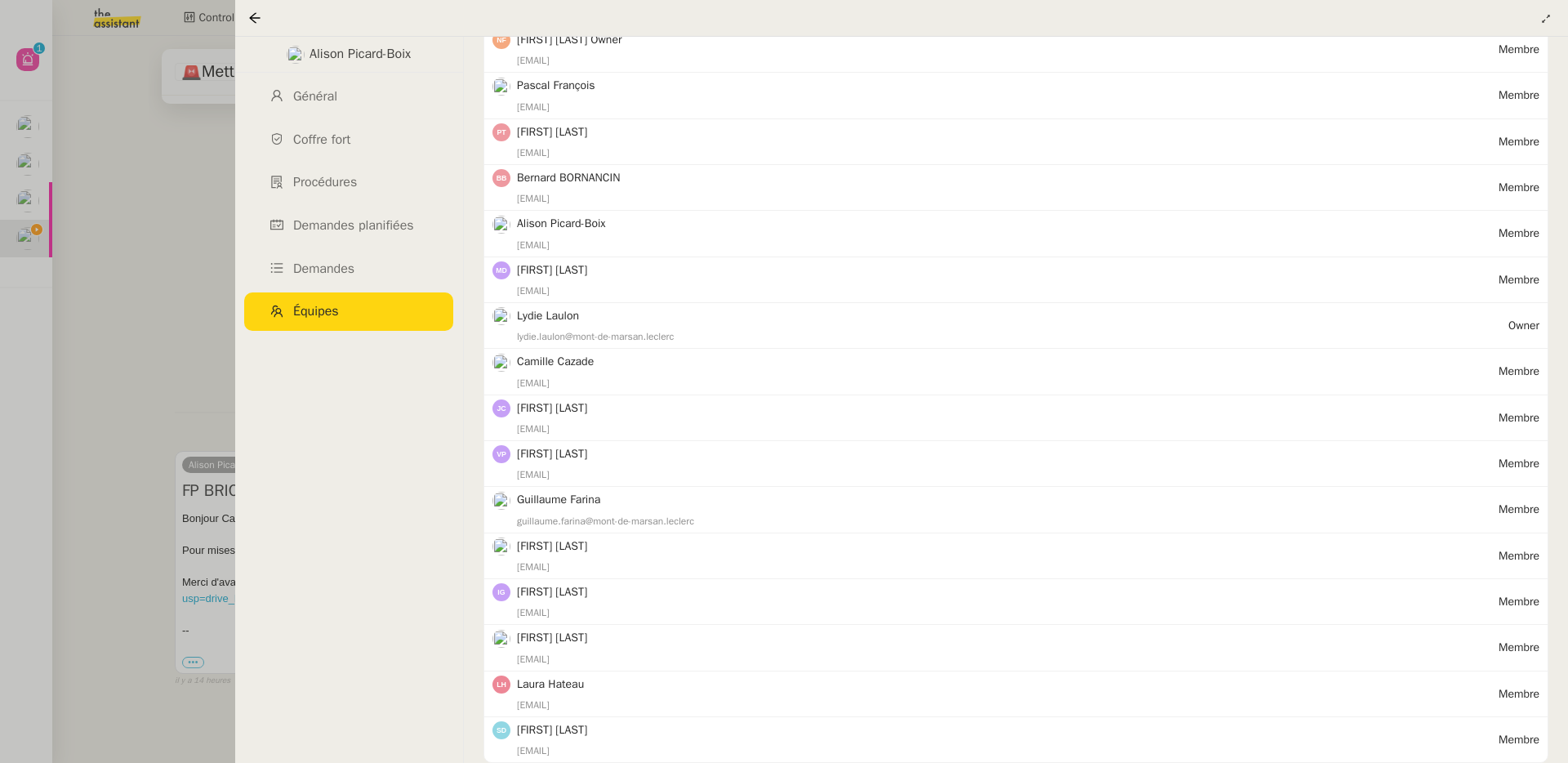 click on "Lydie Laulon" 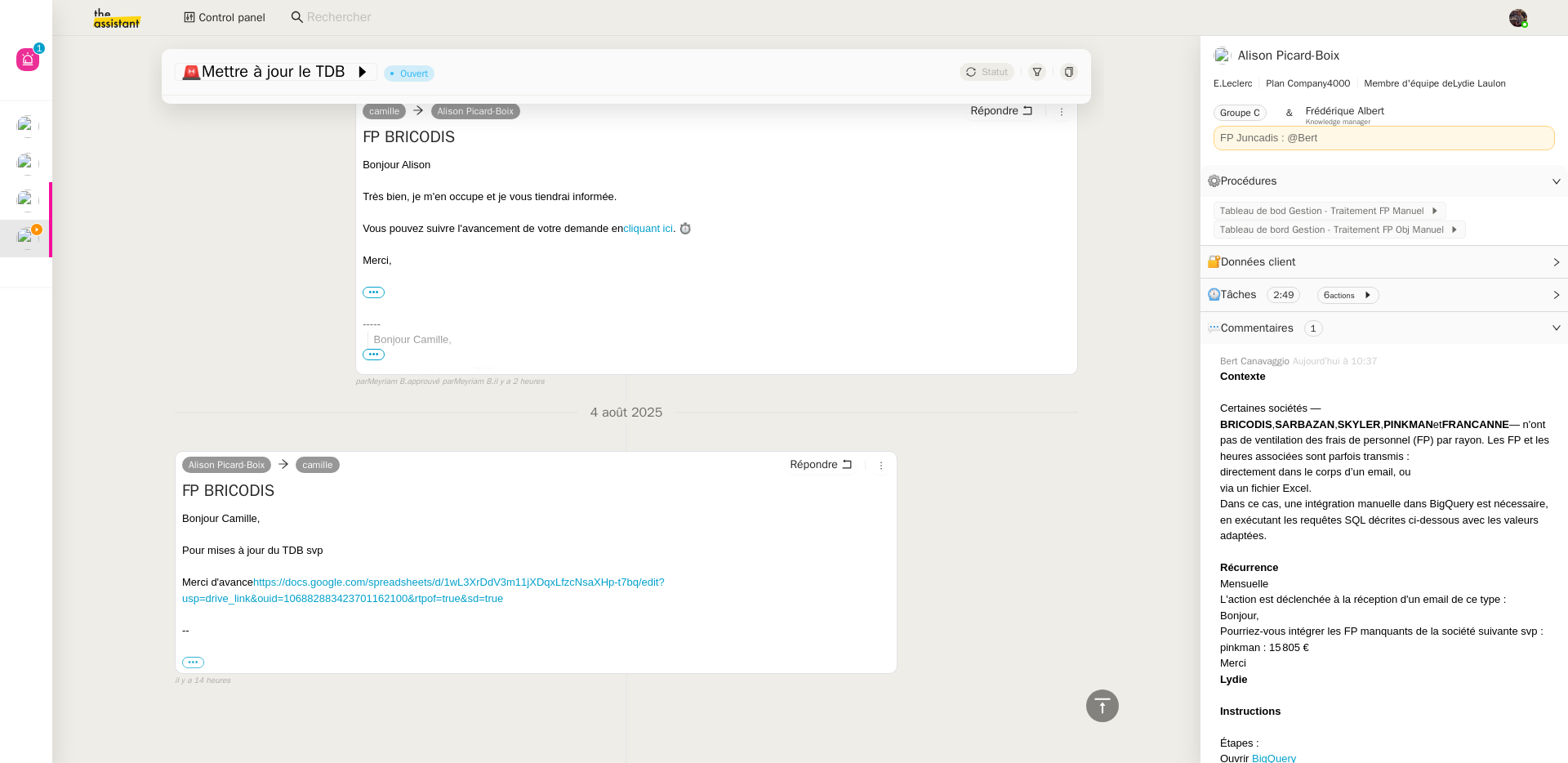 click 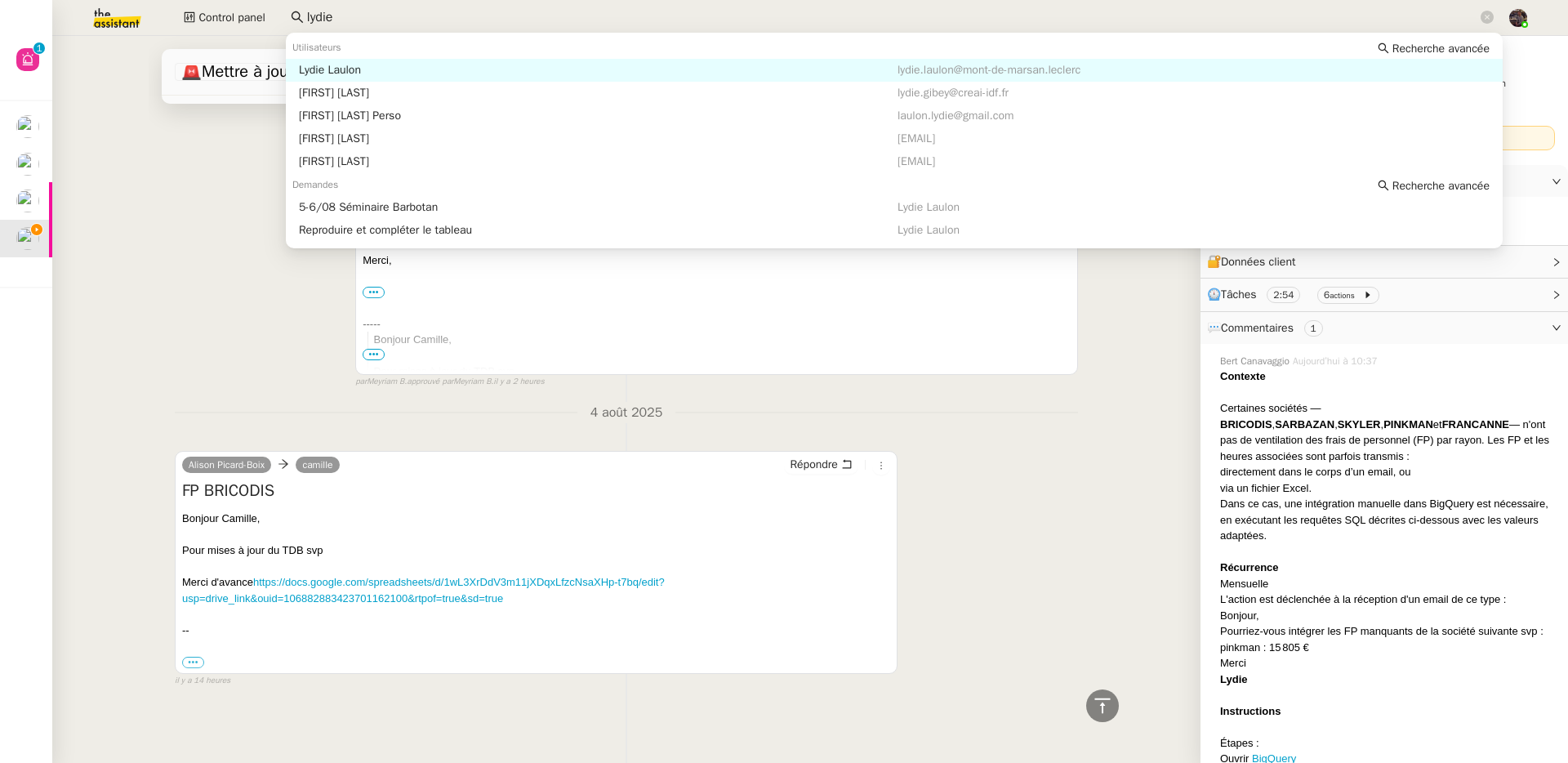 click on "Lydie Laulon" at bounding box center (598, 70) 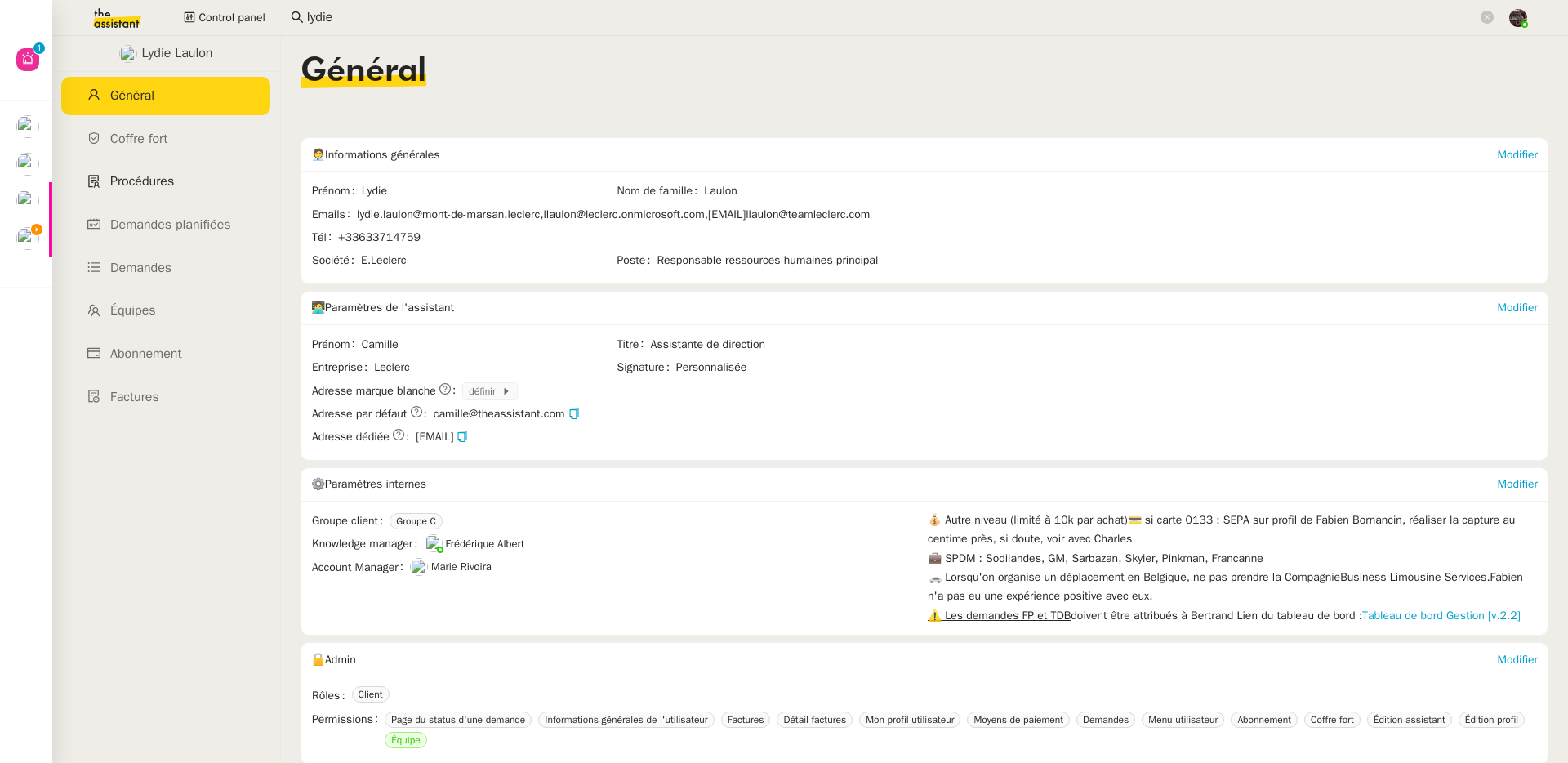 click on "Procédures" 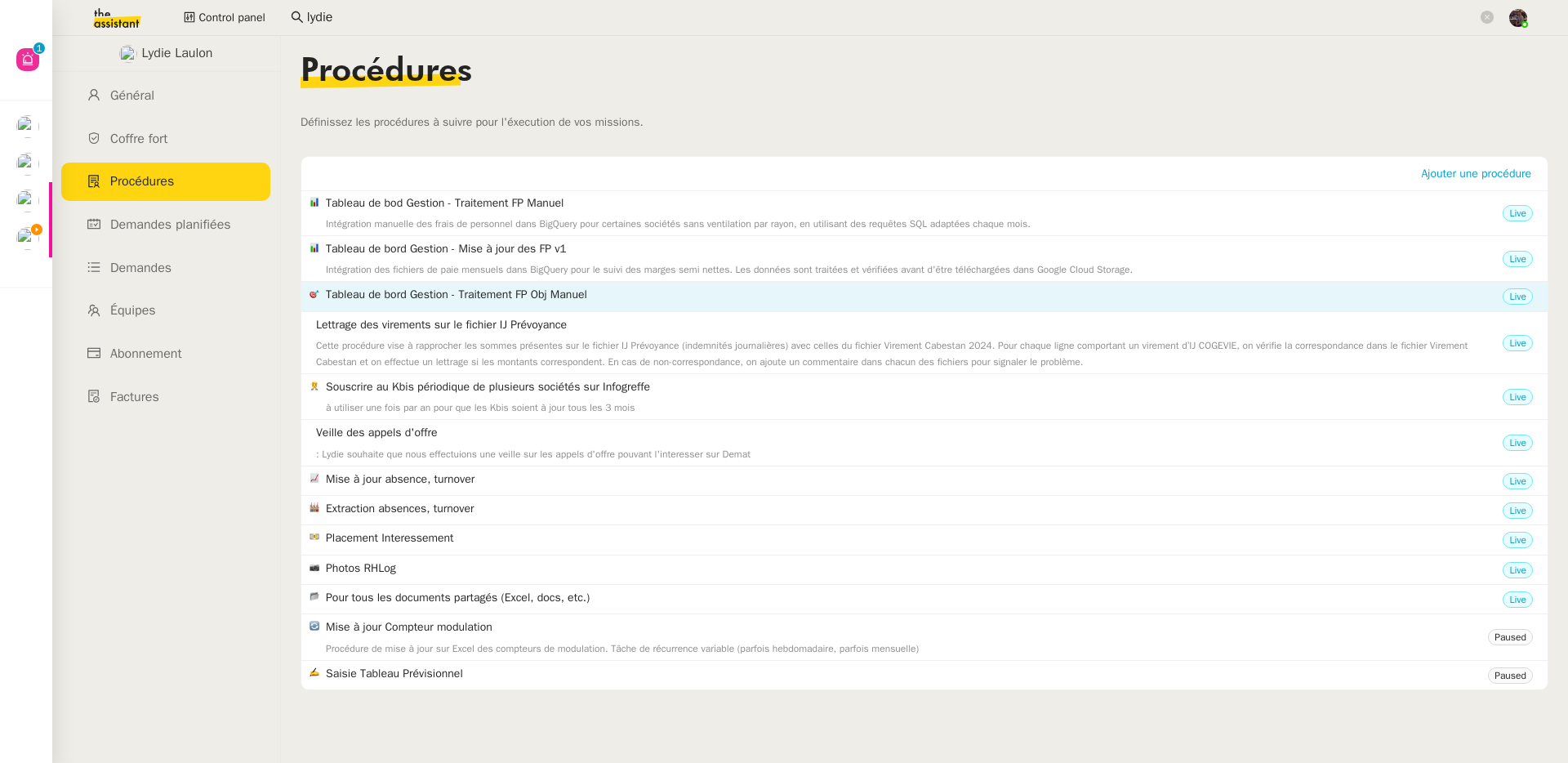 click on "Tableau de bord Gestion - Traitement FP Obj Manuel" 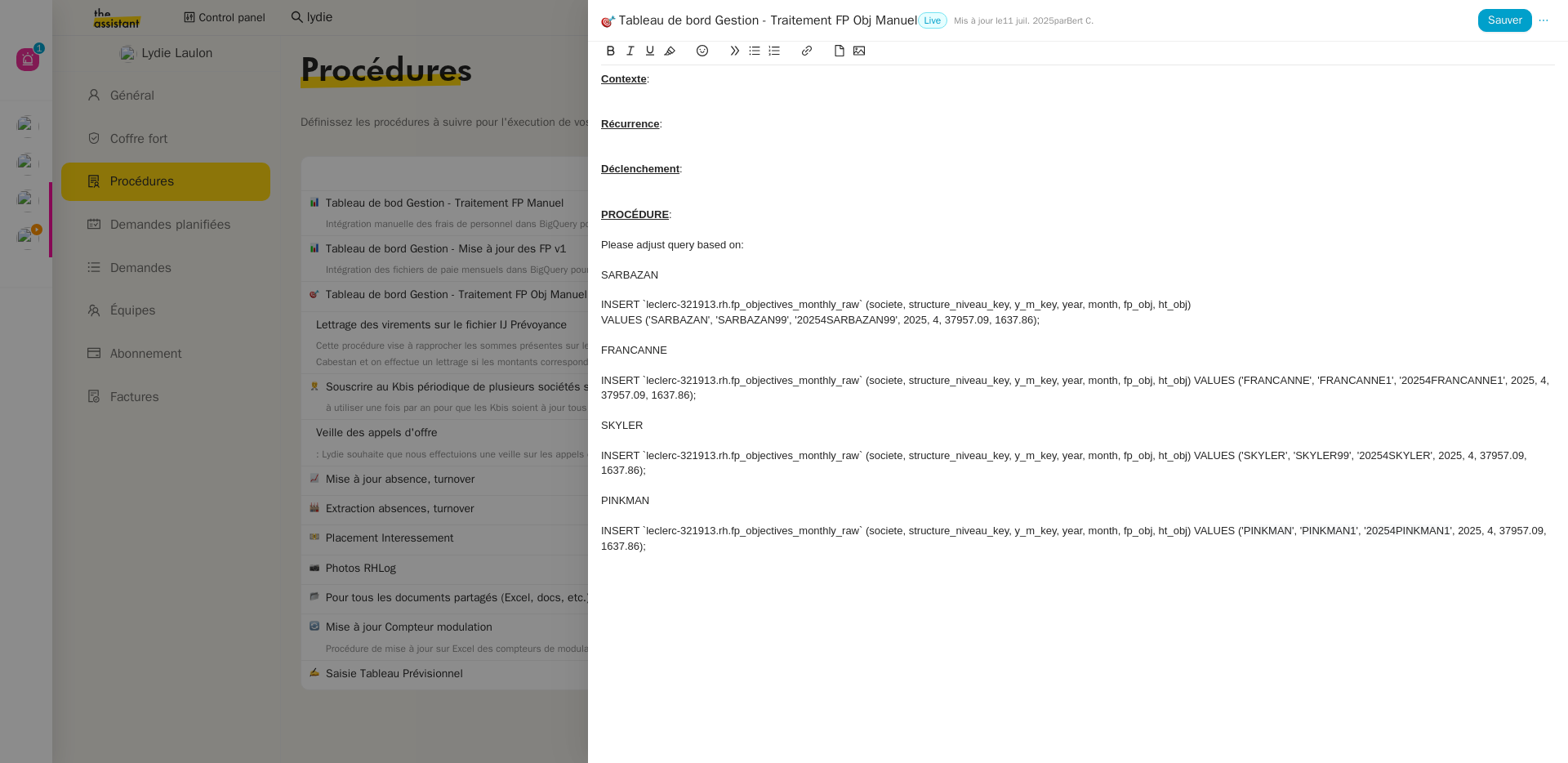 click on "SARBAZAN INSERT `leclerc-321913.rh.fp_objectives_monthly_raw` (societe, structure_niveau_key, y_m_key, year, month, fp_obj, ht_obj) VALUES ('SARBAZAN', 'SARBAZAN99', '20254SARBAZAN99', 2025, 4, 37957.09, 1637.86); FRANCANNE INSERT `leclerc-321913.rh.fp_objectives_monthly_raw` (societe, structure_niveau_key, y_m_key, year, month, fp_obj, ht_obj) VALUES ('FRANCANNE', 'FRANCANNE1', '20254FRANCANNE1', 2025, 4, 37957.09, 1637.86); SKYLER INSERT `leclerc-321913.rh.fp_objectives_monthly_raw` (societe, structure_niveau_key, y_m_key, year, month, fp_obj, ht_obj) VALUES ('SKYLER', 'SKYLER99', '20254SKYLER', 2025, 4, 37957.09, 1637.86);PINKMAN INSERT `leclerc-321913.rh.fp_objectives_monthly_raw` (societe, structure_niveau_key, y_m_key, year, month, fp_obj, ht_obj) VALUES ('PINKMAN', 'PINKMAN1', '20254PINKMAN1', 2025, 4, 37957.09, 1637.86);" at bounding box center (1078, 402) 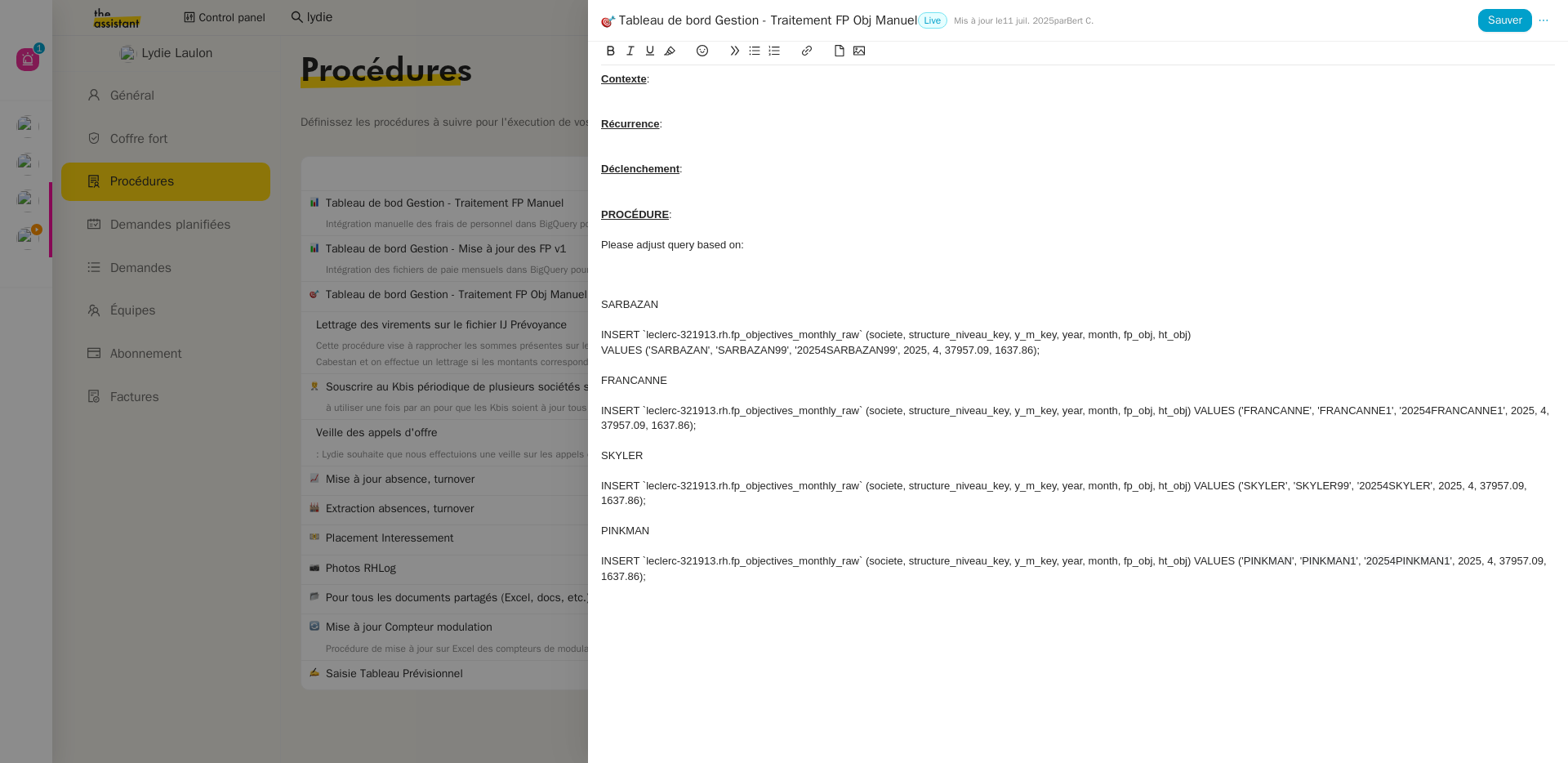 scroll, scrollTop: 0, scrollLeft: 0, axis: both 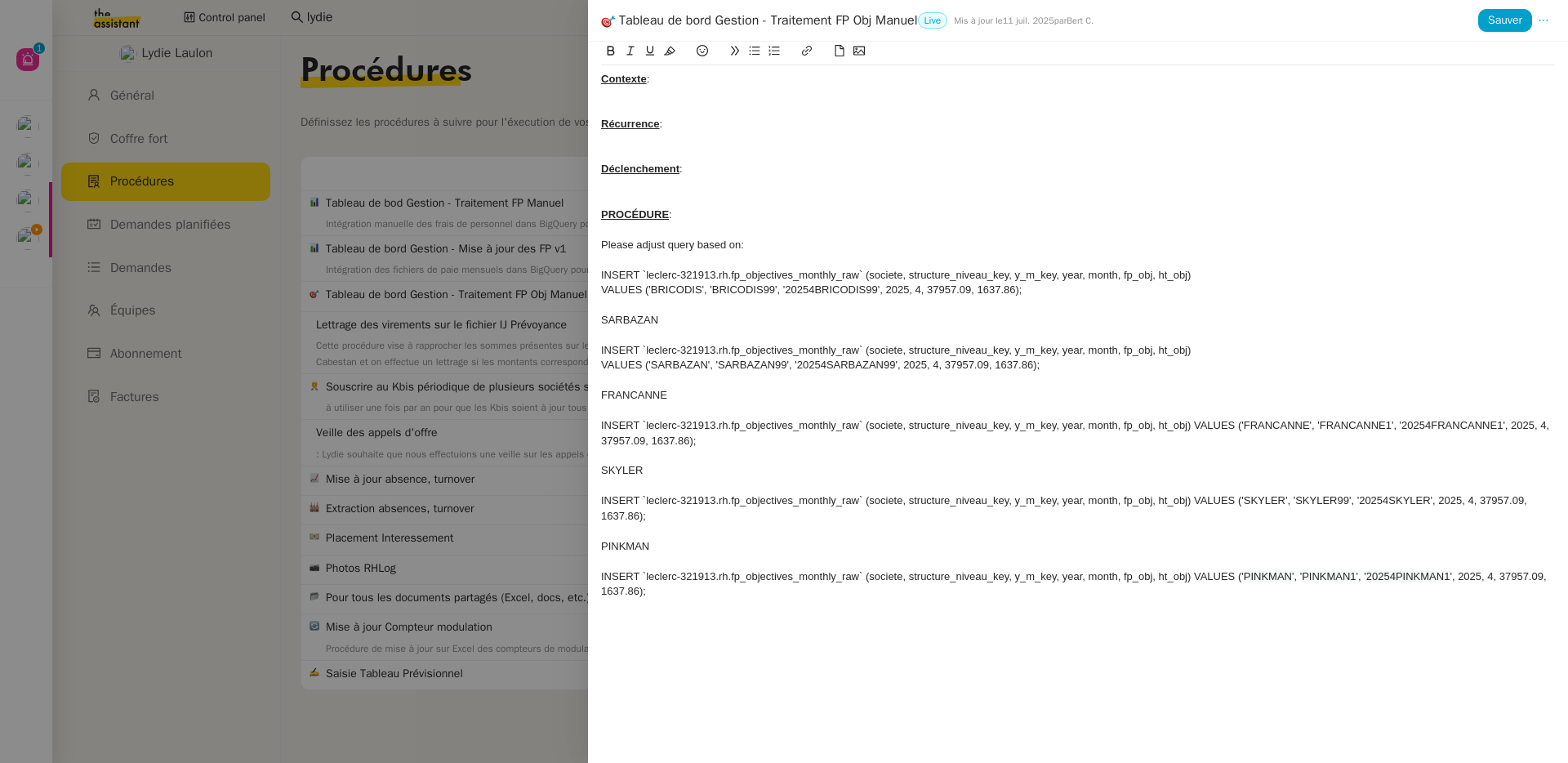 click on "VALUES ('BRICODIS', 'BRICODIS99', '20254BRICODIS99', 2025, 4, 37957.09, 1637.86);" at bounding box center (1078, 290) 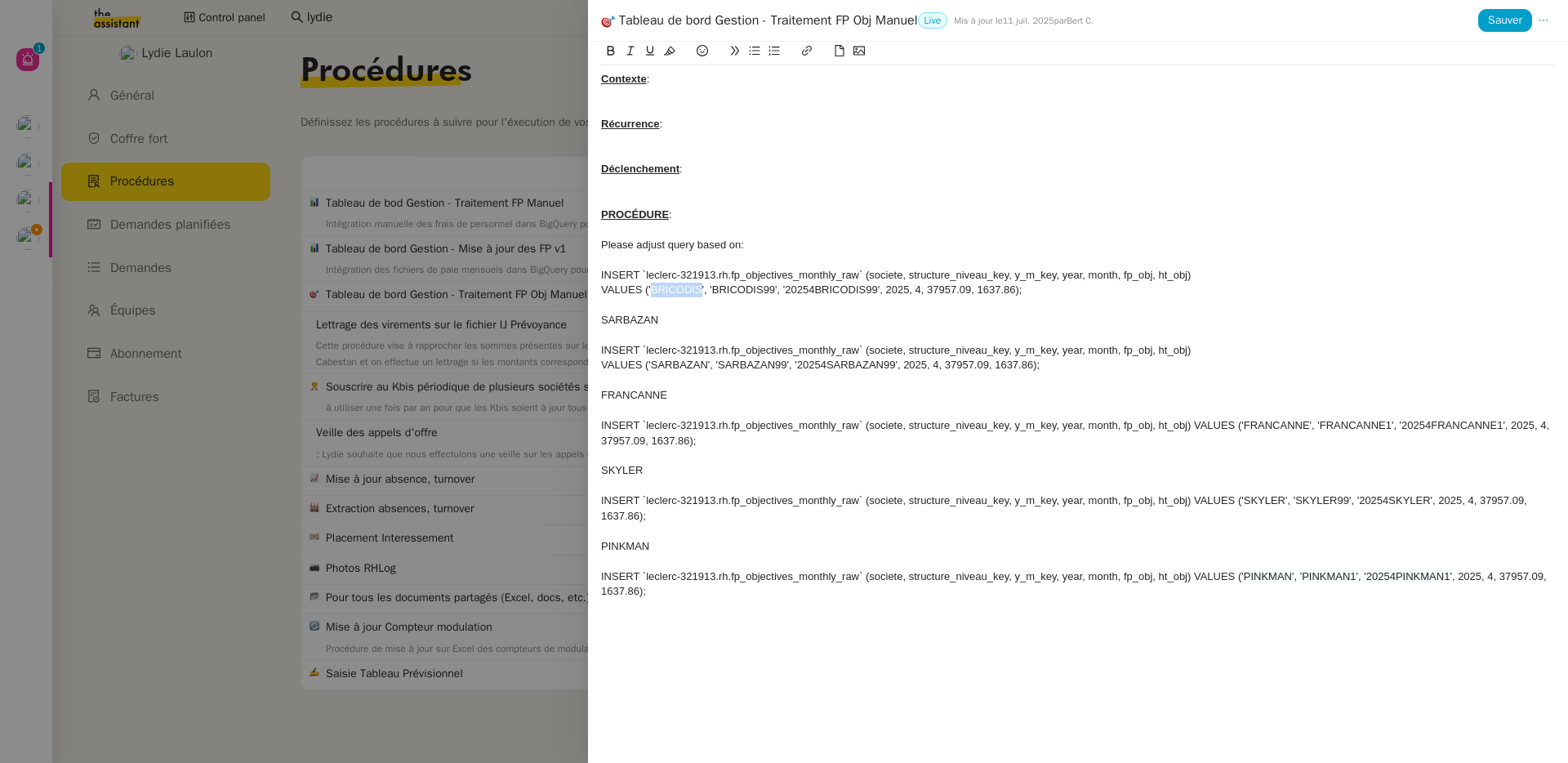 click on "VALUES ('BRICODIS', 'BRICODIS99', '20254BRICODIS99', 2025, 4, 37957.09, 1637.86);" at bounding box center (1078, 290) 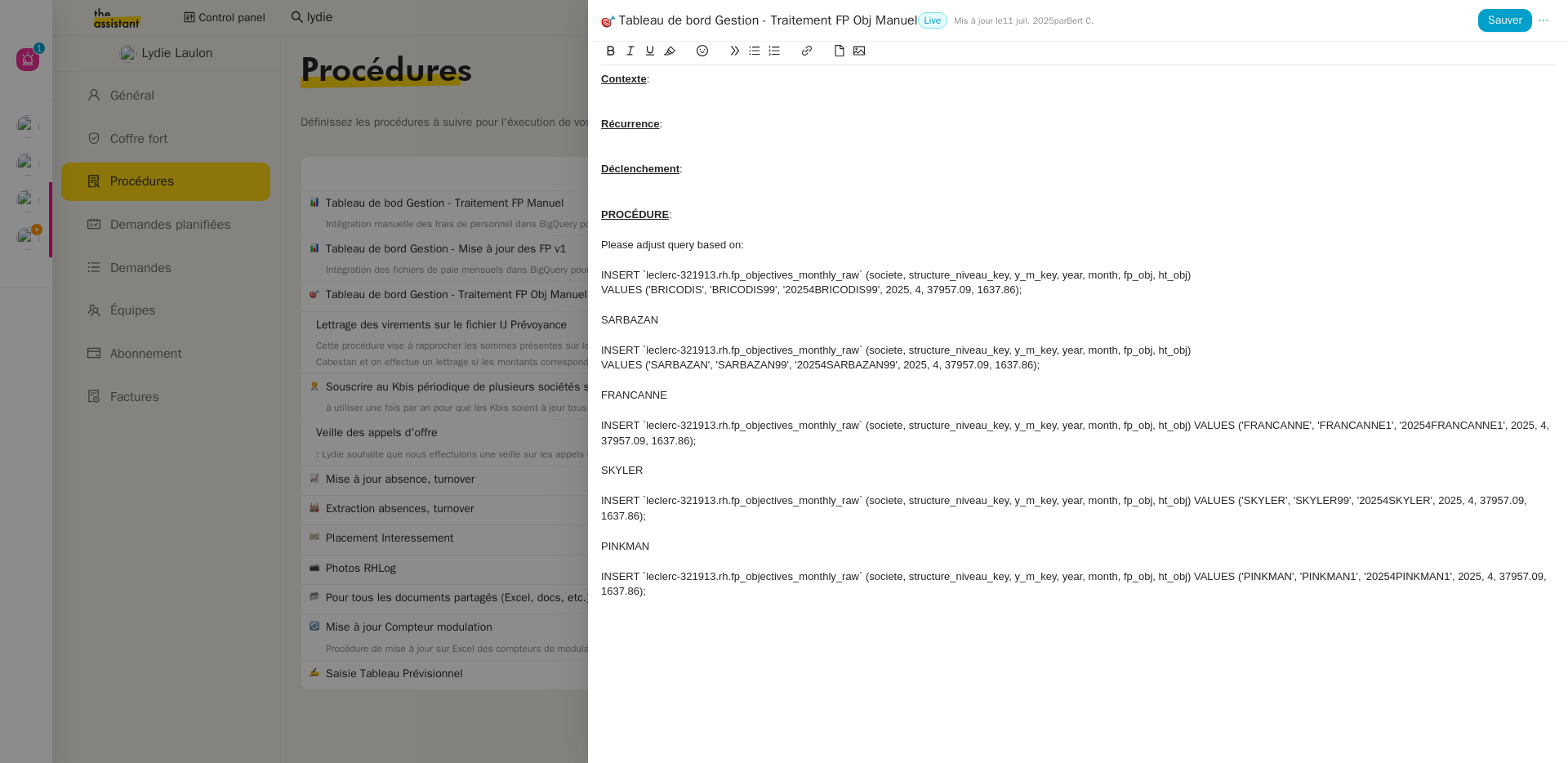 click at bounding box center [1078, 260] 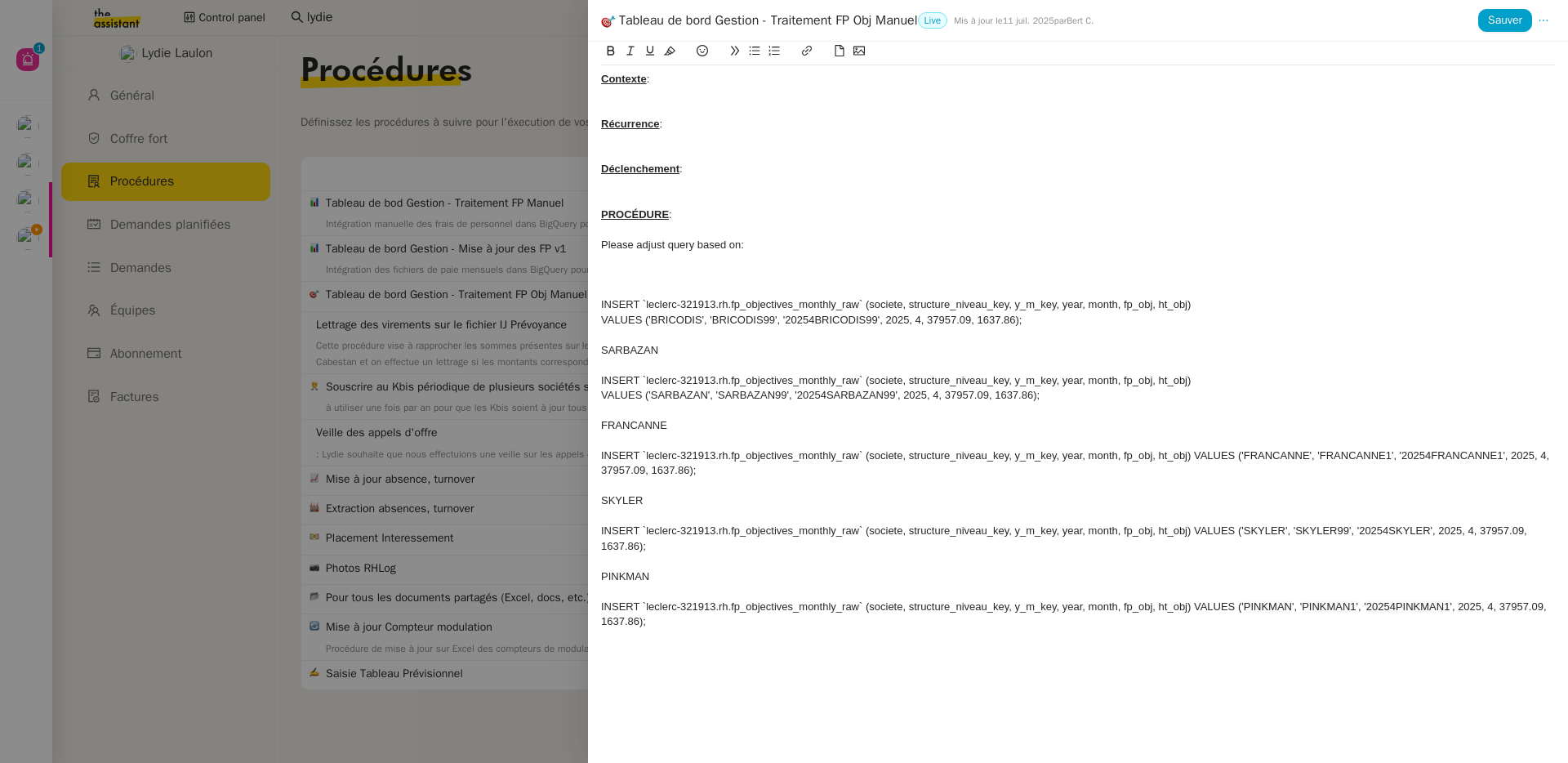 scroll, scrollTop: 0, scrollLeft: 0, axis: both 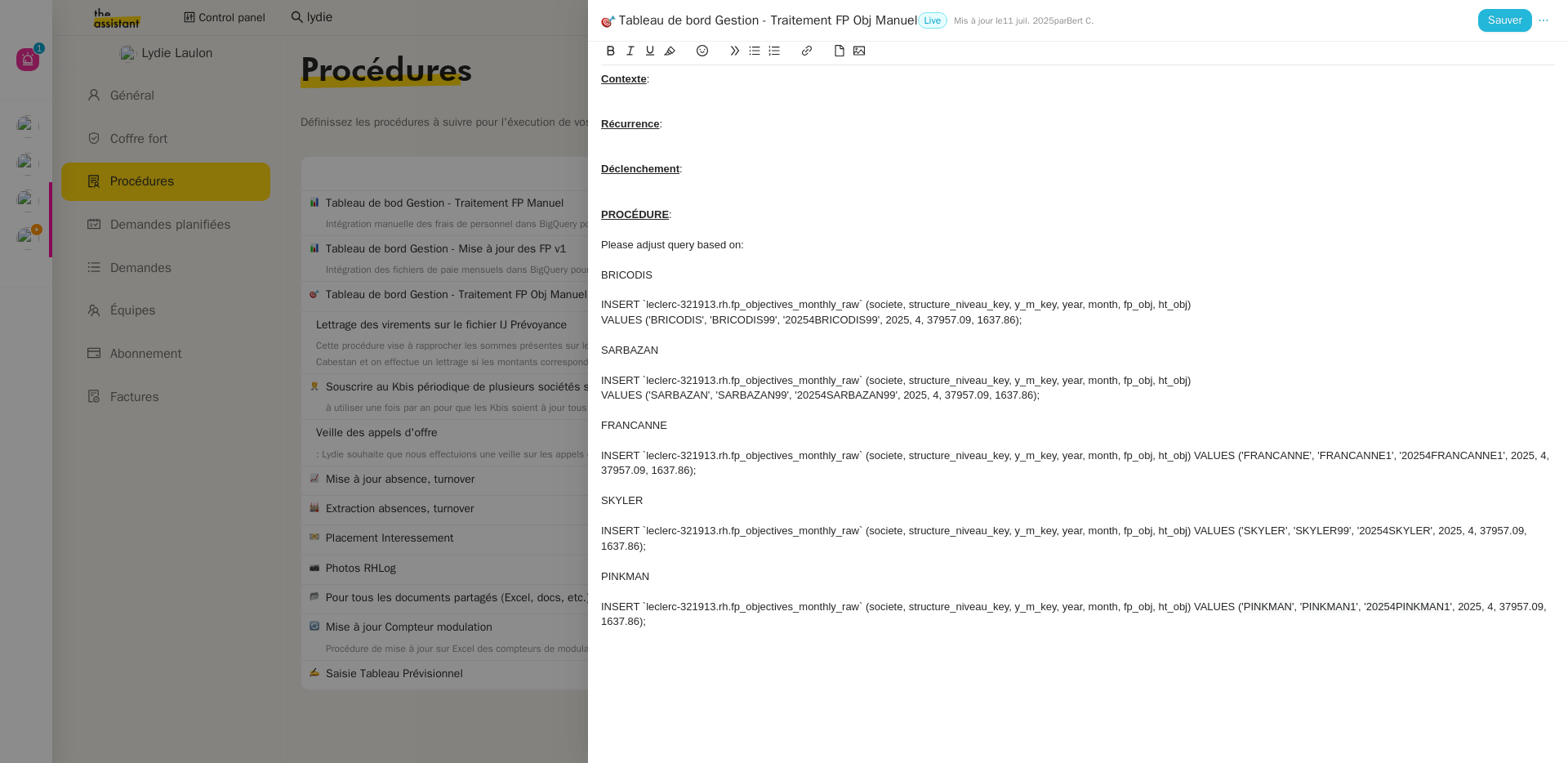 click on "Sauver" at bounding box center (1505, 20) 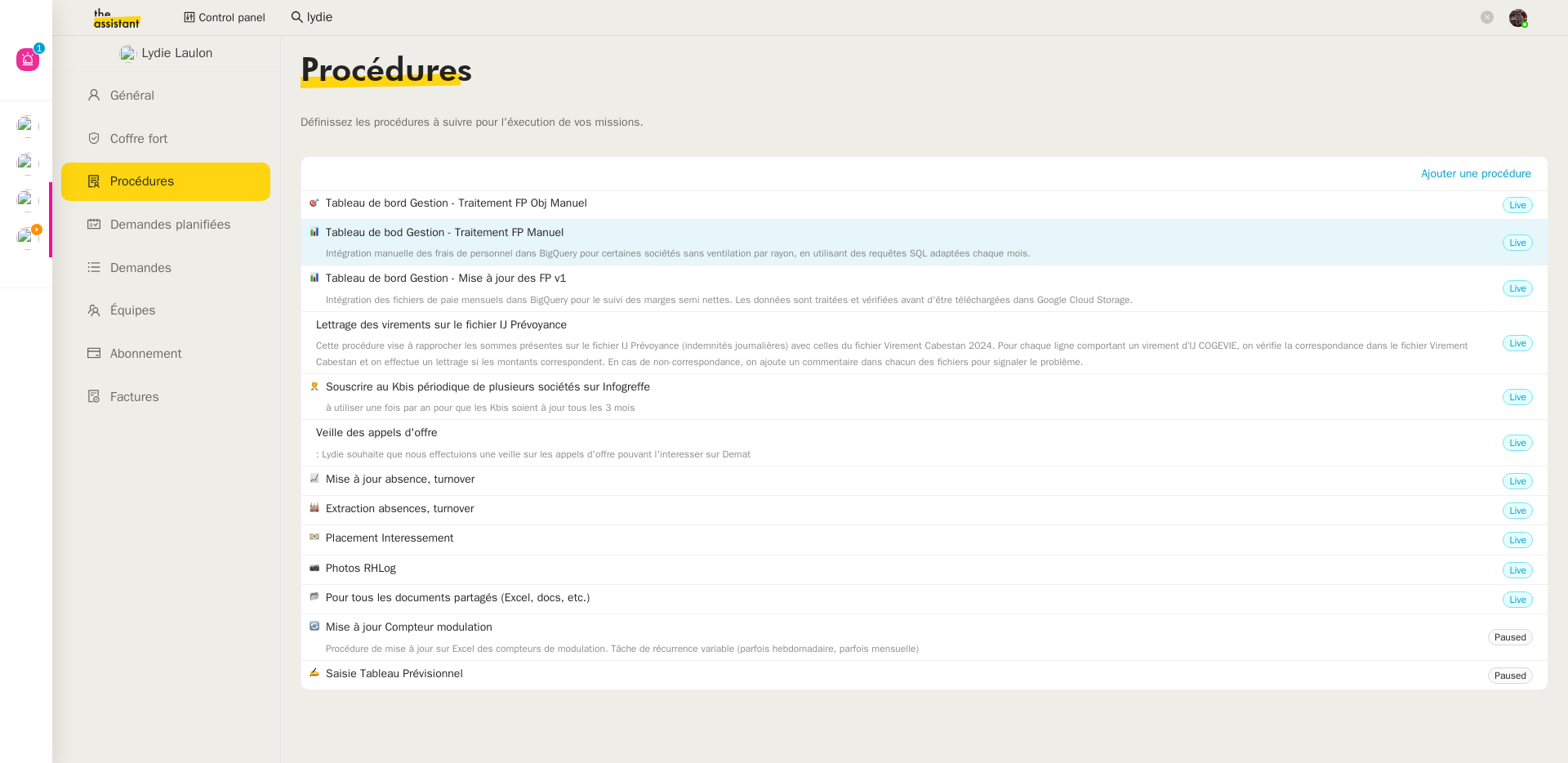 click on "Tableau de bod Gestion - Traitement FP Manuel" 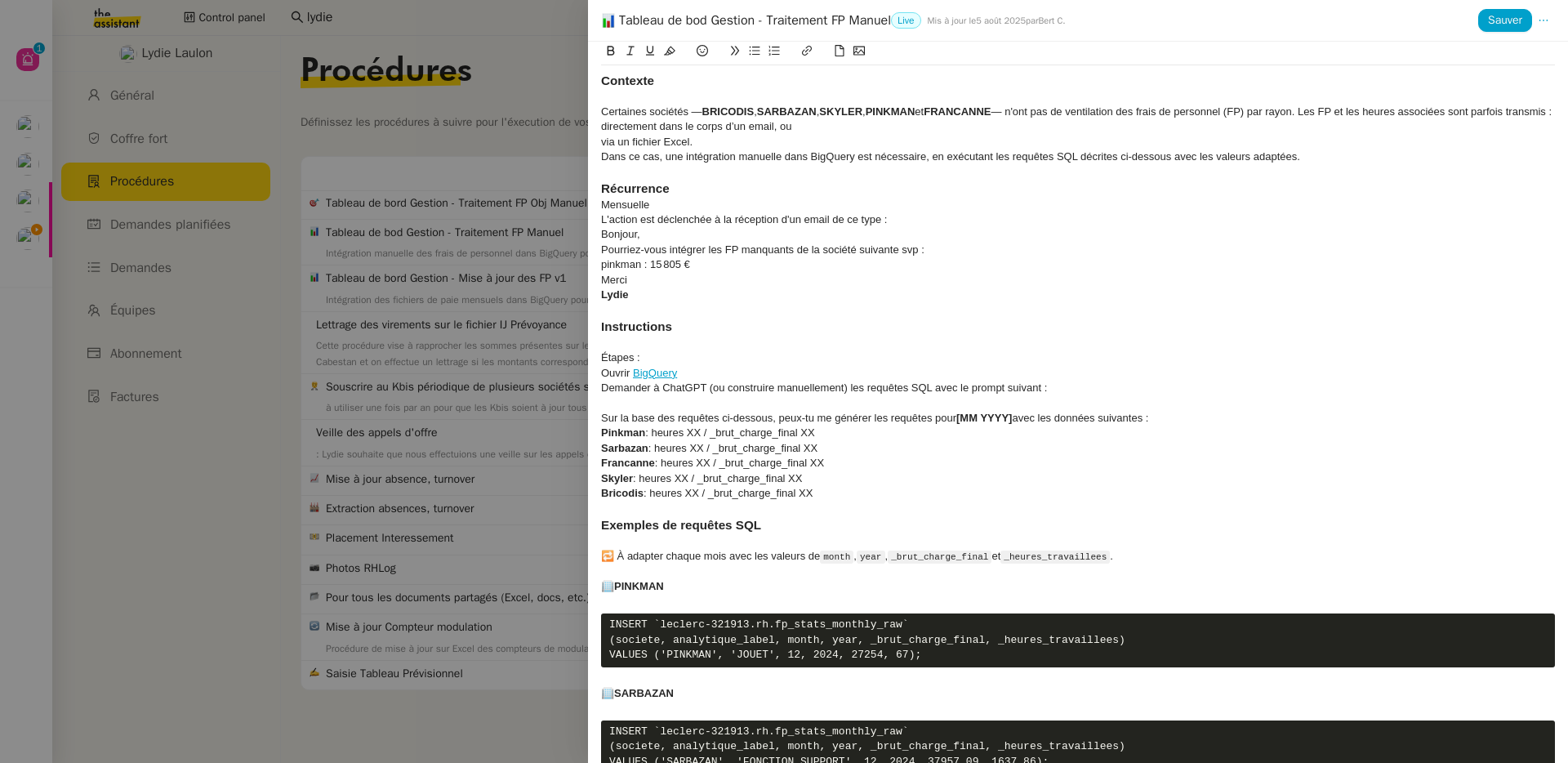 click at bounding box center [784, 382] 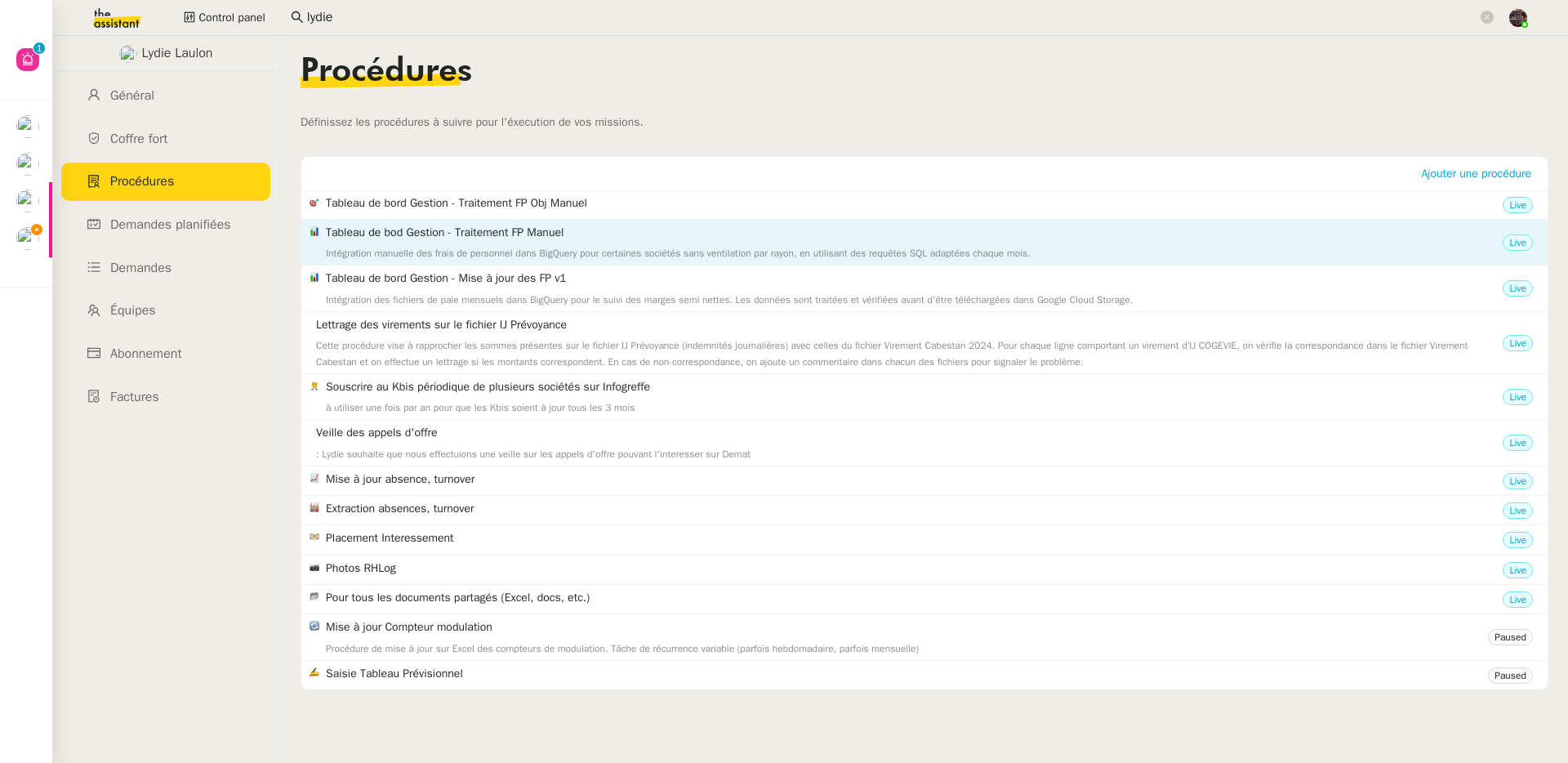 click on "Tableau de bod Gestion - Traitement FP Manuel" 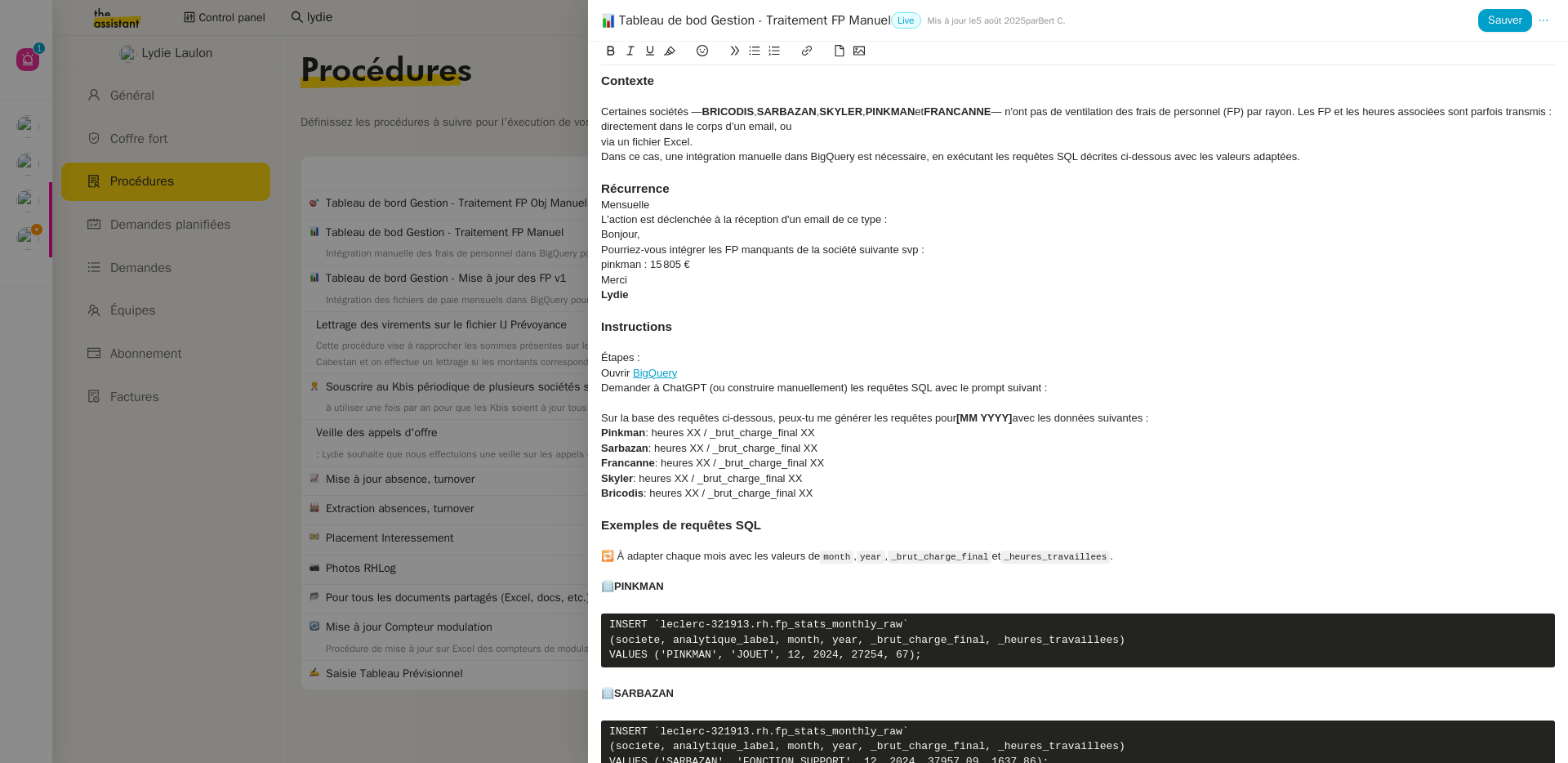 scroll, scrollTop: 30, scrollLeft: 0, axis: vertical 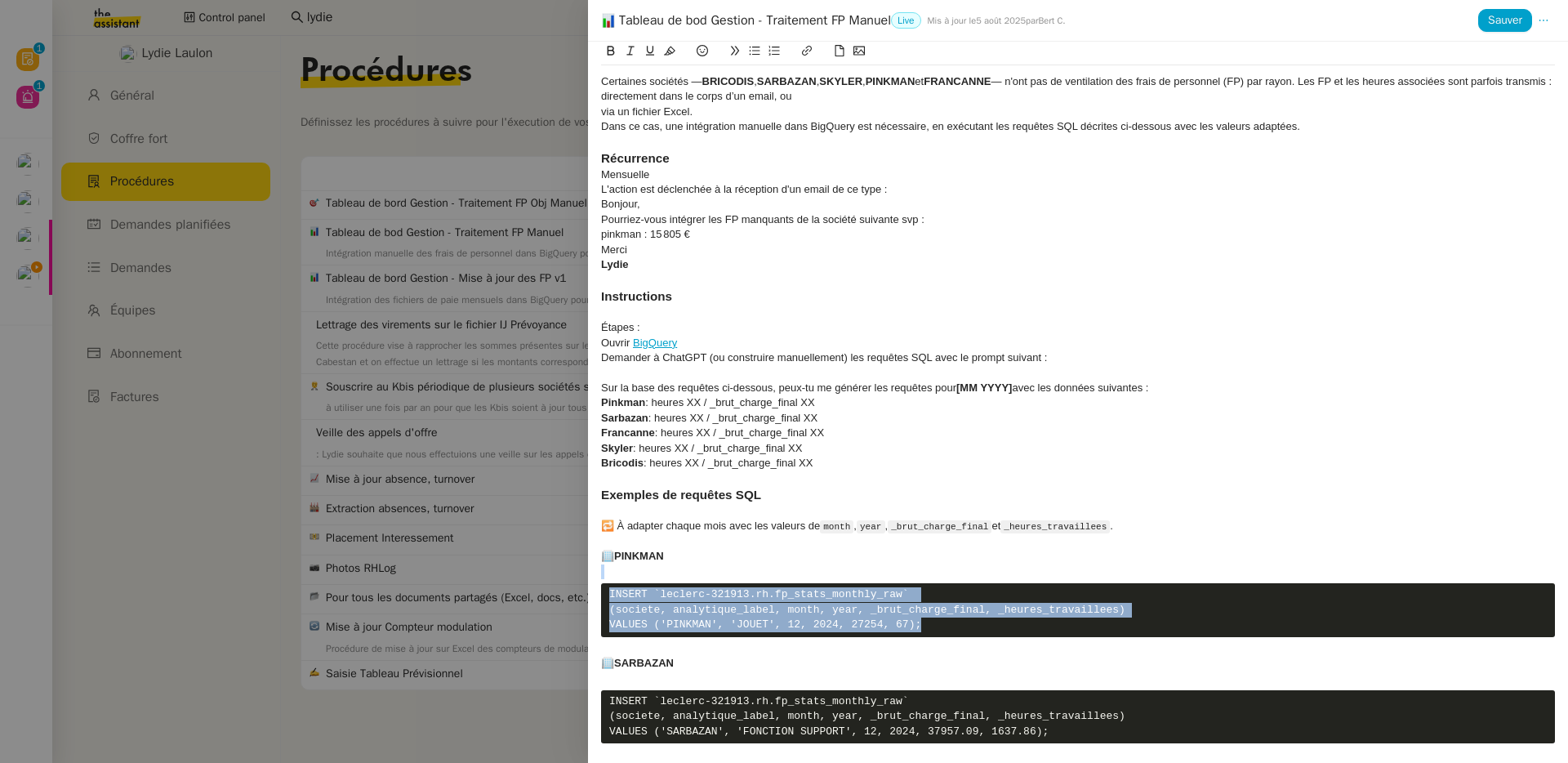 drag, startPoint x: 662, startPoint y: 588, endPoint x: 1120, endPoint y: 650, distance: 462.1775 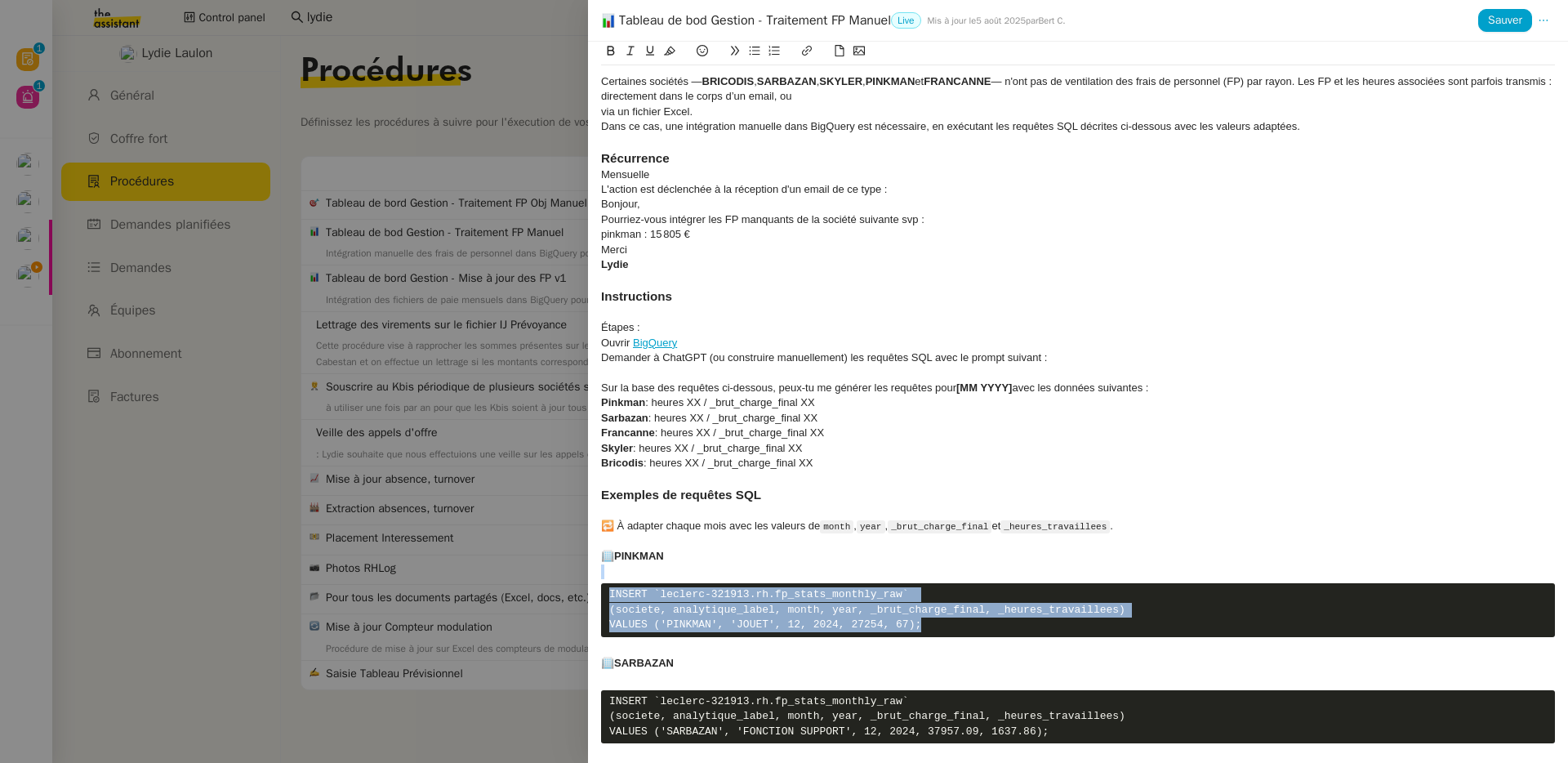 click on "INSERT `leclerc-321913.rh.fp_stats_monthly_raw`
(societe, analytique_label, month, year, _brut_charge_final, _heures_travaillees)
VALUES ('PINKMAN', 'JOUET', 12, 2024, 27254, 67);" at bounding box center (1078, 609) 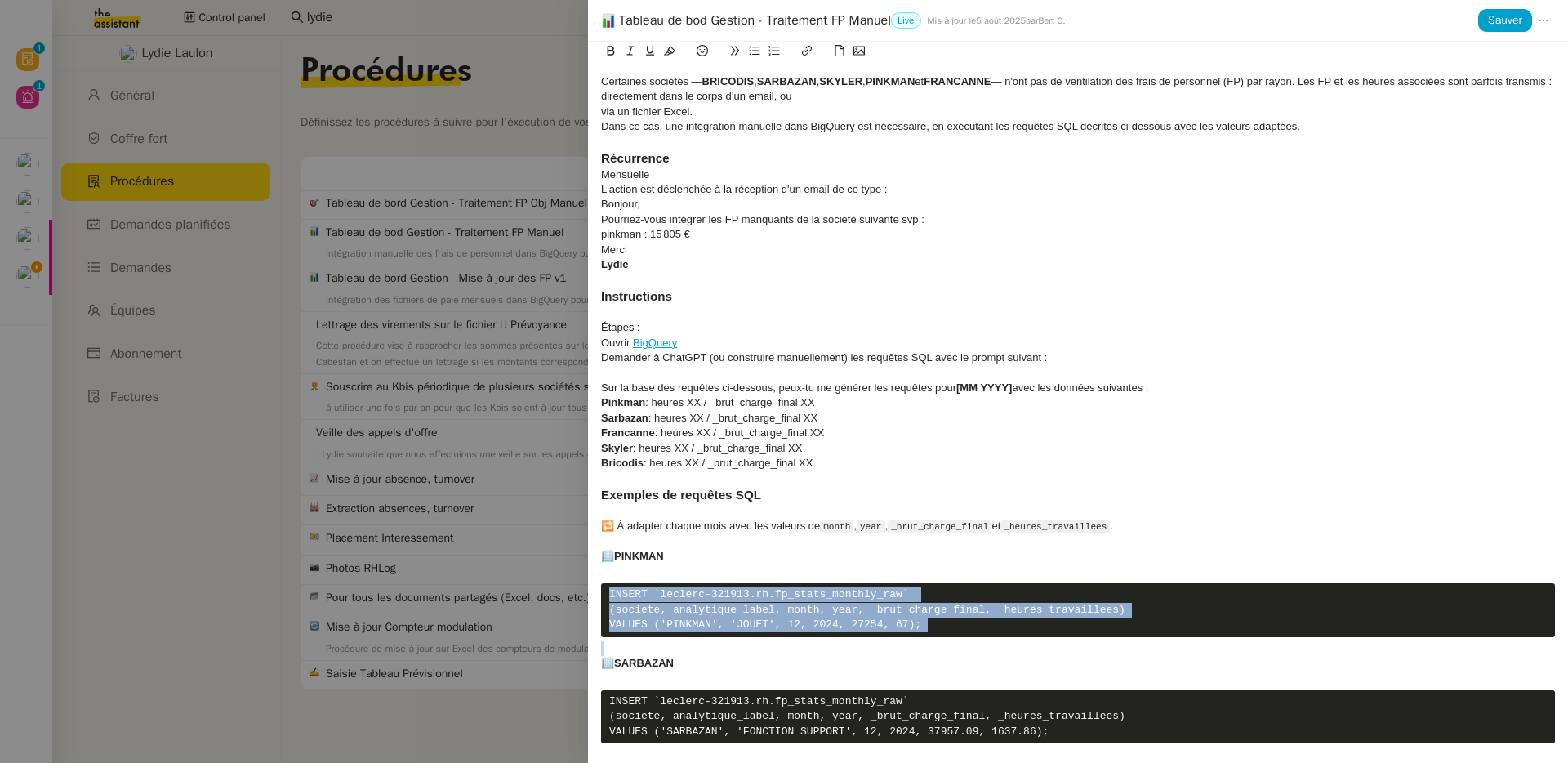 drag, startPoint x: 1120, startPoint y: 650, endPoint x: 613, endPoint y: 600, distance: 509.4595 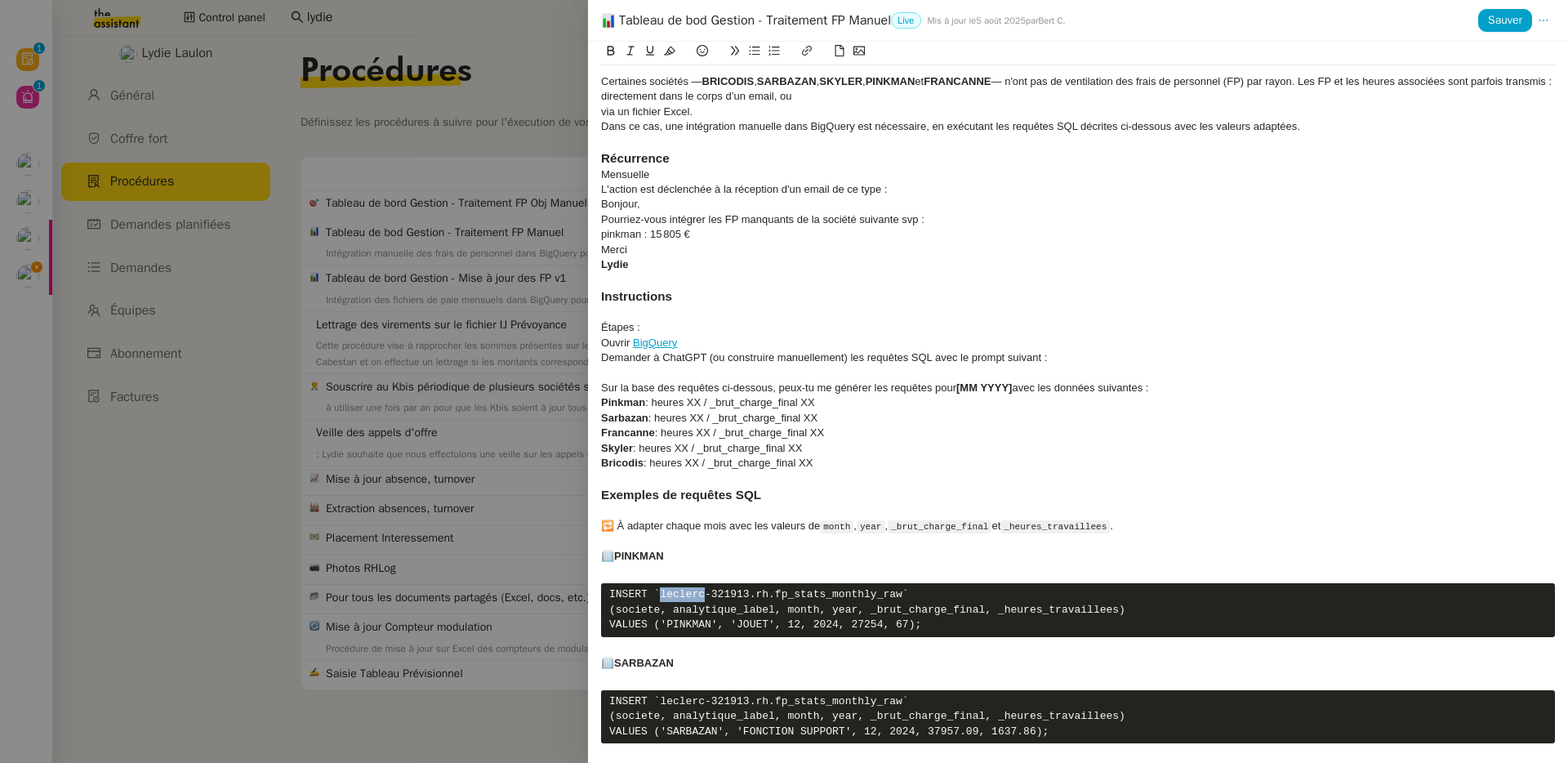 click on "INSERT `leclerc-321913.rh.fp_stats_monthly_raw`
(societe, analytique_label, month, year, _brut_charge_final, _heures_travaillees)
VALUES ('PINKMAN', 'JOUET', 12, 2024, 27254, 67);" at bounding box center (1078, 609) 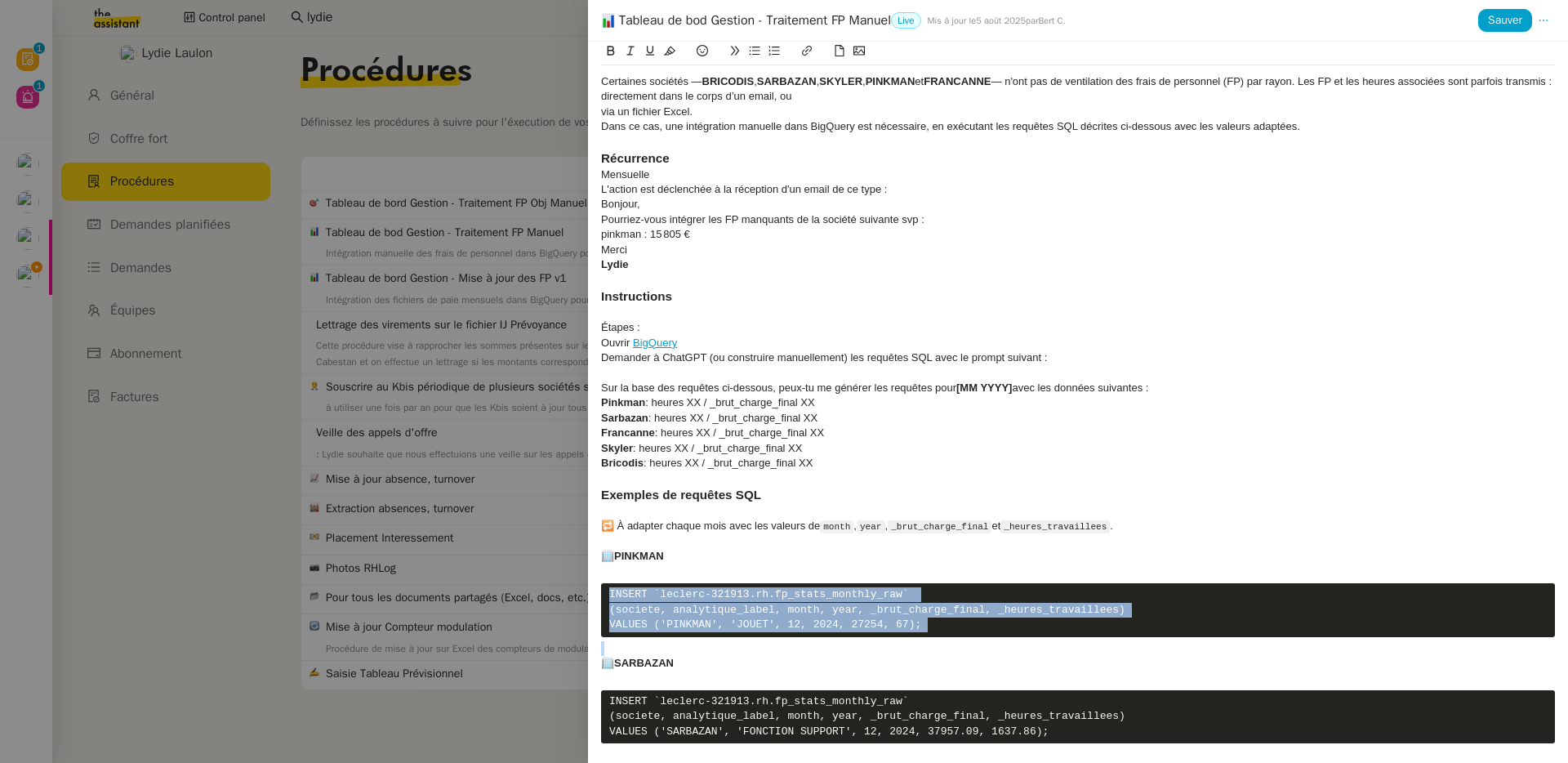 drag, startPoint x: 679, startPoint y: 606, endPoint x: 945, endPoint y: 639, distance: 268.0392 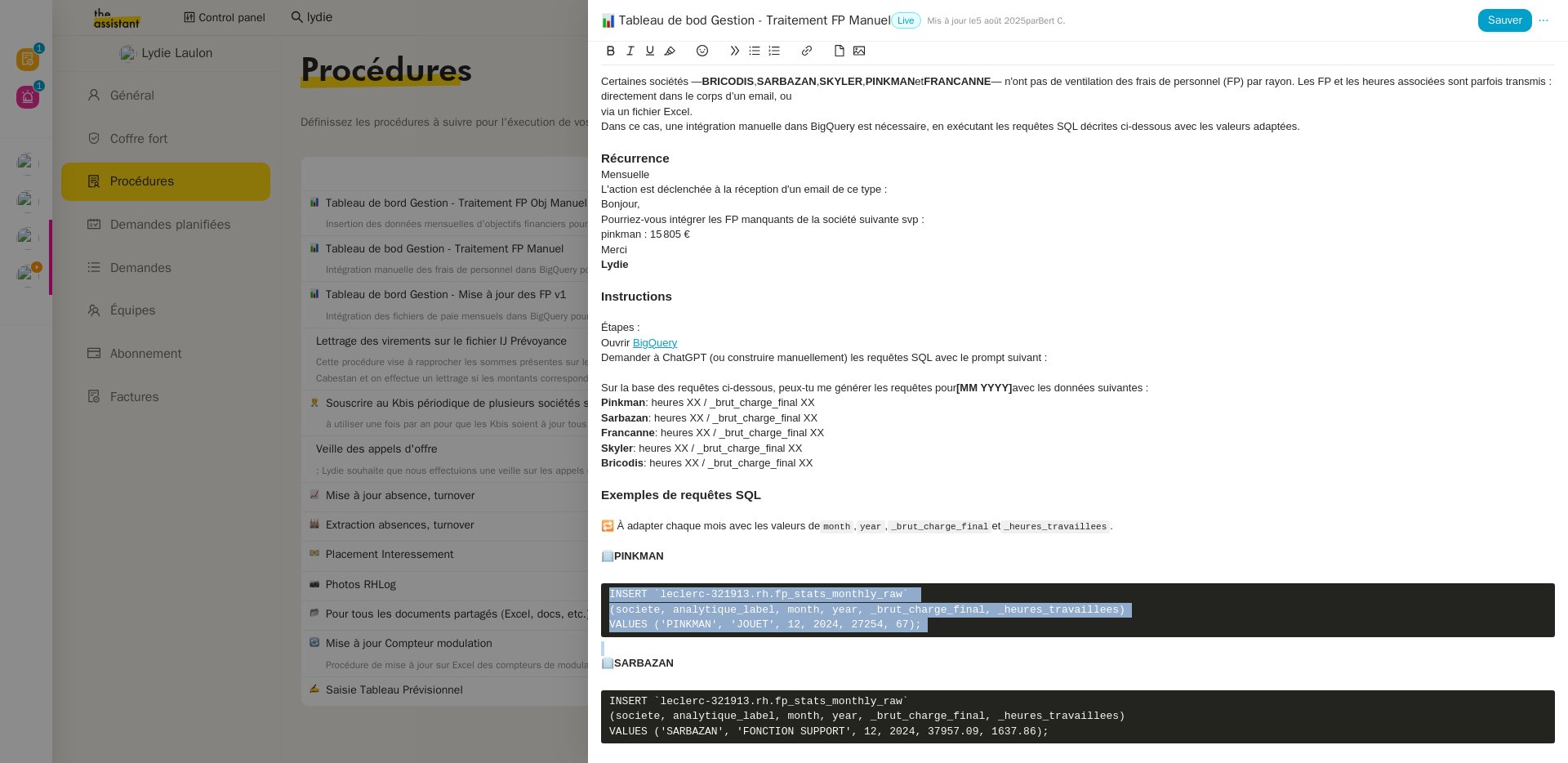 click at bounding box center [1078, 542] 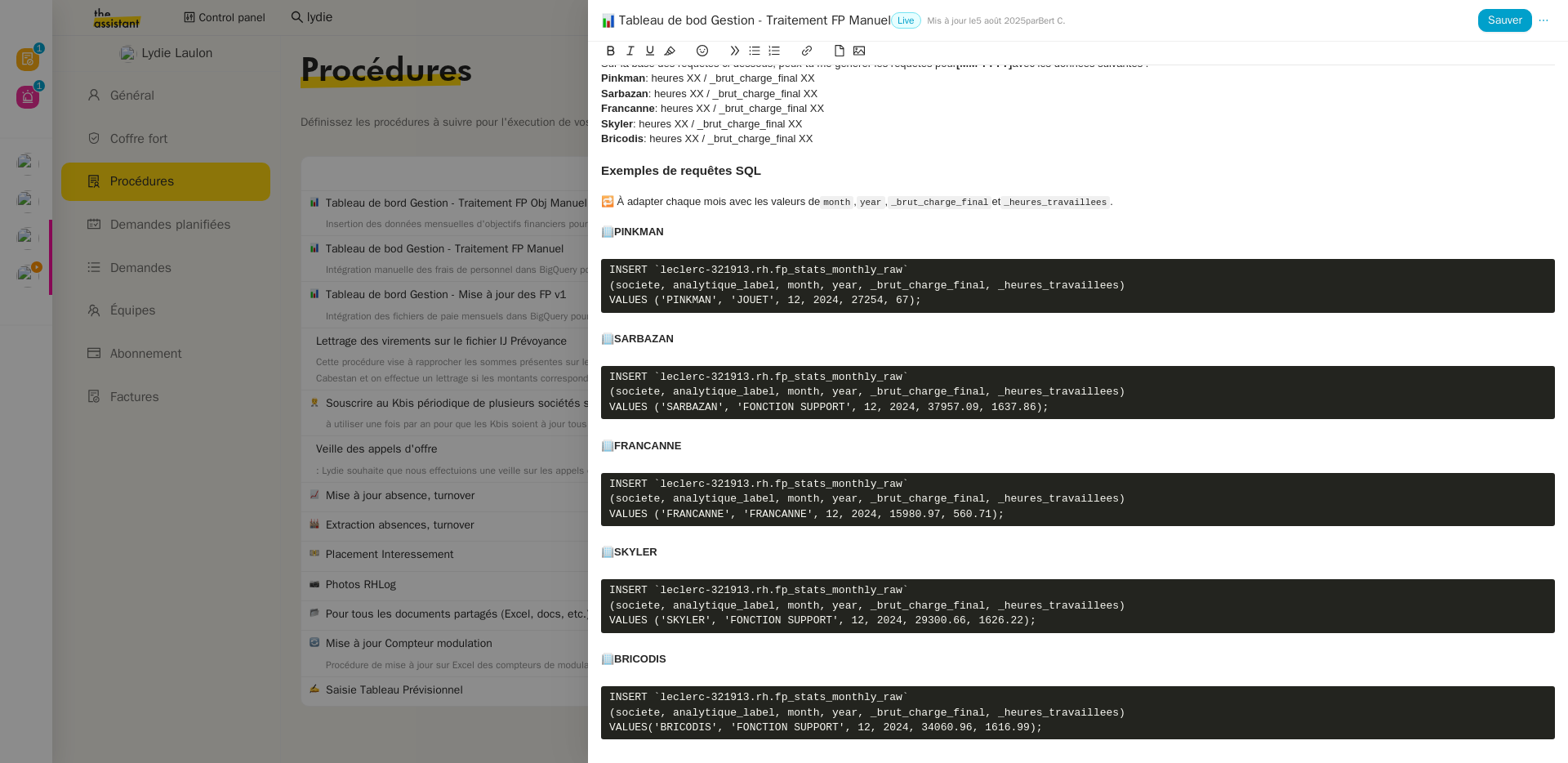 scroll, scrollTop: 0, scrollLeft: 0, axis: both 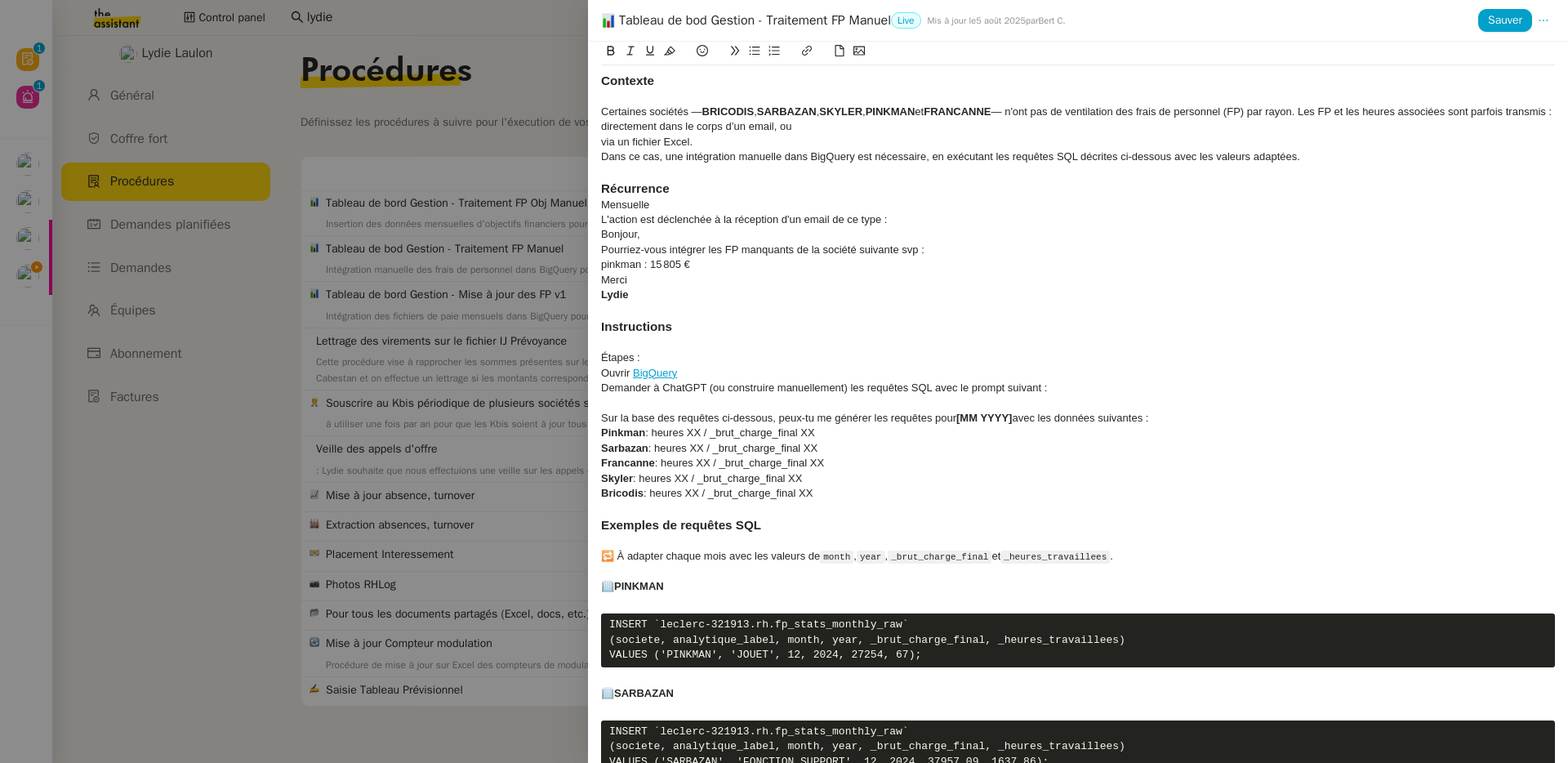 click at bounding box center (784, 382) 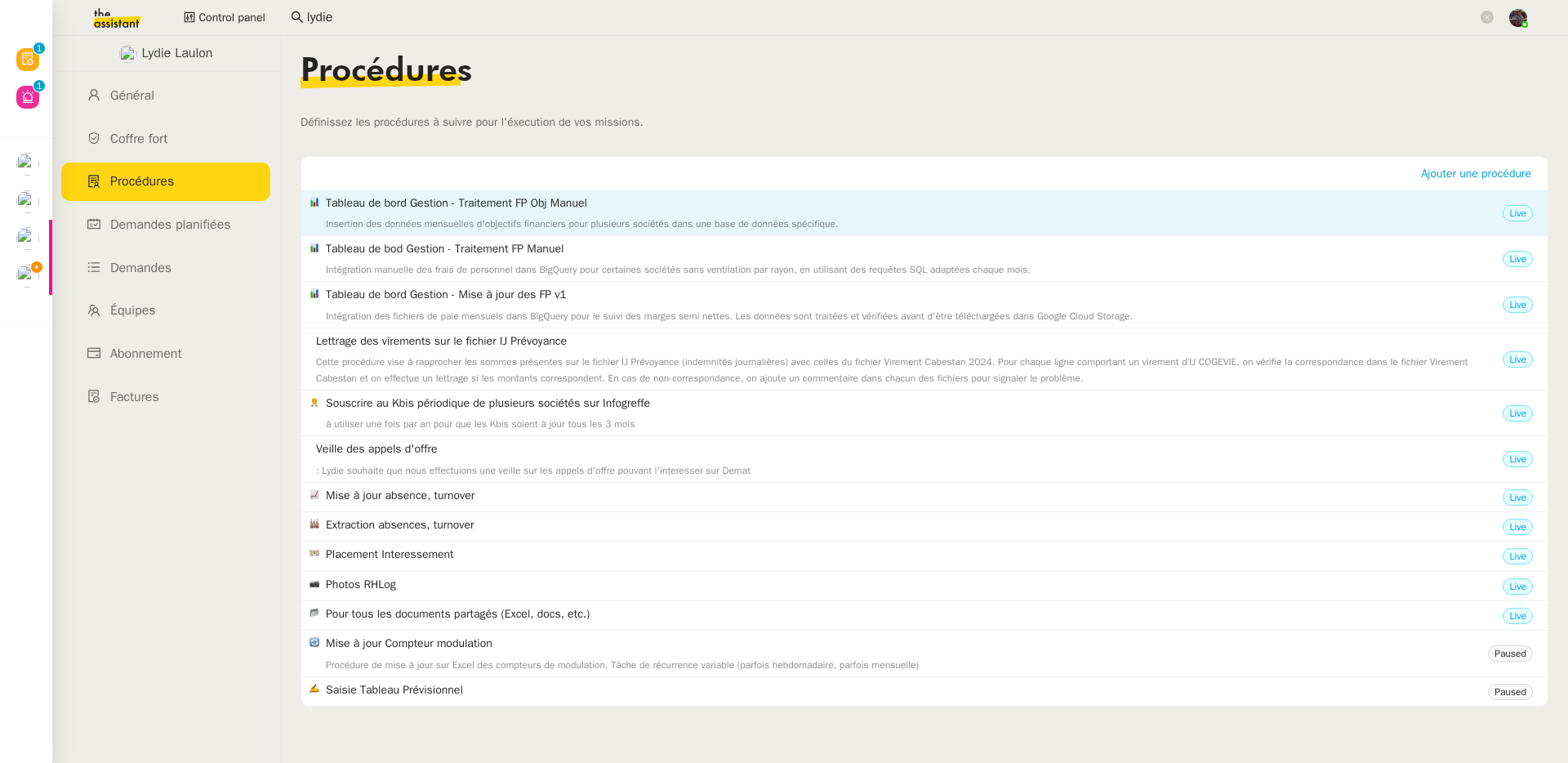 click on "Insertion des données mensuelles d'objectifs financiers pour plusieurs sociétés dans une base de données spécifique." 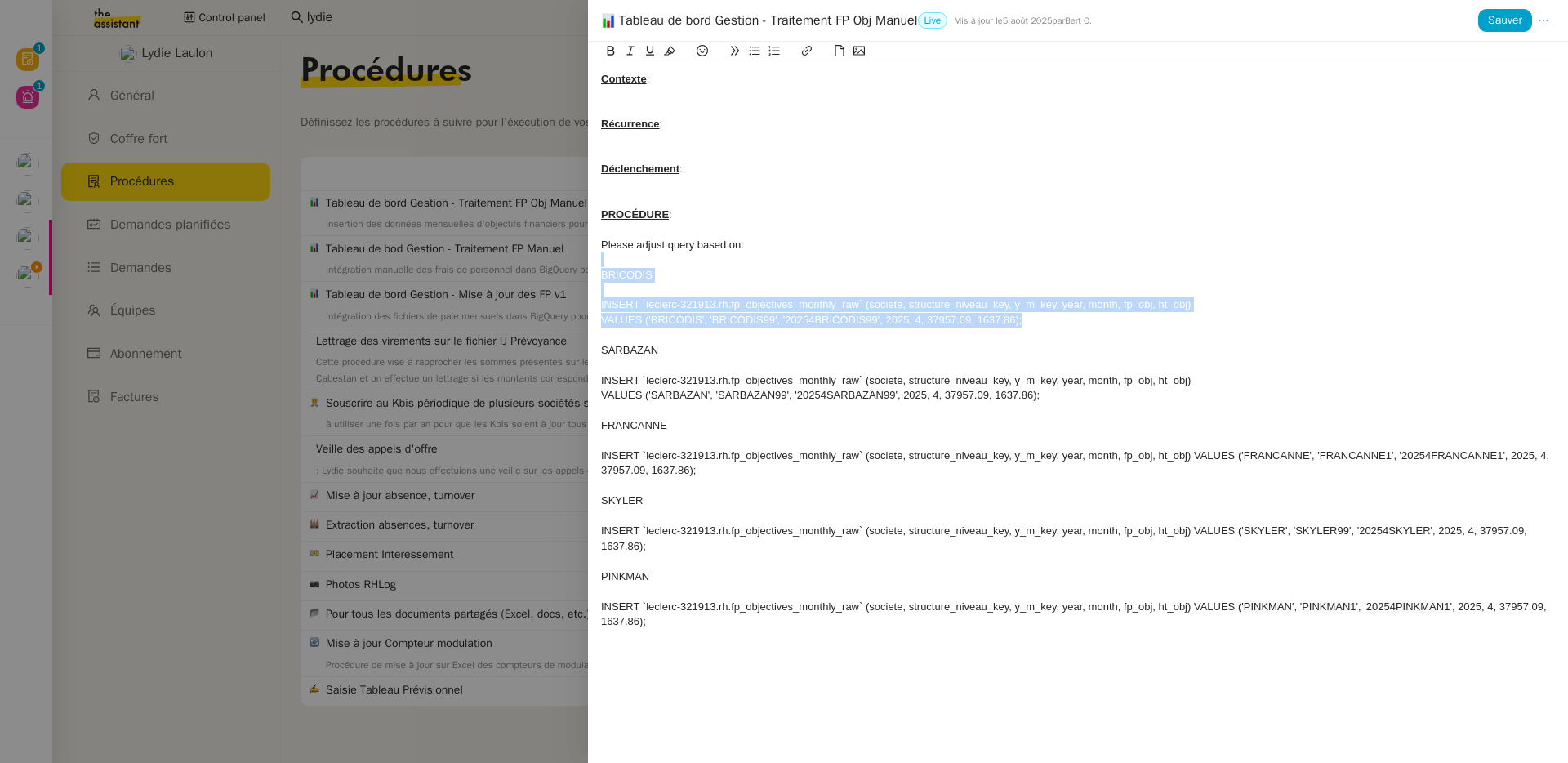 drag, startPoint x: 1040, startPoint y: 317, endPoint x: 589, endPoint y: 265, distance: 453.98789 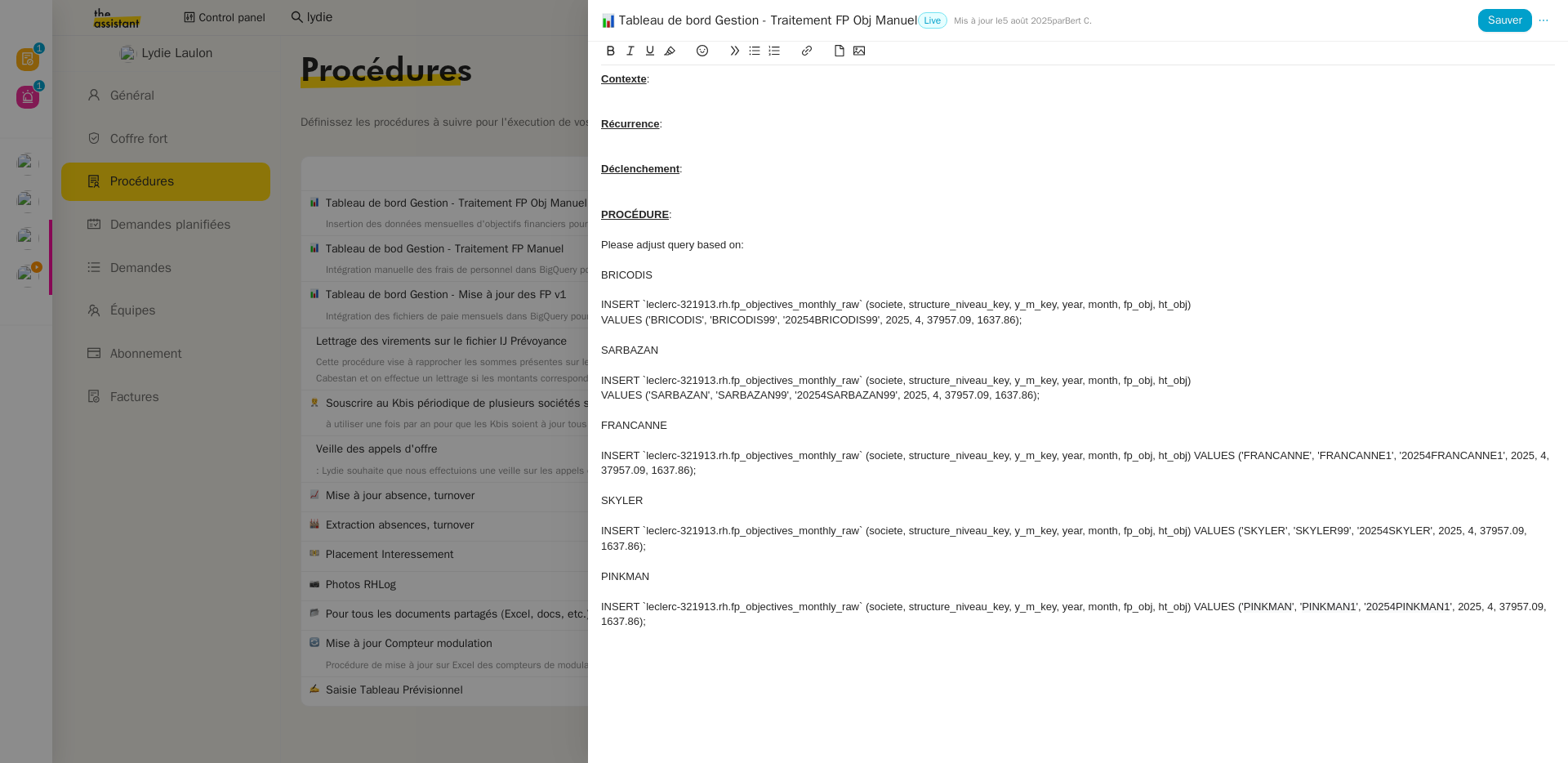 click on "BRICODIS INSERT `leclerc-321913.rh.fp_objectives_monthly_raw` (societe, structure_niveau_key, y_m_key, year, month, fp_obj, ht_obj) VALUES ('BRICODIS', 'BRICODIS99', '20254BRICODIS99', 2025, 4, 37957.09, 1637.86); SARBAZAN INSERT `leclerc-321913.rh.fp_objectives_monthly_raw` (societe, structure_niveau_key, y_m_key, year, month, fp_obj, ht_obj) VALUES ('SARBAZAN', 'SARBAZAN99', '20254SARBAZAN99', 2025, 4, 37957.09, 1637.86); FRANCANNE INSERT `leclerc-321913.rh.fp_objectives_monthly_raw` (societe, structure_niveau_key, y_m_key, year, month, fp_obj, ht_obj) VALUES ('FRANCANNE', 'FRANCANNE1', '20254FRANCANNE1', 2025, 4, 37957.09, 1637.86); SKYLER INSERT `leclerc-321913.rh.fp_objectives_monthly_raw` (societe, structure_niveau_key, y_m_key, year, month, fp_obj, ht_obj) VALUES ('SKYLER', 'SKYLER99', '20254SKYLER', 2025, 4, 37957.09, 1637.86); PINKMAN INSERT `leclerc-321913.rh.fp_objectives_monthly_raw` (societe, structure_niveau_key, y_m_key, year, month, fp_obj, ht_obj) VALUES ('PINKMAN', 'PINKMAN1', '20254PINKMAN1', 2025, 4, 37957.09, 1637.86);" at bounding box center (1078, 402) 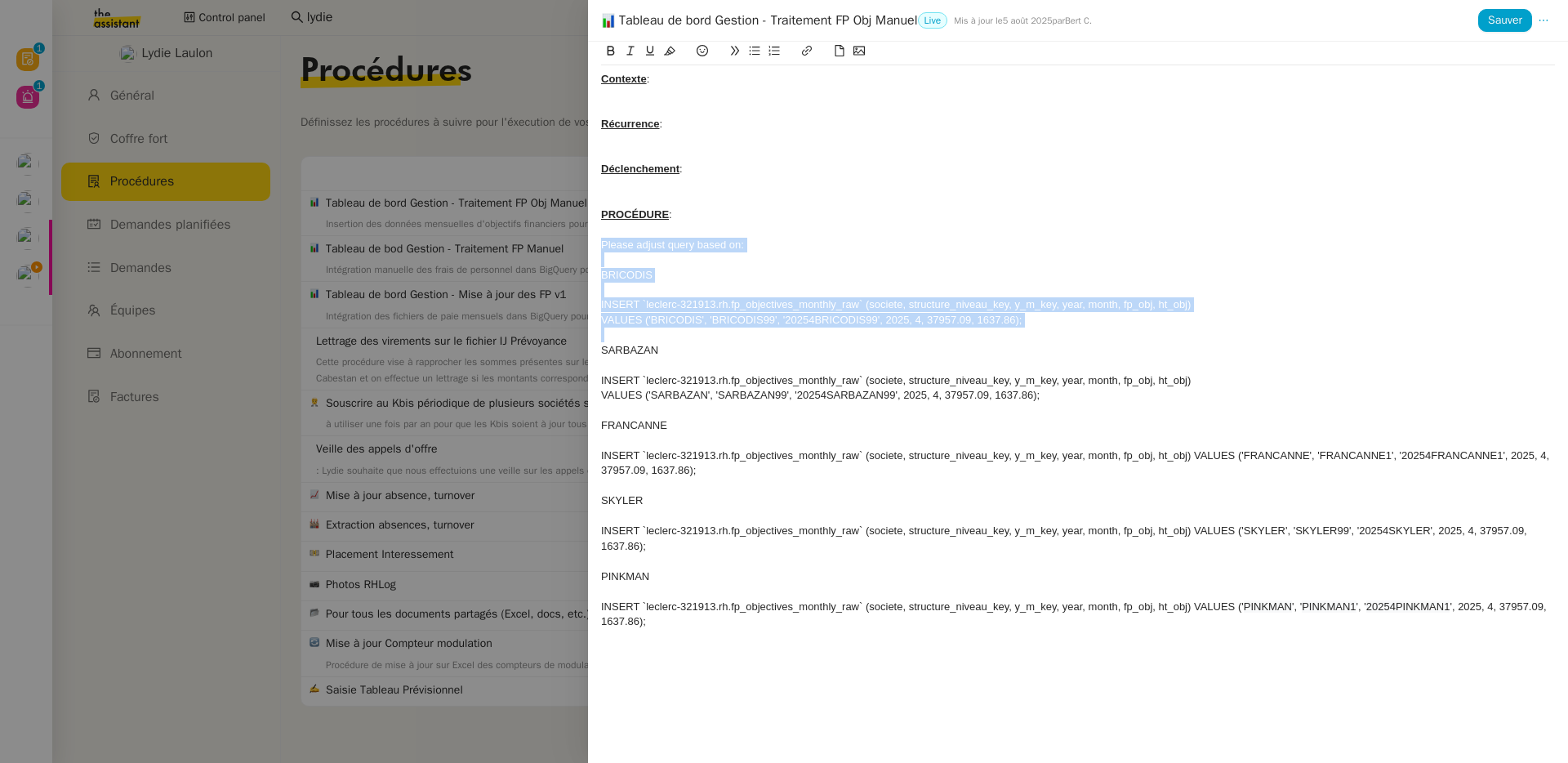 drag, startPoint x: 608, startPoint y: 243, endPoint x: 1098, endPoint y: 322, distance: 496.3275 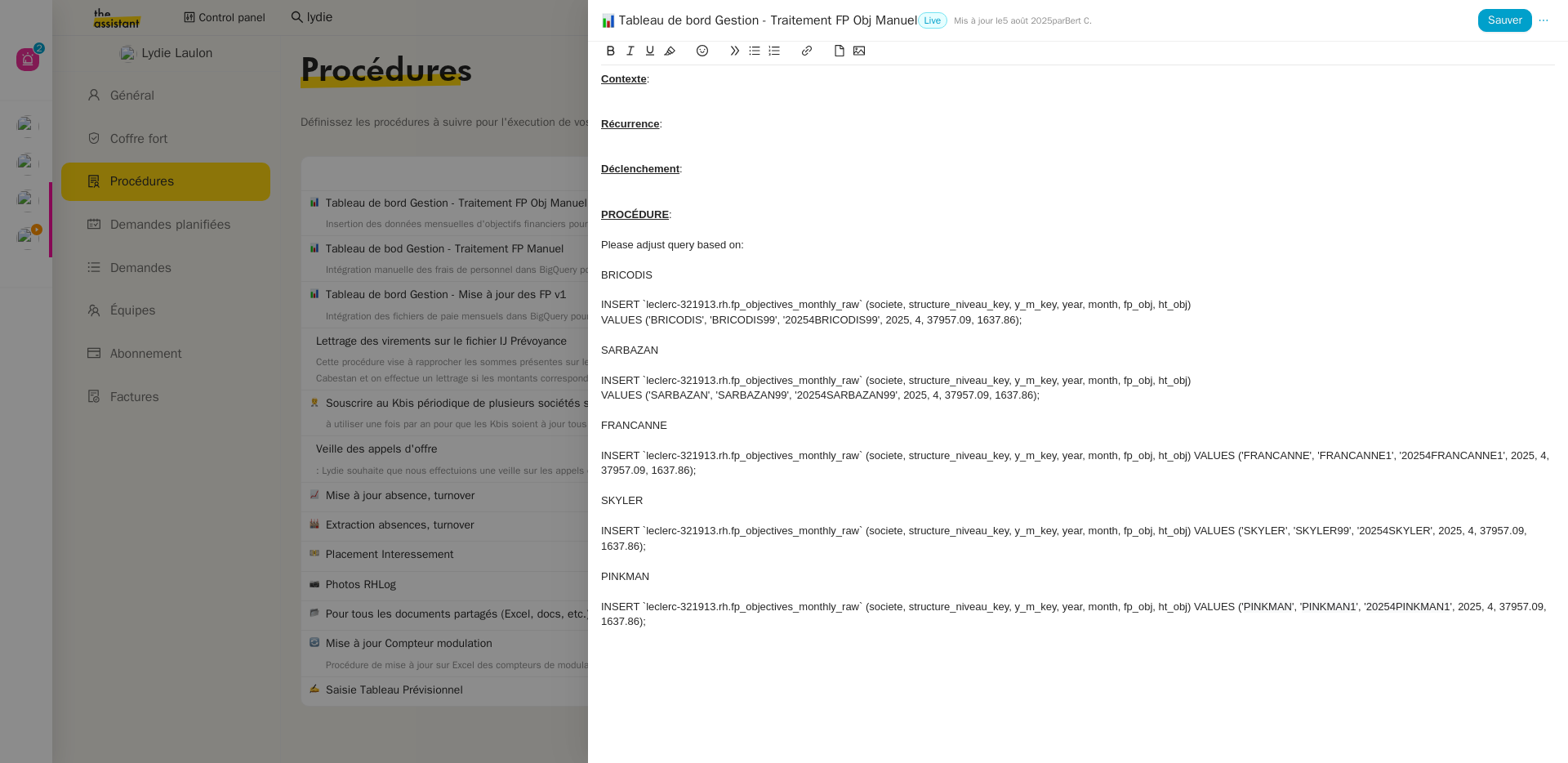 click at bounding box center (784, 382) 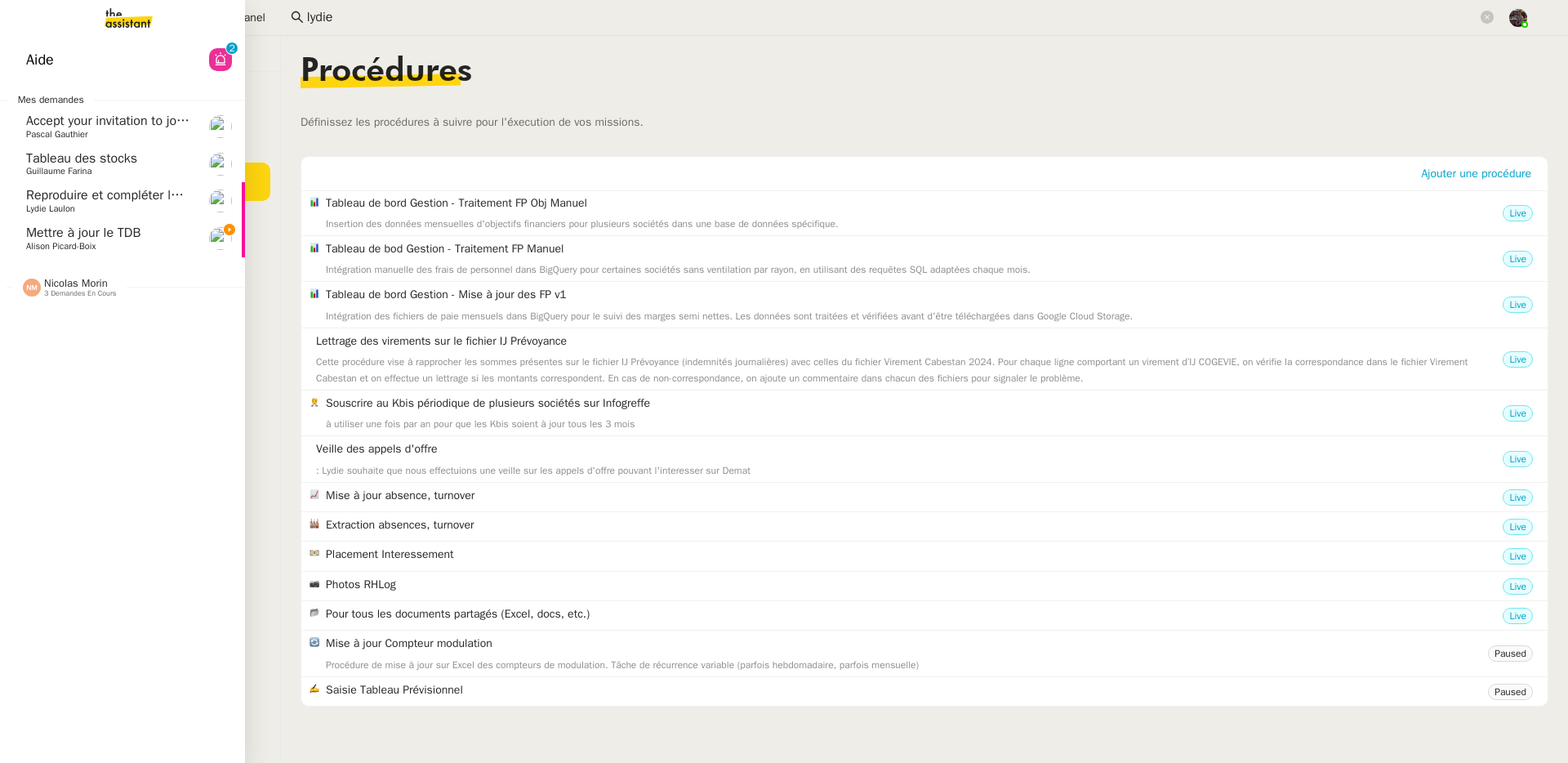 click on "Mettre à jour le TDB" 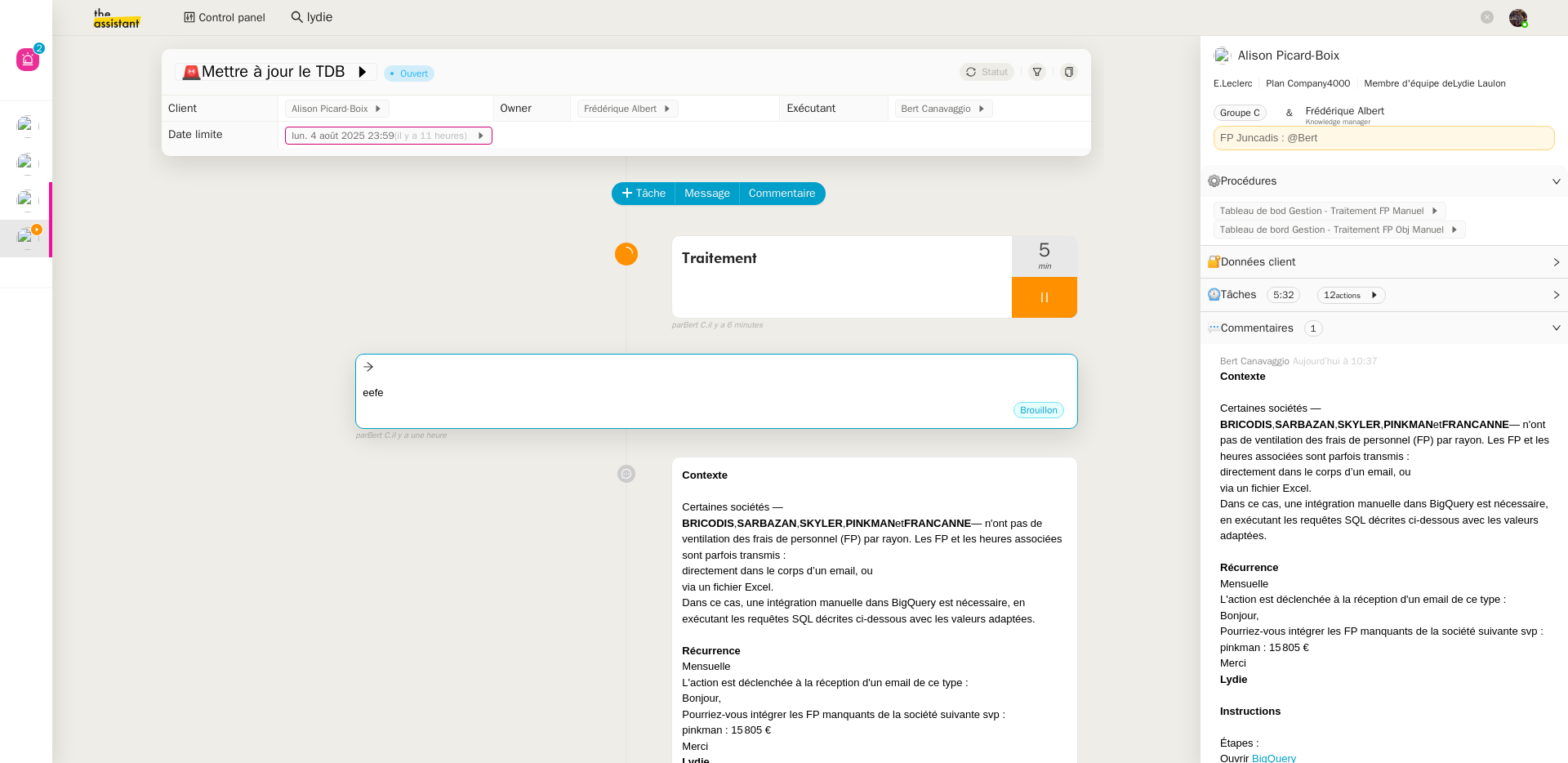 click on "Brouillon" at bounding box center [716, 413] 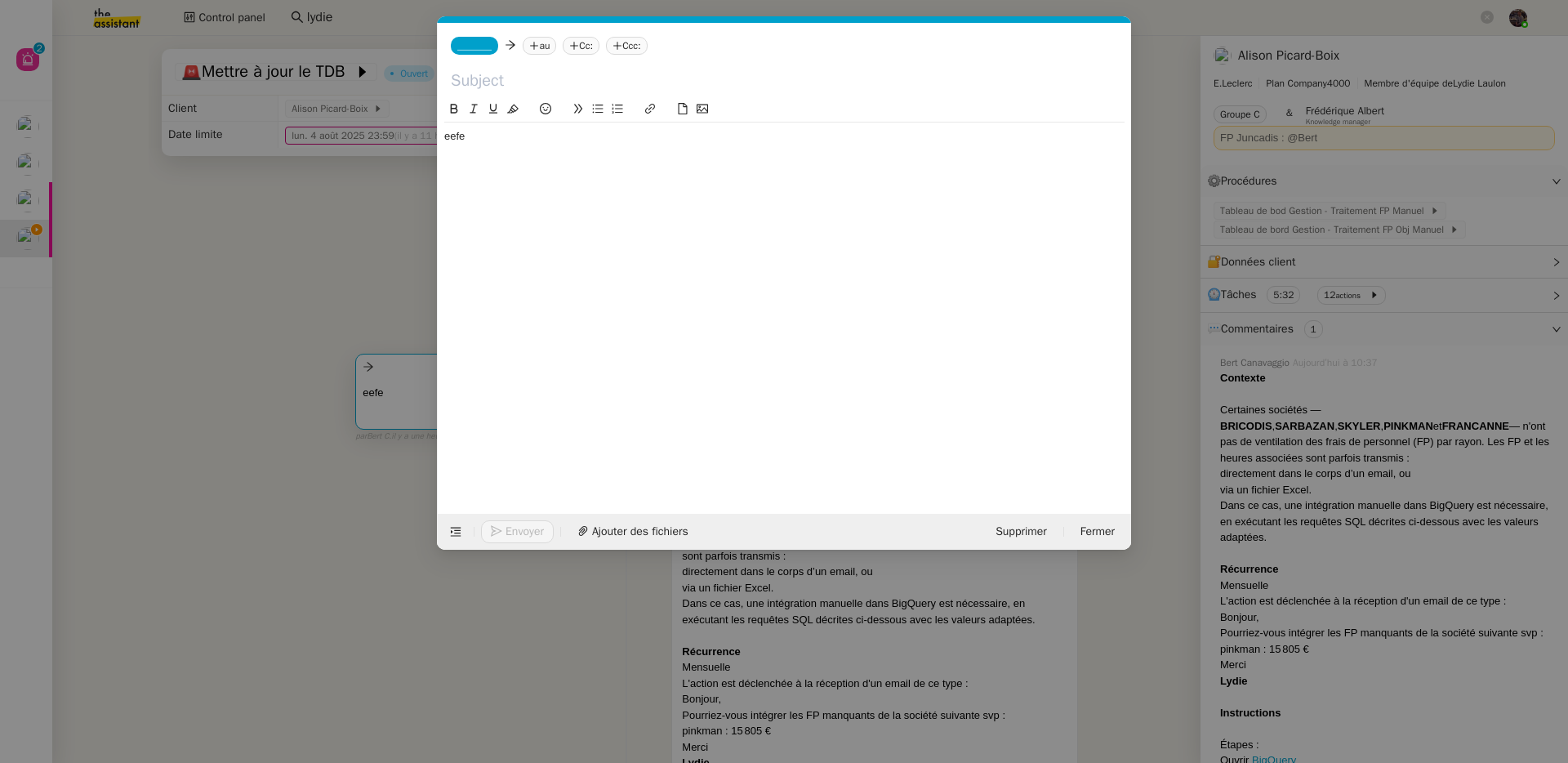 scroll, scrollTop: 0, scrollLeft: 34, axis: horizontal 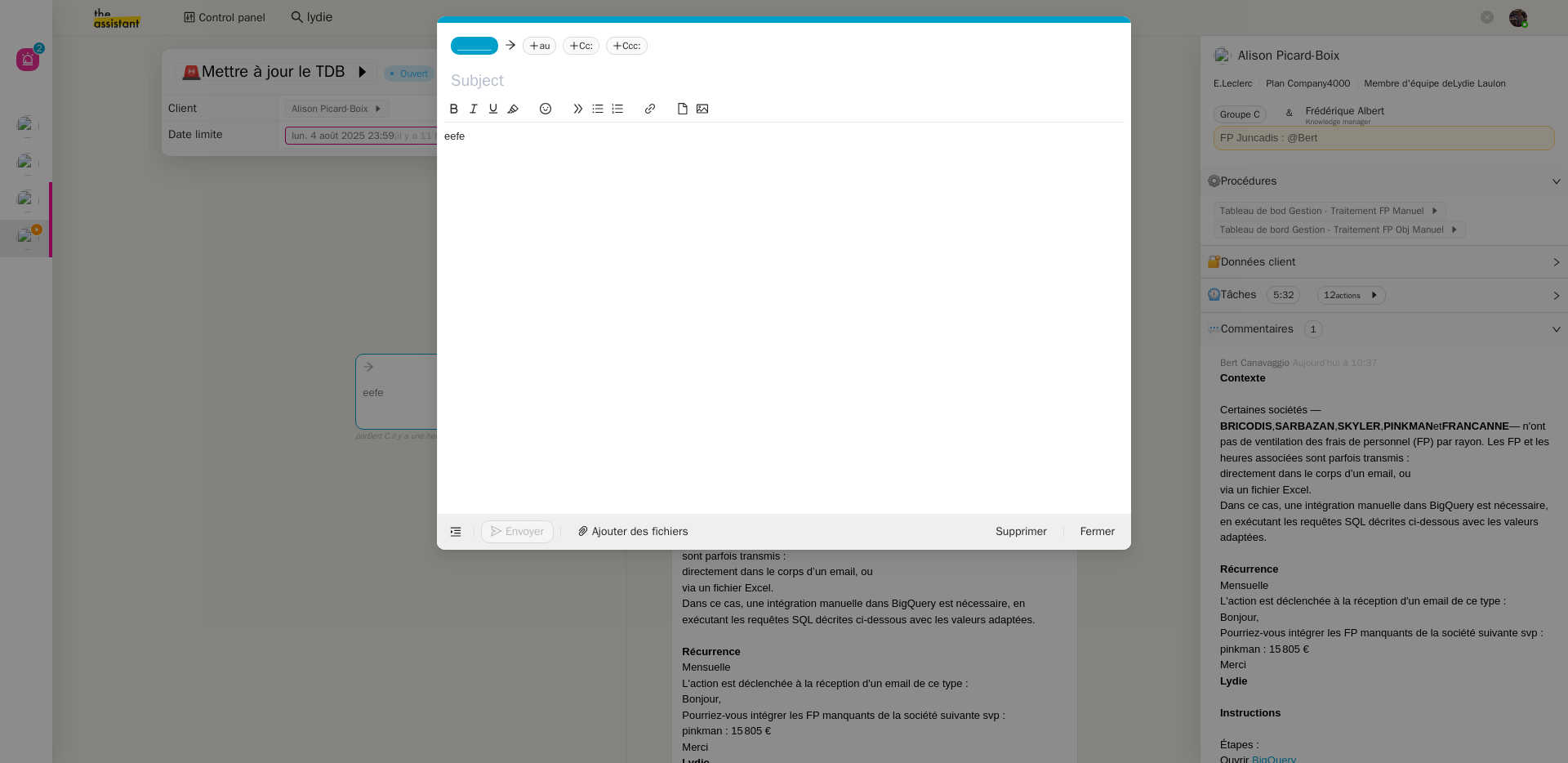 click on "Service TA - VOYAGE - PROPOSITION GLOBALE    A utiliser dans le cadre de proposition de déplacement TA - RELANCE CLIENT (EN)    Relancer un client lorsqu'il n'a pas répondu à un précédent message BAFERTY - MAIL AUDITION    A utiliser dans le cadre de la procédure d'envoi des mails d'audition TA - PUBLICATION OFFRE D'EMPLOI     Organisation du recrutement Discours de présentation du paiement sécurisé    TA - VOYAGES - PROPOSITION ITINERAIRE    Soumettre les résultats d'une recherche TA - CONFIRMATION PAIEMENT (EN)    Confirmer avec le client de modèle de transaction - Attention Plan Pro nécessaire. TA - COURRIER EXPEDIE (recommandé)    A utiliser dans le cadre de l'envoi d'un courrier recommandé TA - PARTAGE DE CALENDRIER (EN)    A utiliser pour demander au client de partager son calendrier afin de faciliter l'accès et la gestion PSPI - Appel de fonds MJL    A utiliser dans le cadre de la procédure d'appel de fonds MJL TA - RELANCE CLIENT    TA - AR PROCEDURES        21 YIELD" at bounding box center (784, 382) 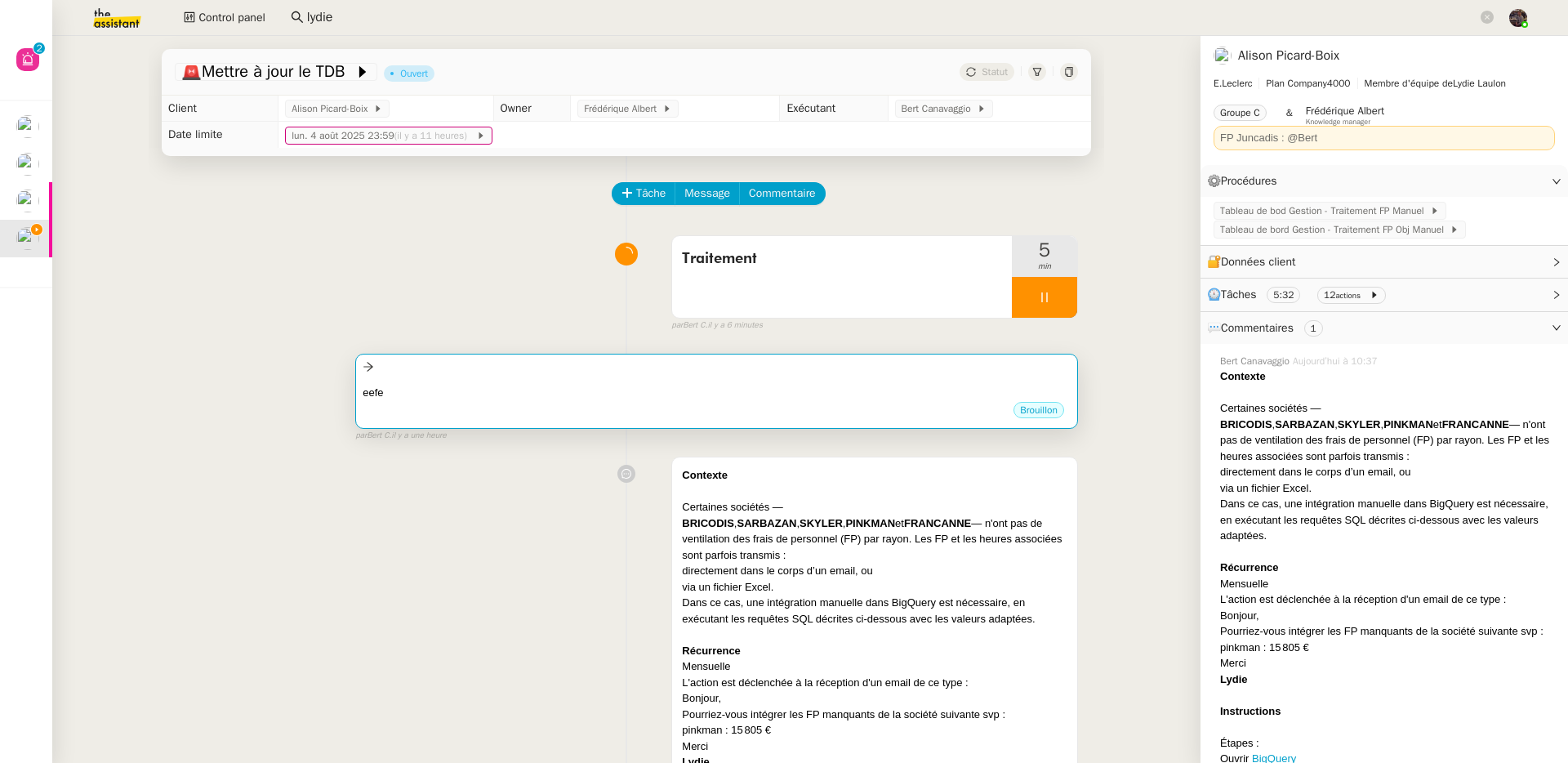 click on "eefe ••• Brouillon" at bounding box center [716, 391] 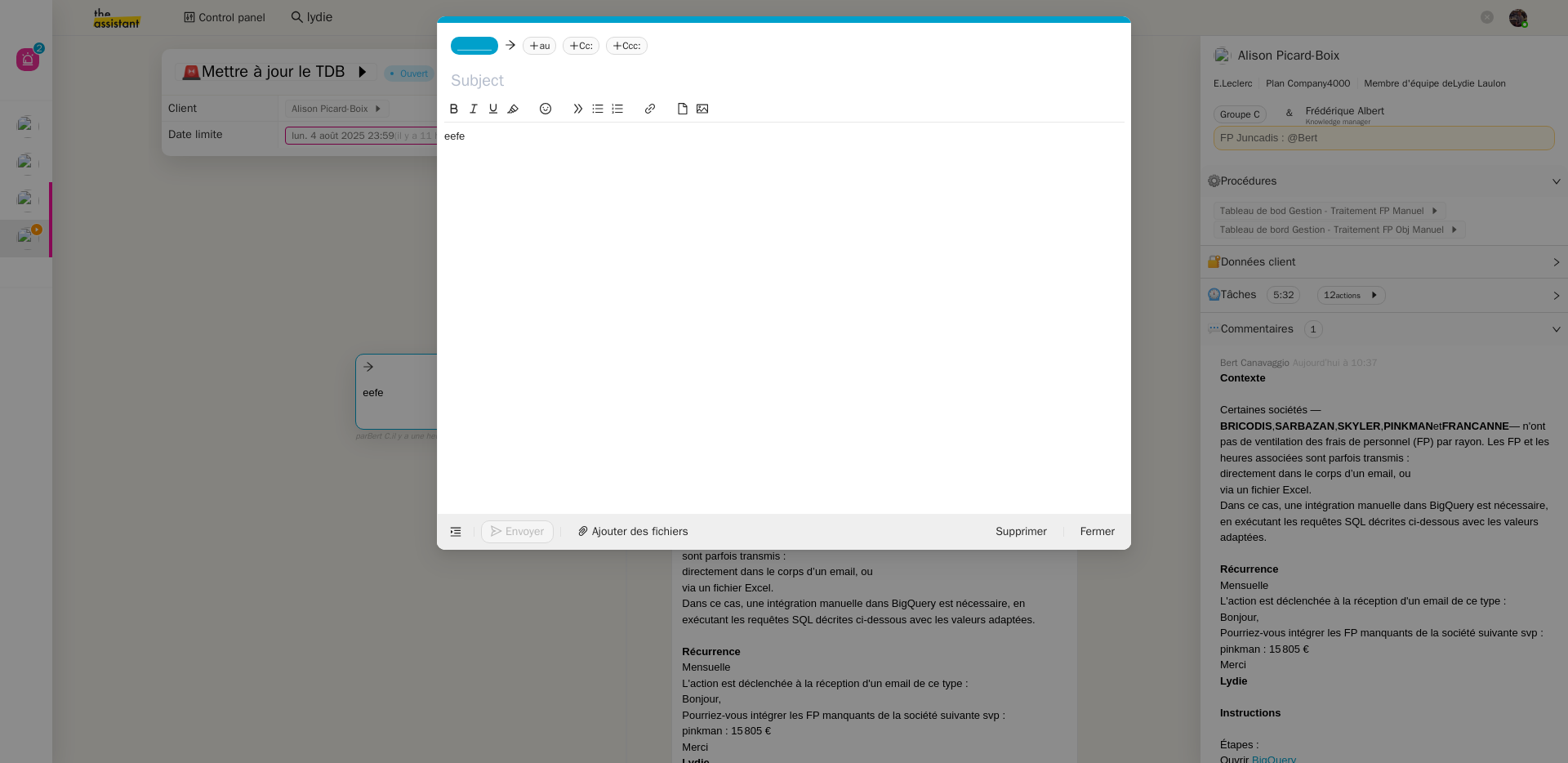 click on "eefe" 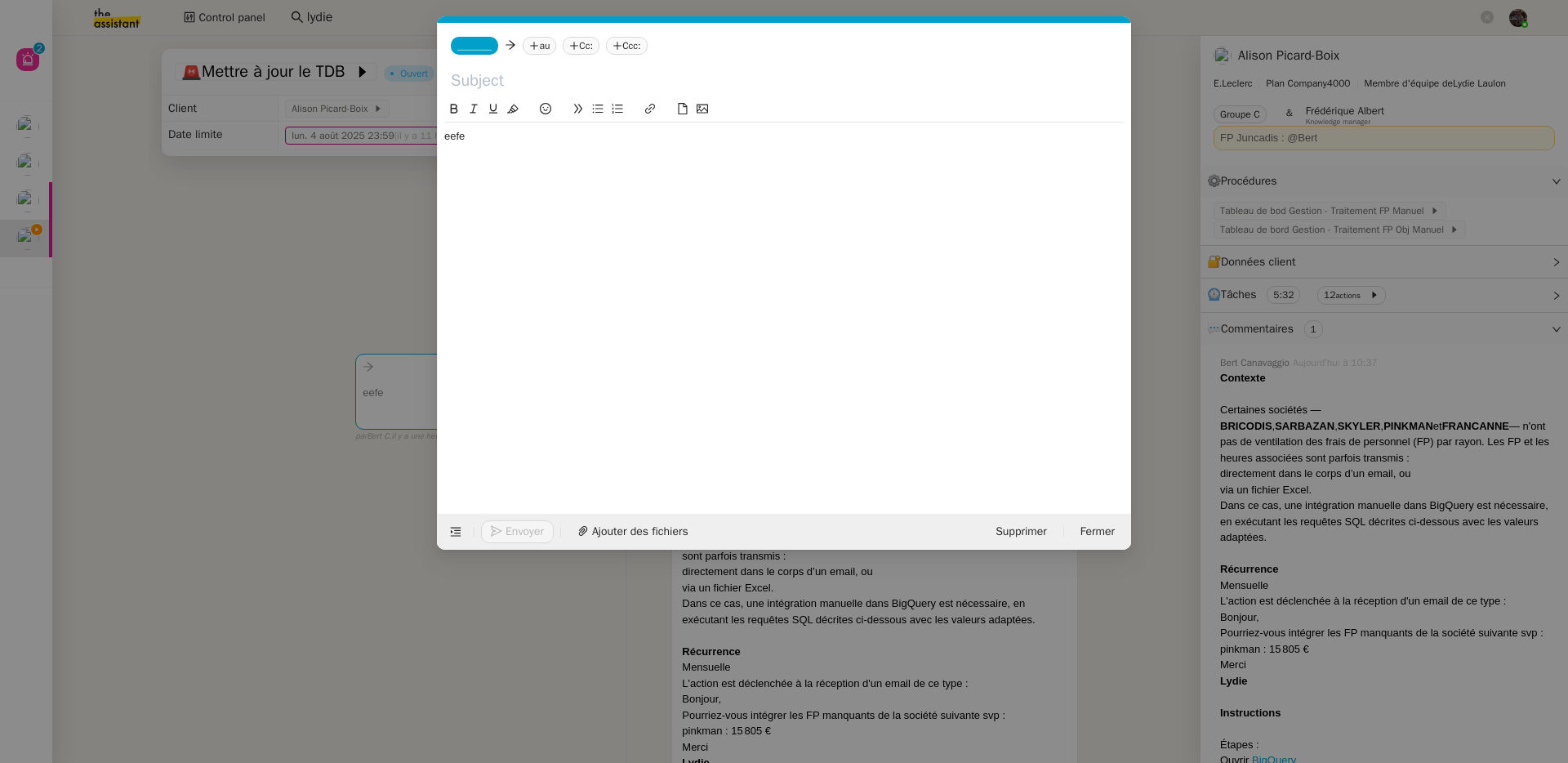 scroll, scrollTop: 0, scrollLeft: 34, axis: horizontal 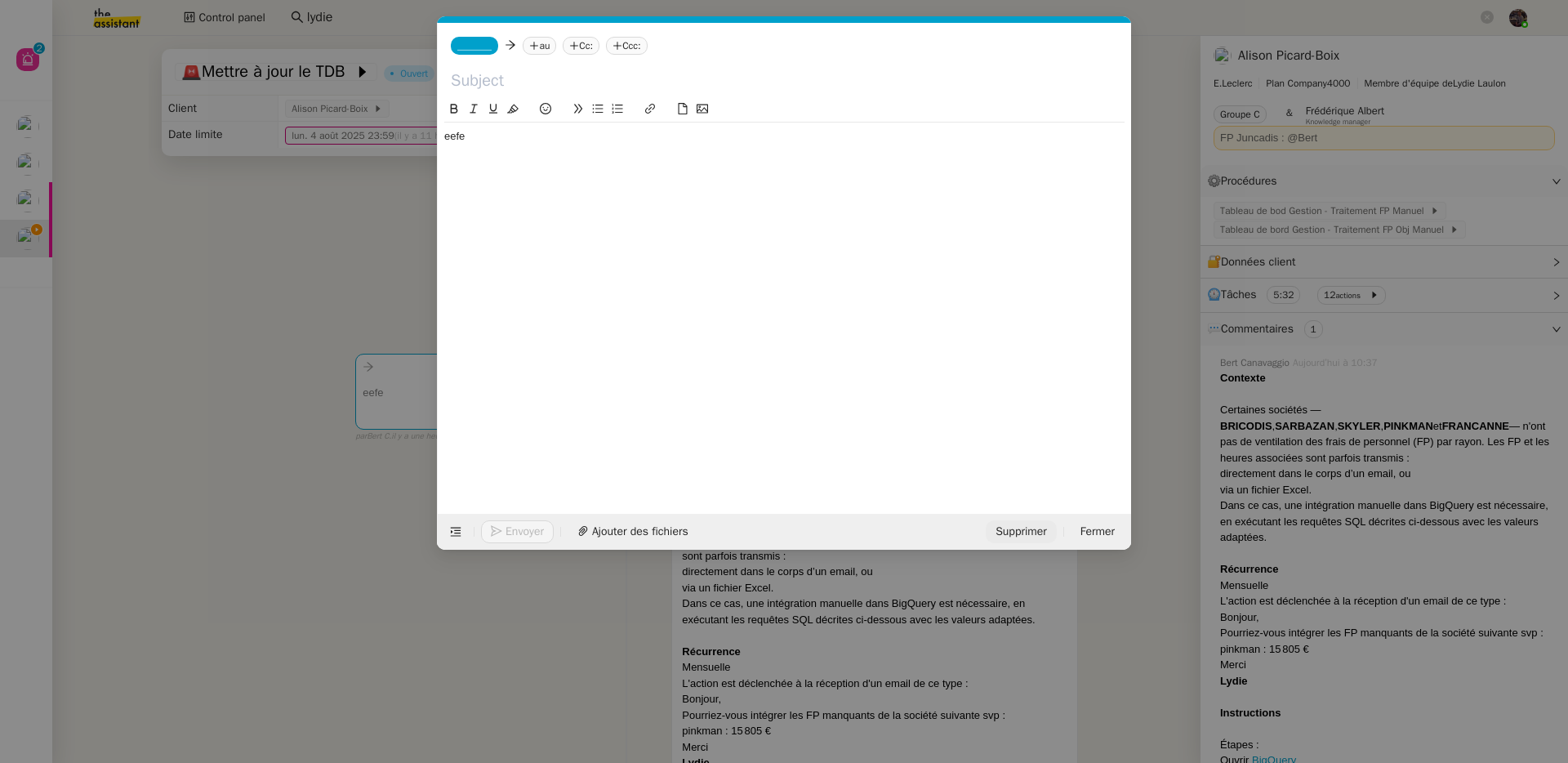 click on "Supprimer" 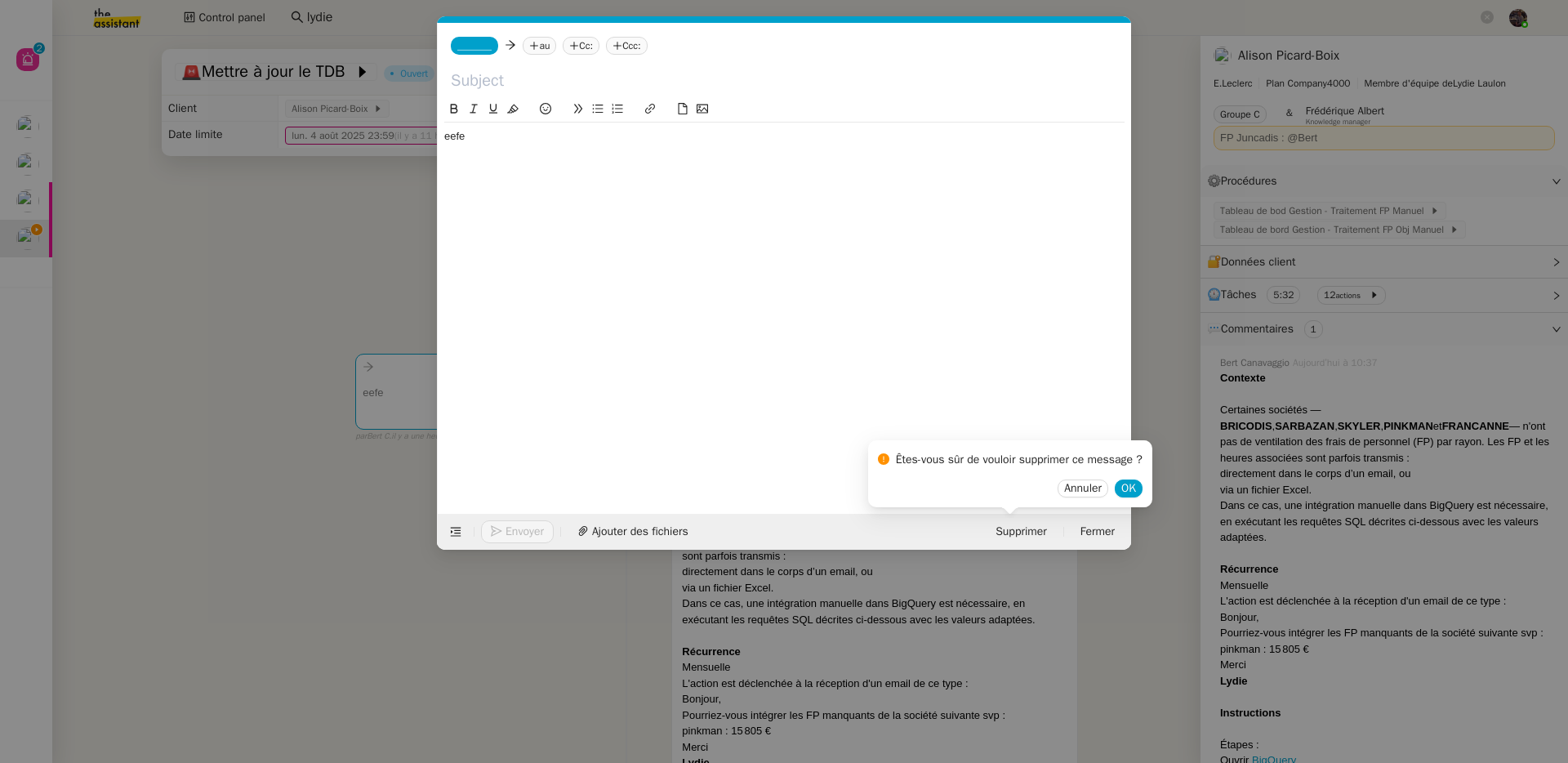 click on "Êtes-vous sûr de vouloir supprimer ce message ?  Annuler   OK" at bounding box center (1010, 474) 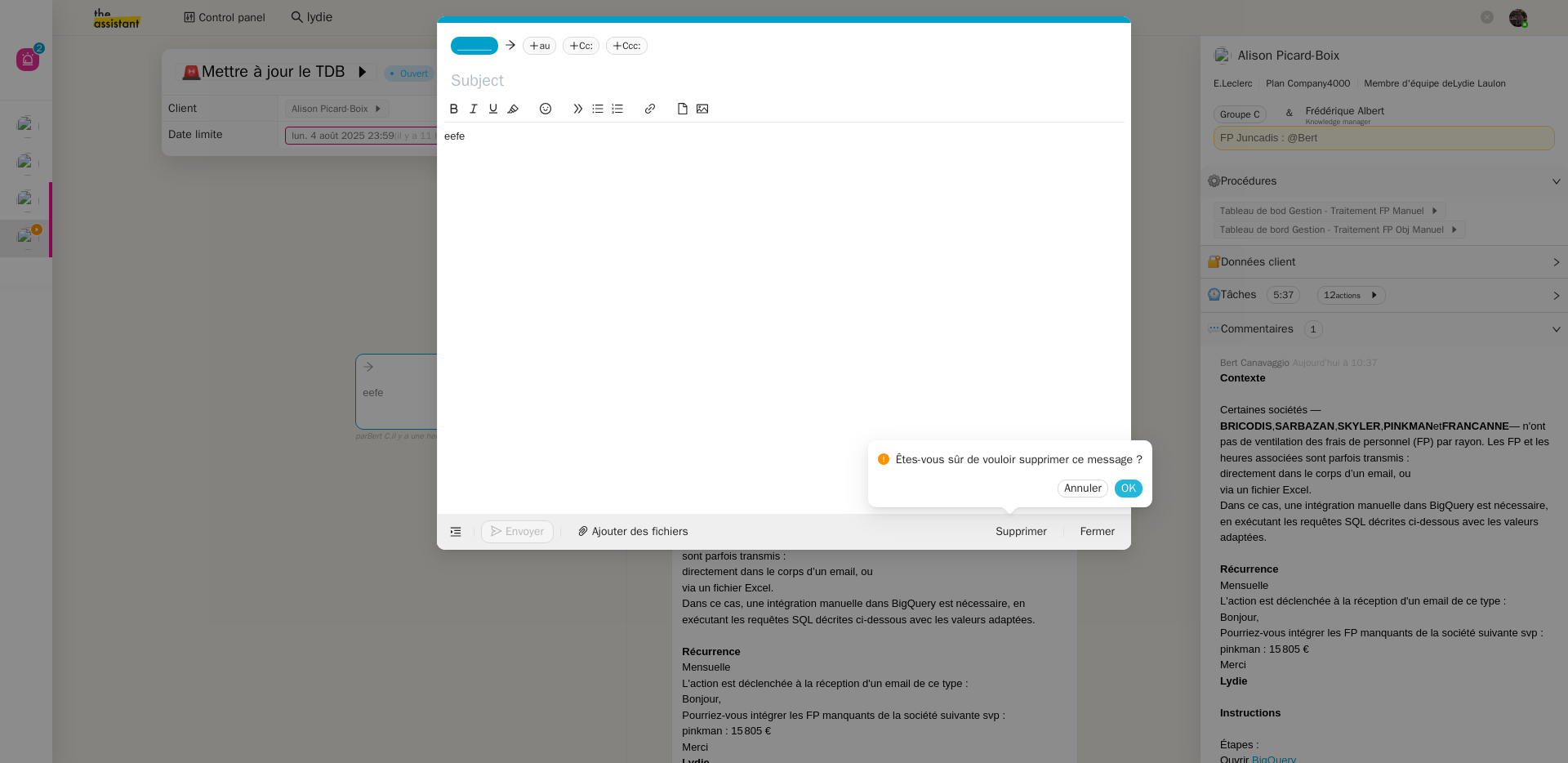 click on "OK" at bounding box center [1129, 489] 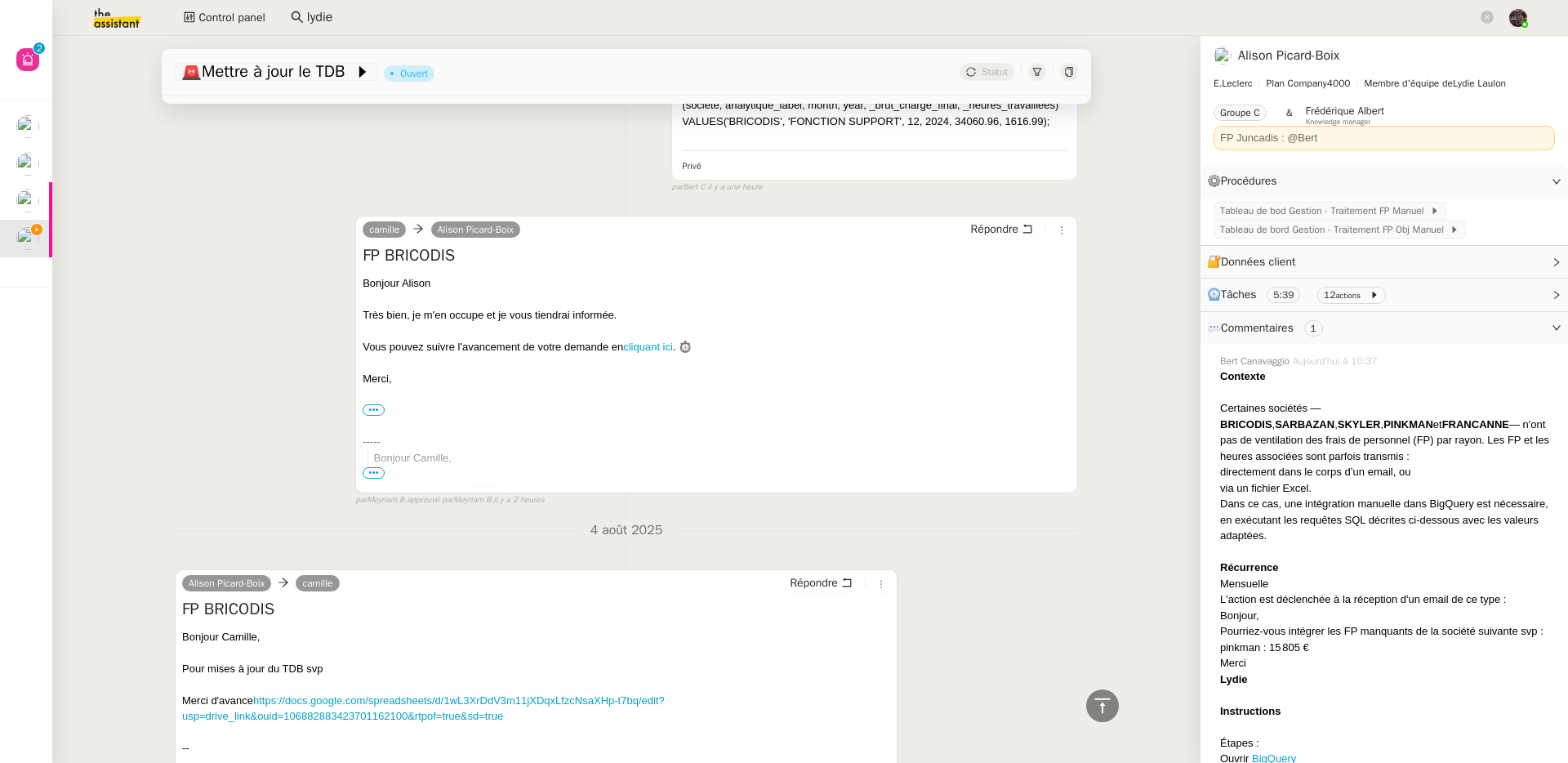 scroll, scrollTop: 1290, scrollLeft: 0, axis: vertical 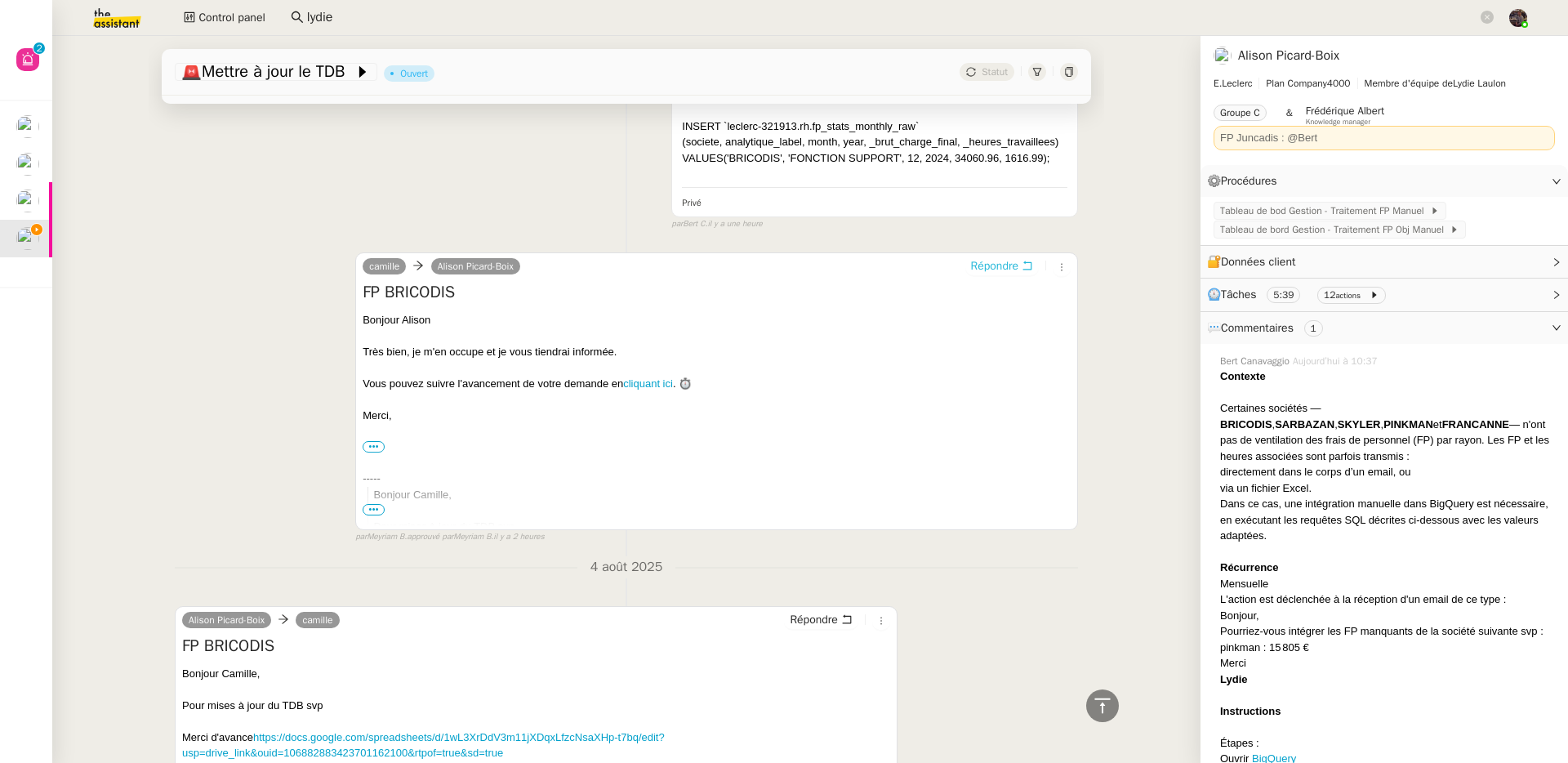 click on "Répondre" at bounding box center (995, 266) 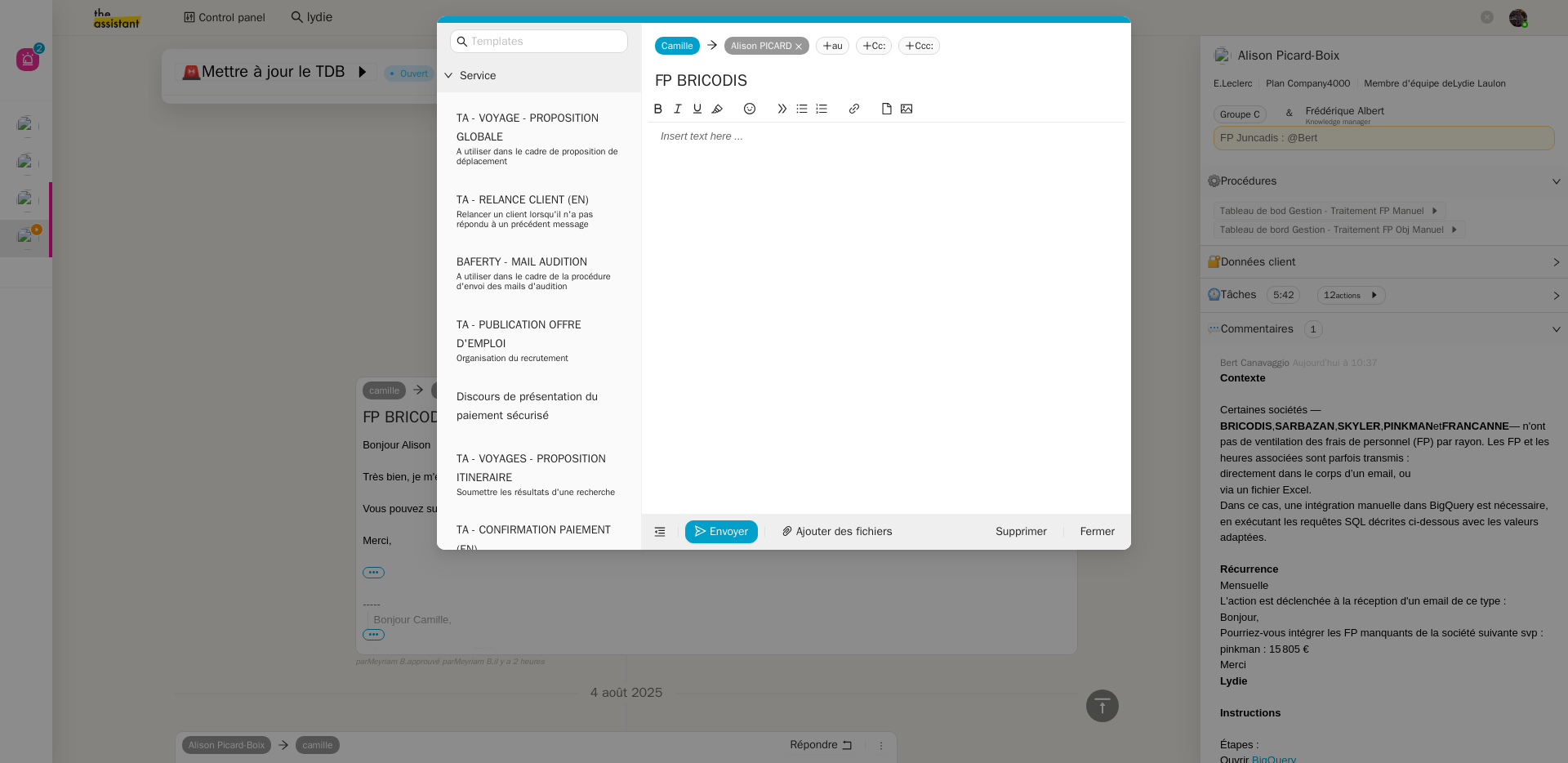 scroll, scrollTop: 1417, scrollLeft: 0, axis: vertical 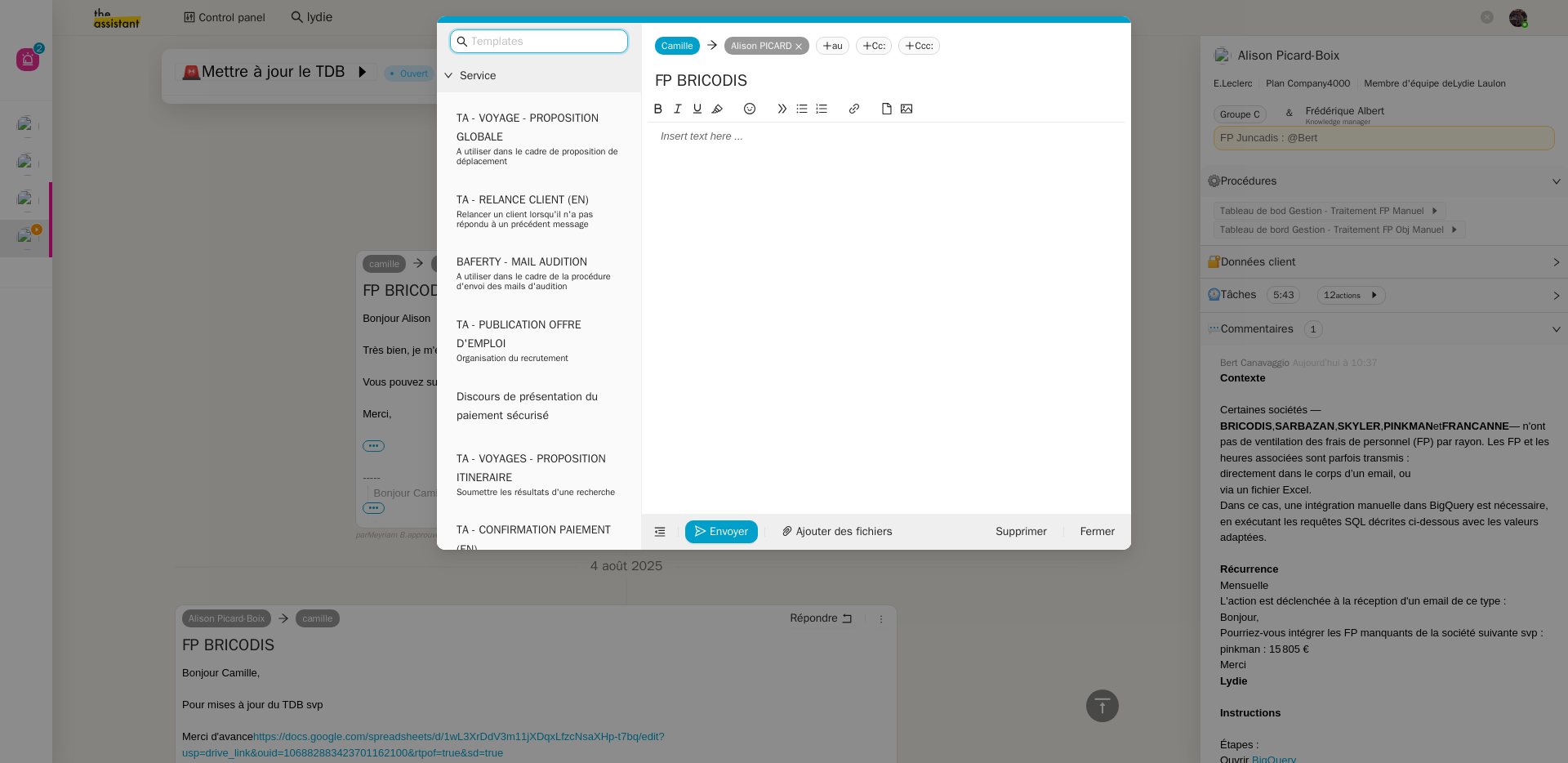click 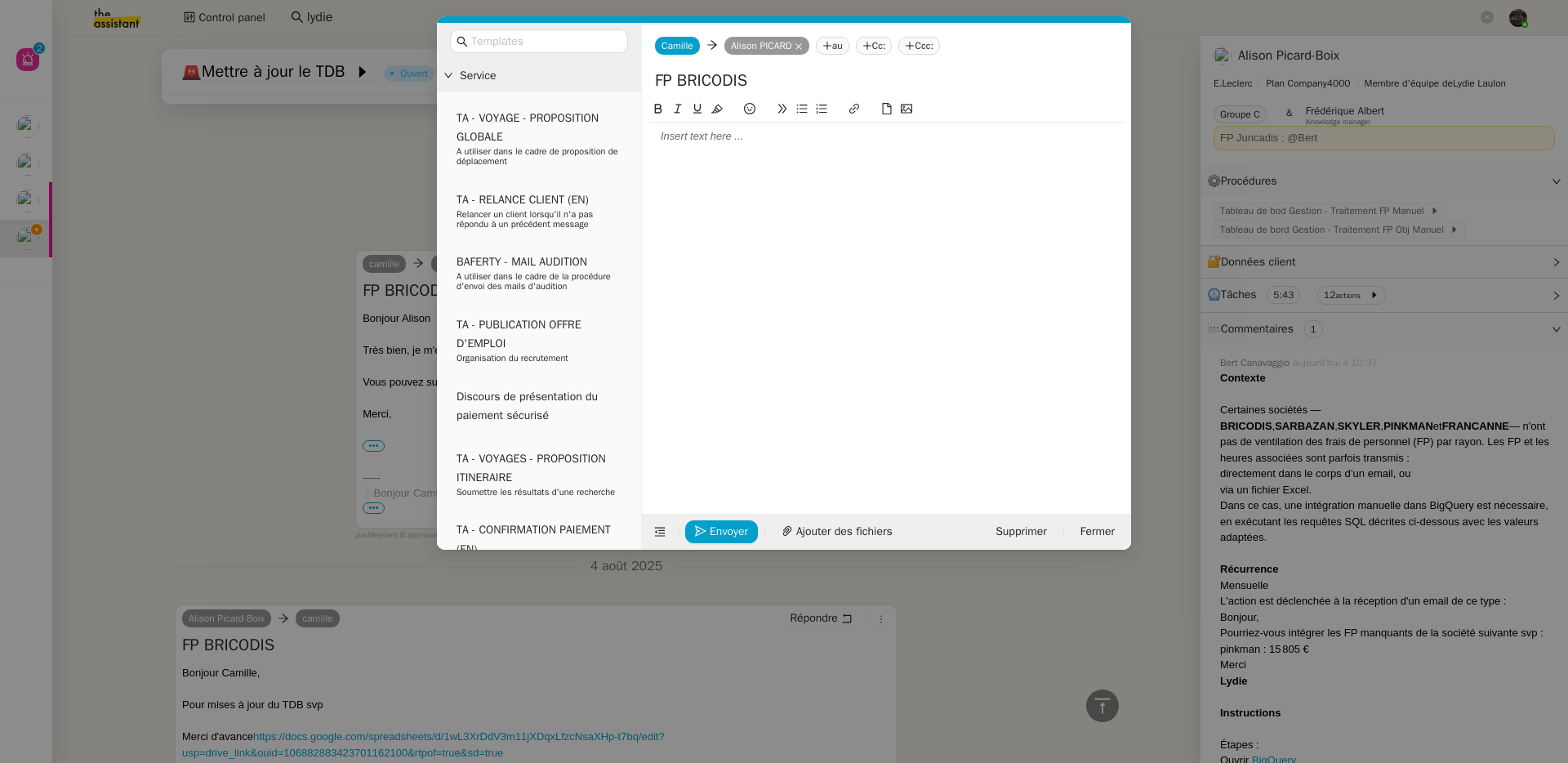 type 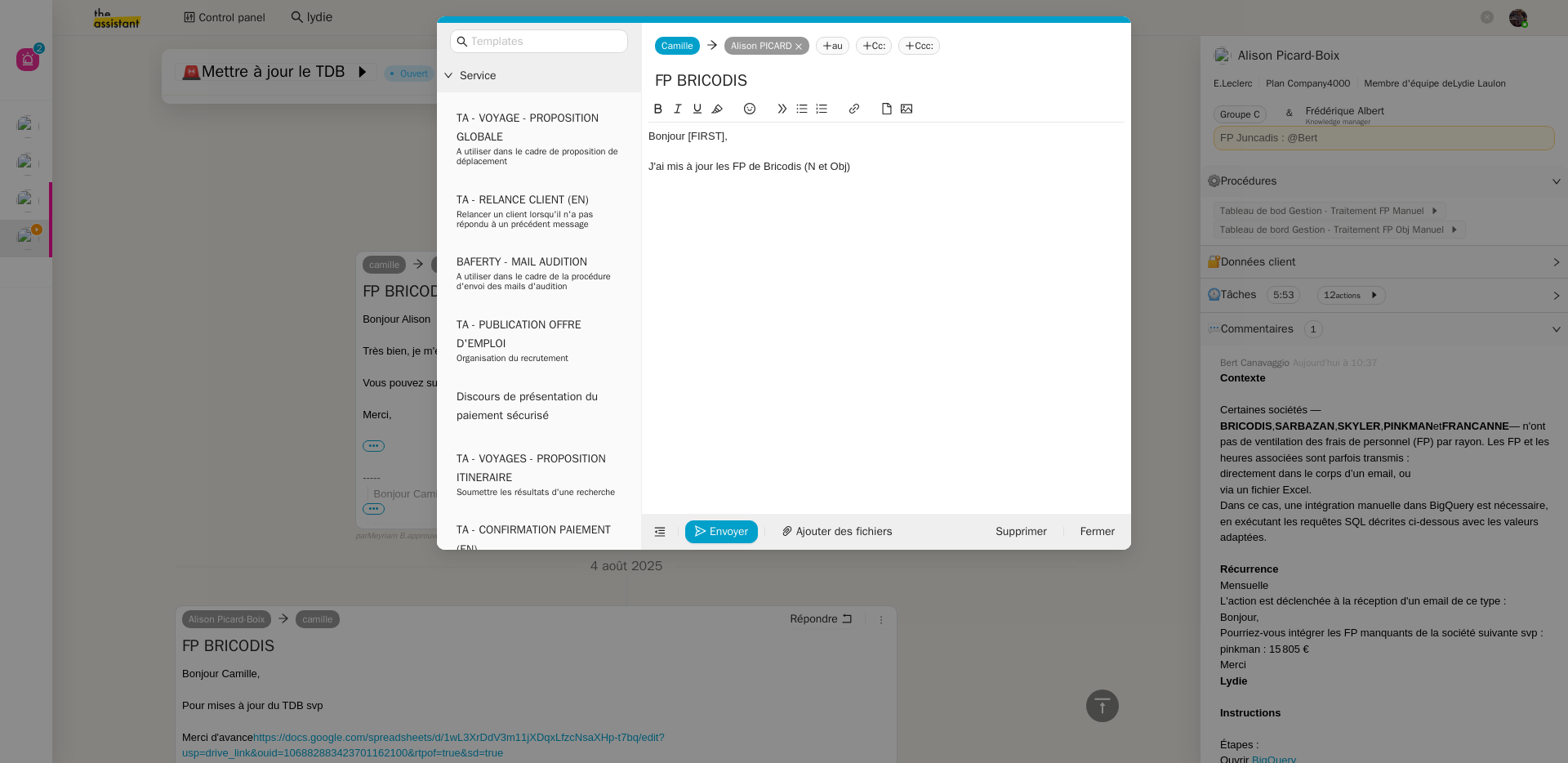 scroll, scrollTop: 1496, scrollLeft: 0, axis: vertical 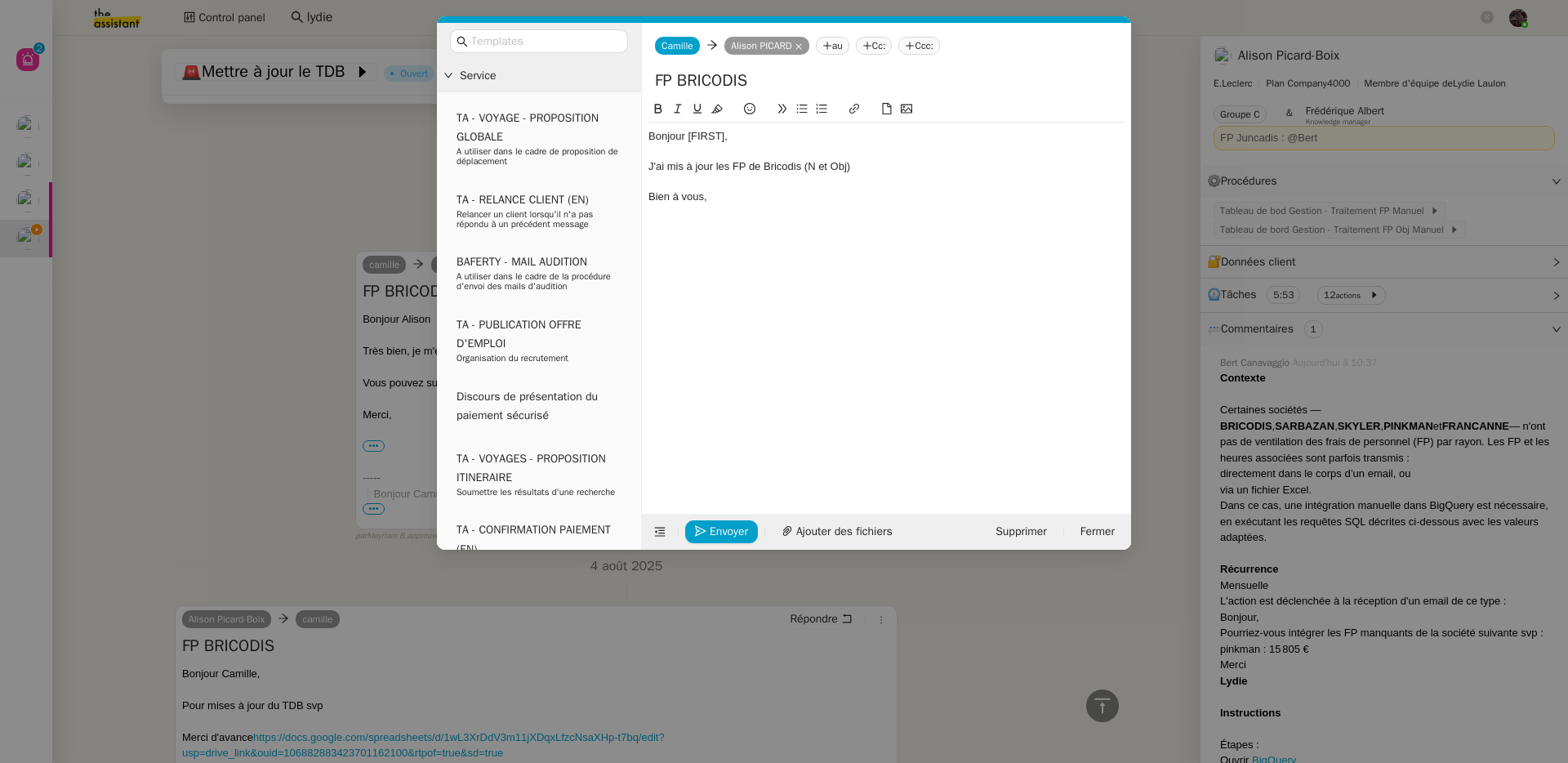 click on "Envoyer Ajouter des fichiers" 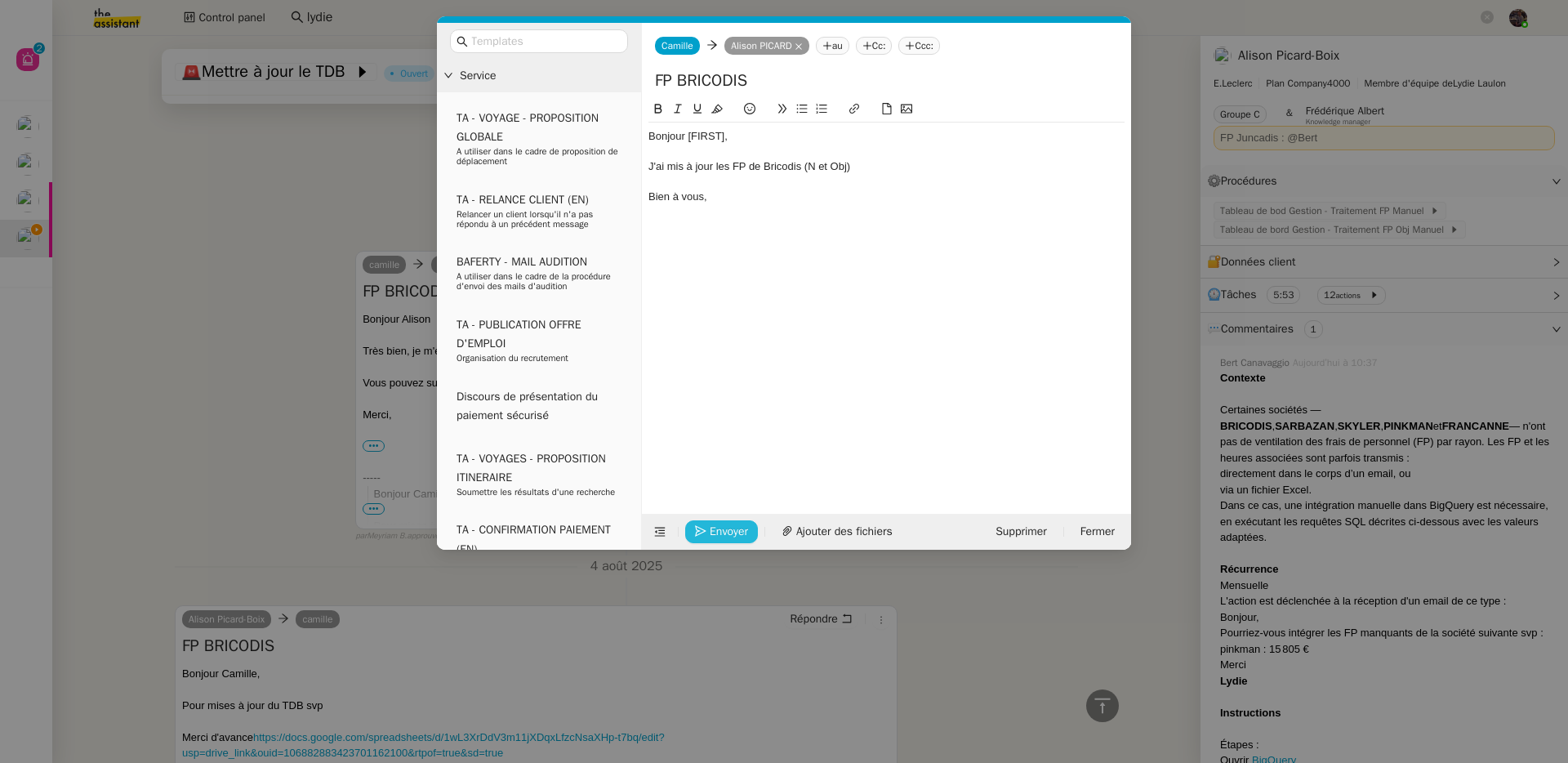 click on "Envoyer" 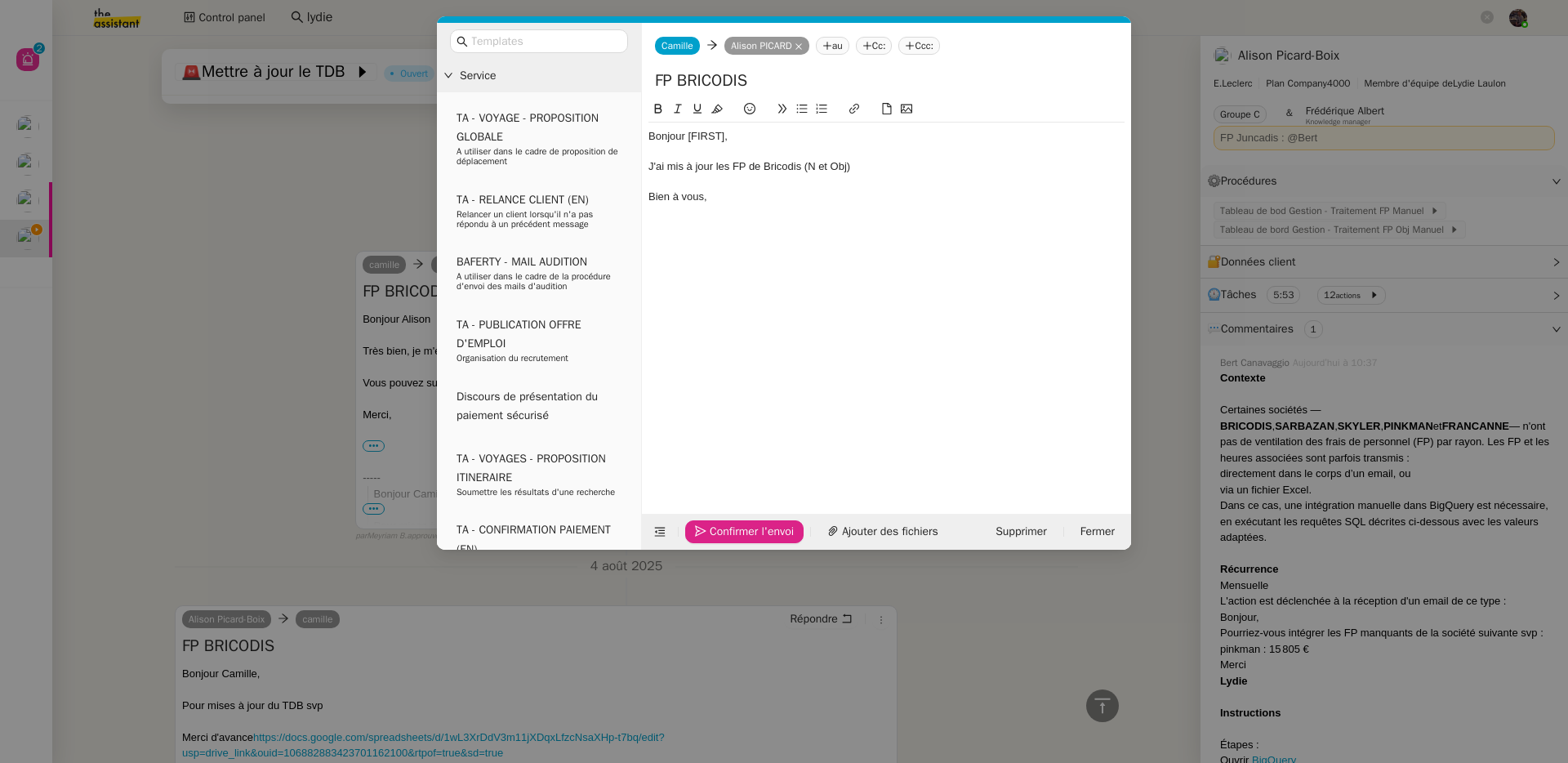 click on "Confirmer l'envoi" 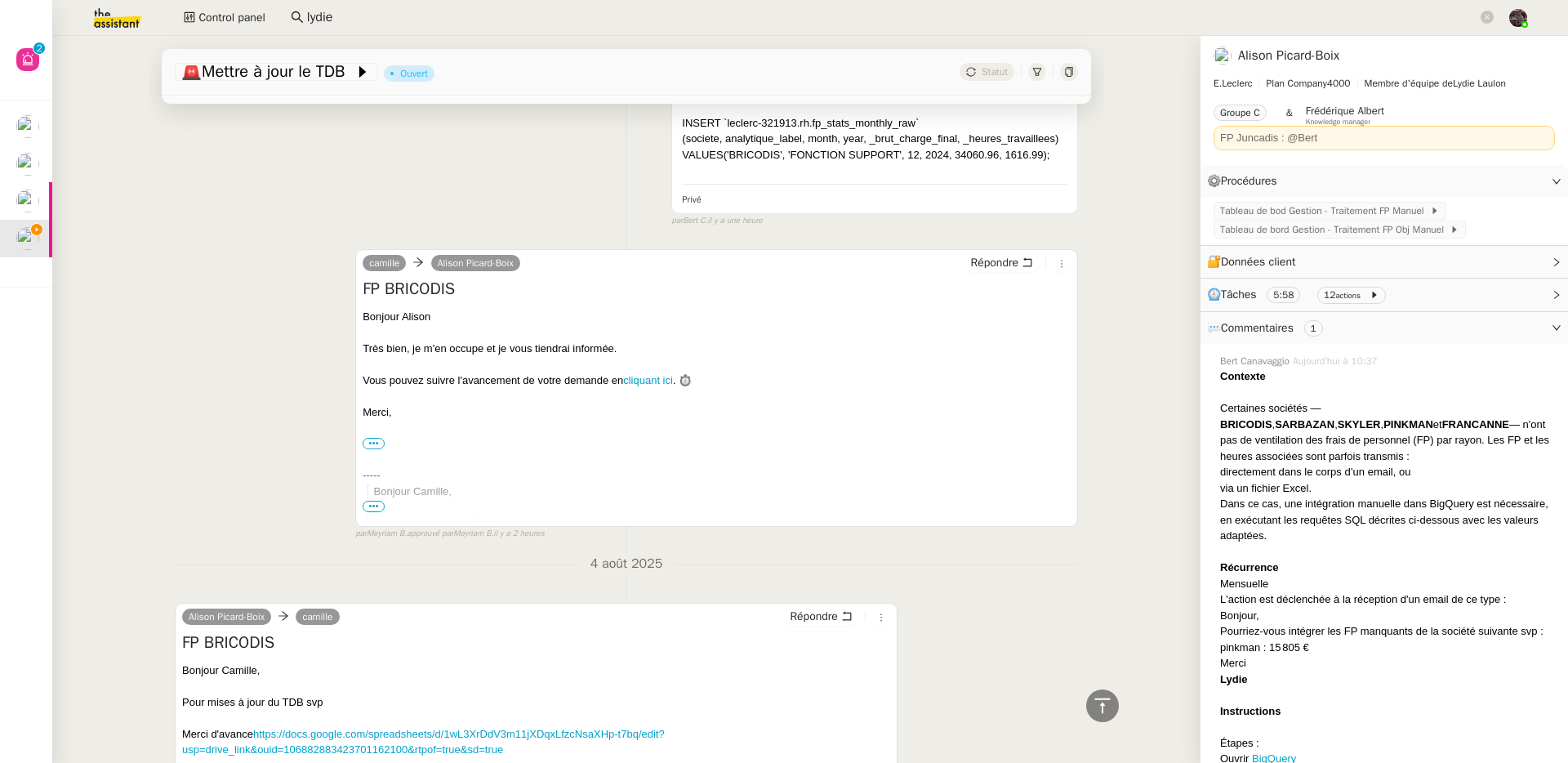 click on "Bonjour [FIRST], je m'en occupe et je vous tiendrai informée. Vous pouvez suivre l'avancement de votre demande en  cliquant ici . ⏱️ Merci,
•••
[FIRST]
Assistante de direction   •  Leclerc
[EMAIL]
-----
Bonjour [FIRST], Pour mises à jour du TDB svp Merci d'avance  https://docs.google.com/spreadsheets/d/1wL3XrDdV3m11jXDqxLfzcNsaXHp-t7bq/edit?usp=drive_link&ouid=106882883423701162100&rtpof=true&sd=true --
•••
Bien cordialement,  [FIRST] [LAST] Service RH  Leclerc/ BricoLeclerc [CITY] & BricoLeclerc [CITY] [PHONE]" at bounding box center [626, 387] 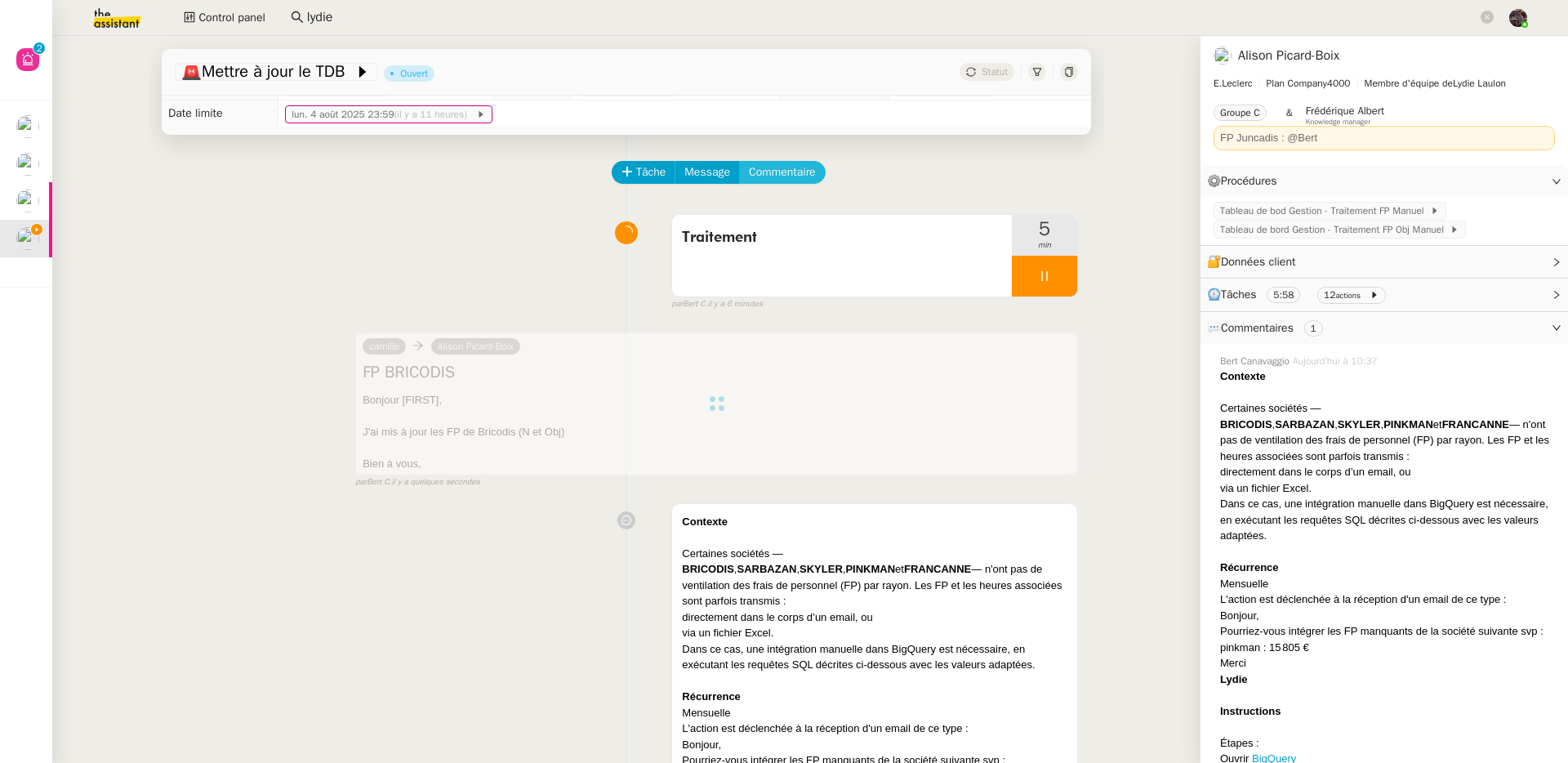 scroll, scrollTop: 0, scrollLeft: 0, axis: both 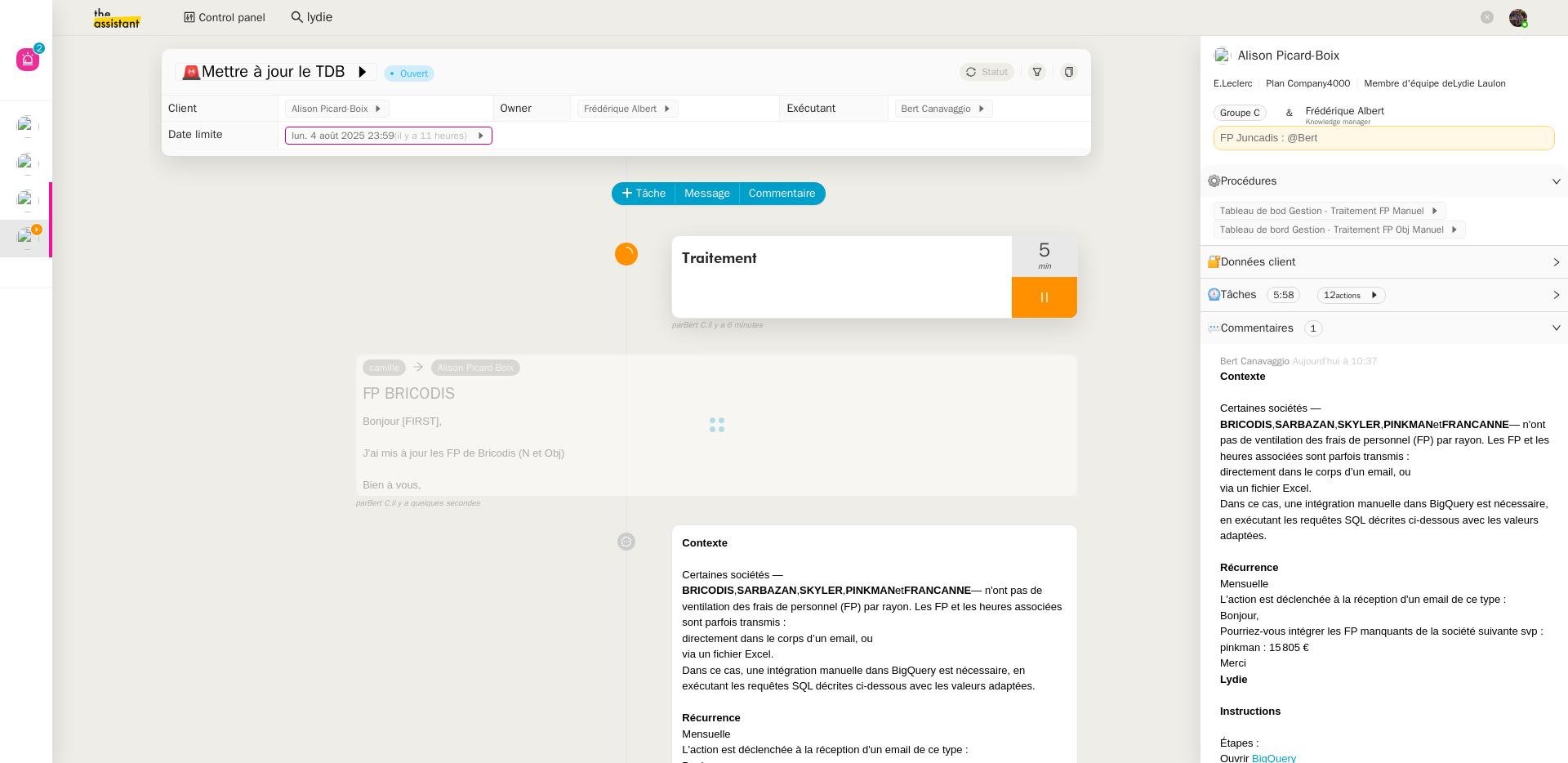 click at bounding box center [1045, 297] 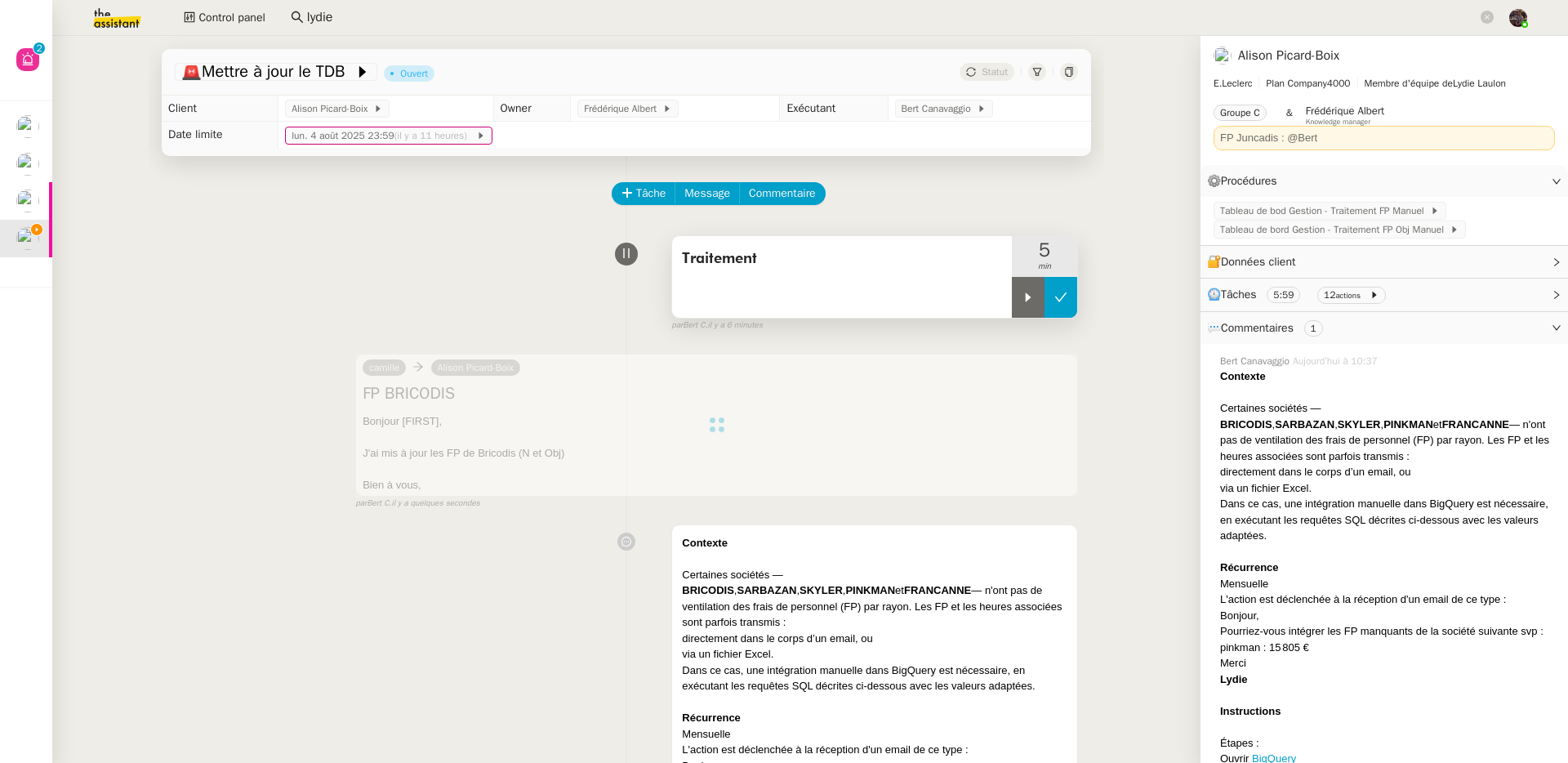 click at bounding box center (1061, 297) 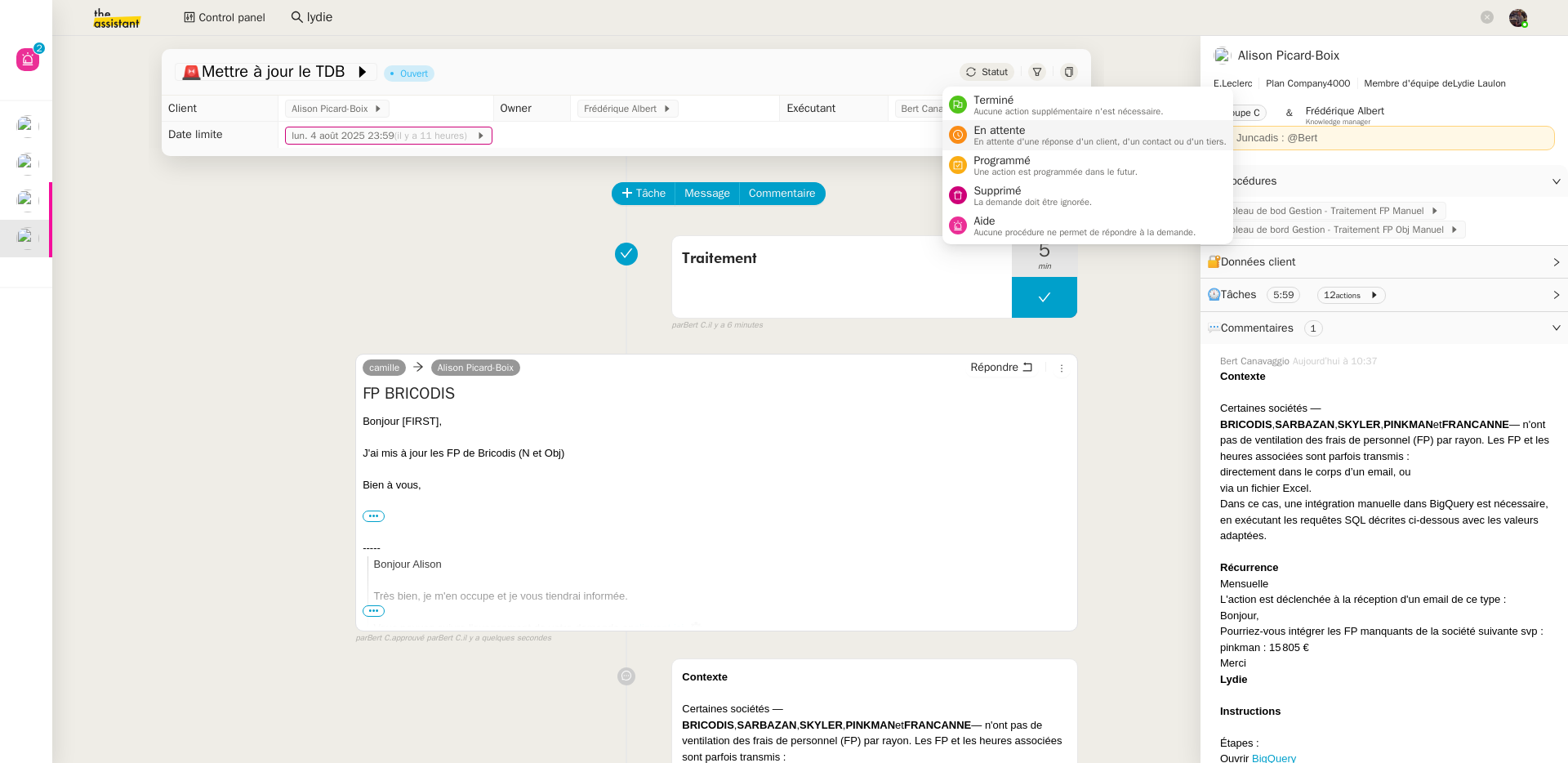 click on "En attente" at bounding box center [1100, 131] 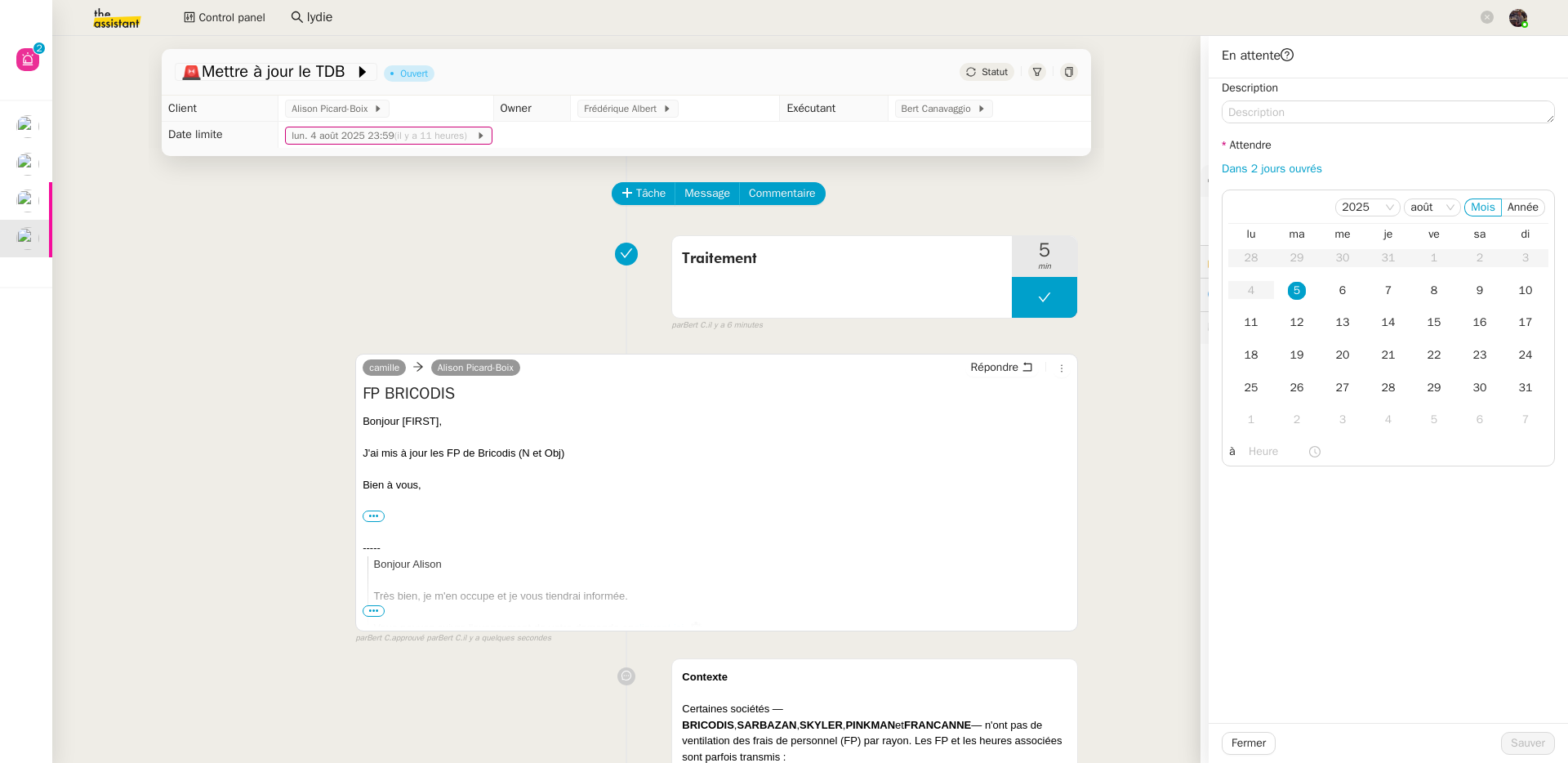 click on "Description Attendre Dans 2 jours ouvrés    2025 août Mois Année  lu   ma   me   je   ve   sa   di  28 29 30 31 1 2 3 4 5 6 7 8 9 10 11 12 13 14 15 16 17 18 19 20 21 22 23 24 25 26 27 28 29 30 31 1 2 3 4 5 6 7 à" 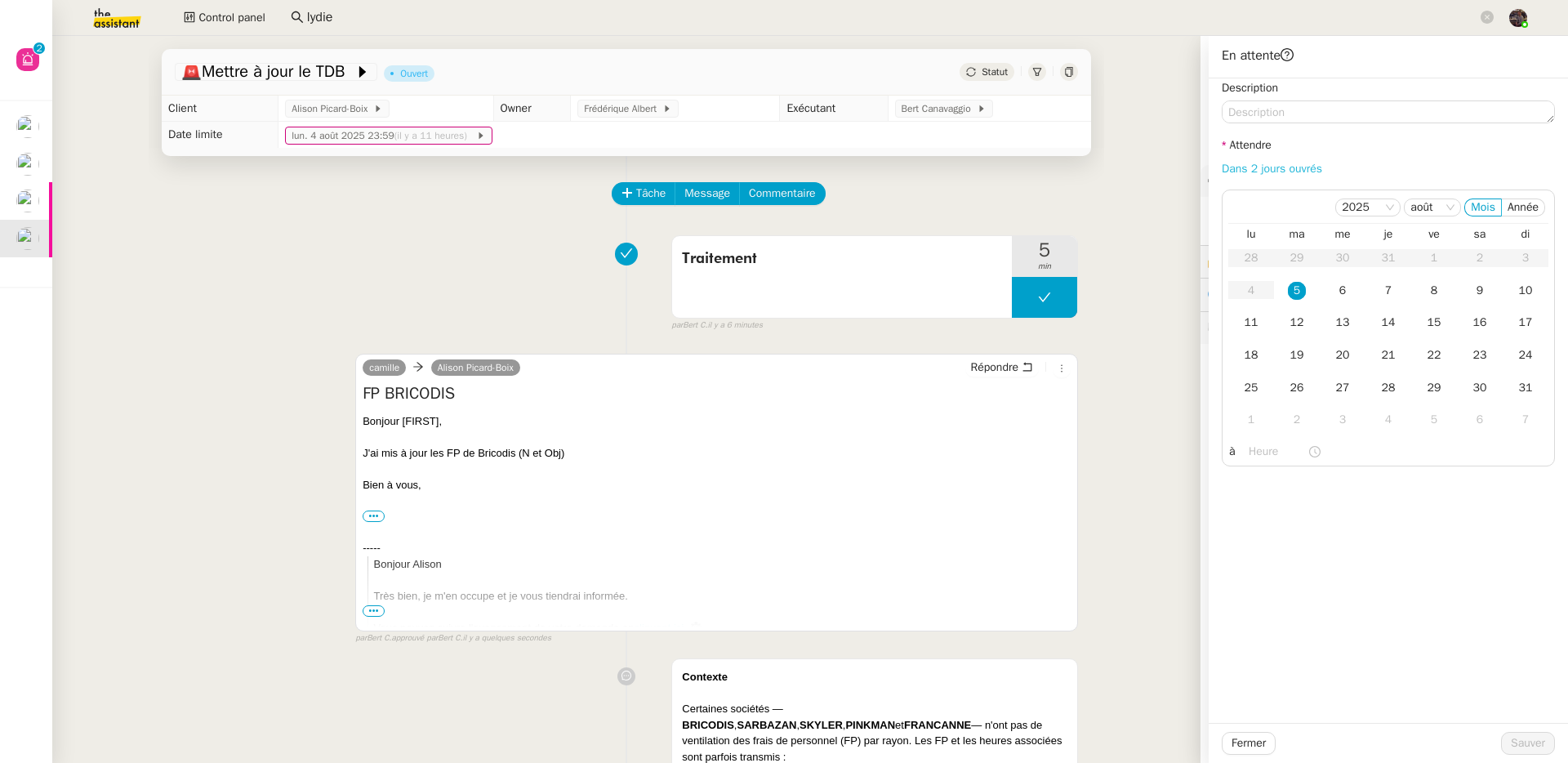 click on "Dans 2 jours ouvrés" 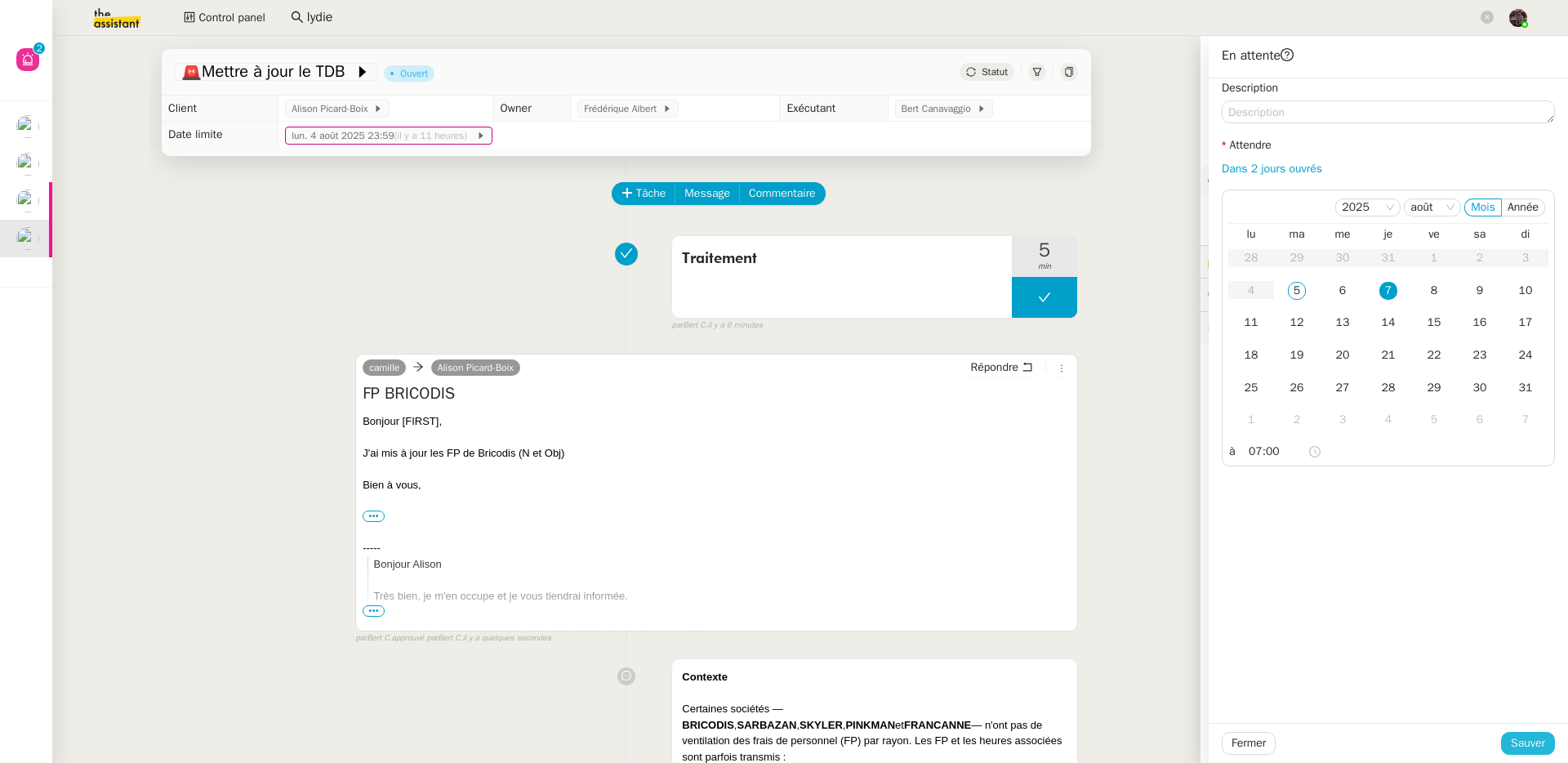 click on "Sauver" 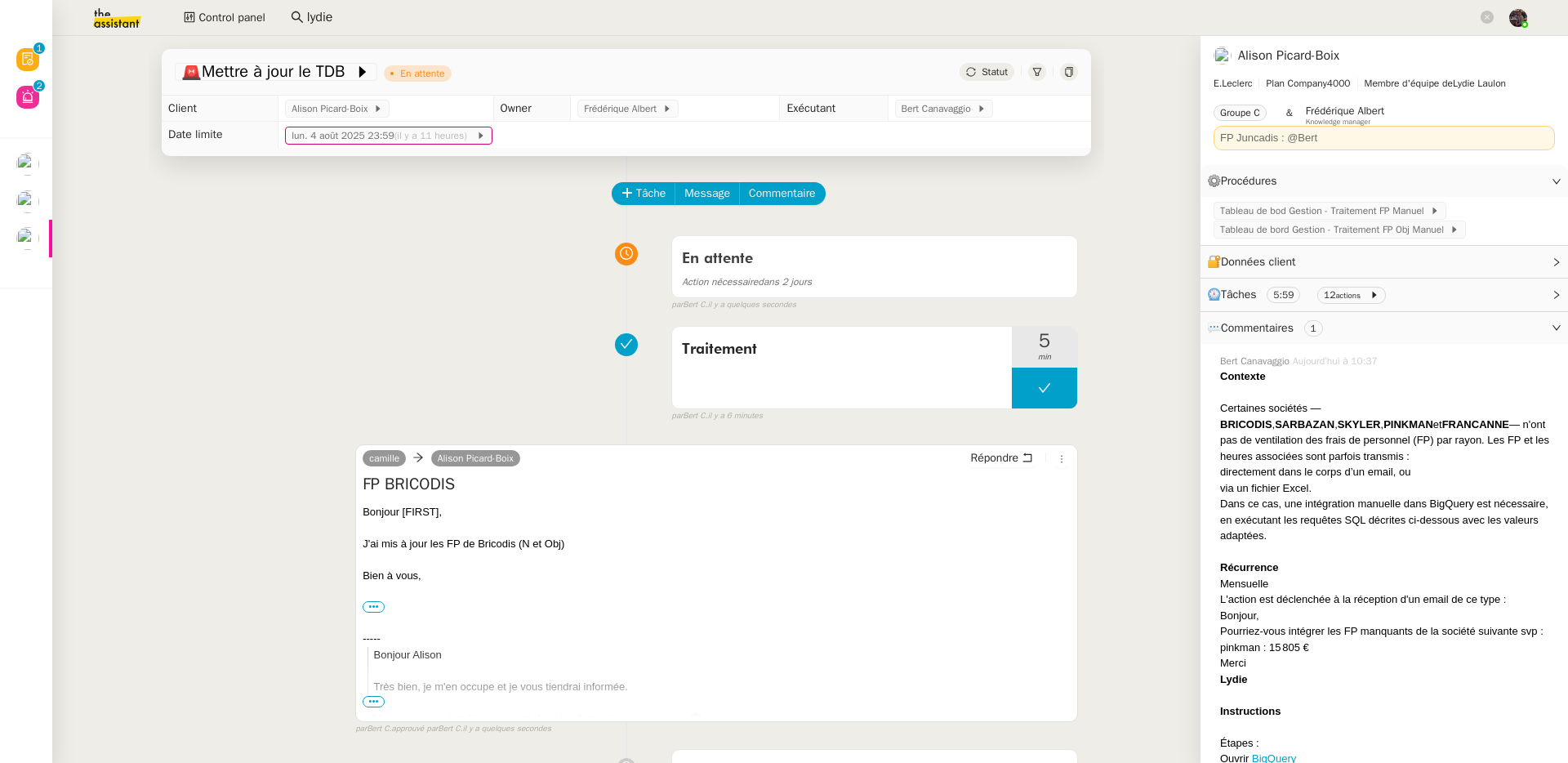 click 